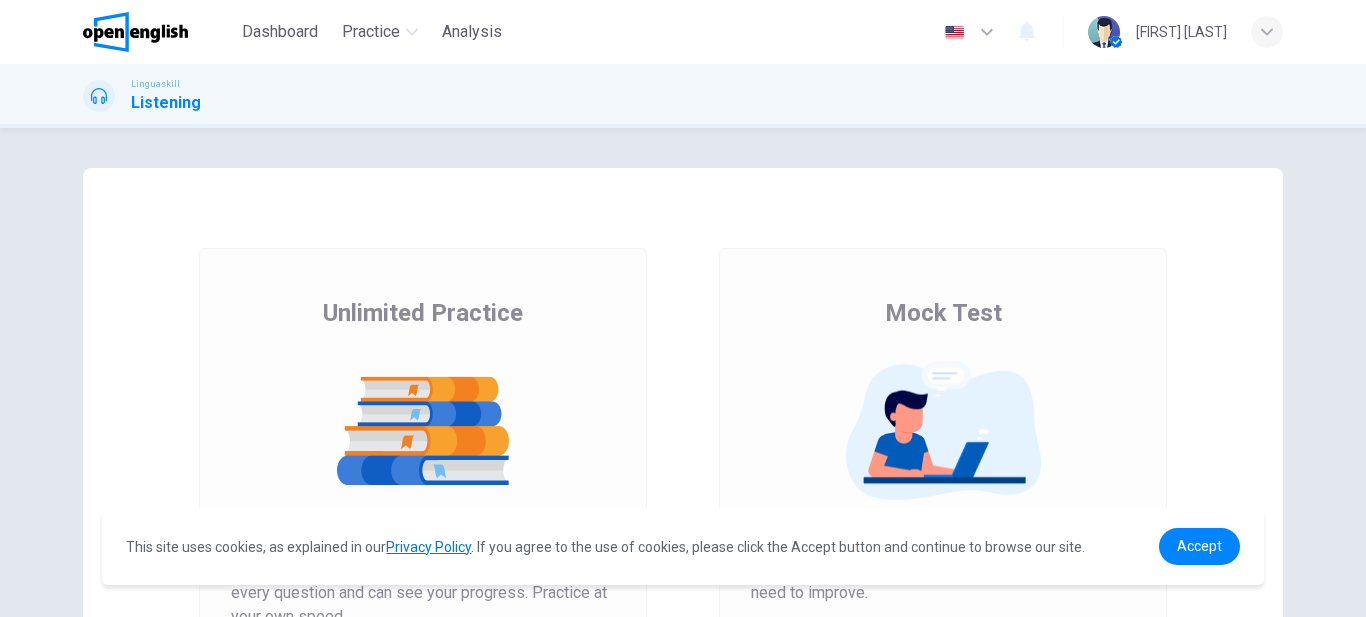 scroll, scrollTop: 0, scrollLeft: 0, axis: both 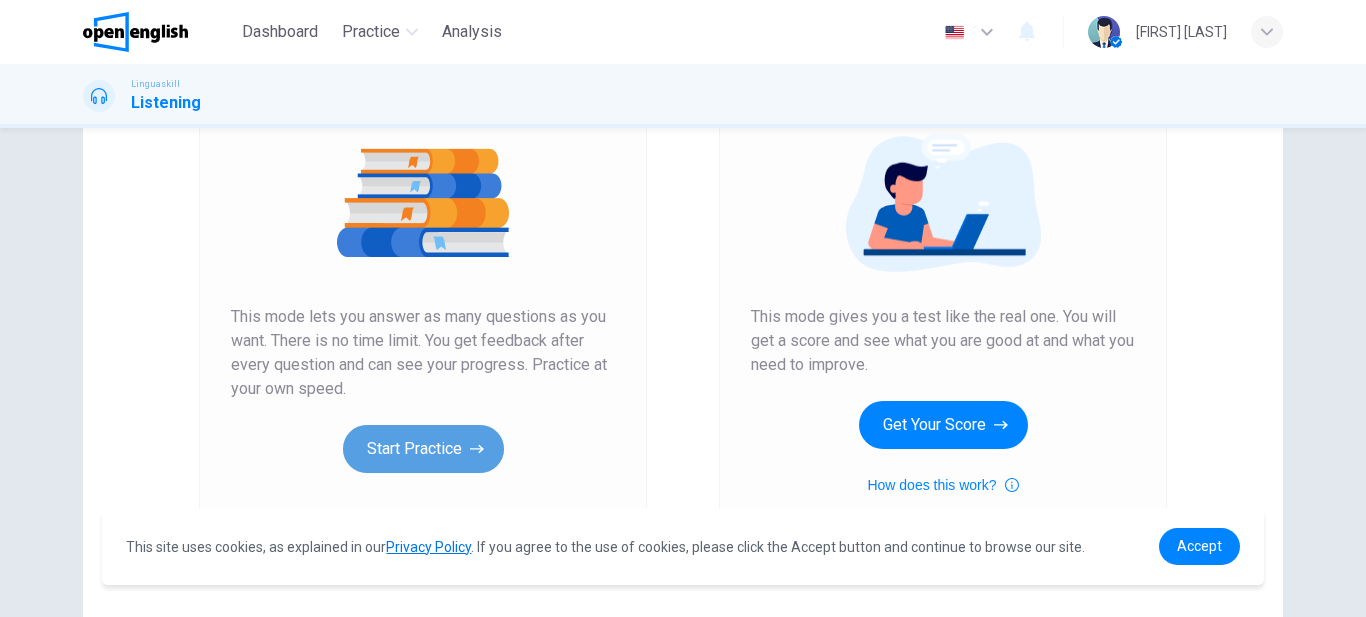 click 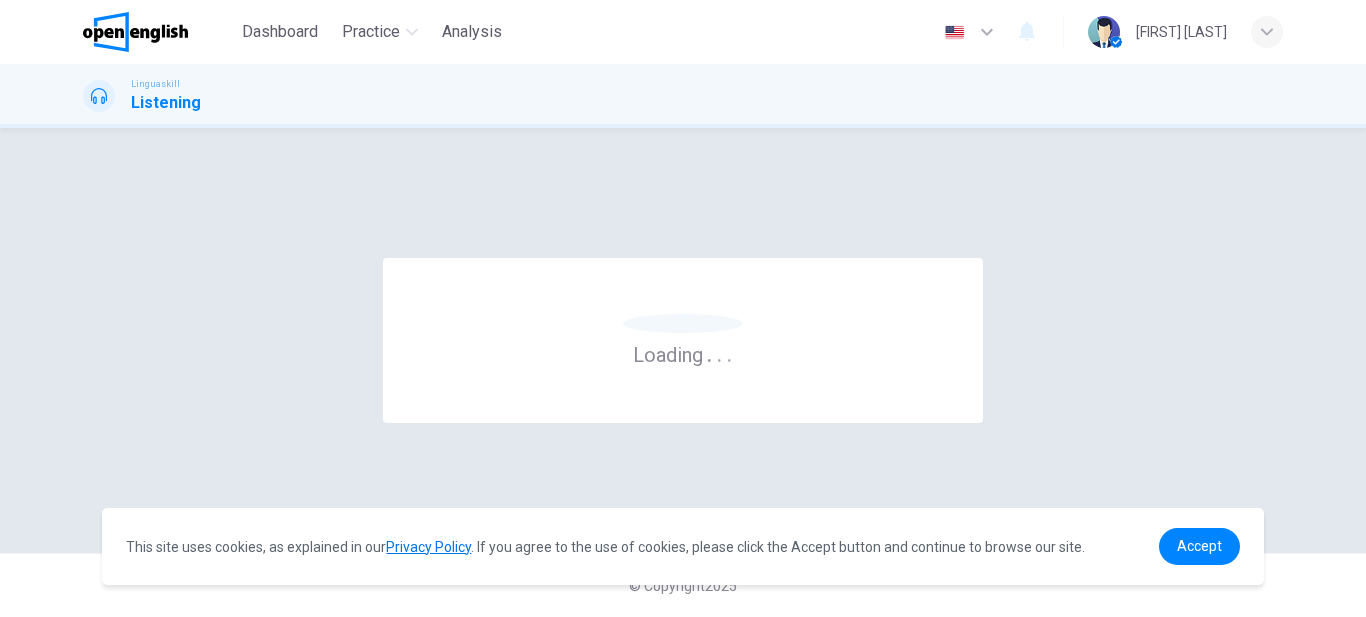scroll, scrollTop: 0, scrollLeft: 0, axis: both 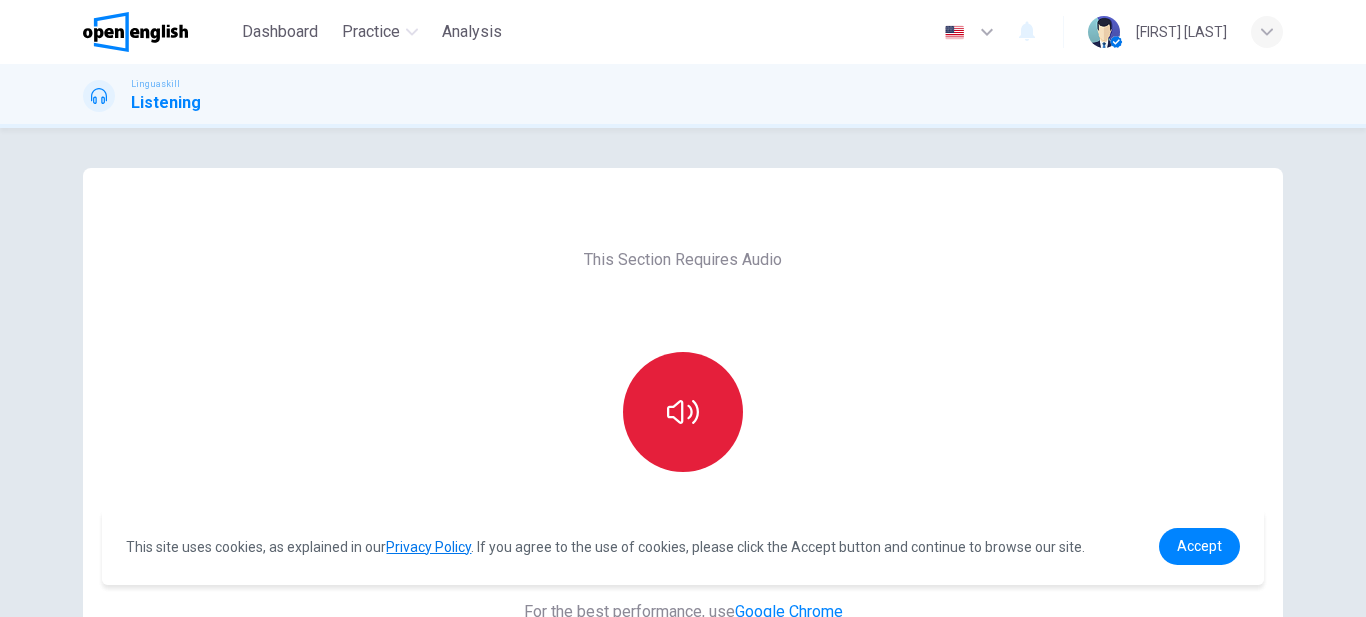 click 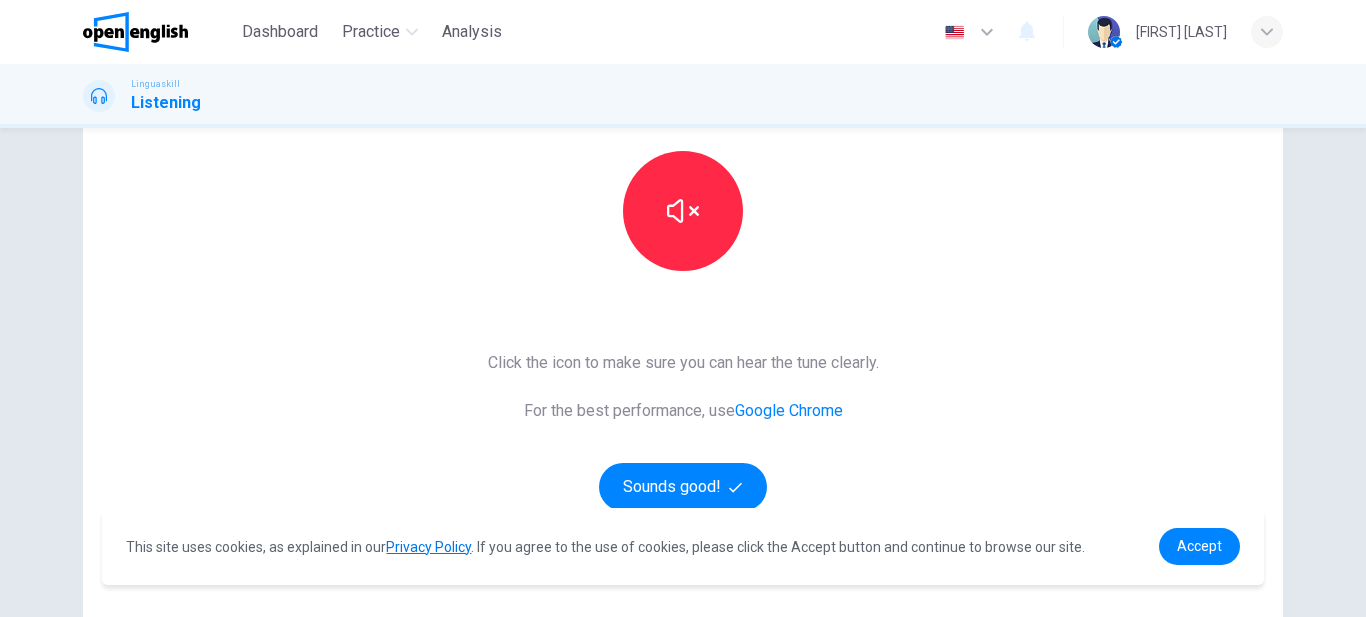scroll, scrollTop: 228, scrollLeft: 0, axis: vertical 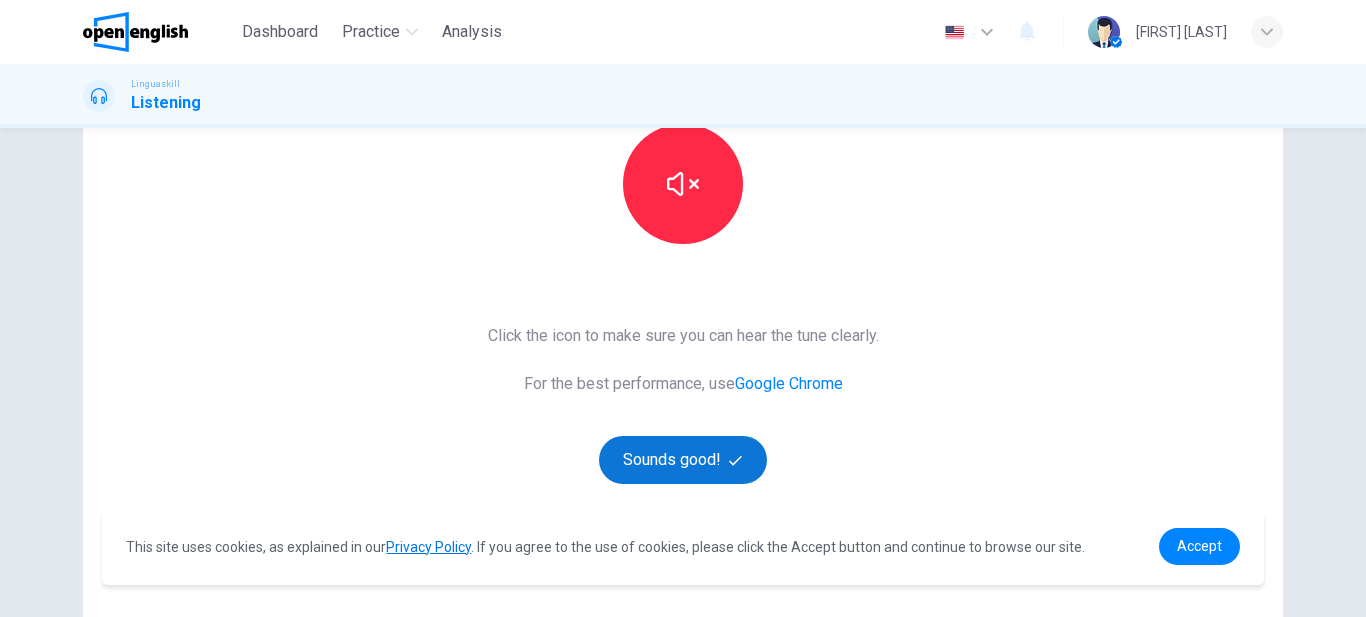 click on "Sounds good!" at bounding box center [683, 460] 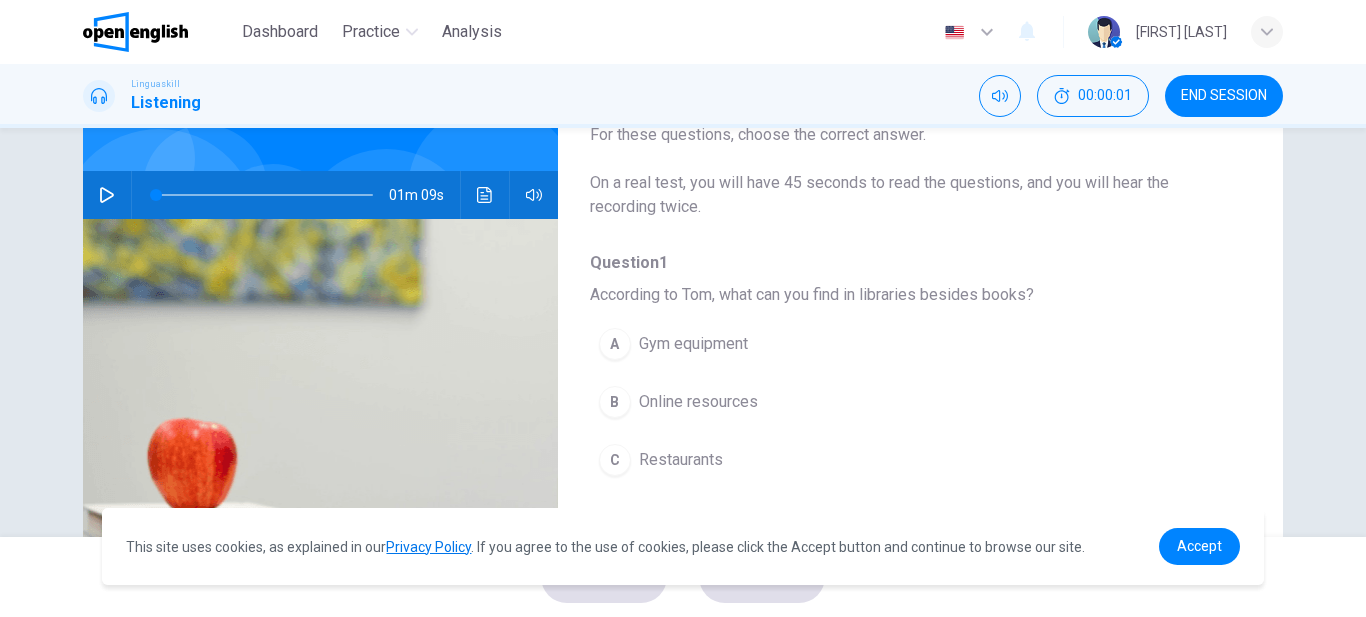 scroll, scrollTop: 114, scrollLeft: 0, axis: vertical 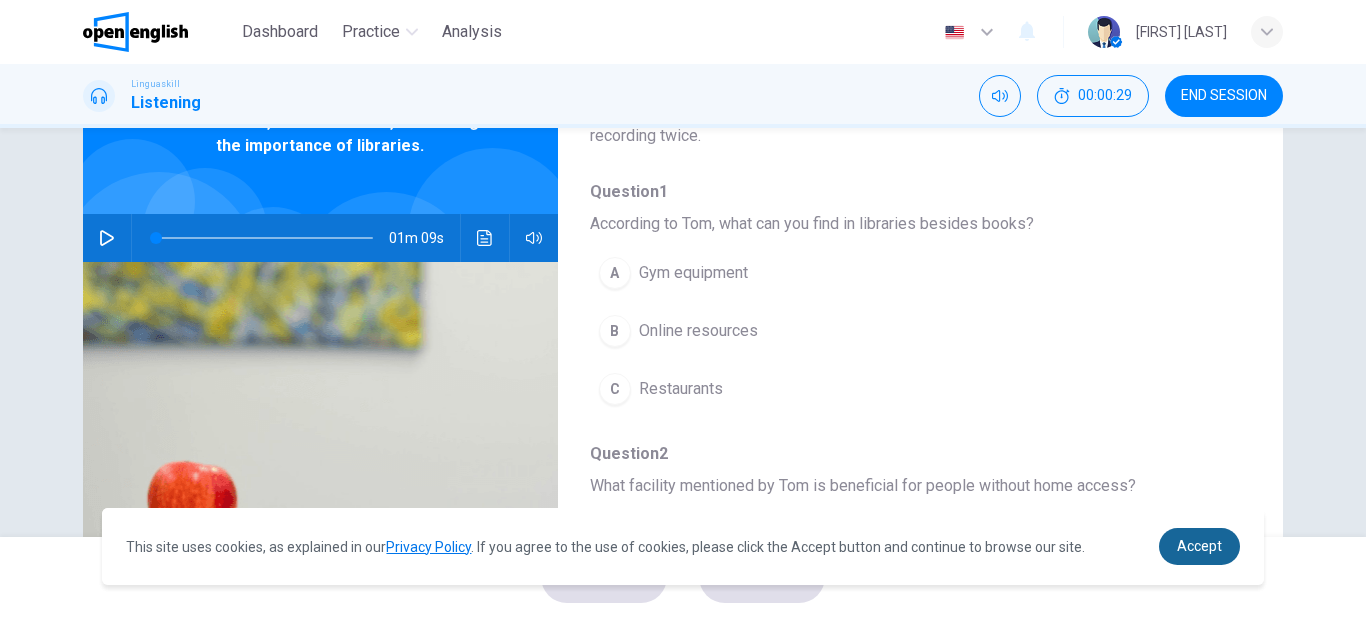 click on "Accept" at bounding box center [1199, 546] 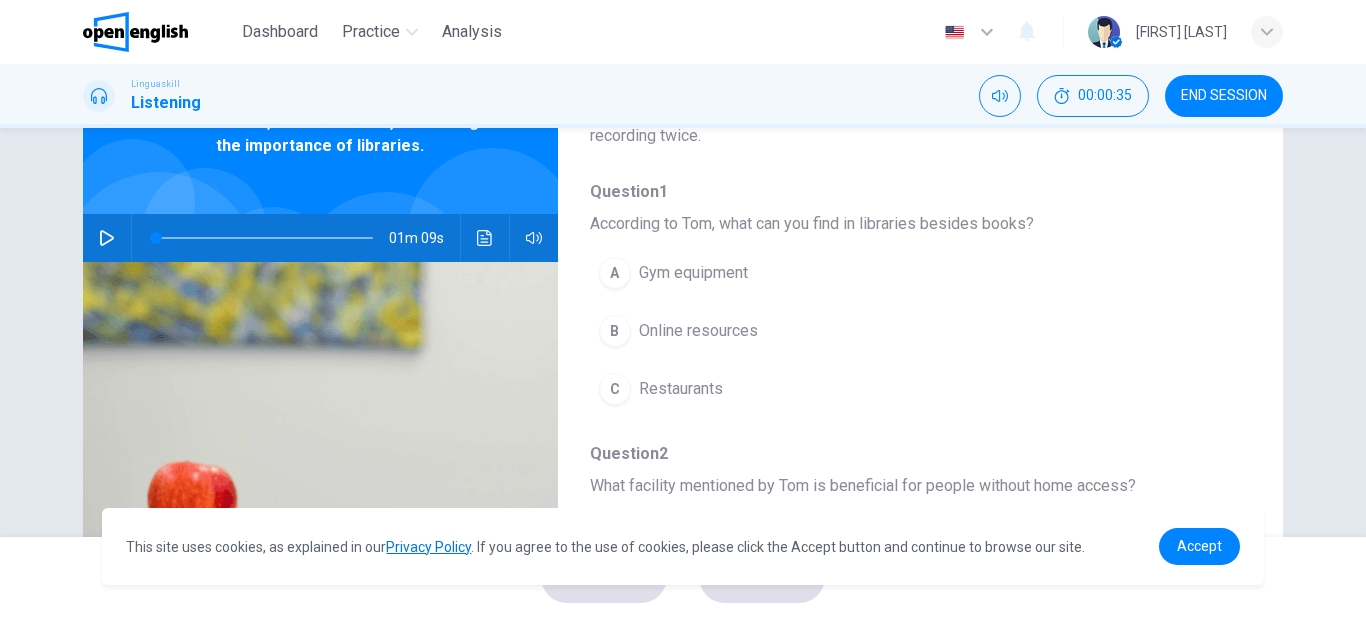 click 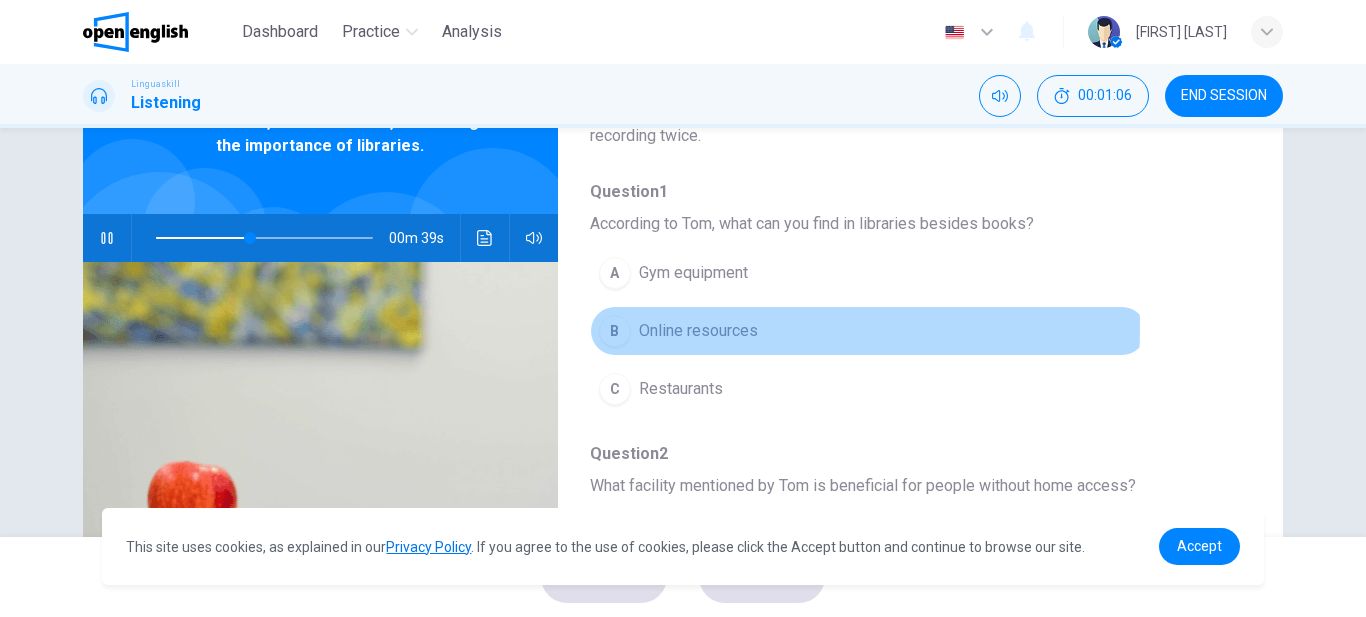 click on "Online resources" at bounding box center (698, 331) 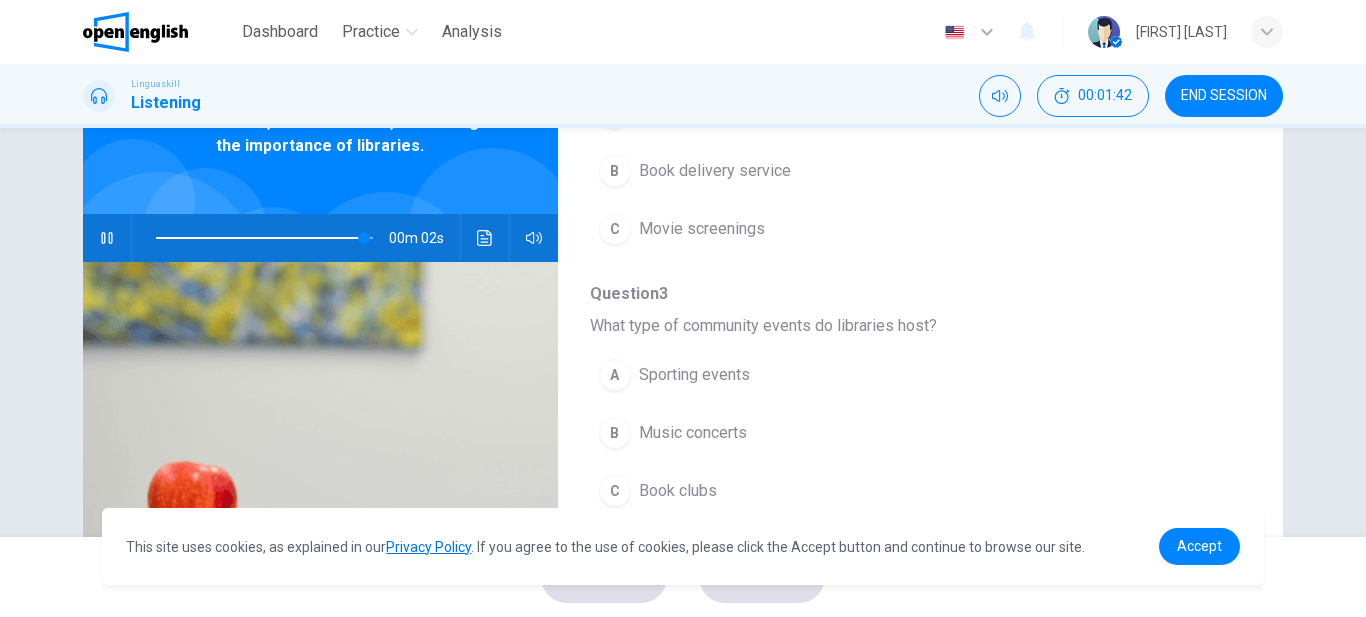 scroll, scrollTop: 407, scrollLeft: 0, axis: vertical 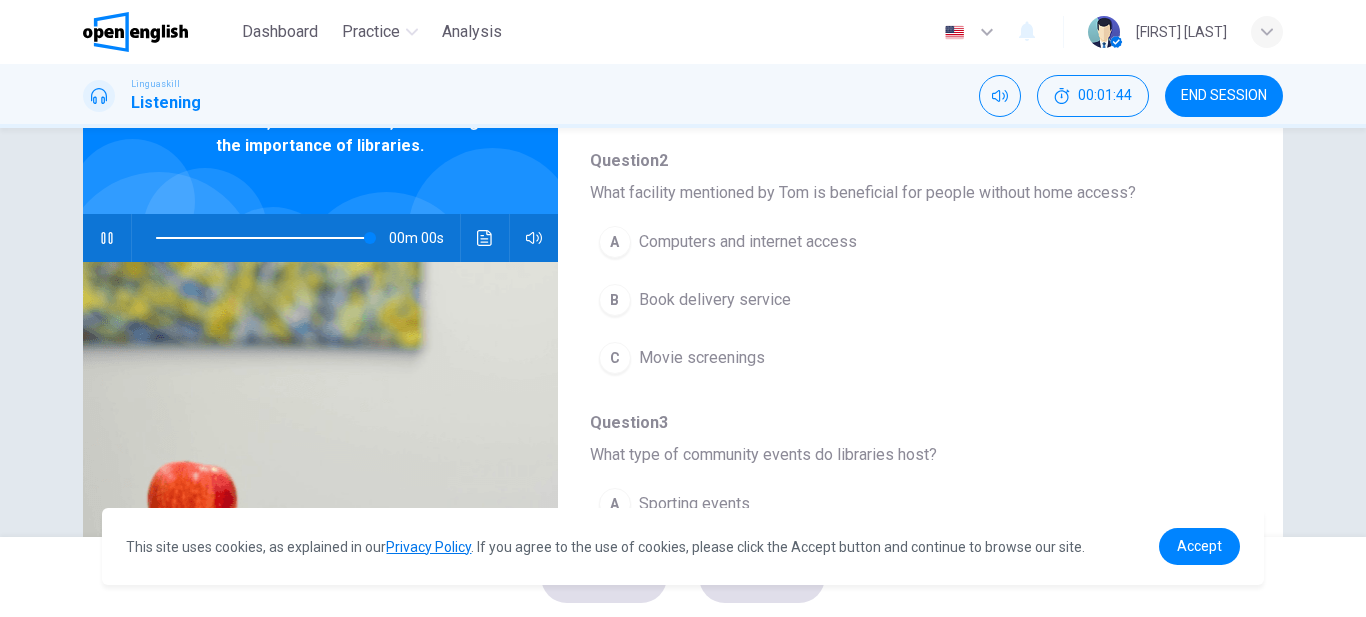 type on "*" 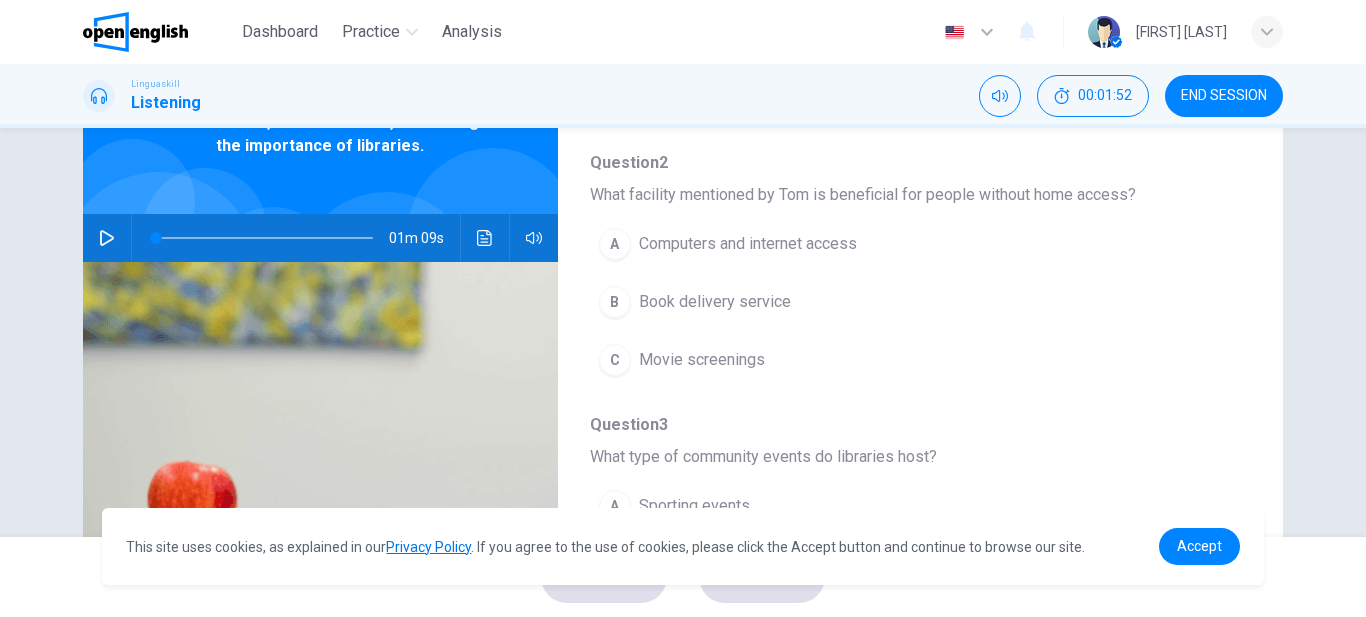 scroll, scrollTop: 407, scrollLeft: 0, axis: vertical 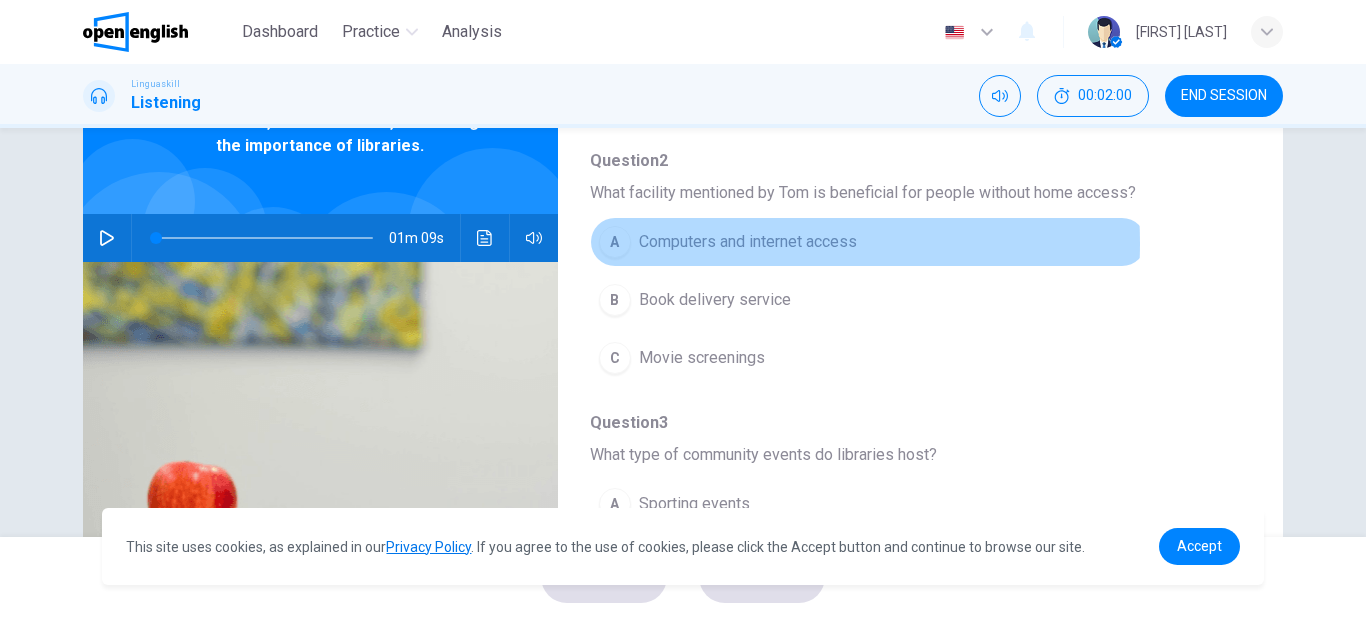 click on "Computers and internet access" at bounding box center (748, 242) 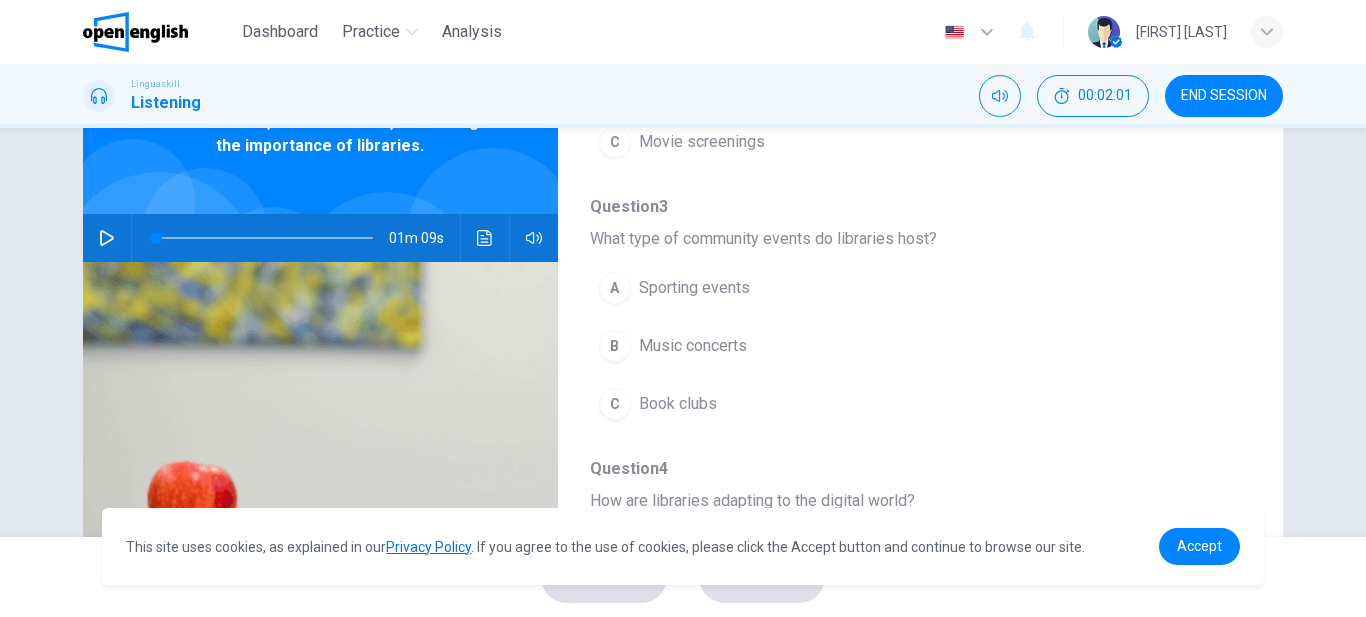 scroll, scrollTop: 635, scrollLeft: 0, axis: vertical 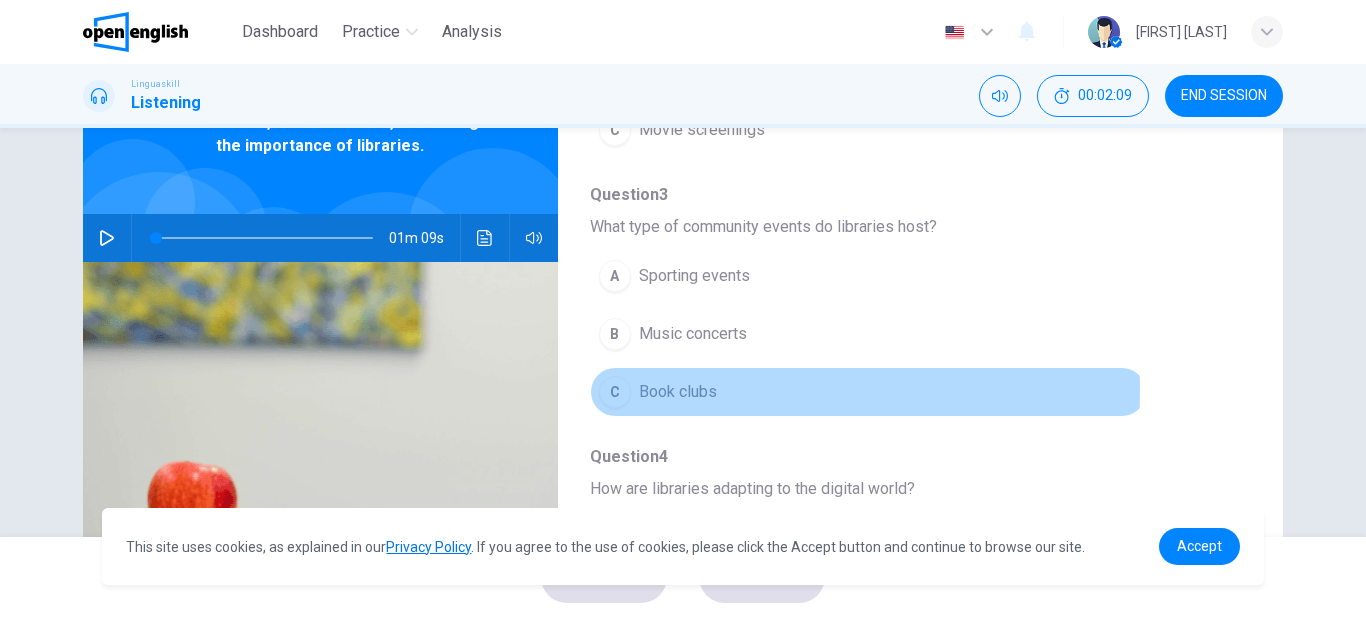 click on "Book clubs" at bounding box center [678, 392] 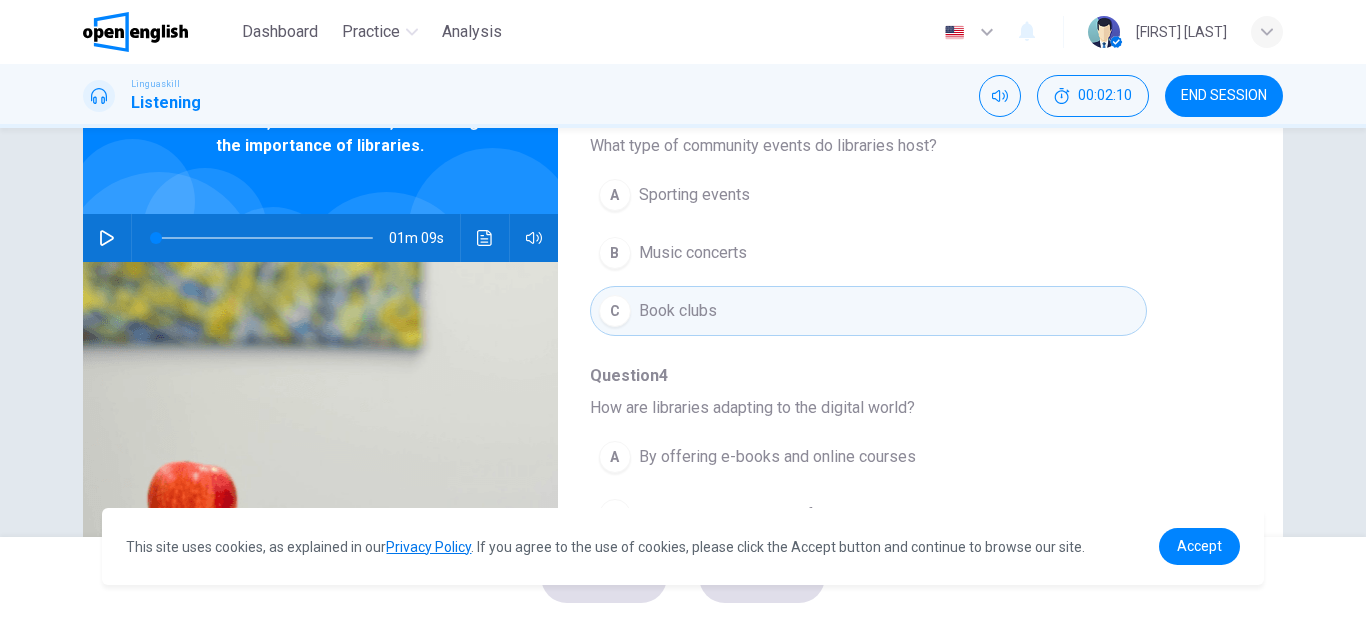 scroll, scrollTop: 863, scrollLeft: 0, axis: vertical 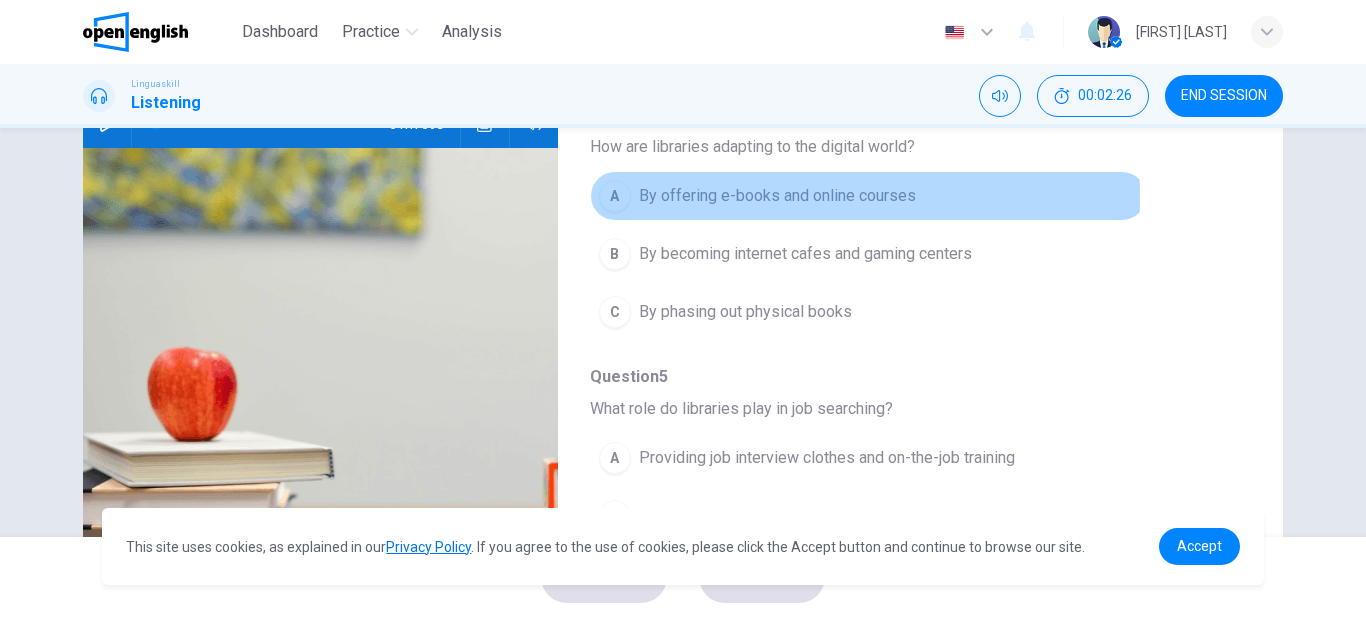 click on "By offering e-books and online courses" at bounding box center (777, 196) 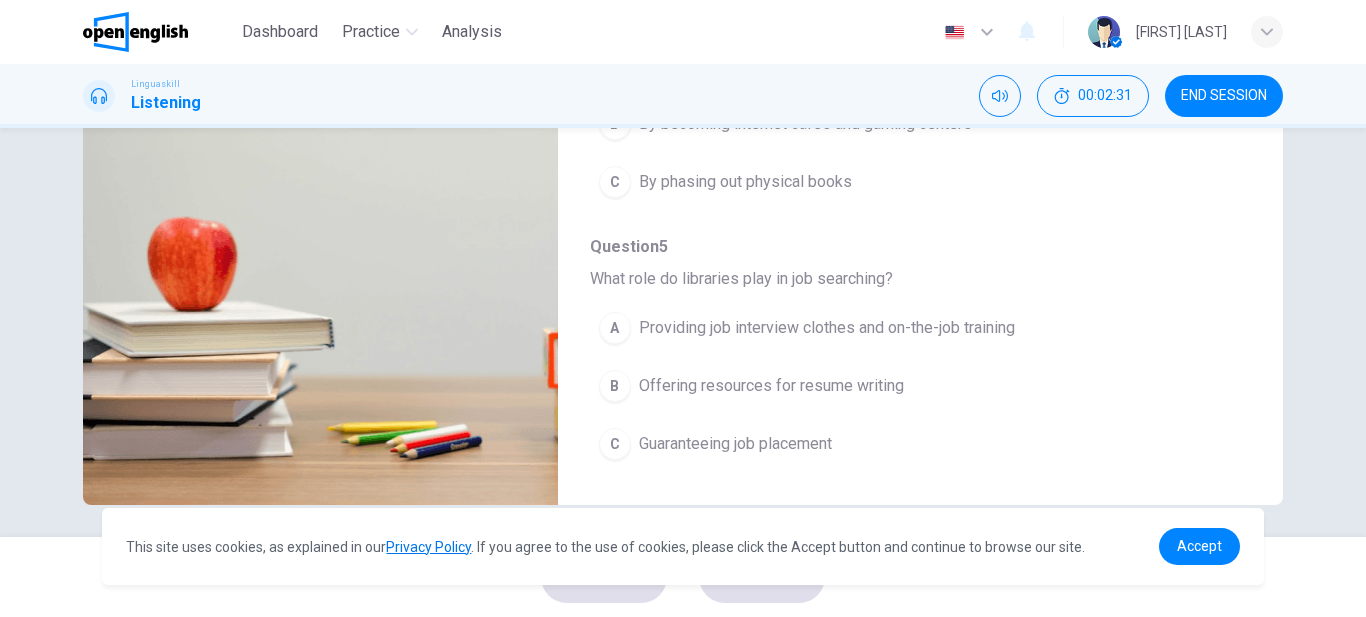 scroll, scrollTop: 366, scrollLeft: 0, axis: vertical 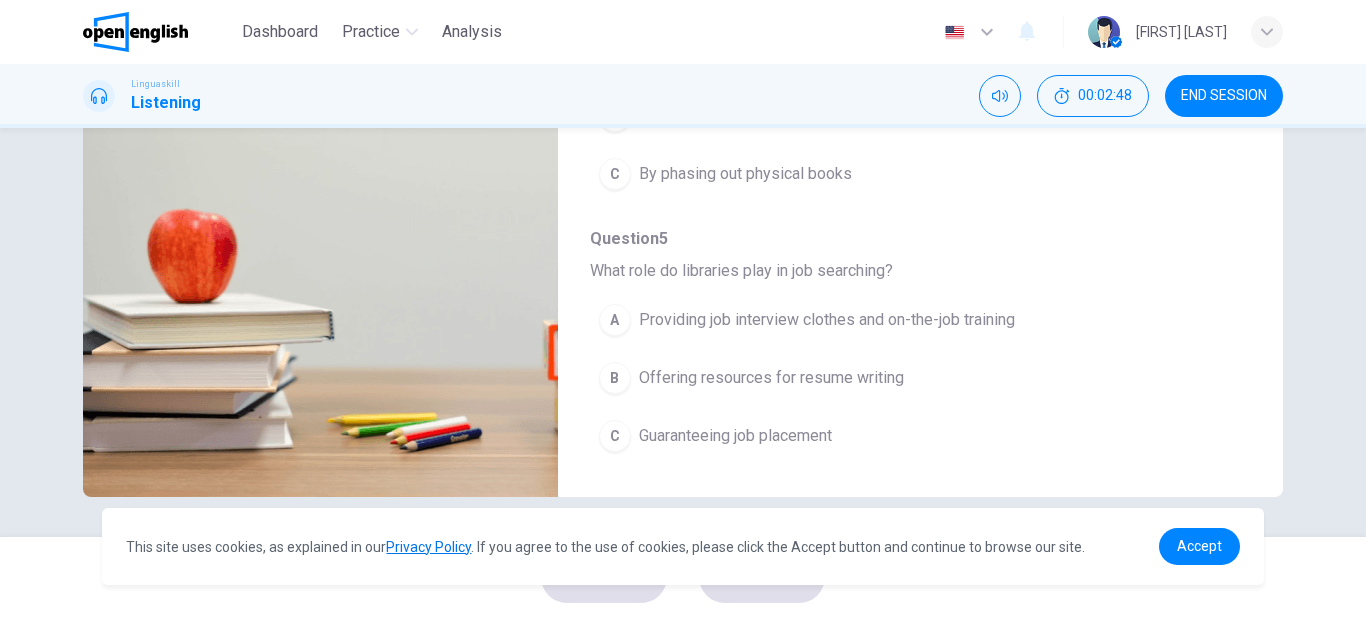 click on "Offering resources for resume writing" at bounding box center (771, 378) 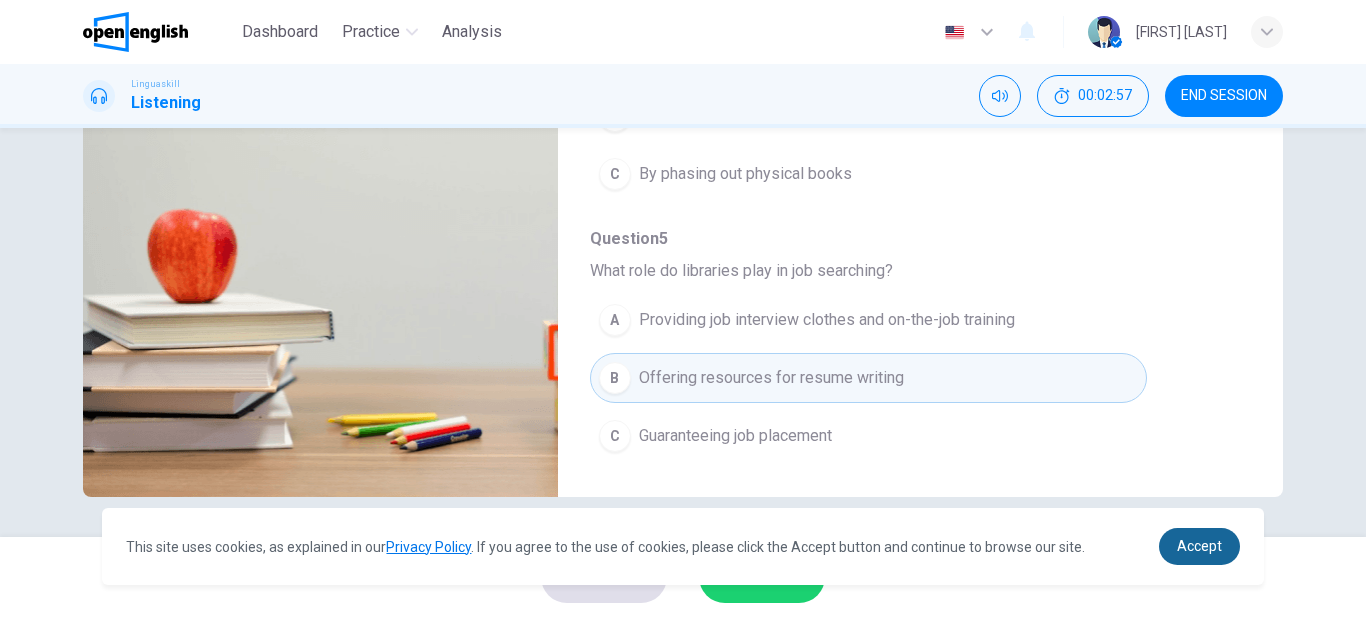 click on "Accept" at bounding box center [1199, 546] 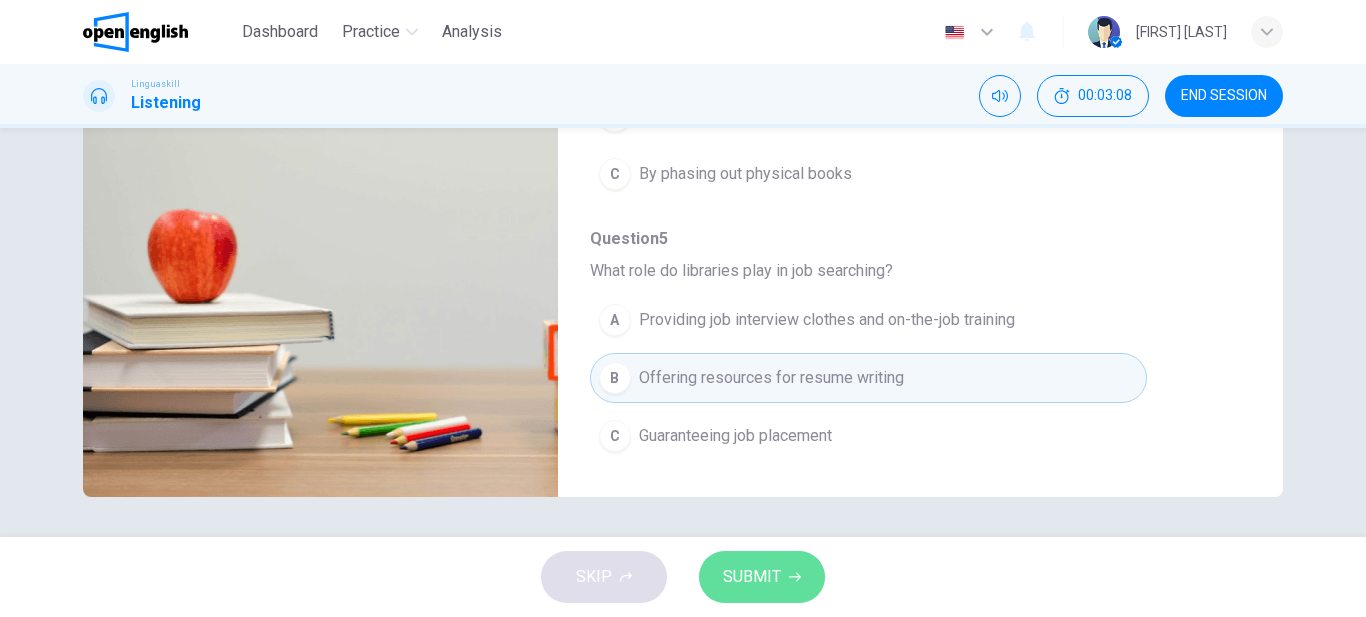 click on "SUBMIT" at bounding box center [752, 577] 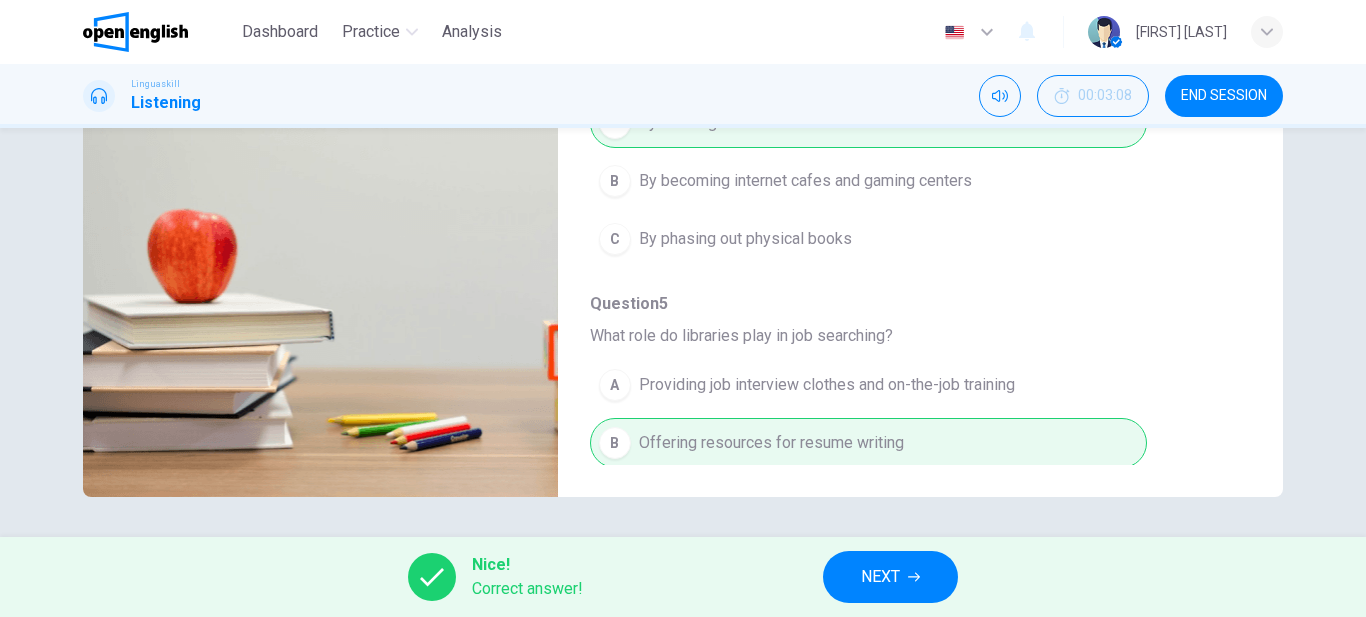 scroll, scrollTop: 863, scrollLeft: 0, axis: vertical 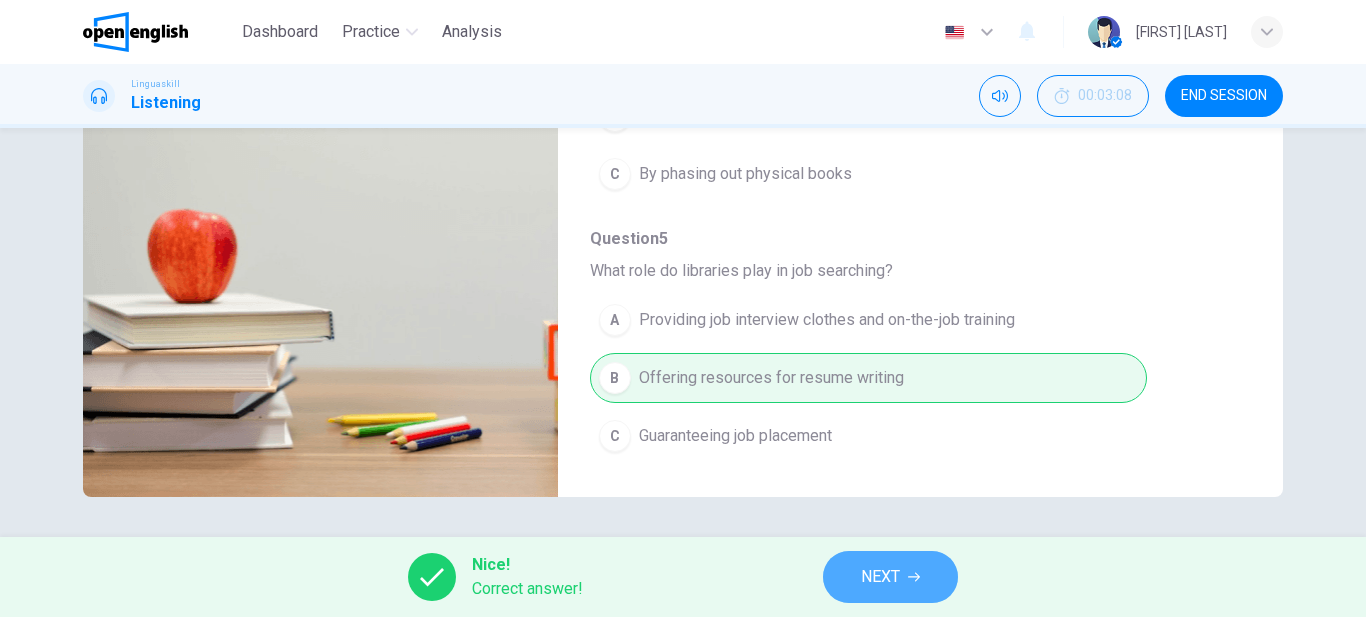 click on "NEXT" at bounding box center (880, 577) 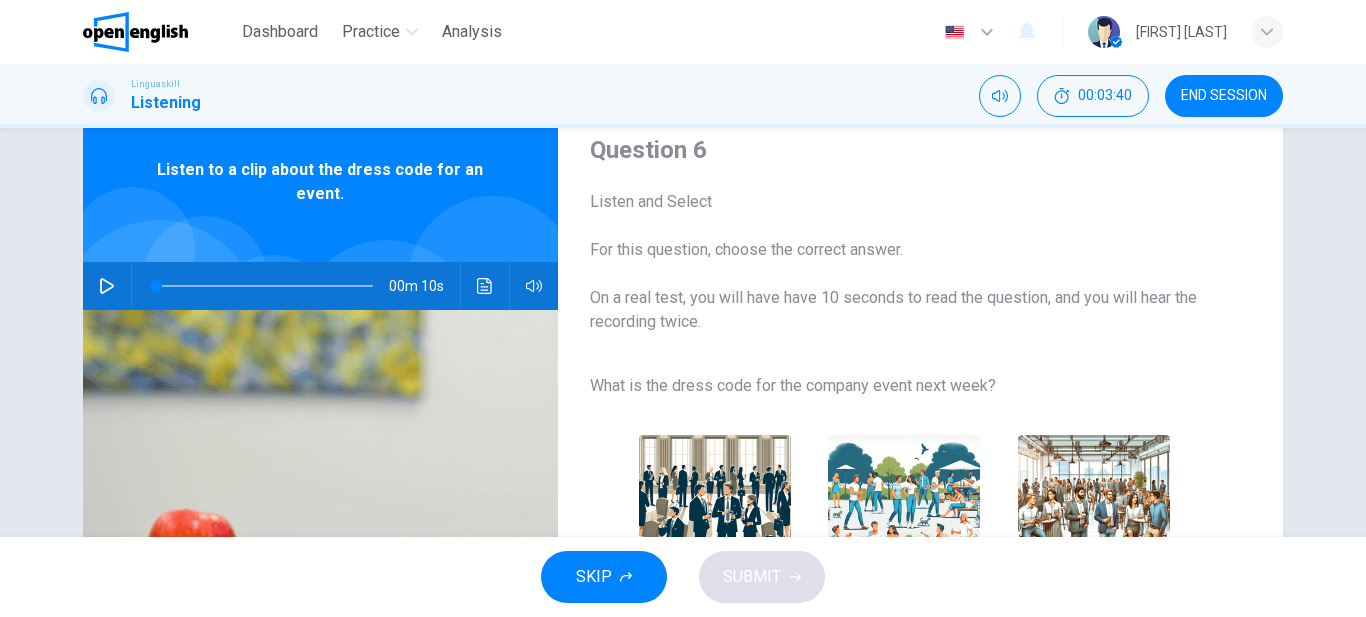 scroll, scrollTop: 114, scrollLeft: 0, axis: vertical 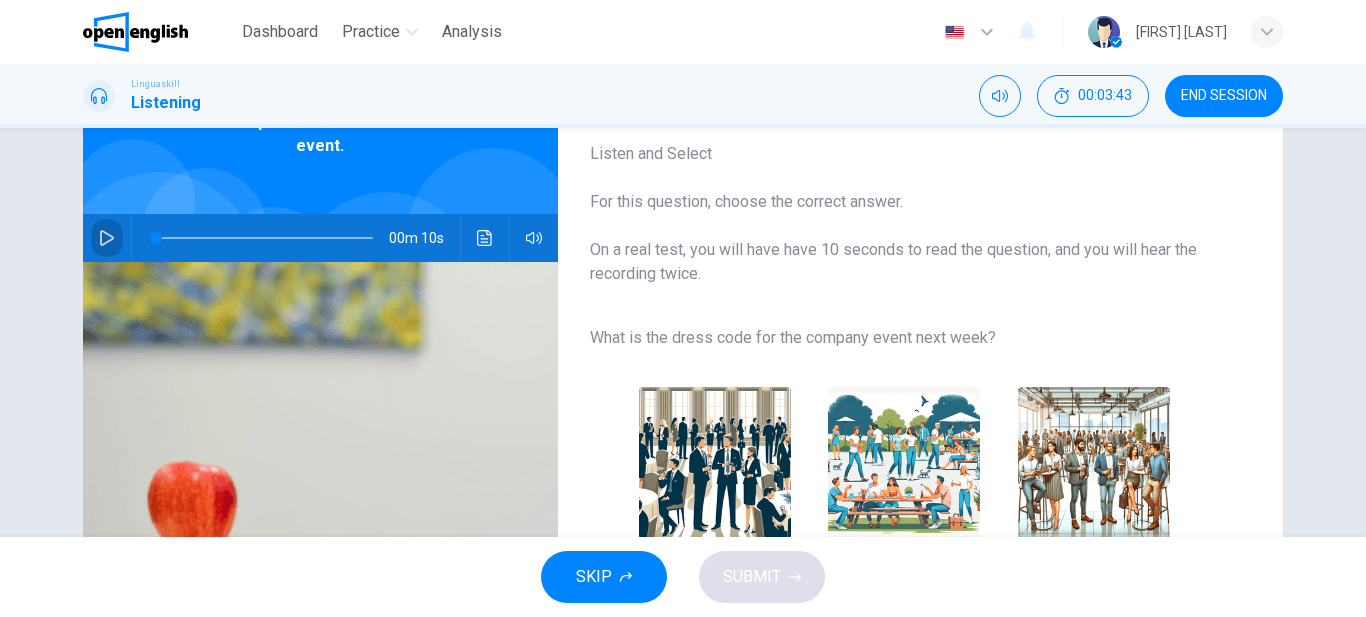 click 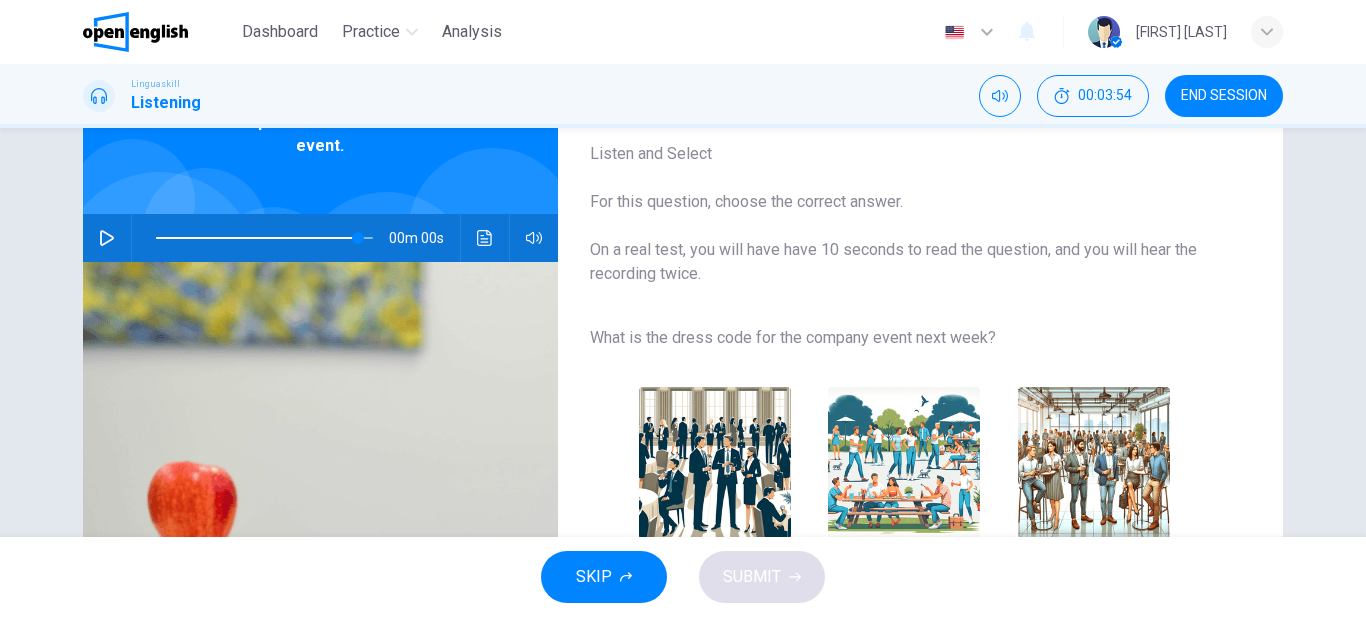 type on "*" 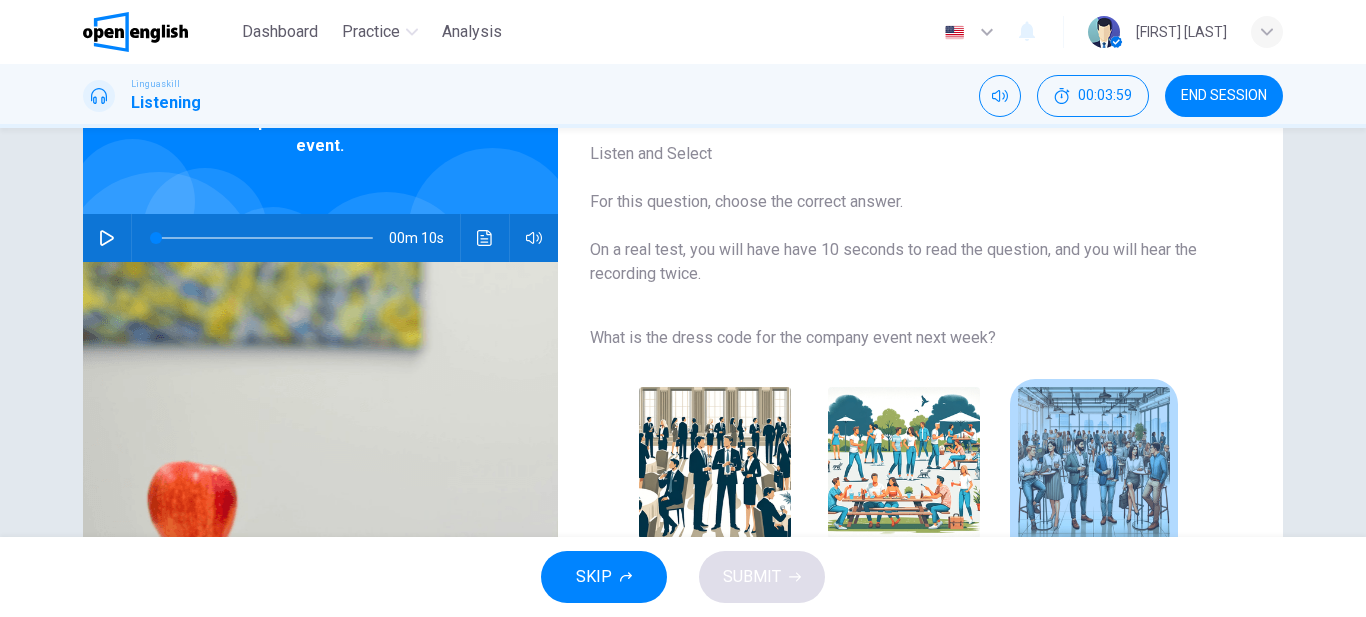 click at bounding box center [1094, 463] 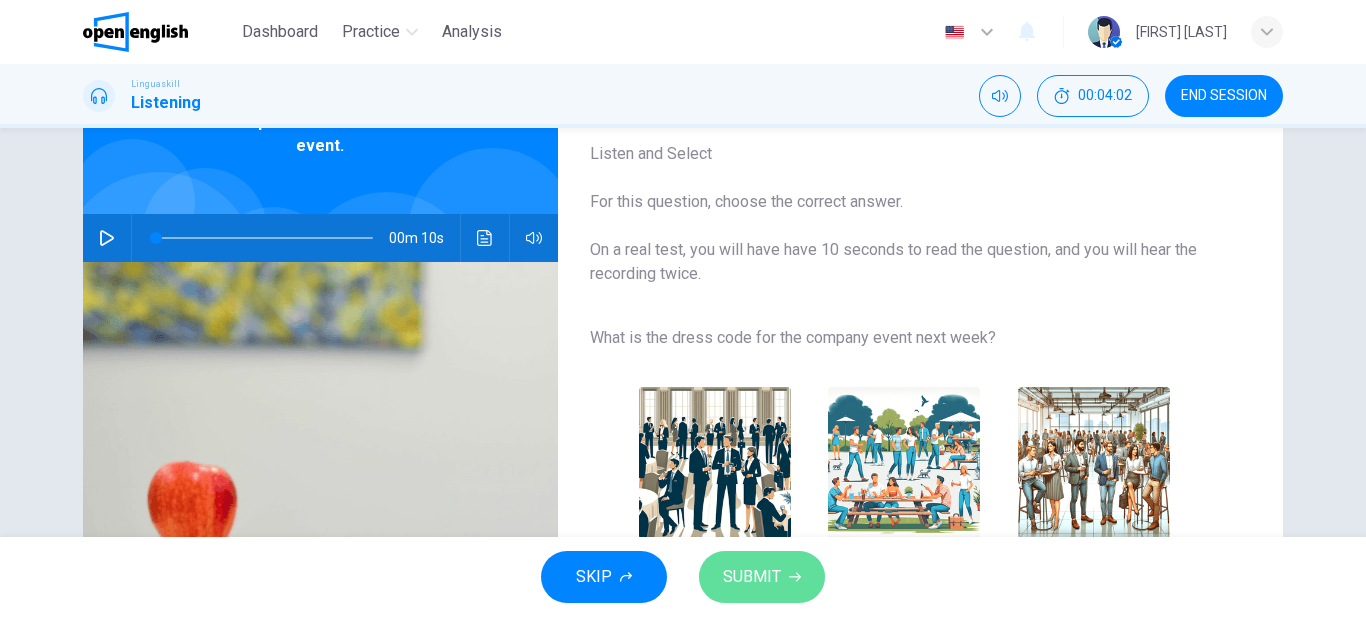 click on "SUBMIT" at bounding box center (752, 577) 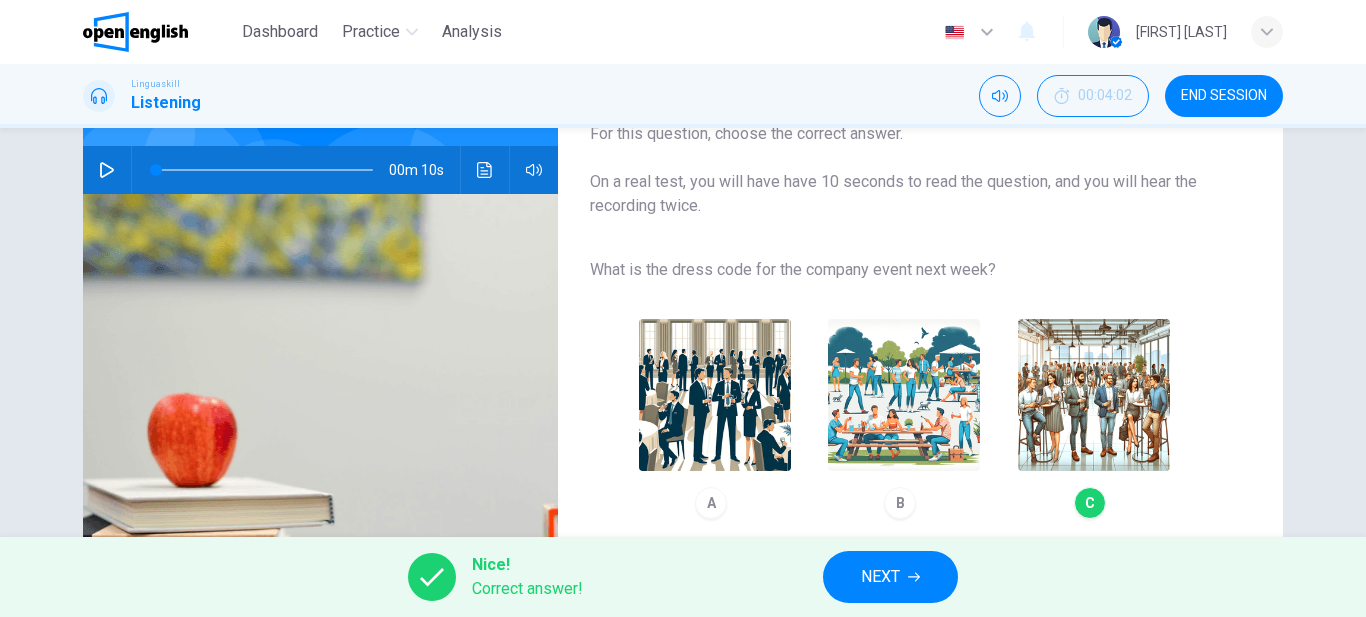 scroll, scrollTop: 228, scrollLeft: 0, axis: vertical 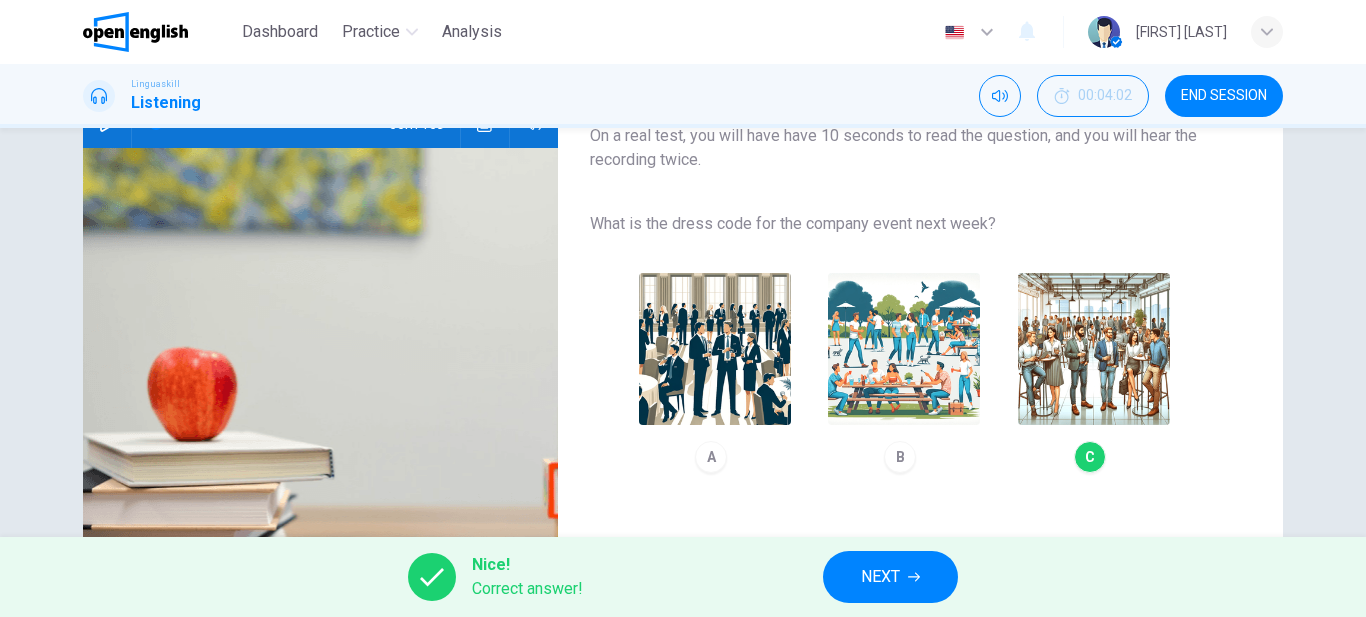 click on "NEXT" at bounding box center [880, 577] 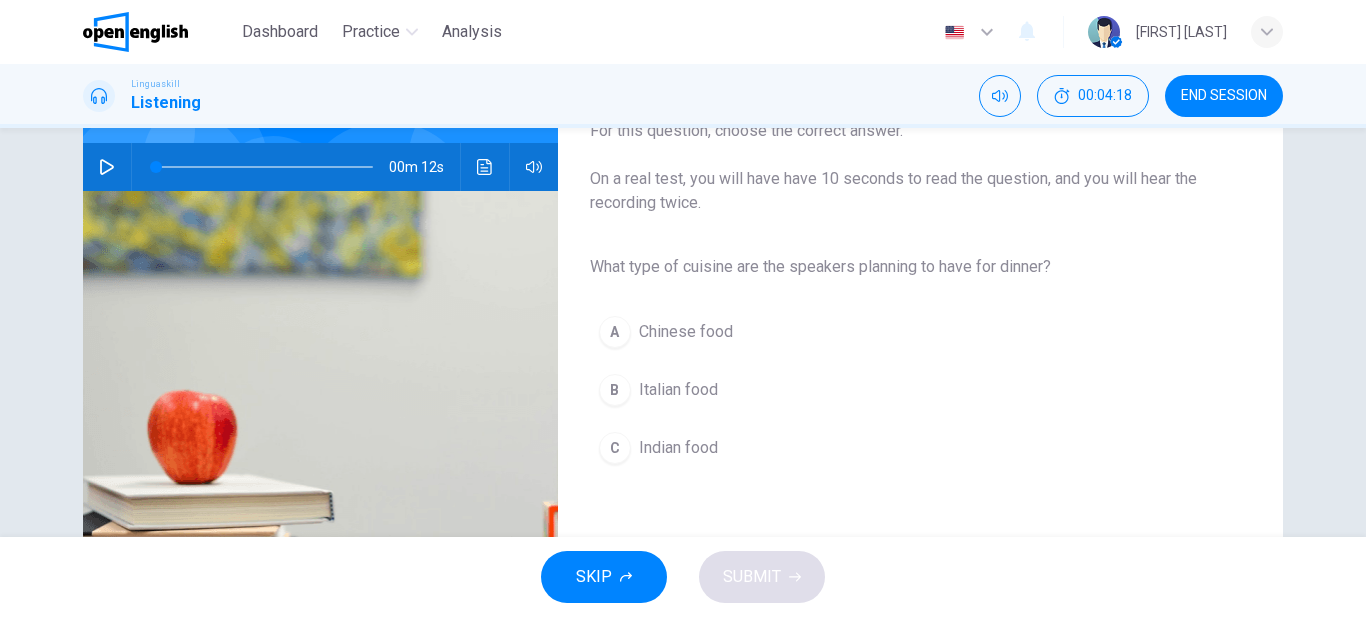 scroll, scrollTop: 138, scrollLeft: 0, axis: vertical 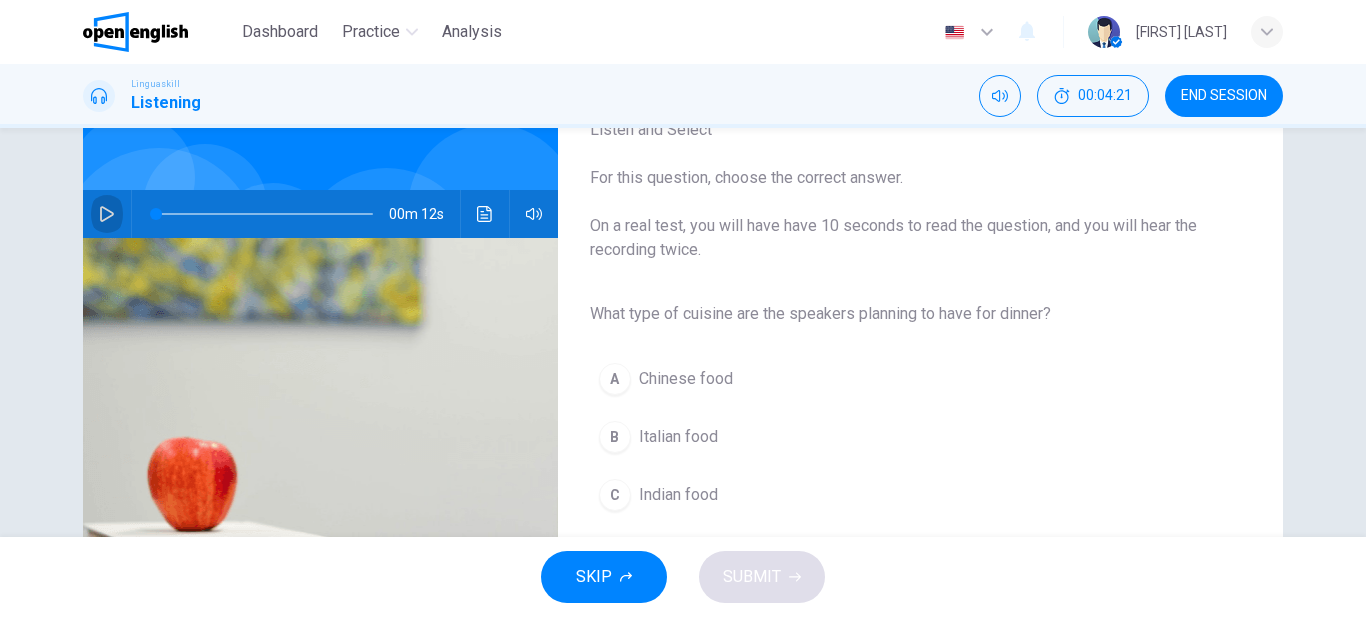 drag, startPoint x: 94, startPoint y: 212, endPoint x: 123, endPoint y: 243, distance: 42.44997 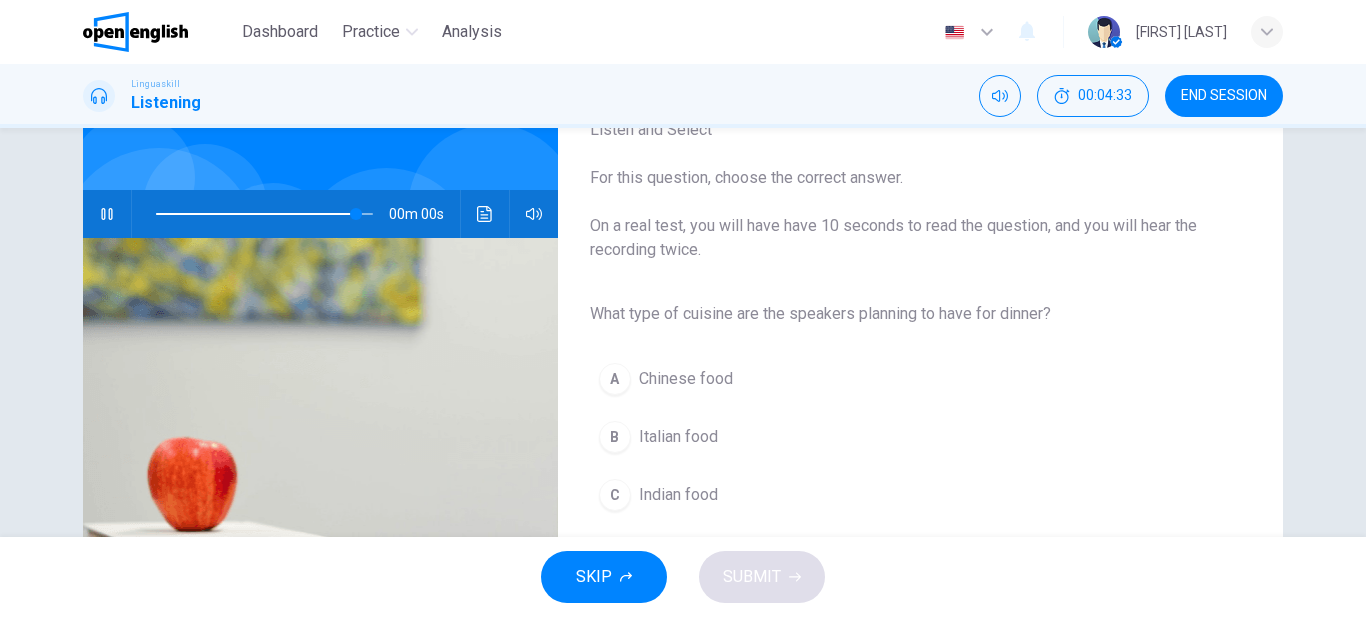 type on "*" 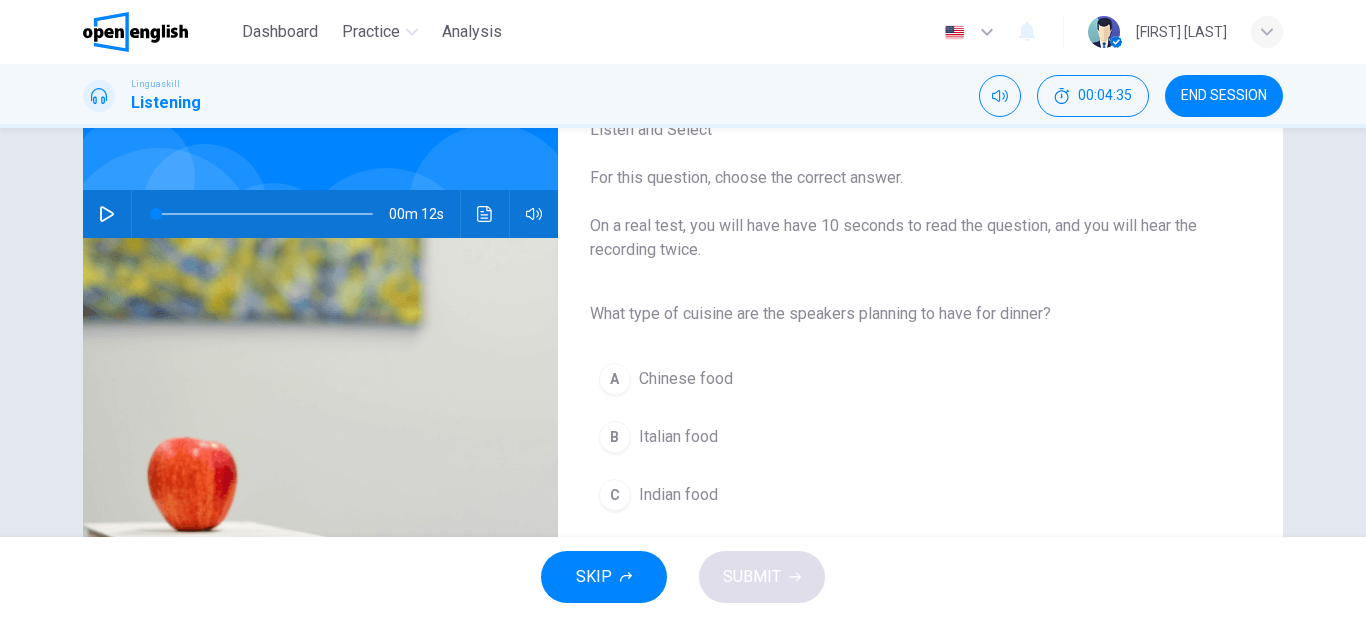 click on "Italian food" at bounding box center (678, 437) 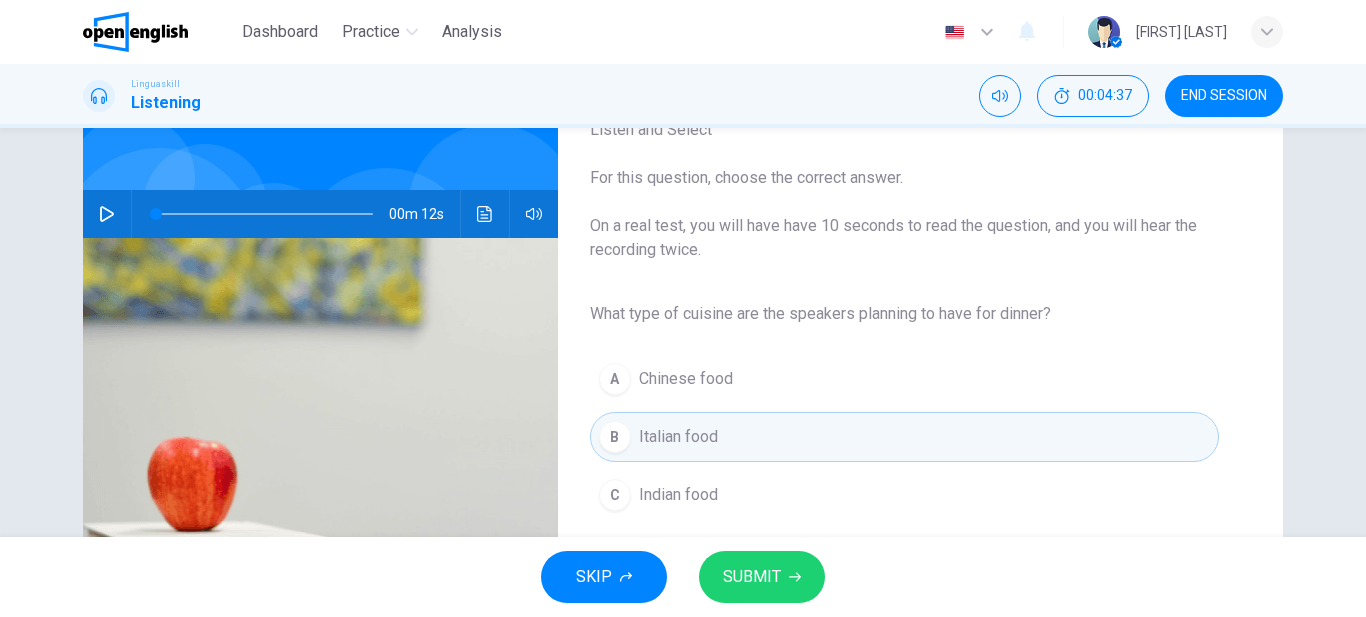 click on "SUBMIT" at bounding box center (752, 577) 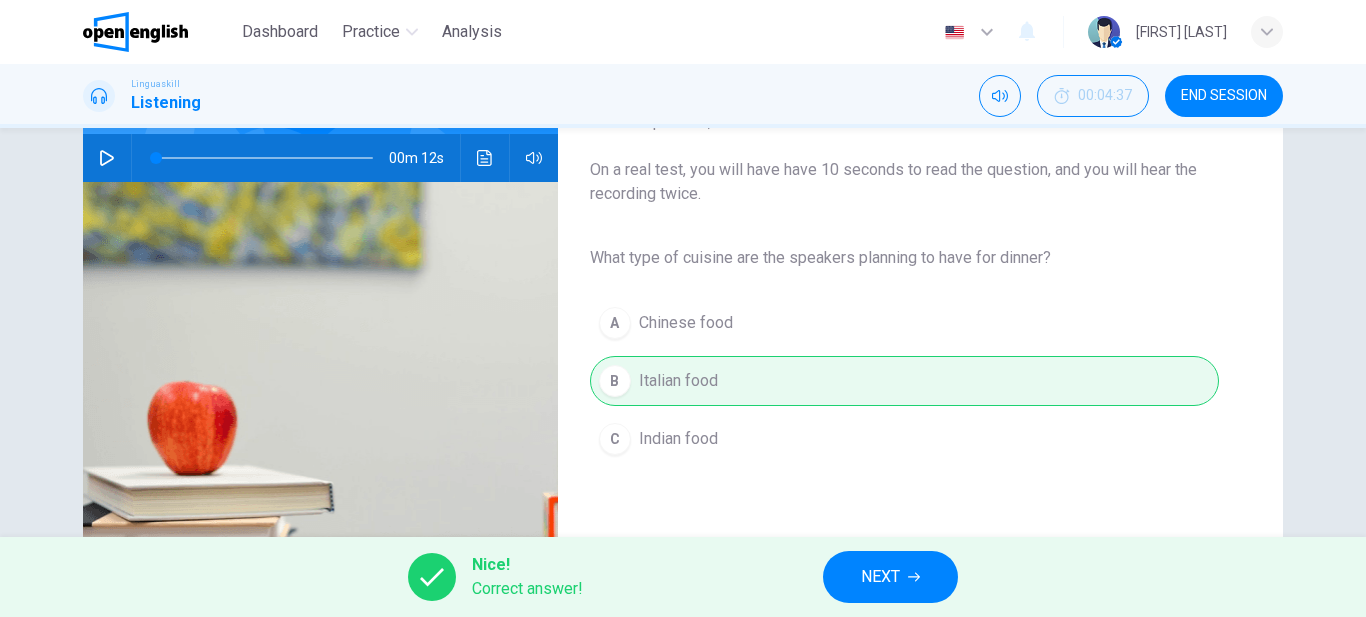 scroll, scrollTop: 138, scrollLeft: 0, axis: vertical 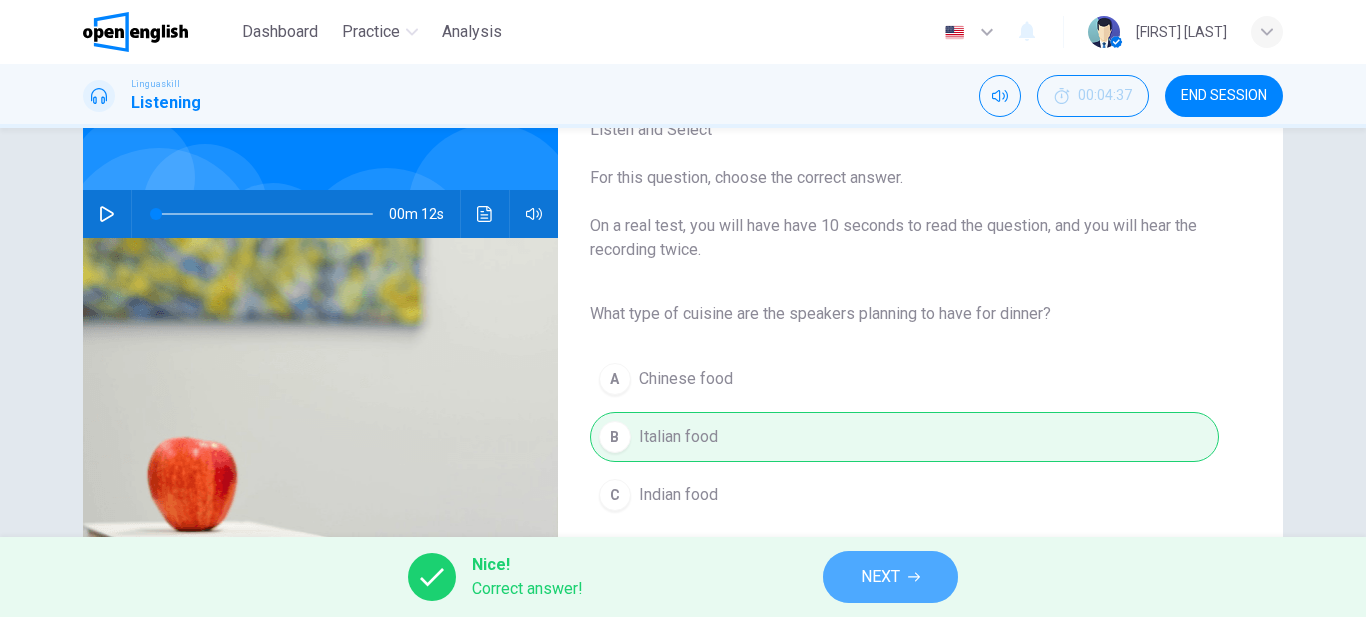 click on "NEXT" at bounding box center [880, 577] 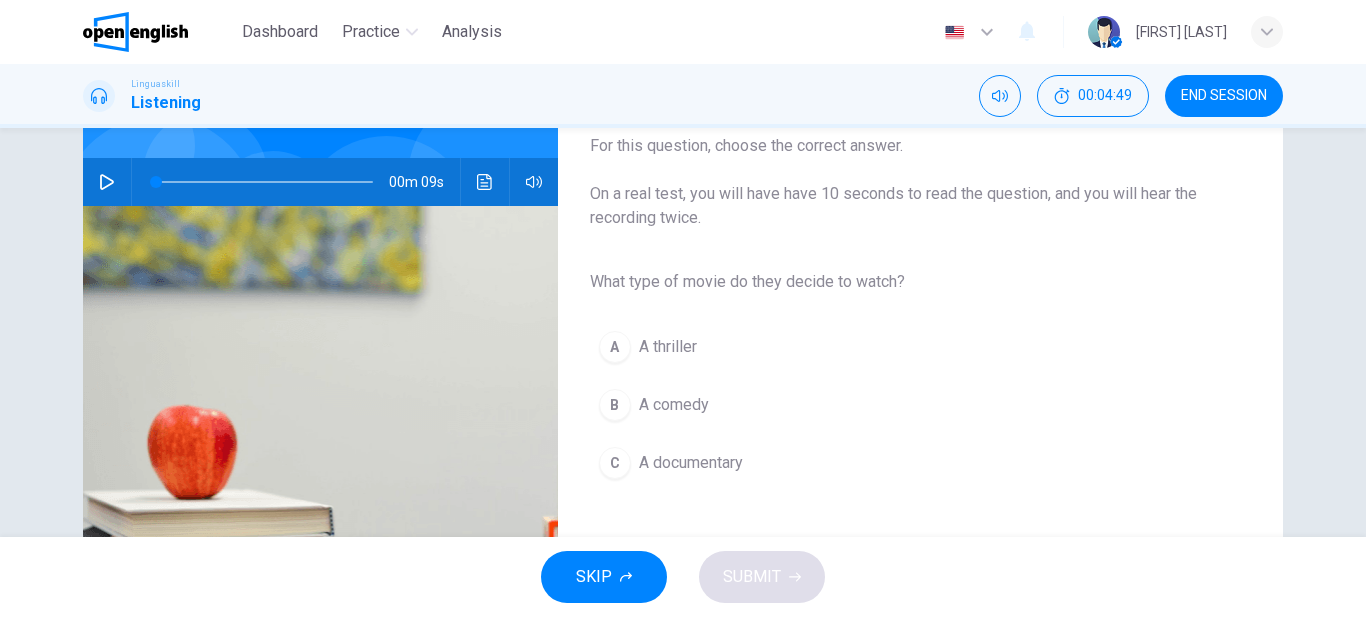 scroll, scrollTop: 114, scrollLeft: 0, axis: vertical 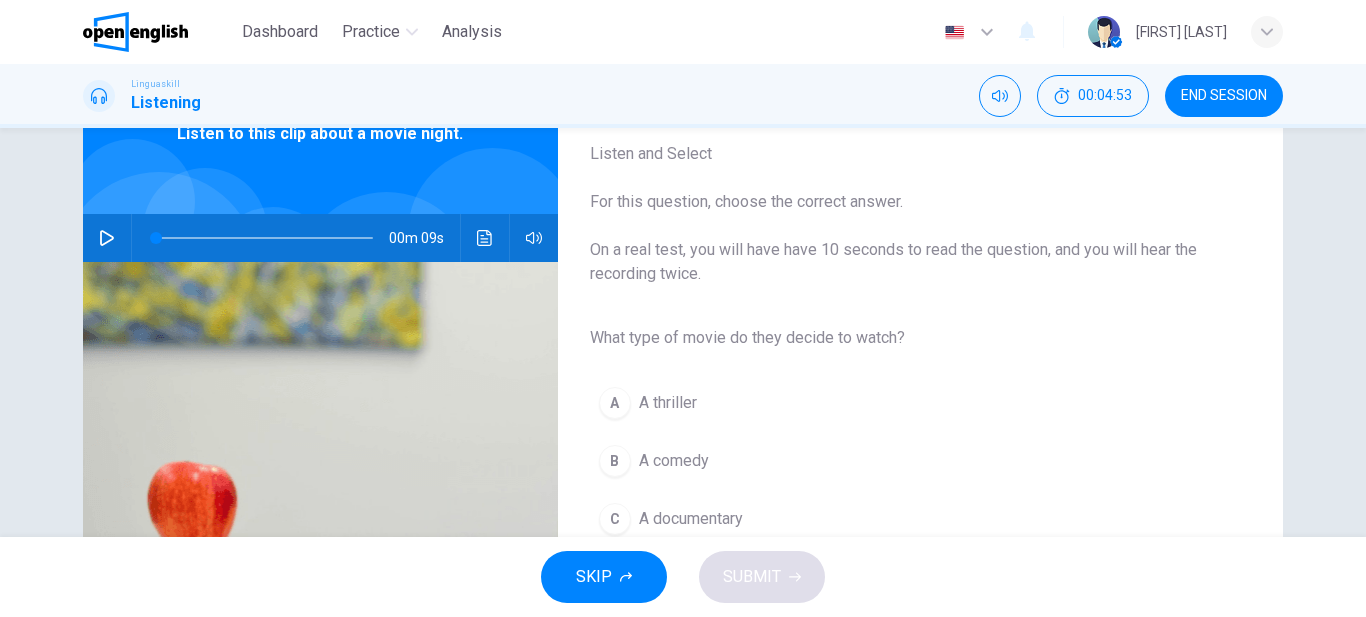 click 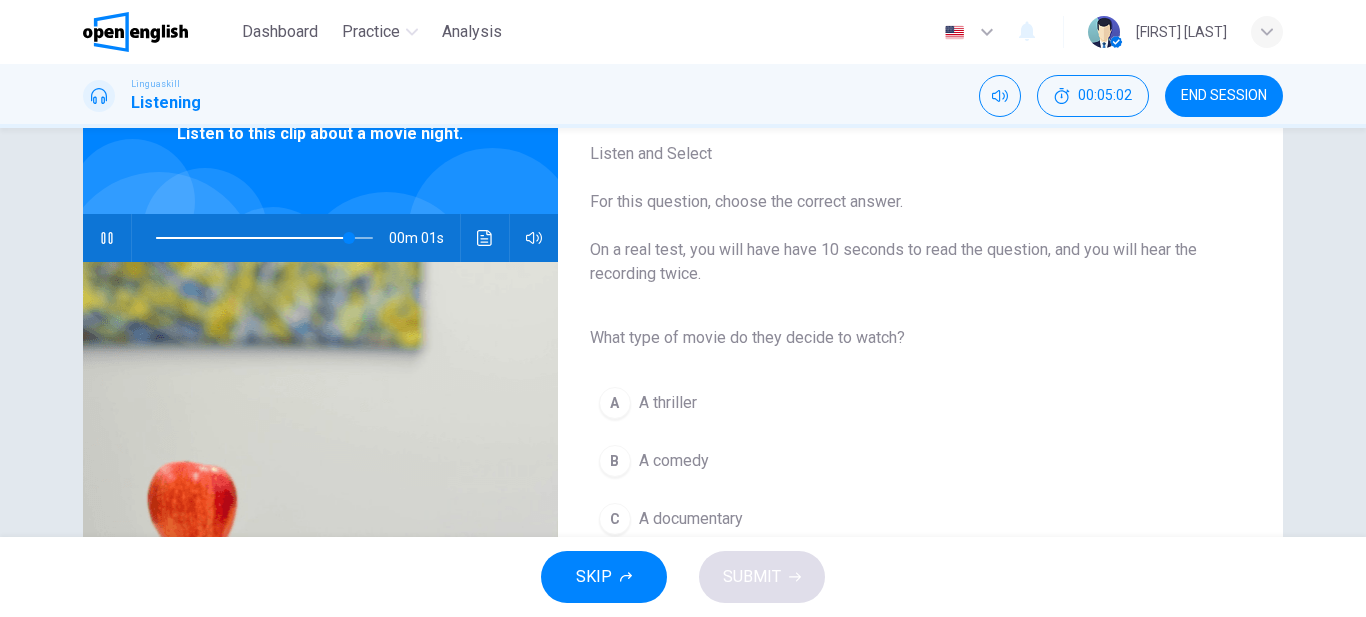 type on "*" 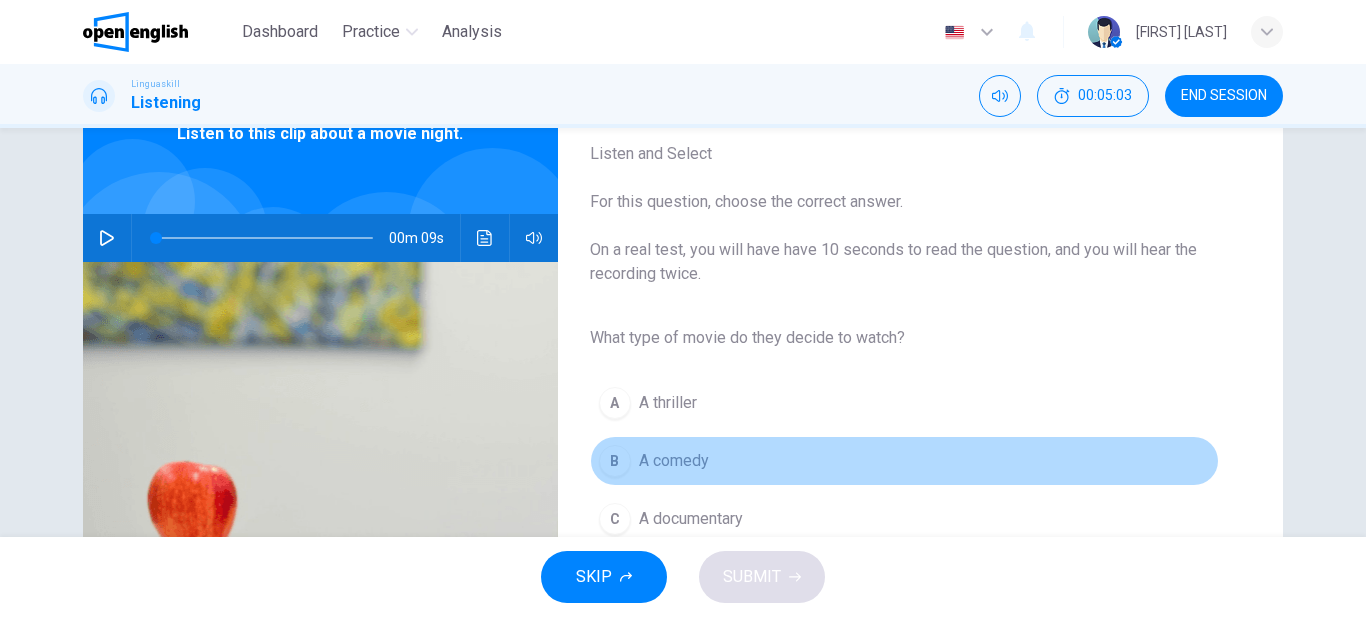 click on "A comedy" at bounding box center [674, 461] 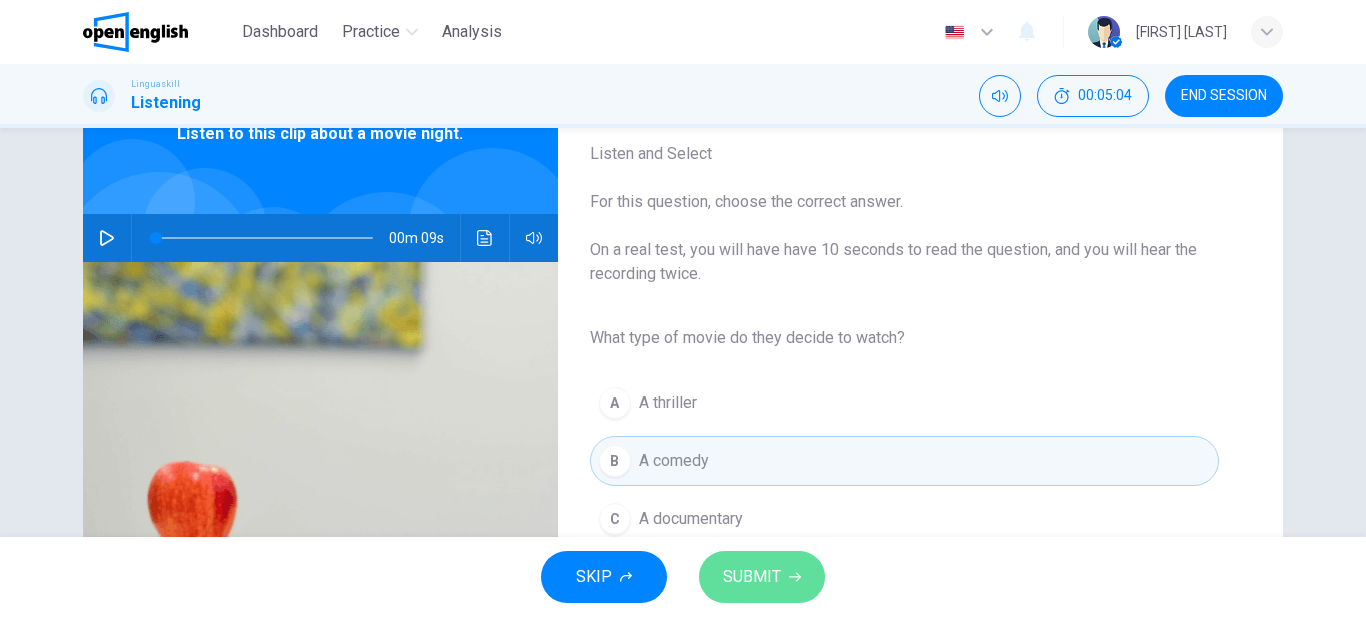 click on "SUBMIT" at bounding box center [752, 577] 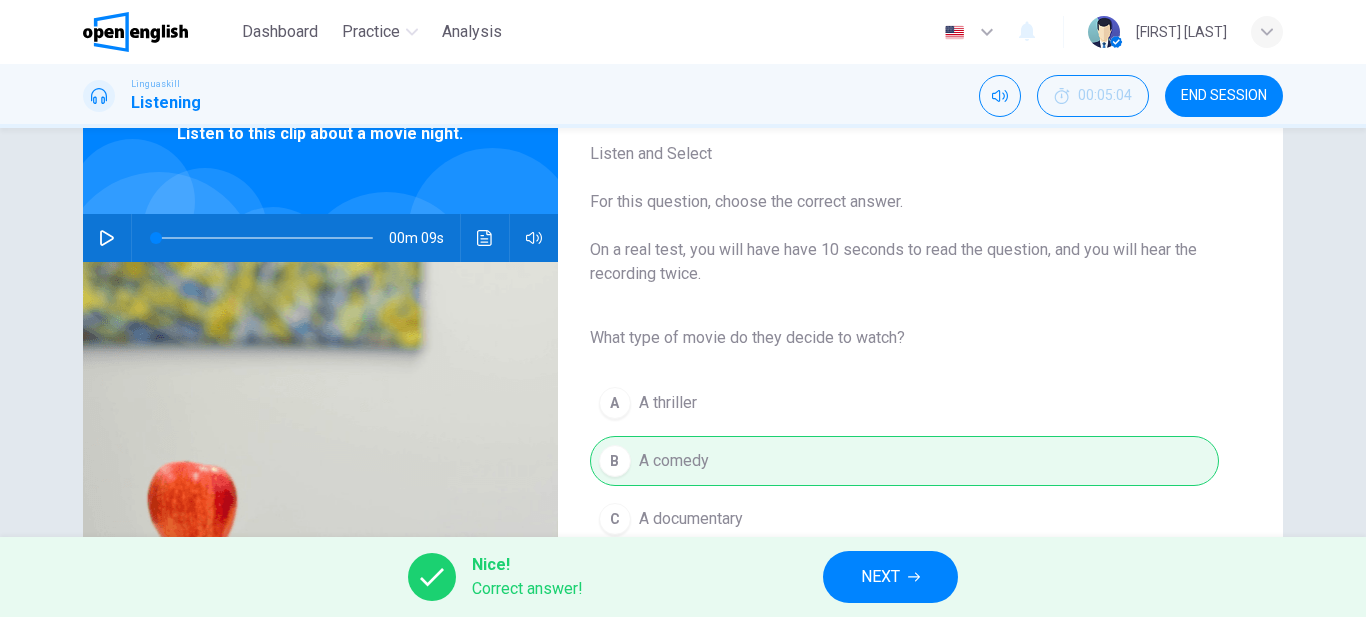 click on "NEXT" at bounding box center [880, 577] 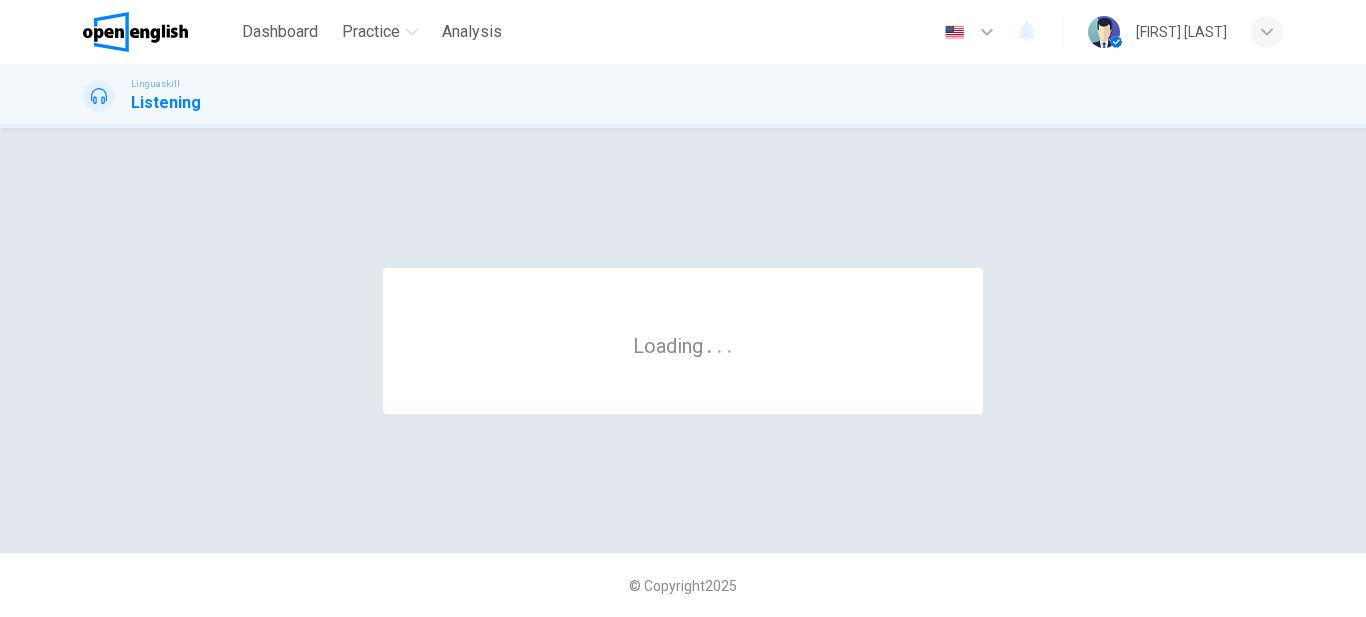 scroll, scrollTop: 0, scrollLeft: 0, axis: both 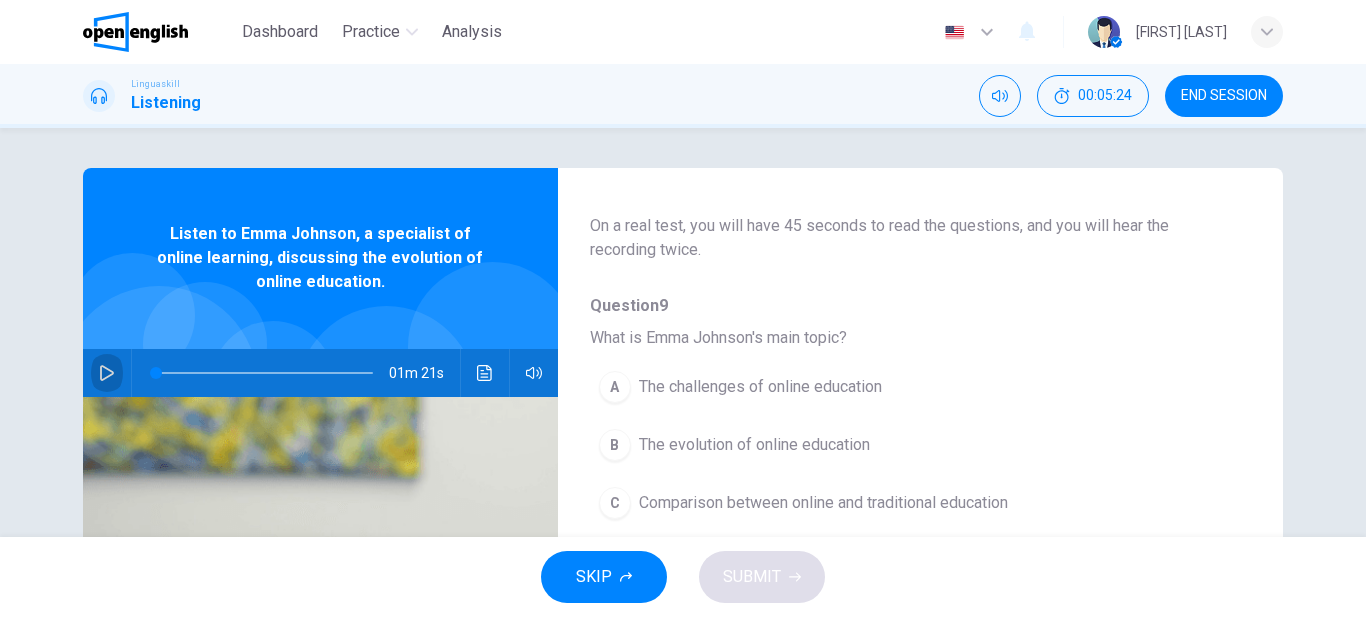 click 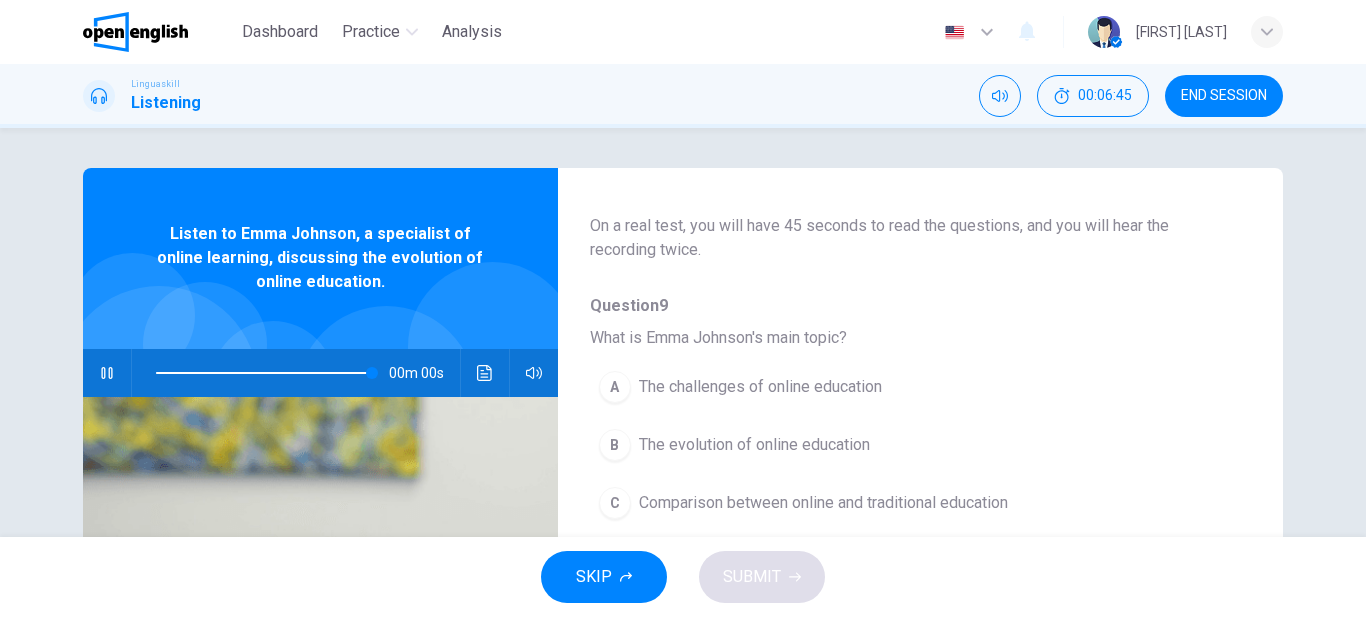 type on "*" 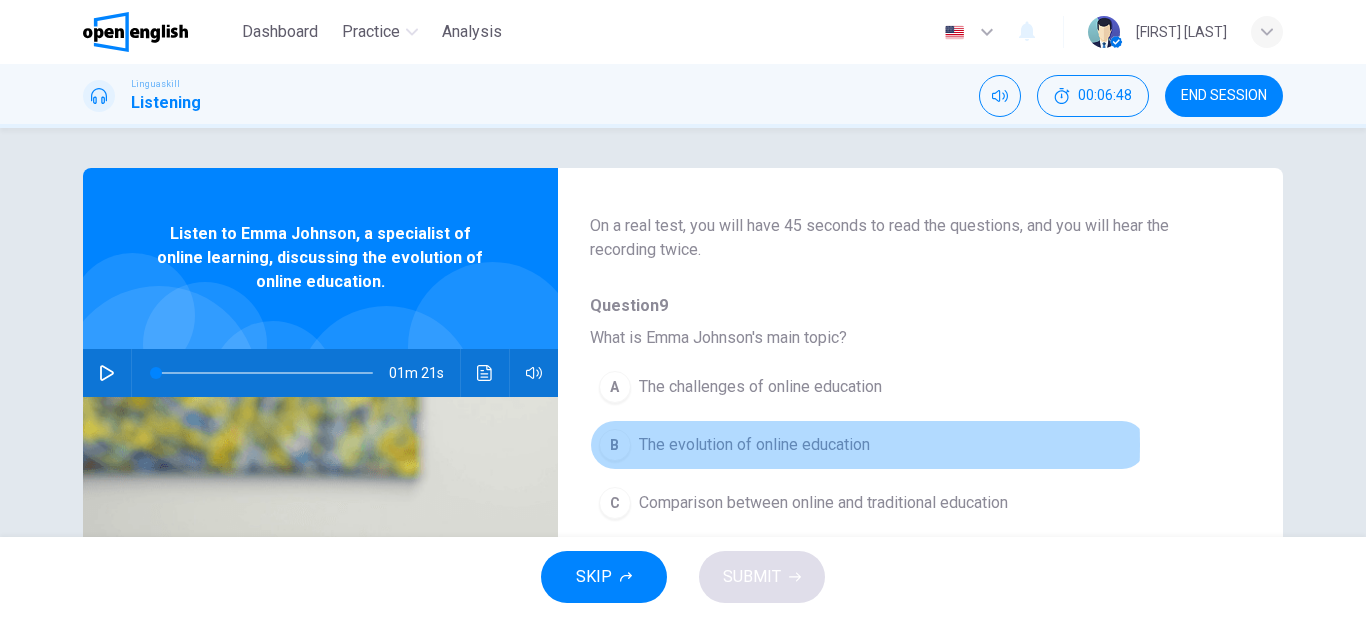 click on "The evolution of online education" at bounding box center (754, 445) 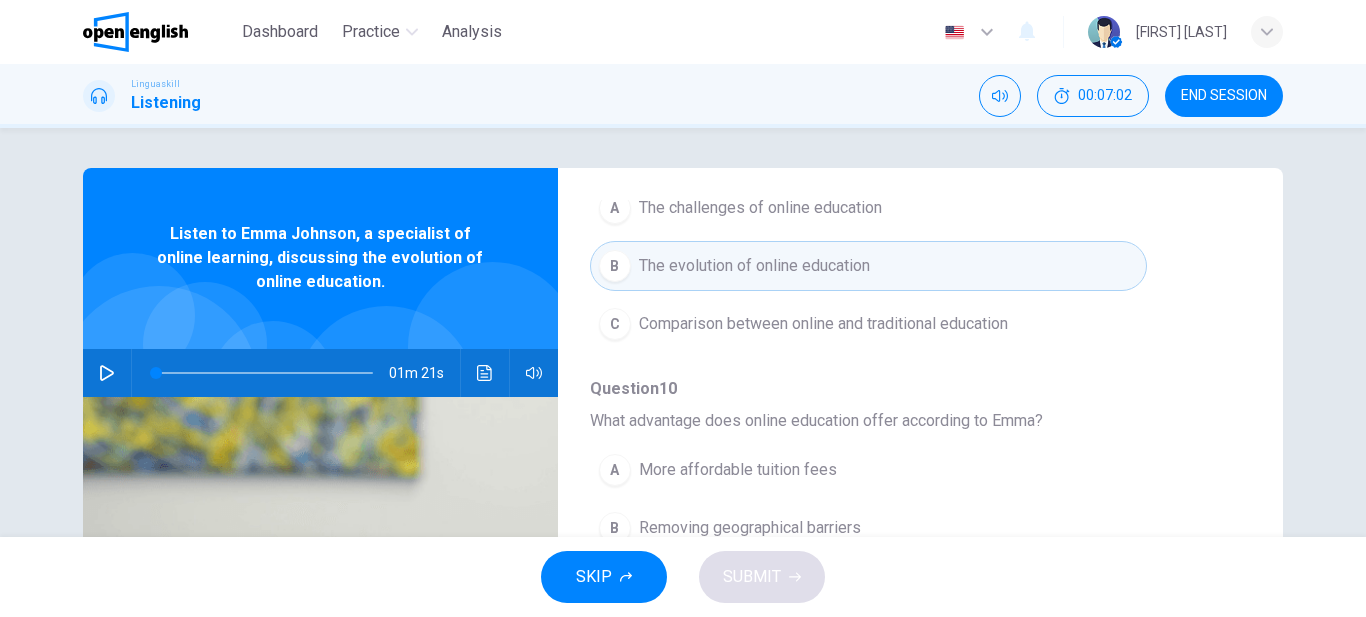 scroll, scrollTop: 407, scrollLeft: 0, axis: vertical 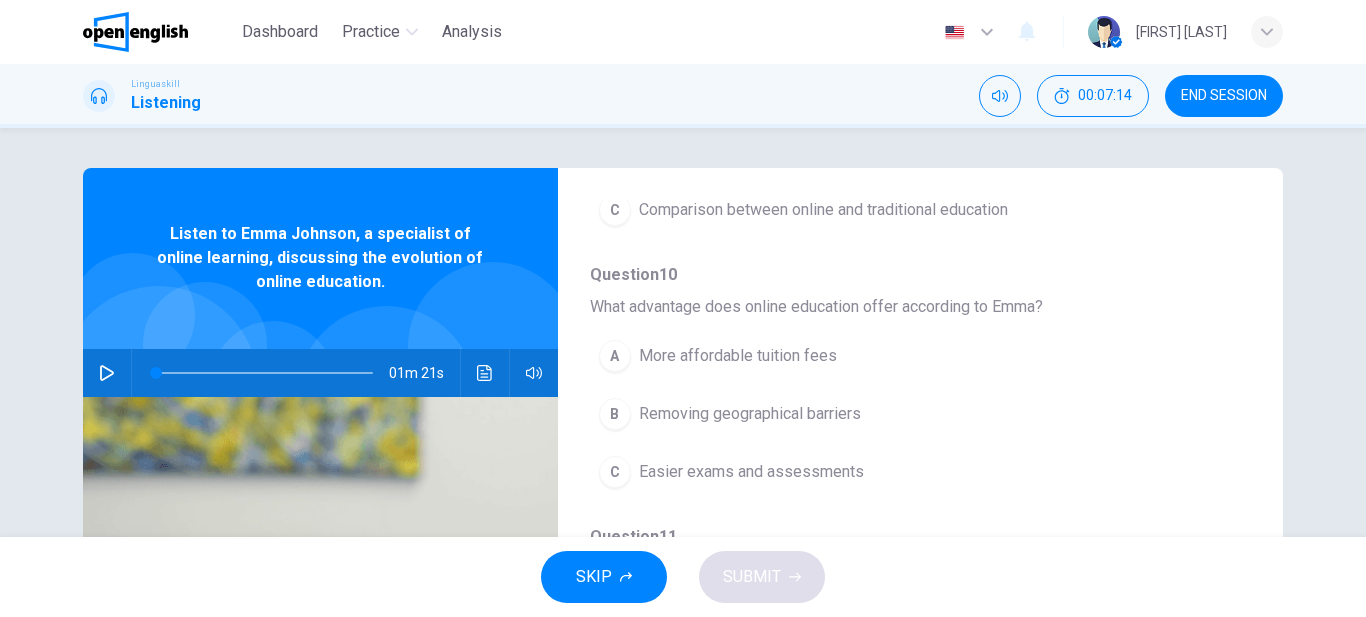 click on "Removing geographical barriers" at bounding box center [750, 414] 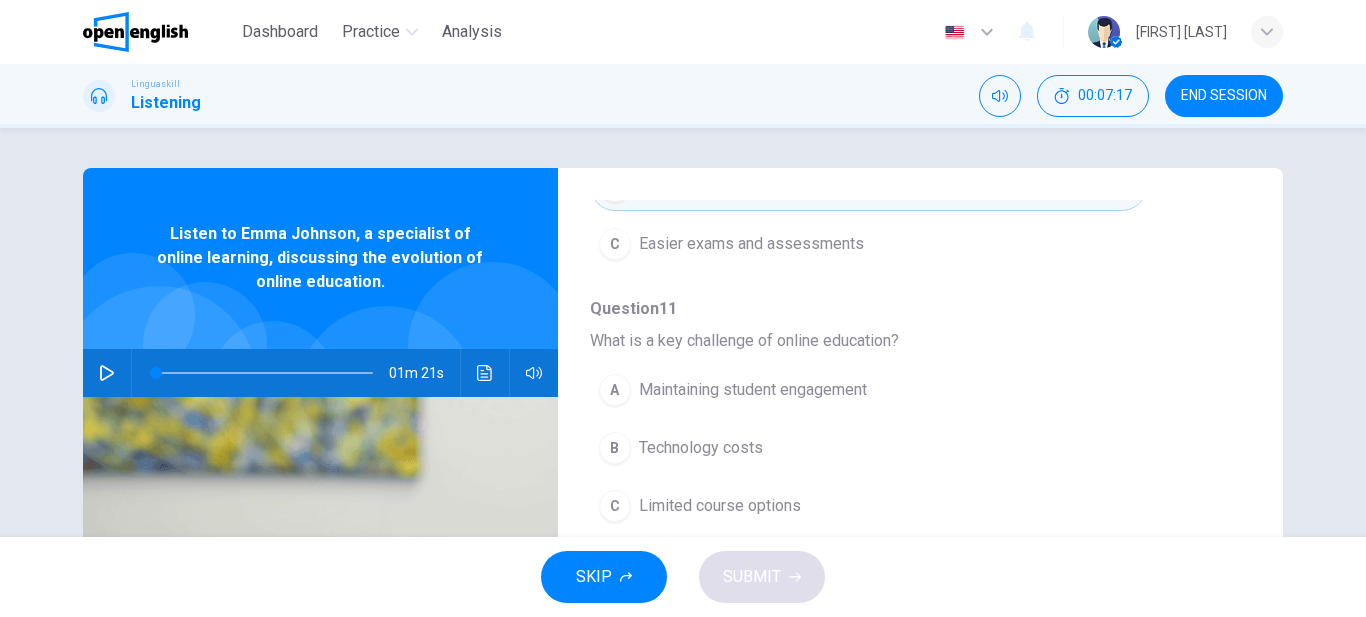 scroll, scrollTop: 749, scrollLeft: 0, axis: vertical 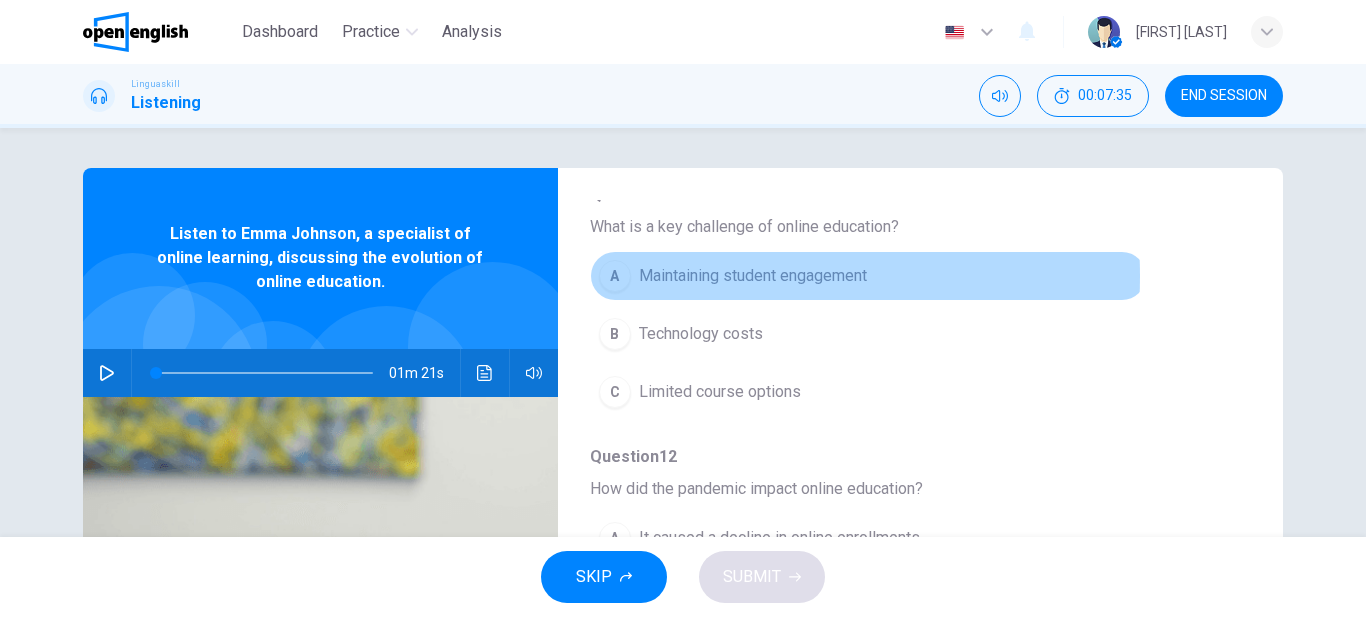 click on "Maintaining student engagement" at bounding box center [753, 276] 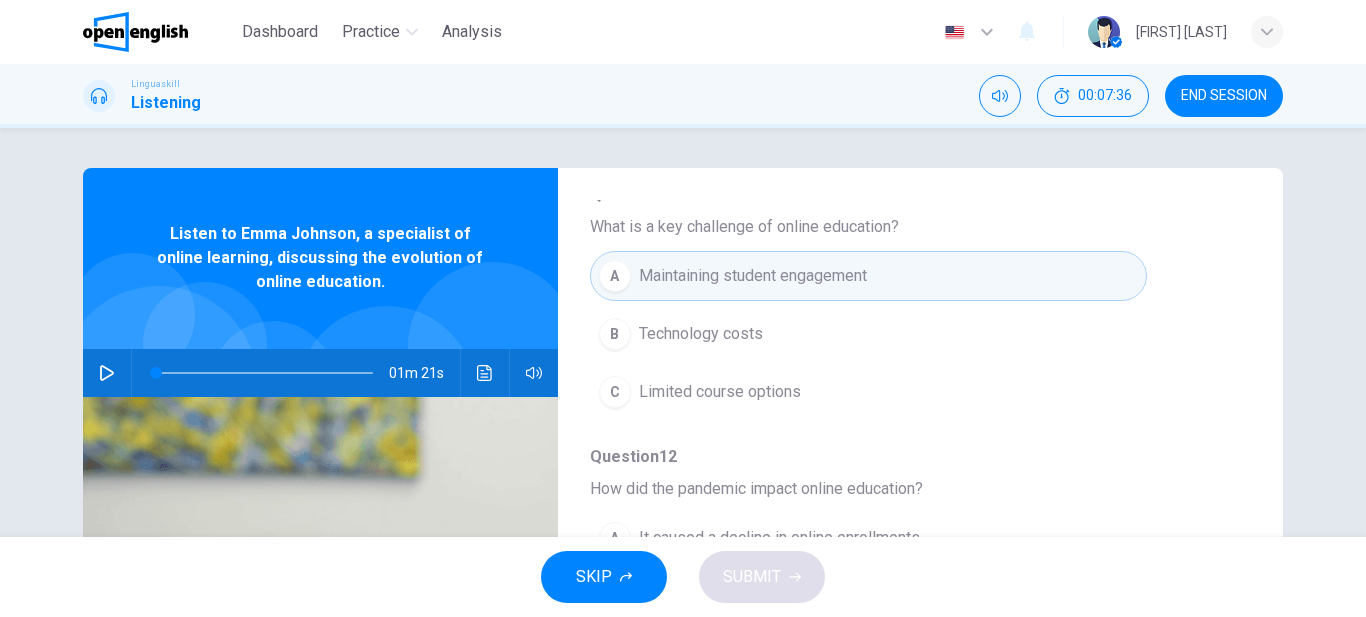scroll, scrollTop: 863, scrollLeft: 0, axis: vertical 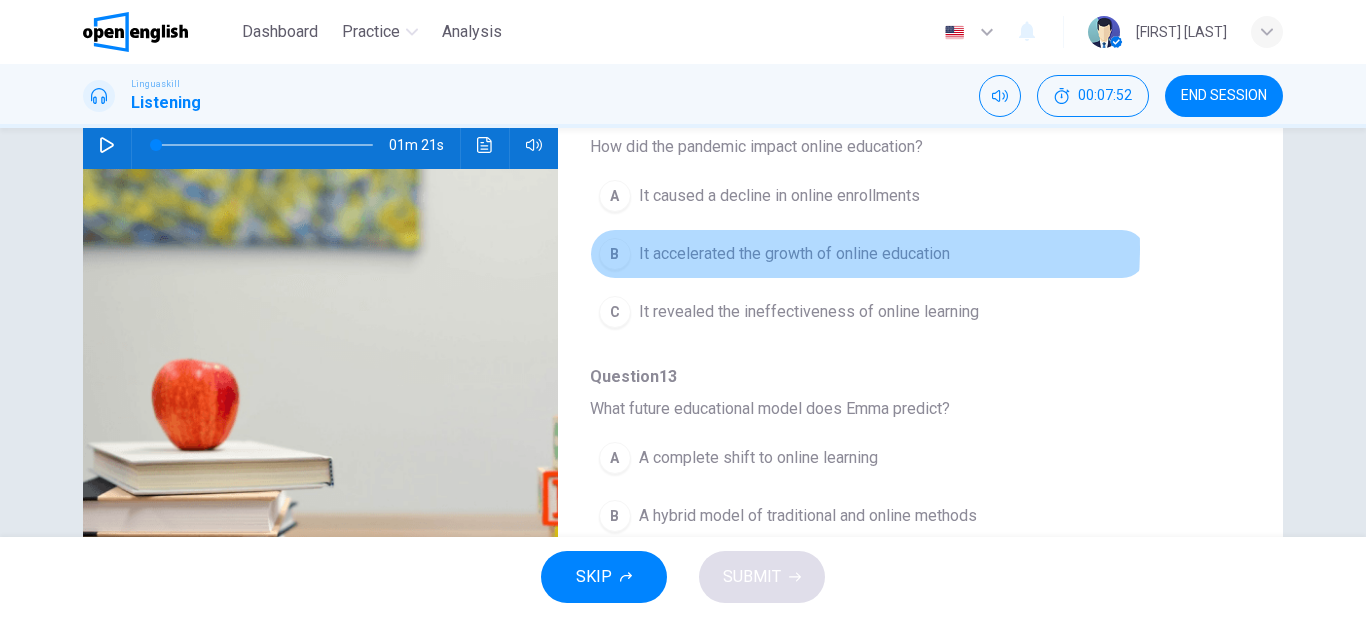 click on "It accelerated the growth of online education" at bounding box center (794, 254) 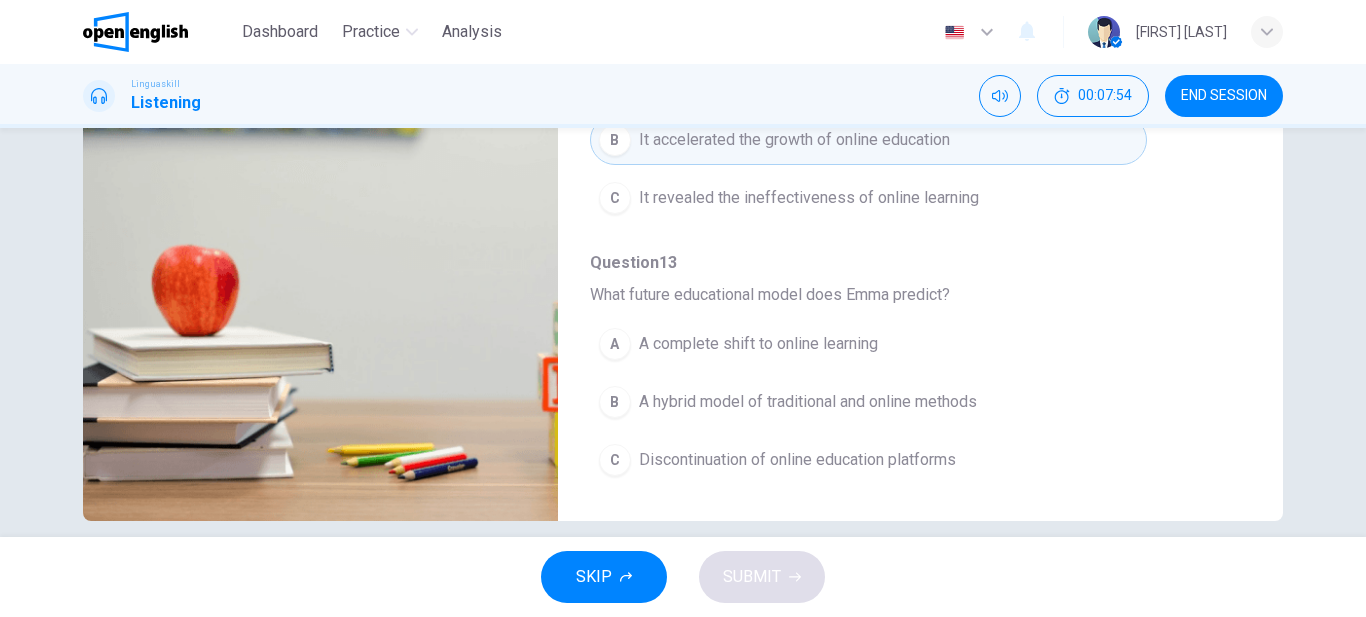 scroll, scrollTop: 366, scrollLeft: 0, axis: vertical 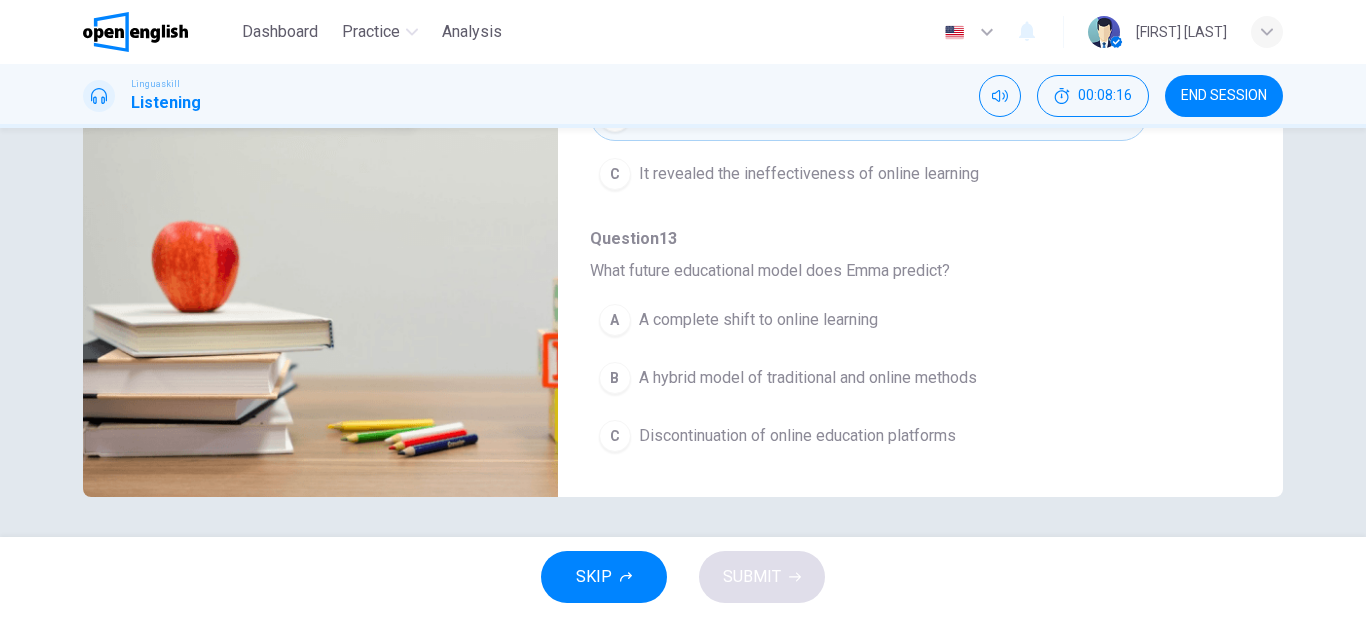 click on "A hybrid model of traditional and online methods" at bounding box center (808, 378) 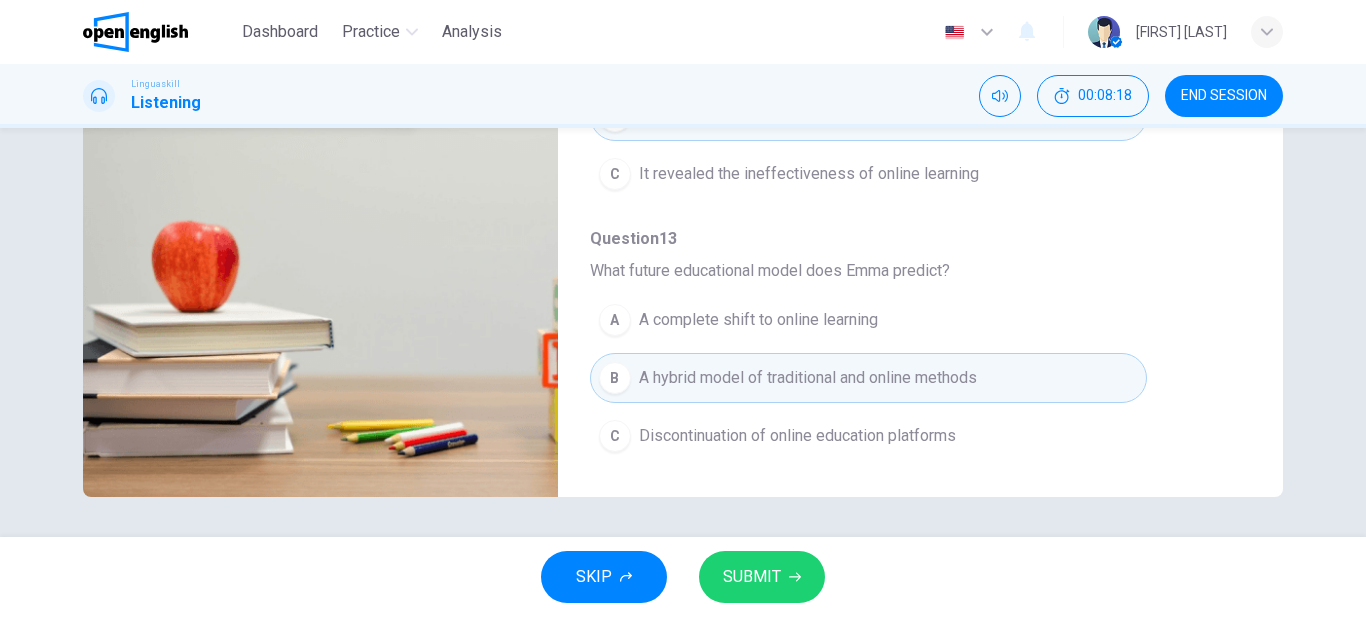 click on "SUBMIT" at bounding box center (752, 577) 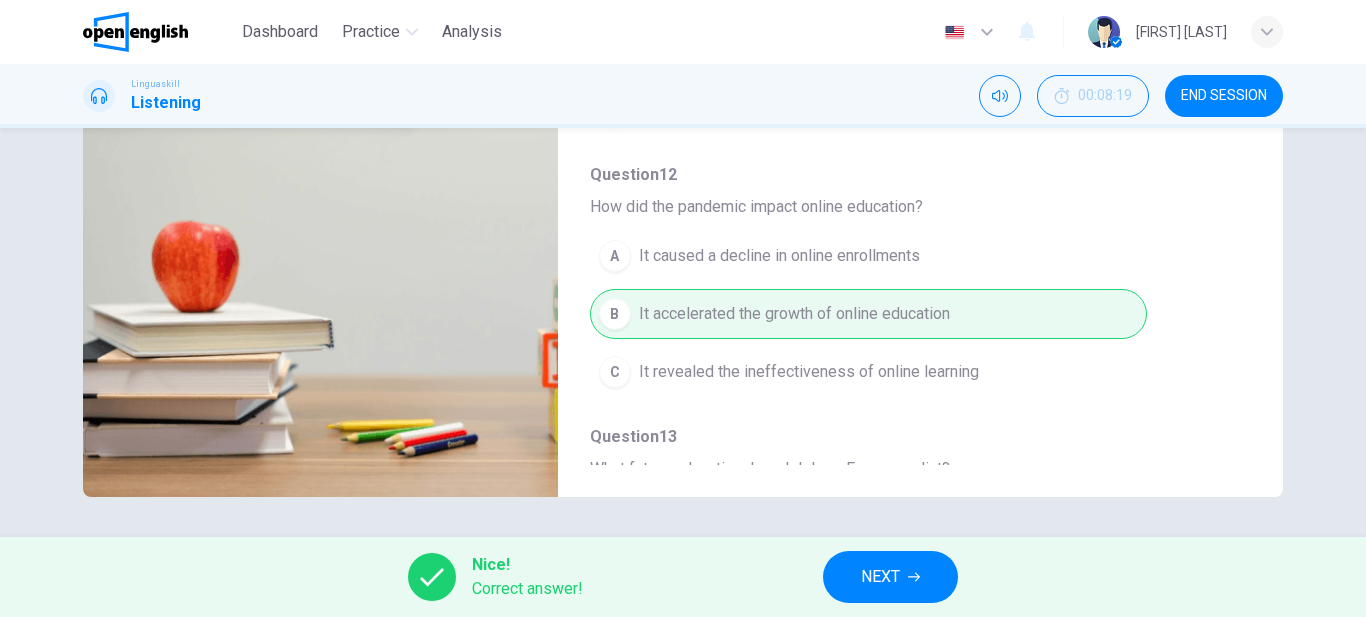 scroll, scrollTop: 863, scrollLeft: 0, axis: vertical 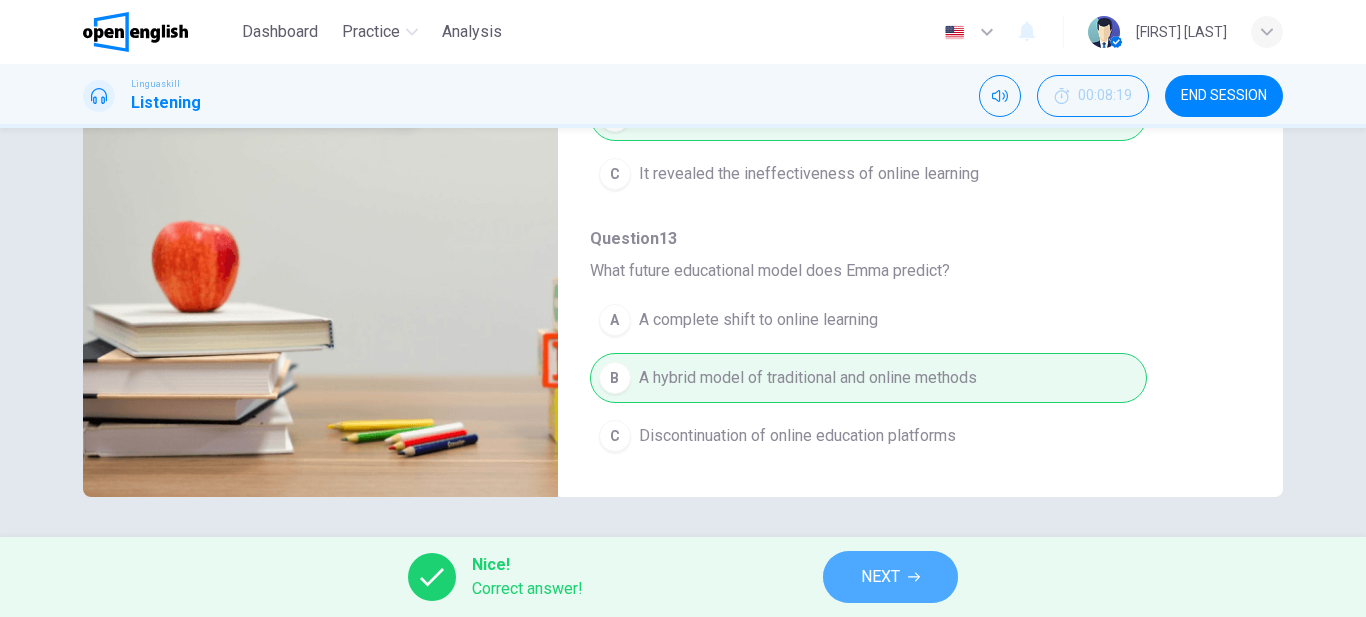 click on "NEXT" at bounding box center (880, 577) 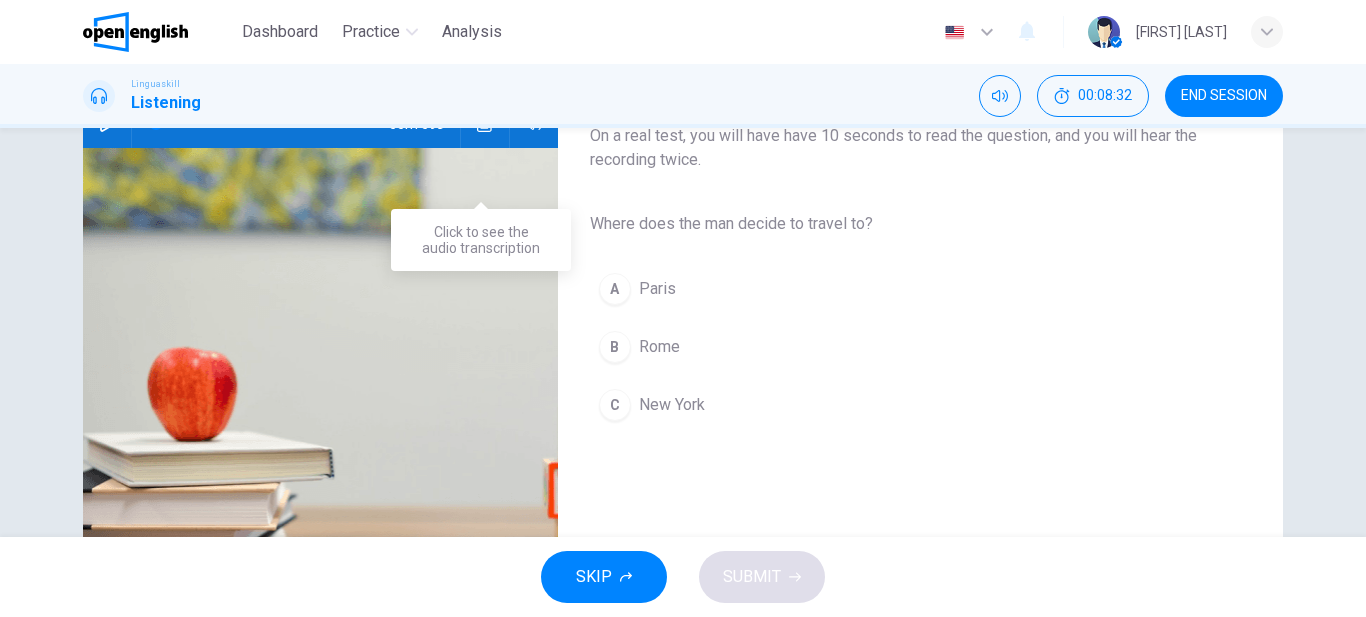 scroll, scrollTop: 114, scrollLeft: 0, axis: vertical 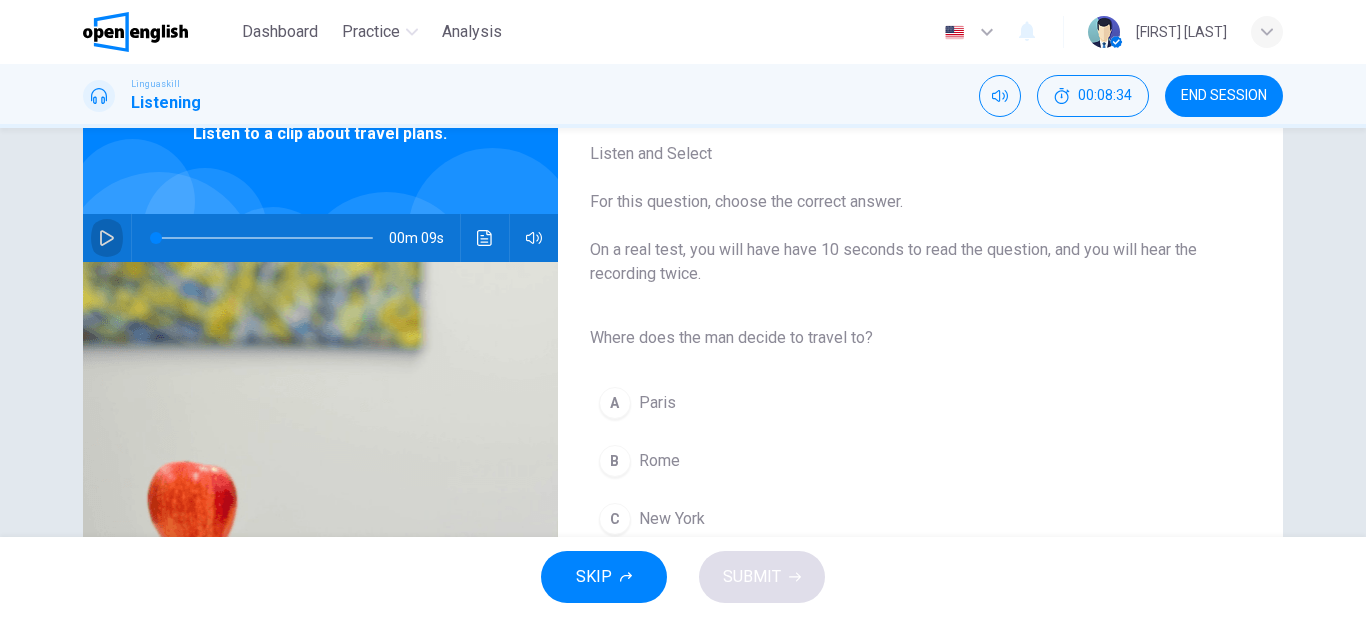 click 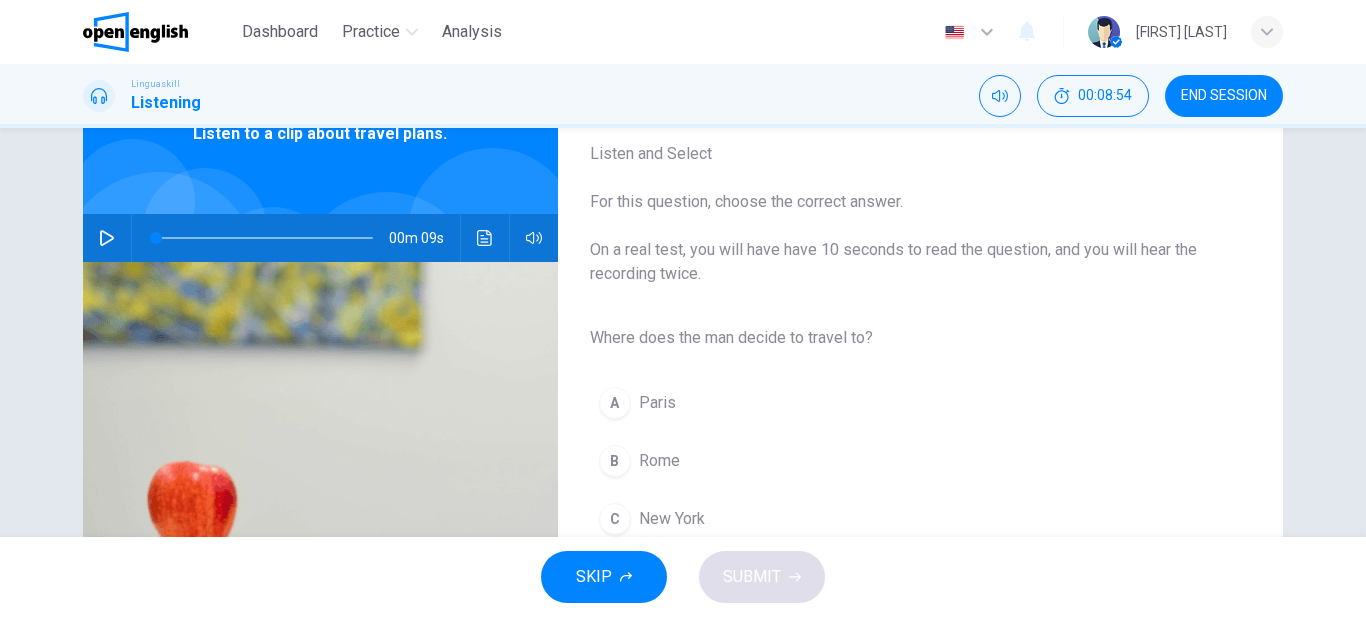 click 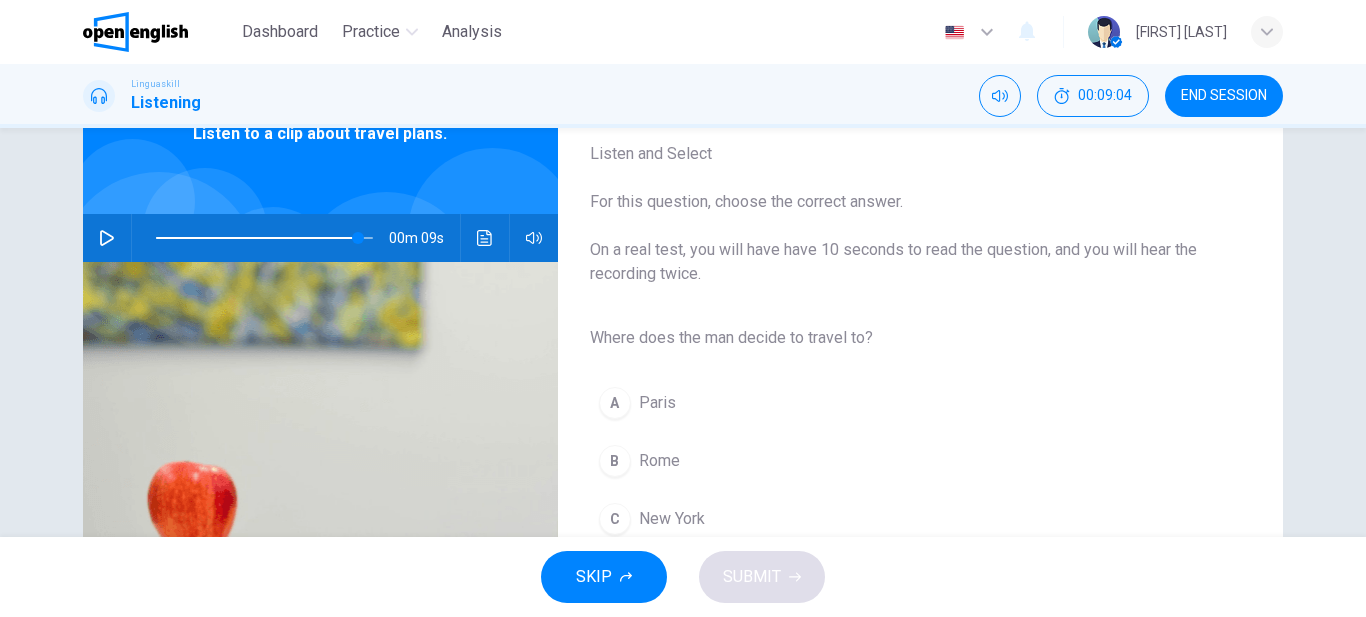 type on "*" 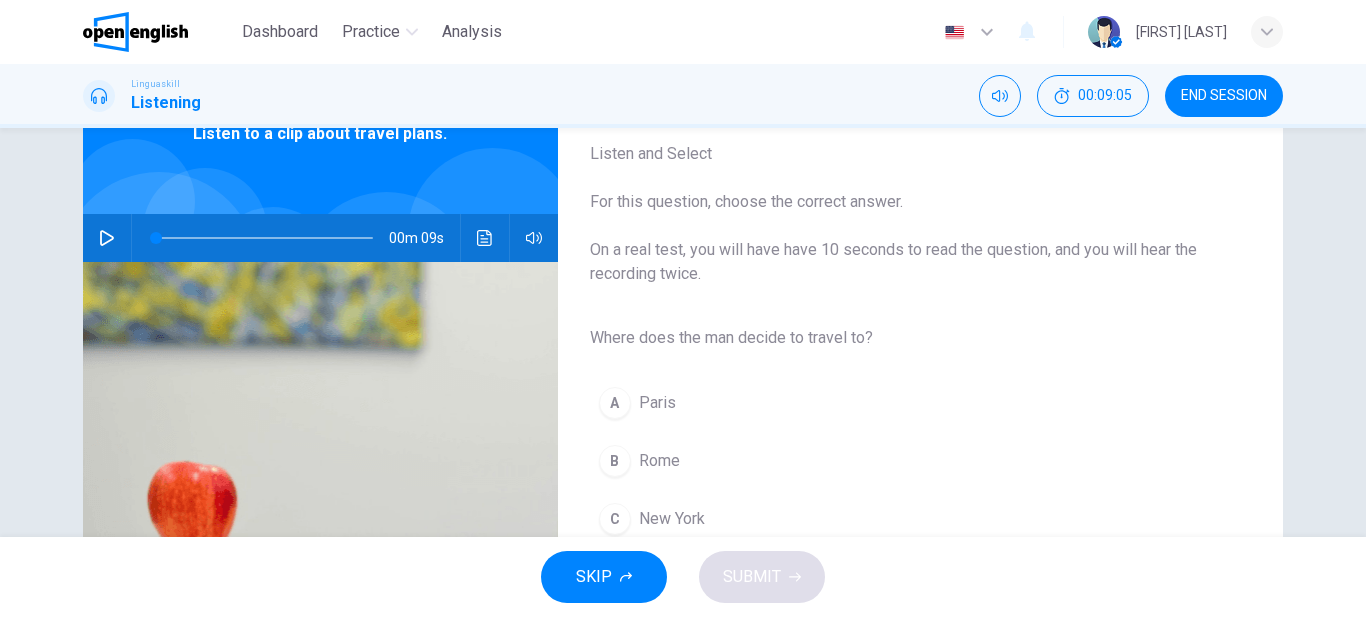 click on "Rome" at bounding box center (659, 461) 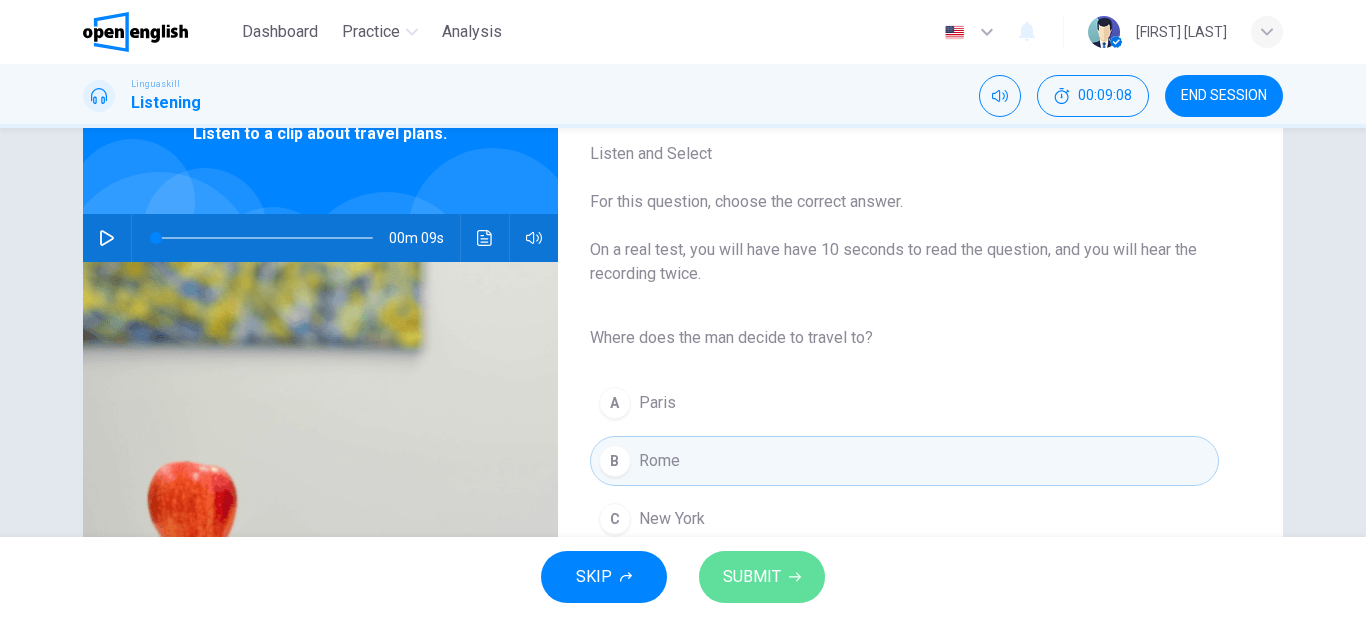 click on "SUBMIT" at bounding box center [752, 577] 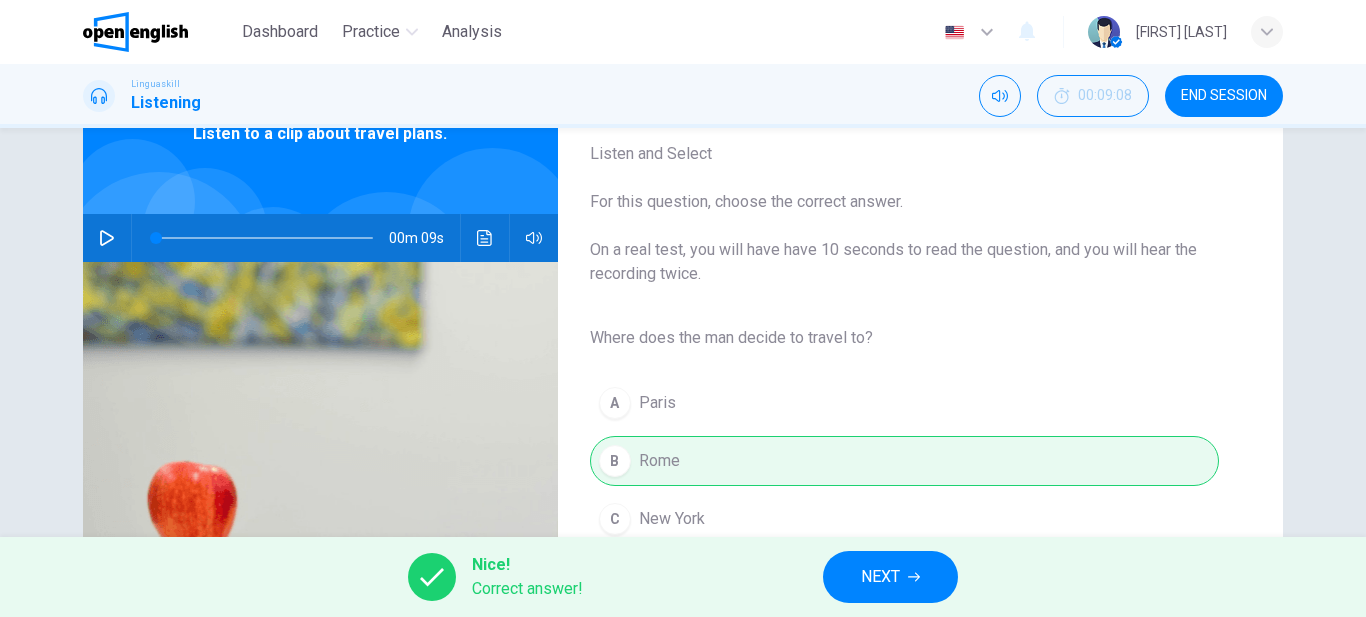 click on "NEXT" at bounding box center [880, 577] 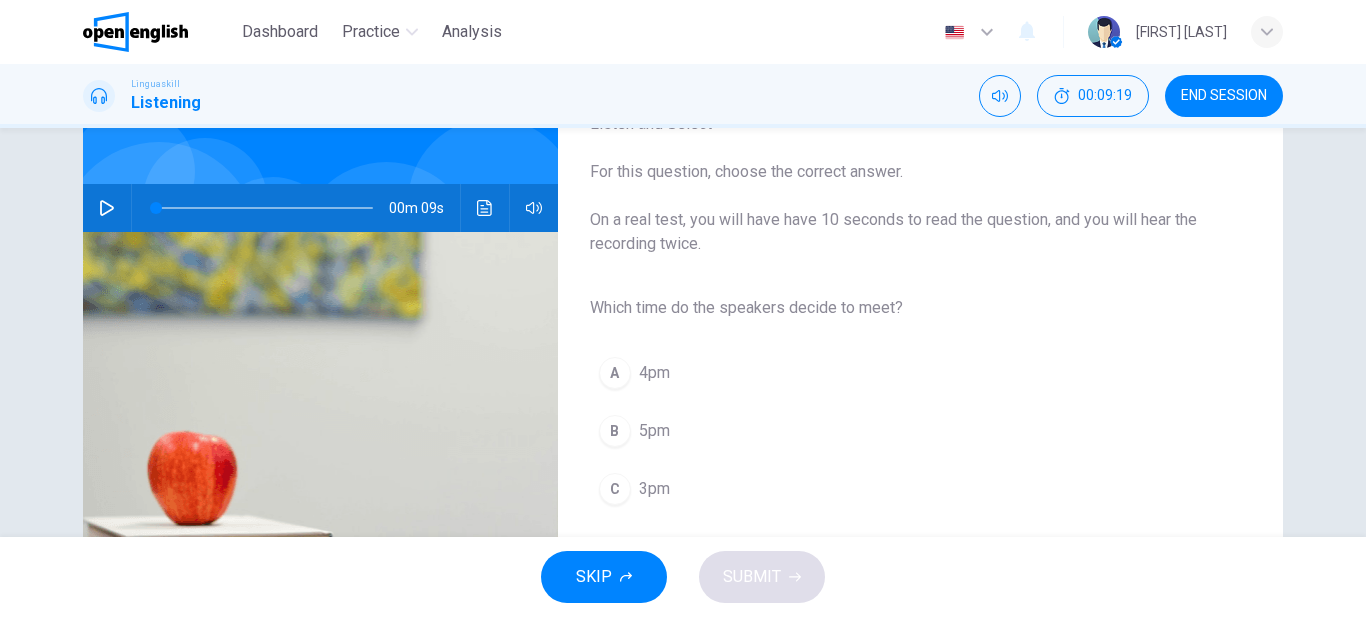 scroll, scrollTop: 114, scrollLeft: 0, axis: vertical 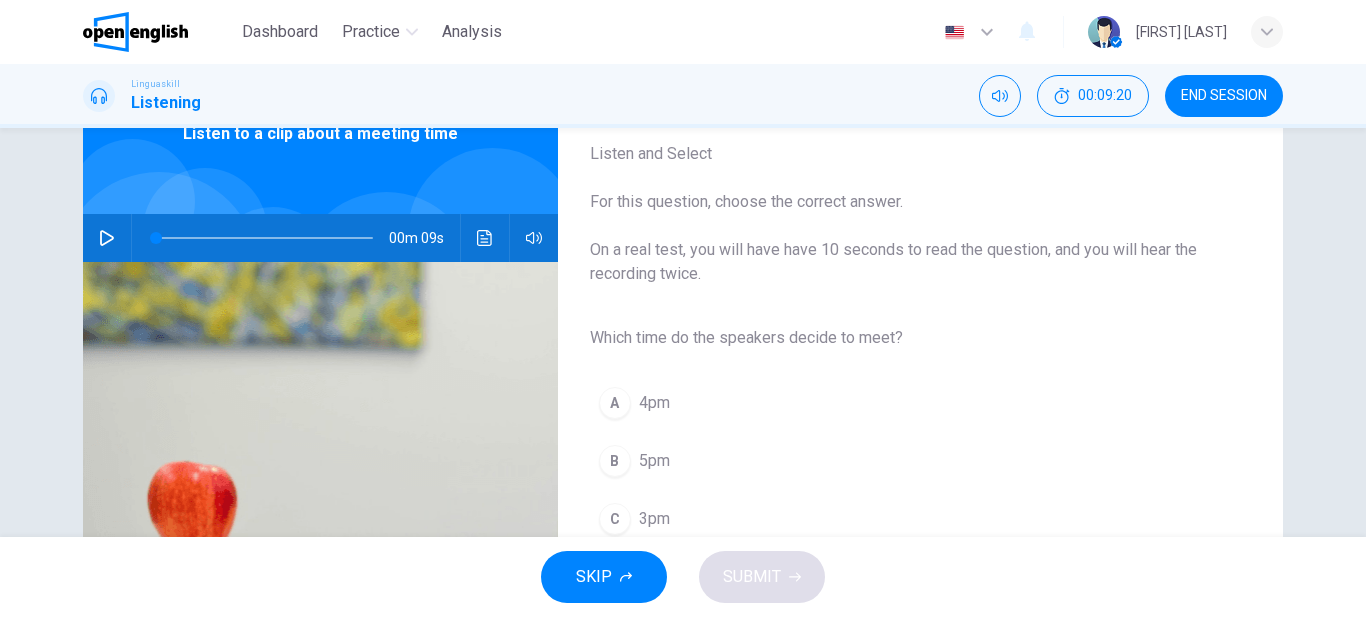 click 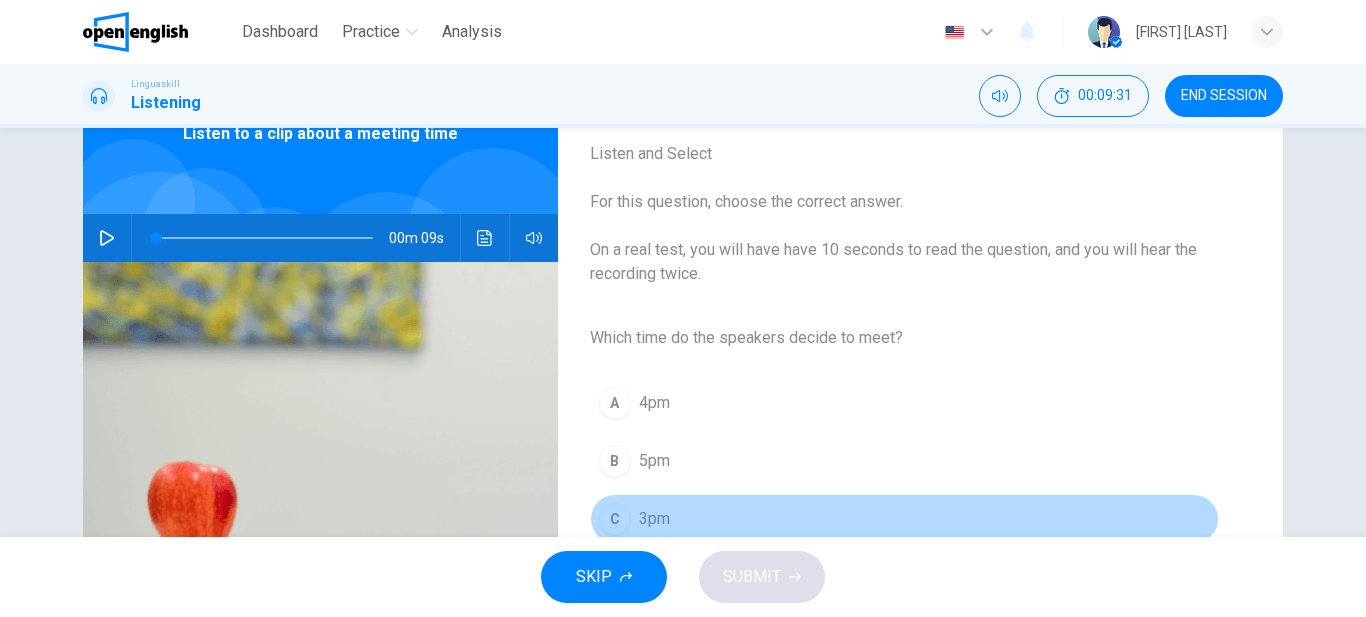 click on "3pm" at bounding box center (654, 519) 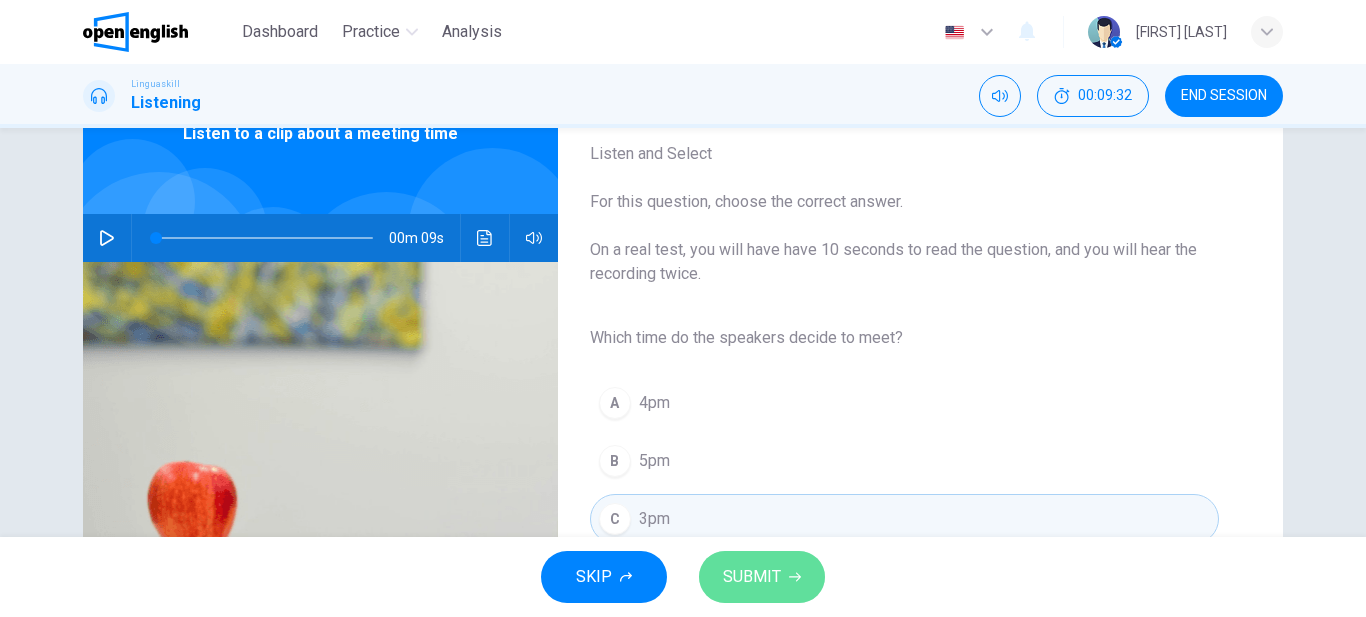 click on "SUBMIT" at bounding box center [752, 577] 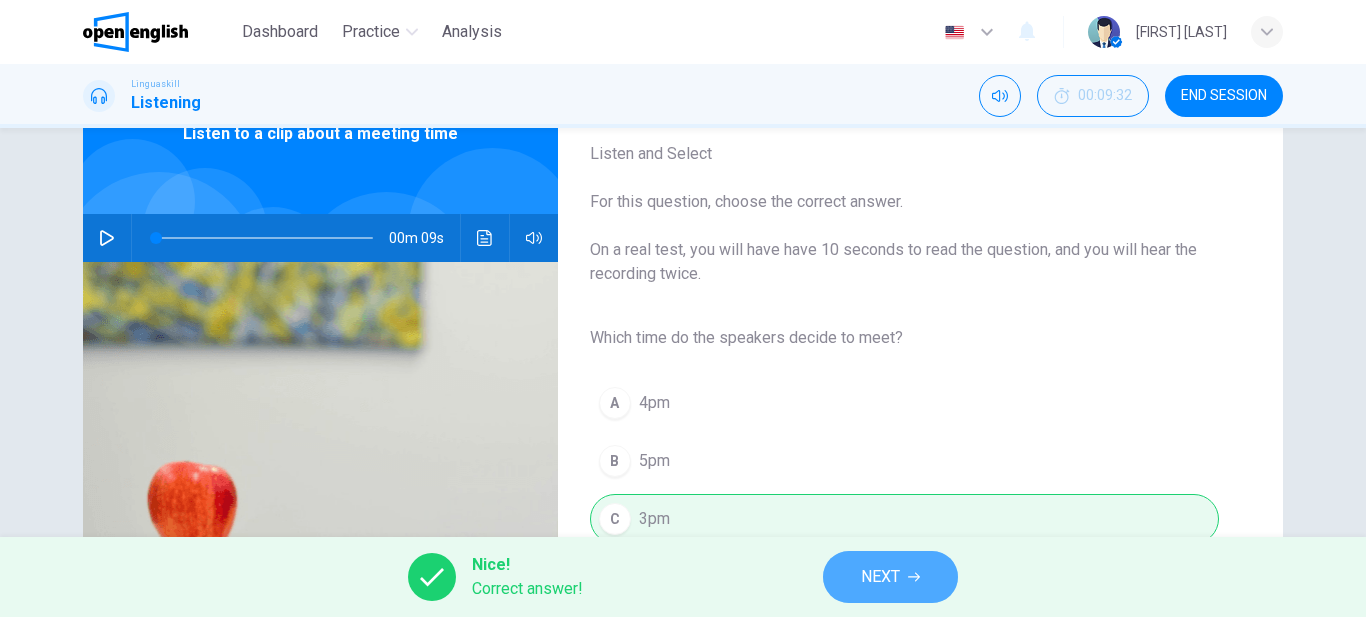 click on "NEXT" at bounding box center [880, 577] 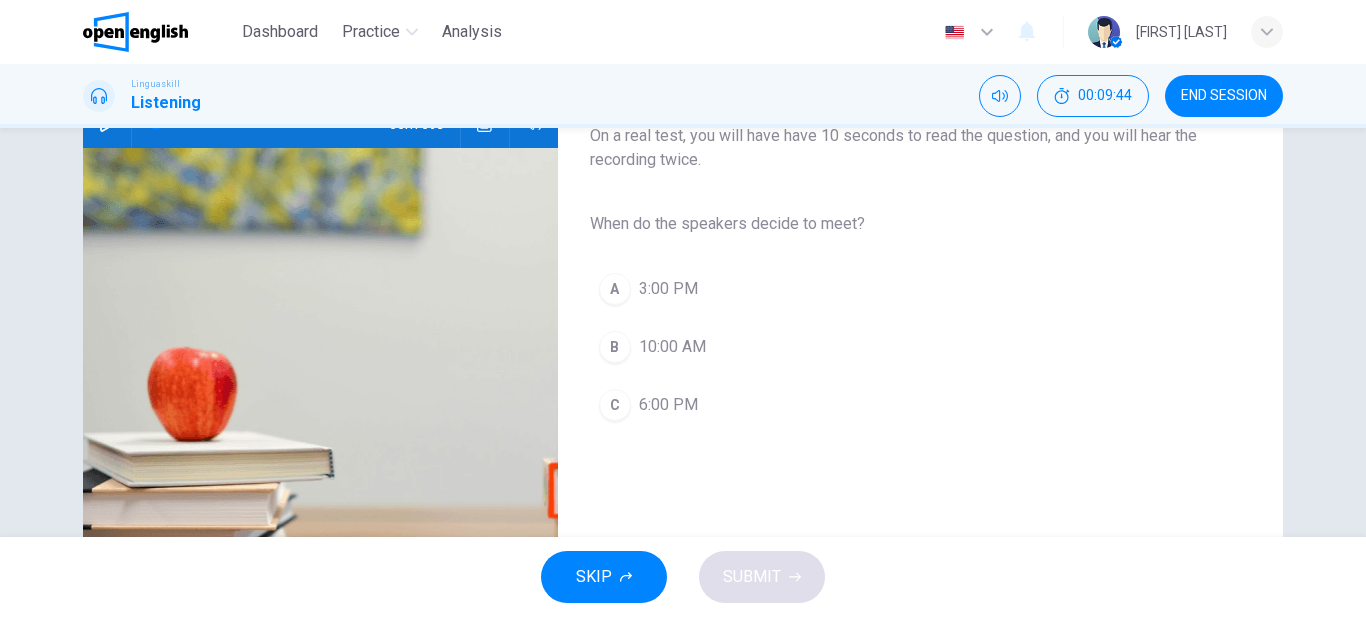 scroll, scrollTop: 114, scrollLeft: 0, axis: vertical 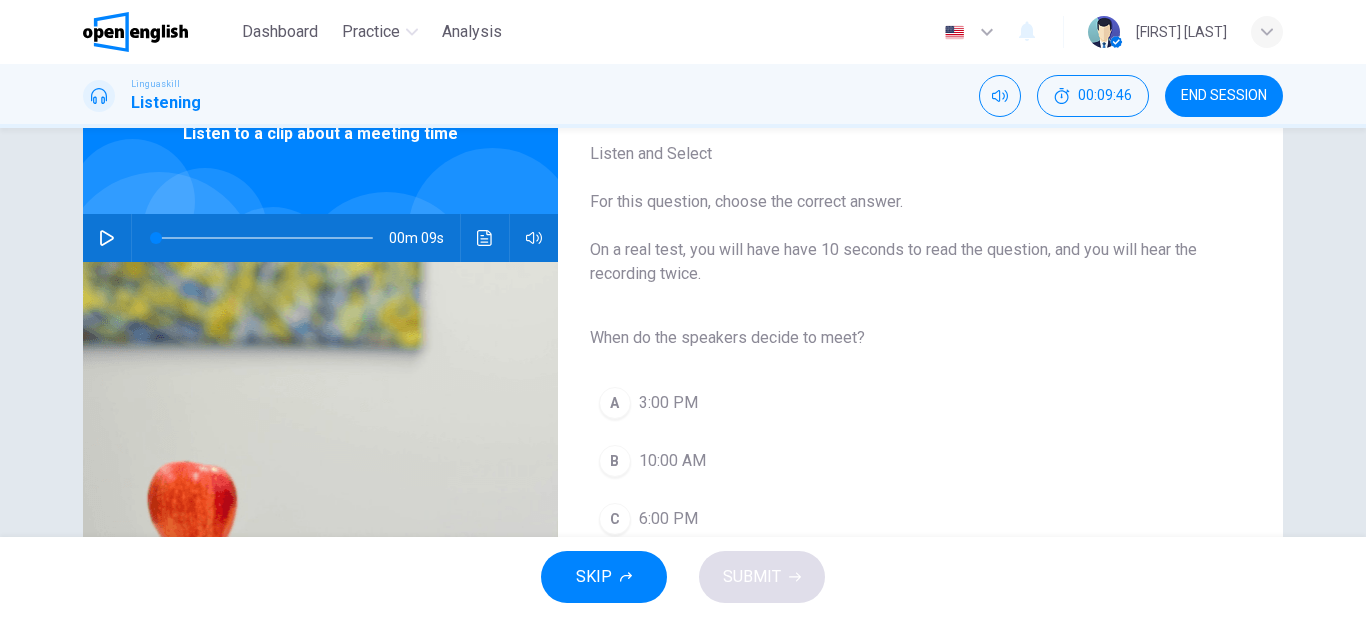 click 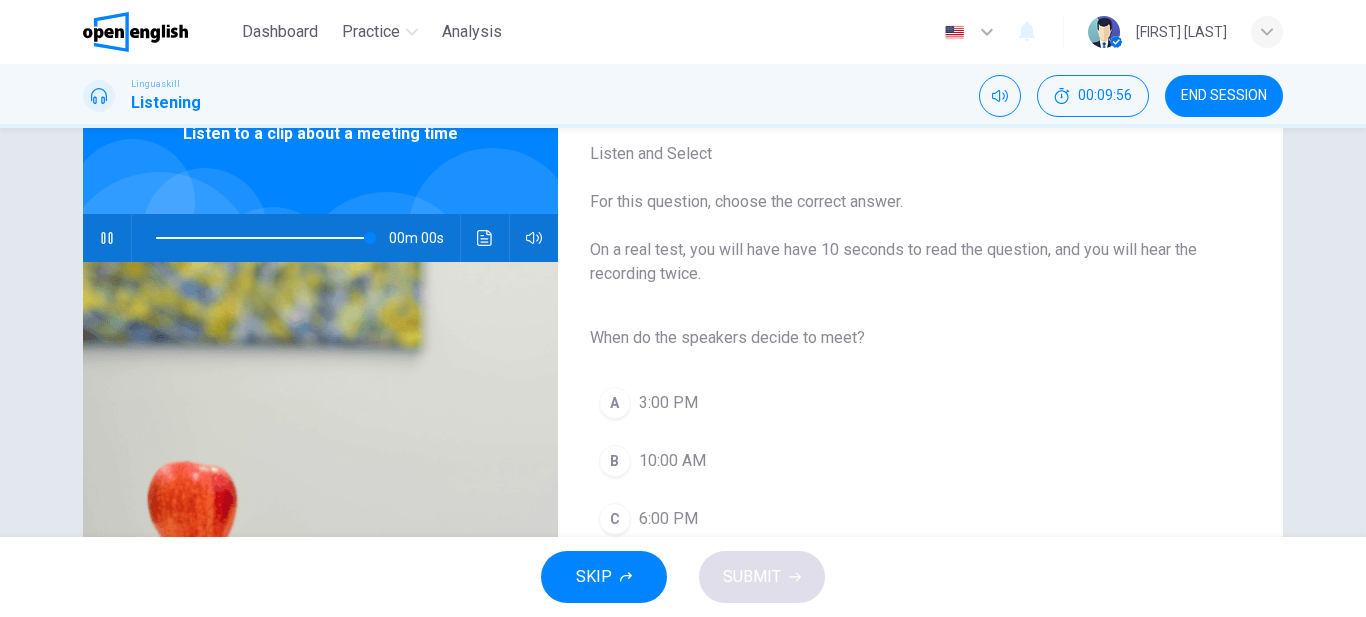 type on "*" 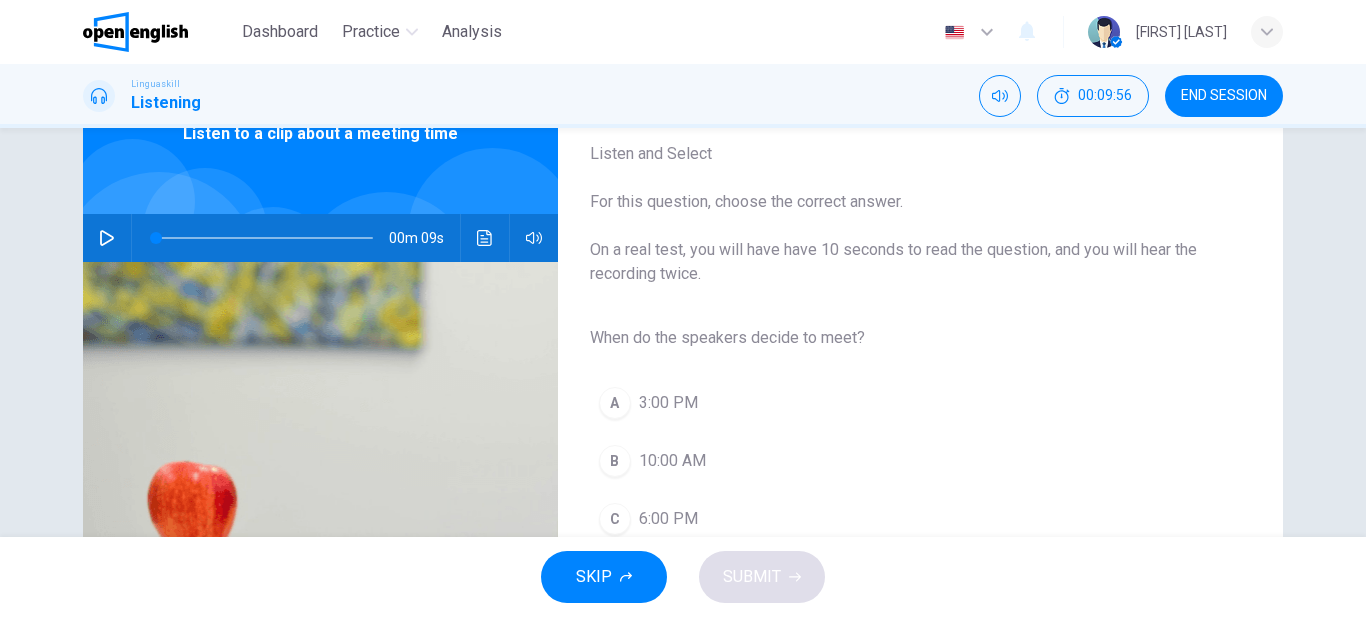 click on "3:00 PM" at bounding box center [668, 403] 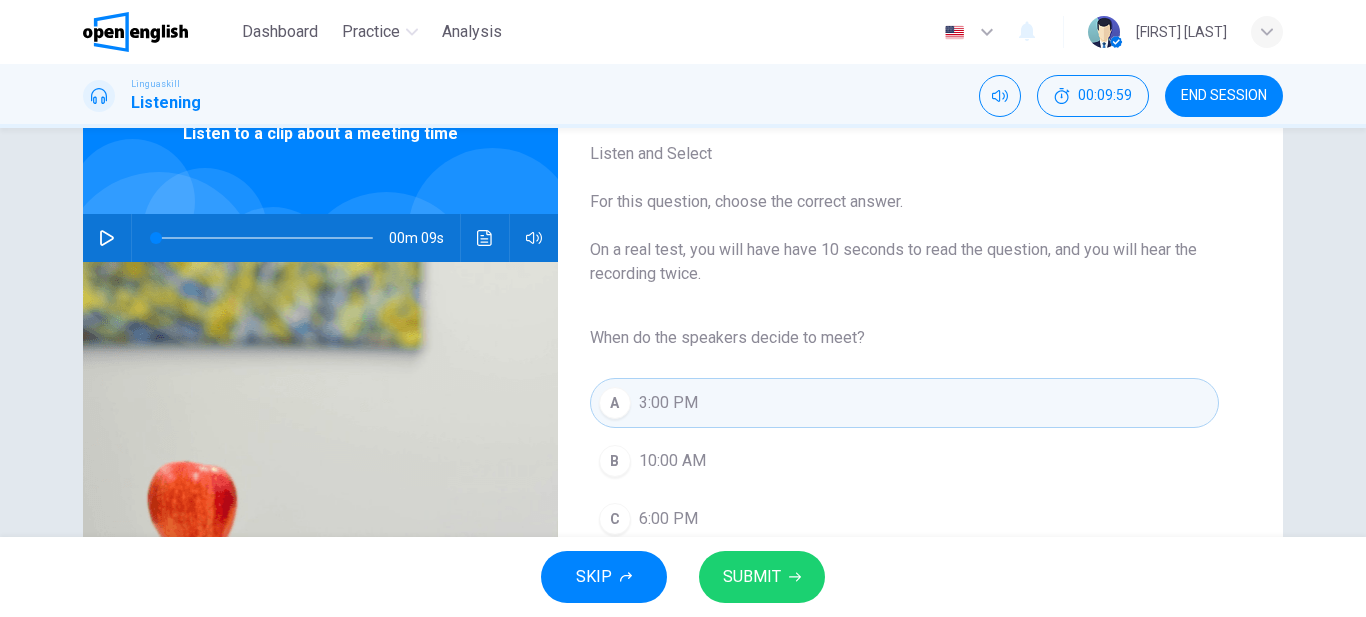 click on "SUBMIT" at bounding box center (752, 577) 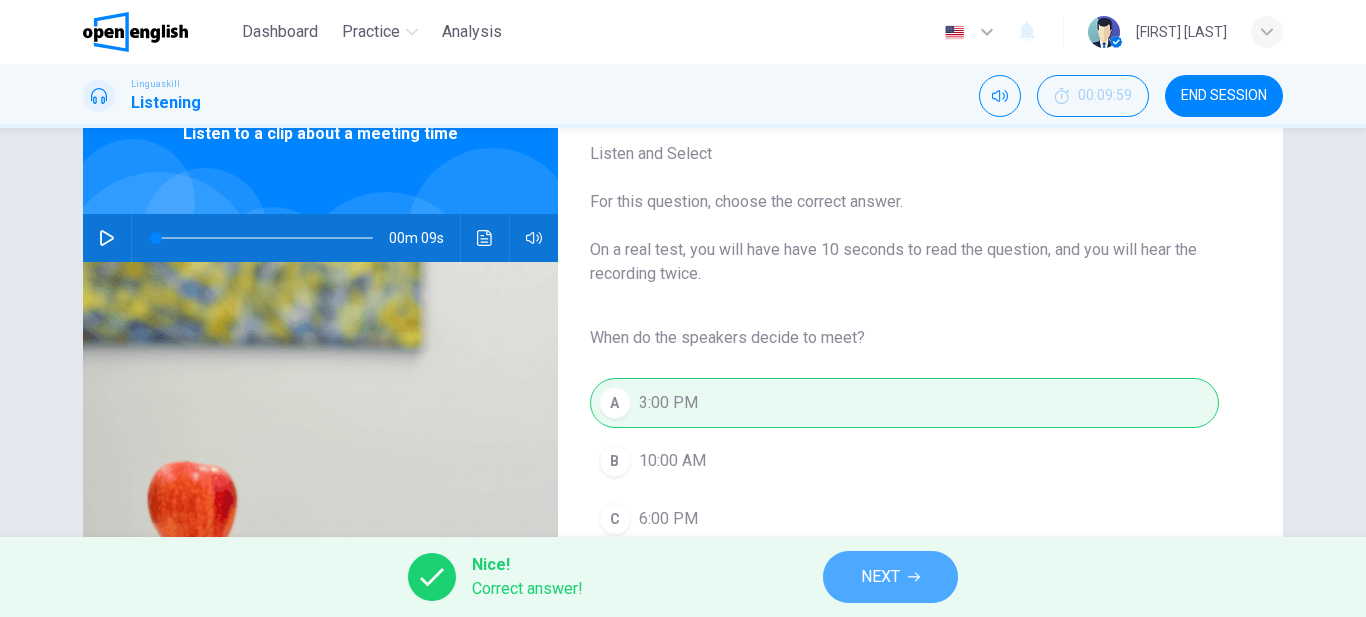 click on "NEXT" at bounding box center (890, 577) 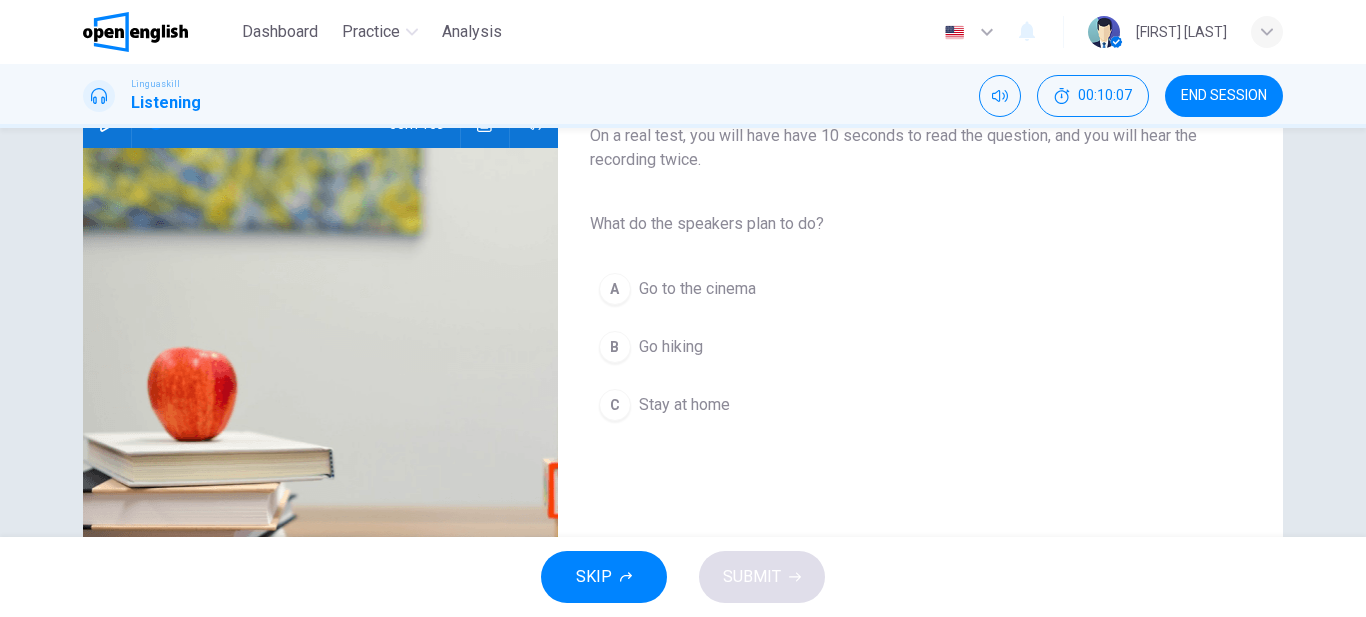 scroll, scrollTop: 114, scrollLeft: 0, axis: vertical 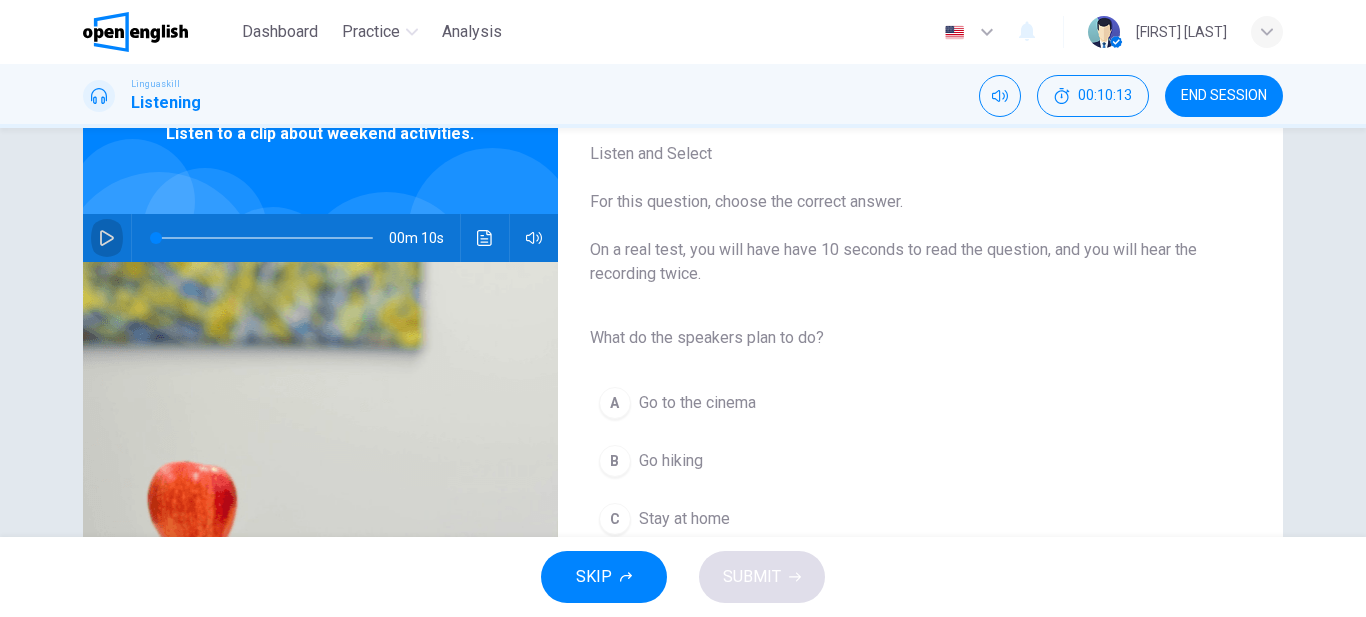 click 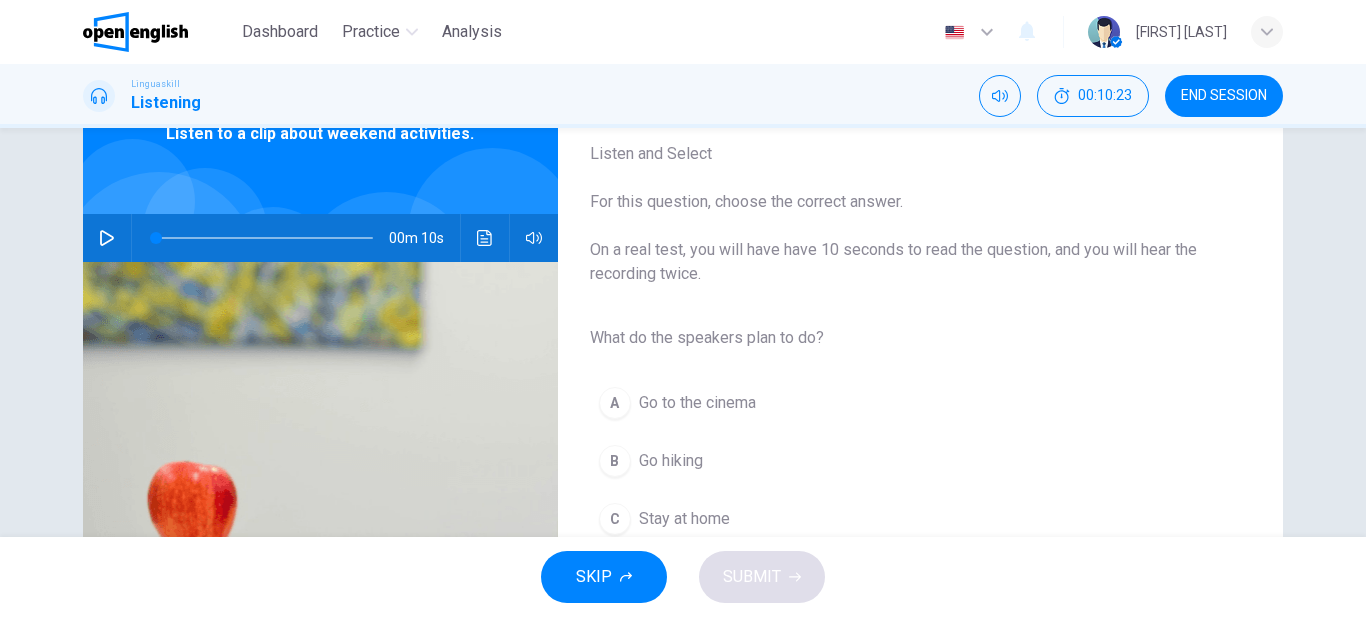 type on "*" 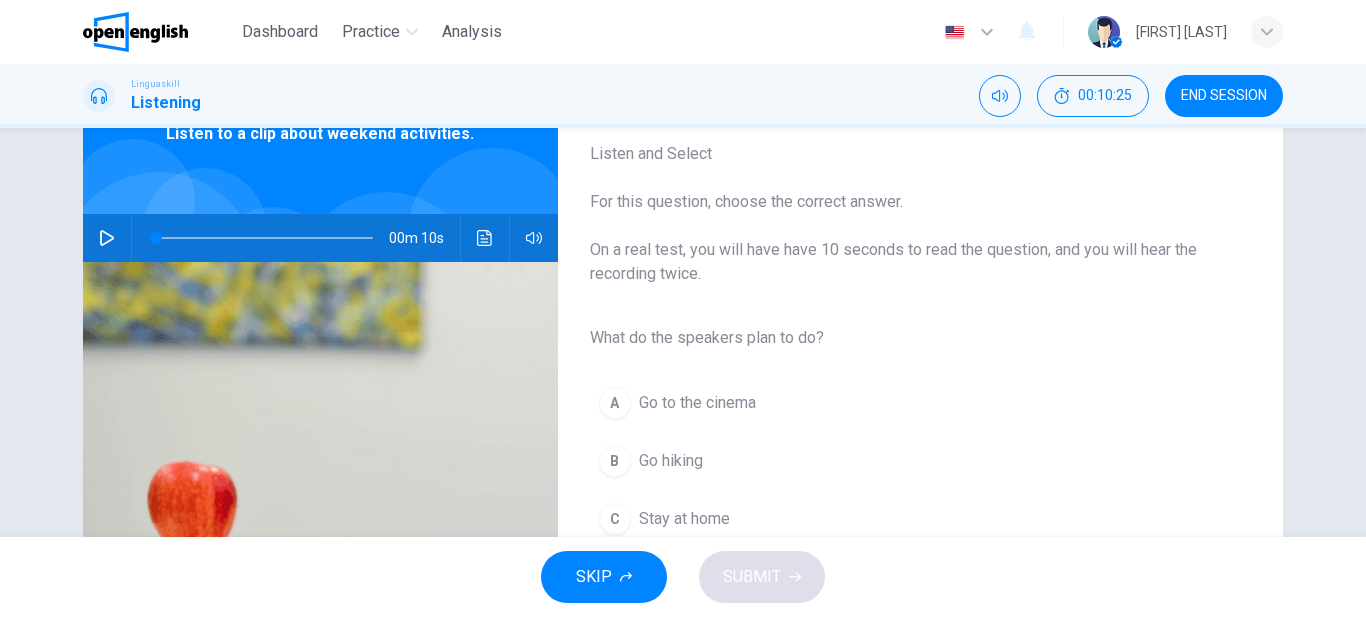 click on "Go hiking" at bounding box center (671, 461) 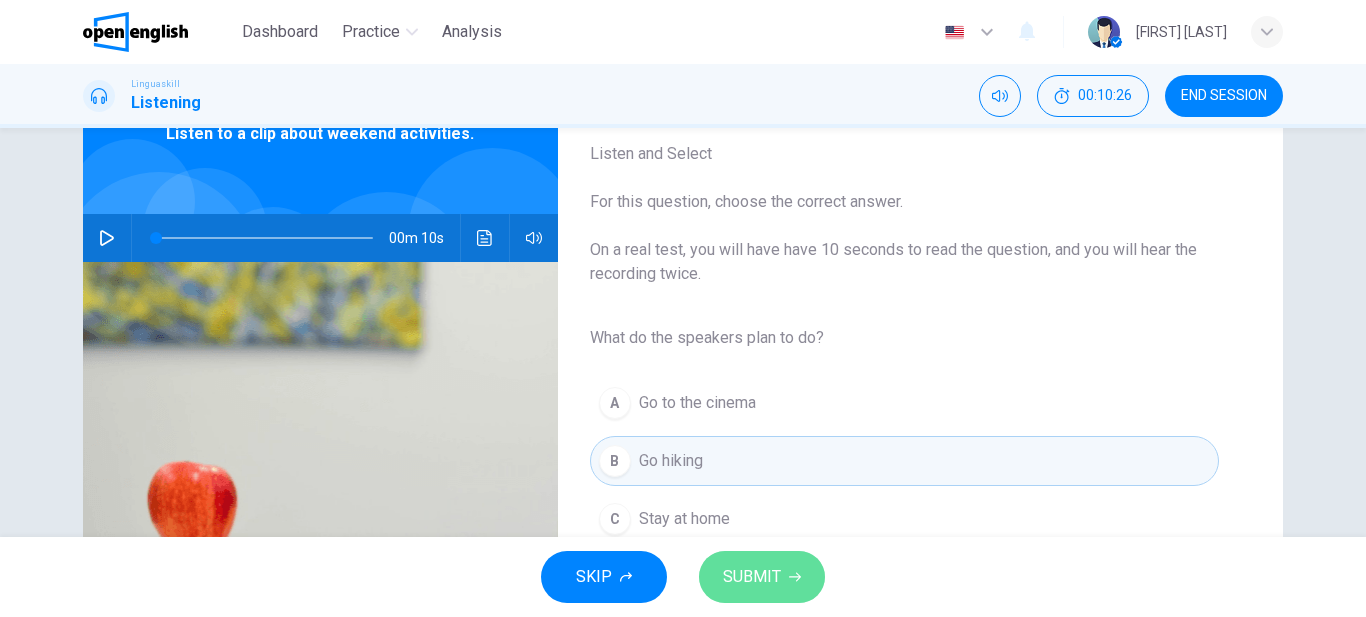 click on "SUBMIT" at bounding box center (752, 577) 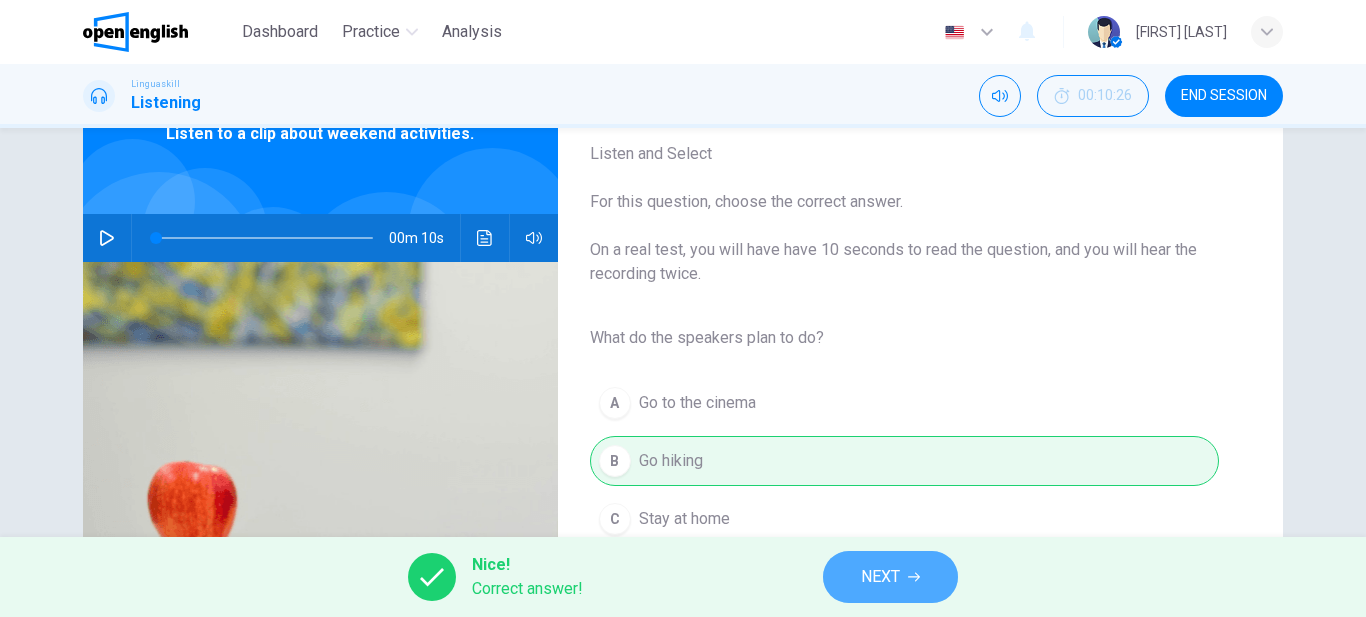 click on "NEXT" at bounding box center [880, 577] 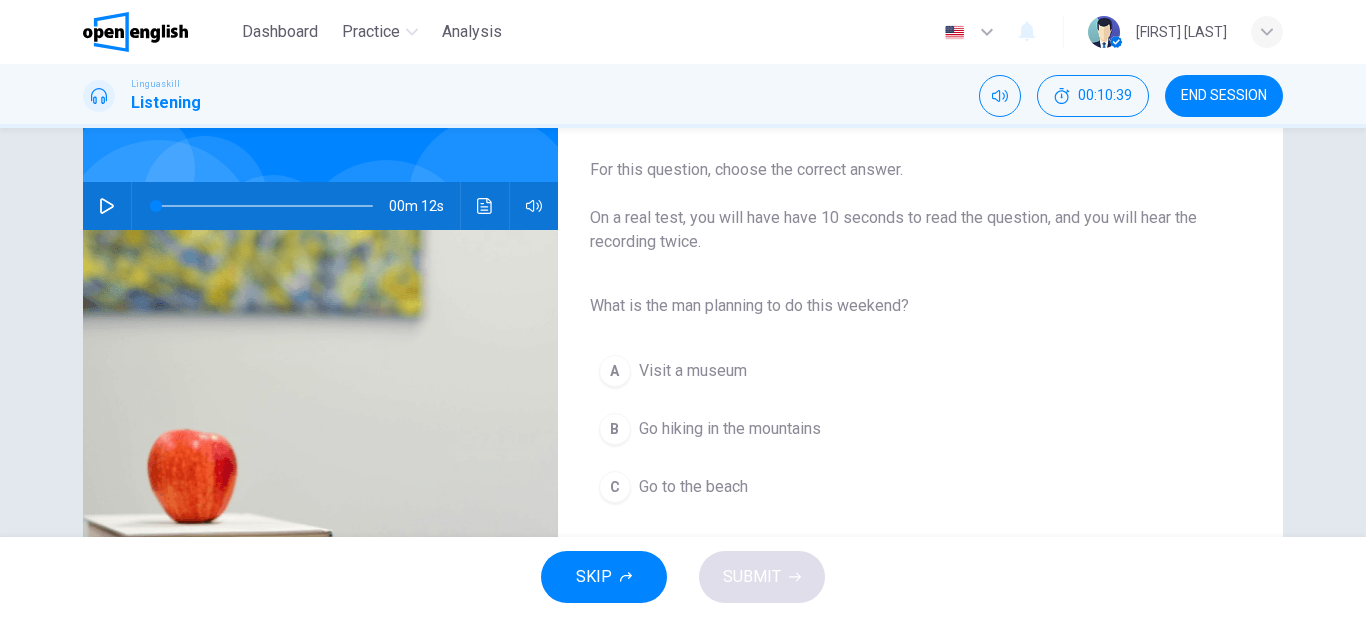 scroll, scrollTop: 114, scrollLeft: 0, axis: vertical 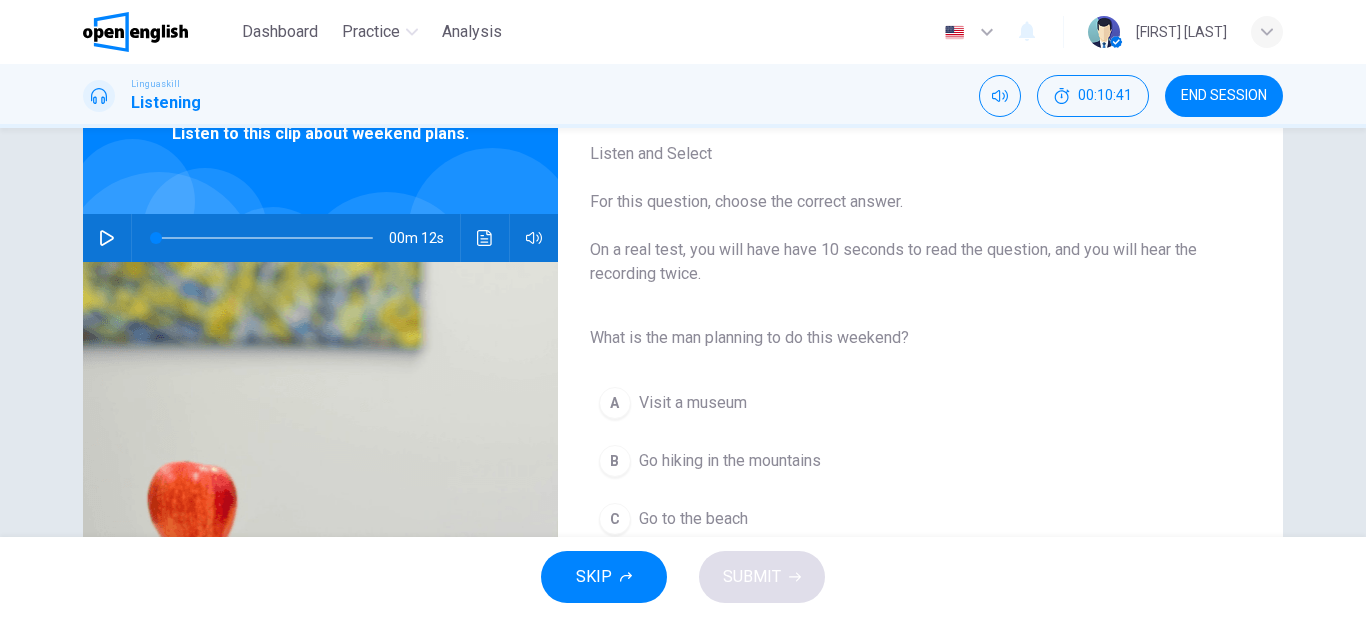 click 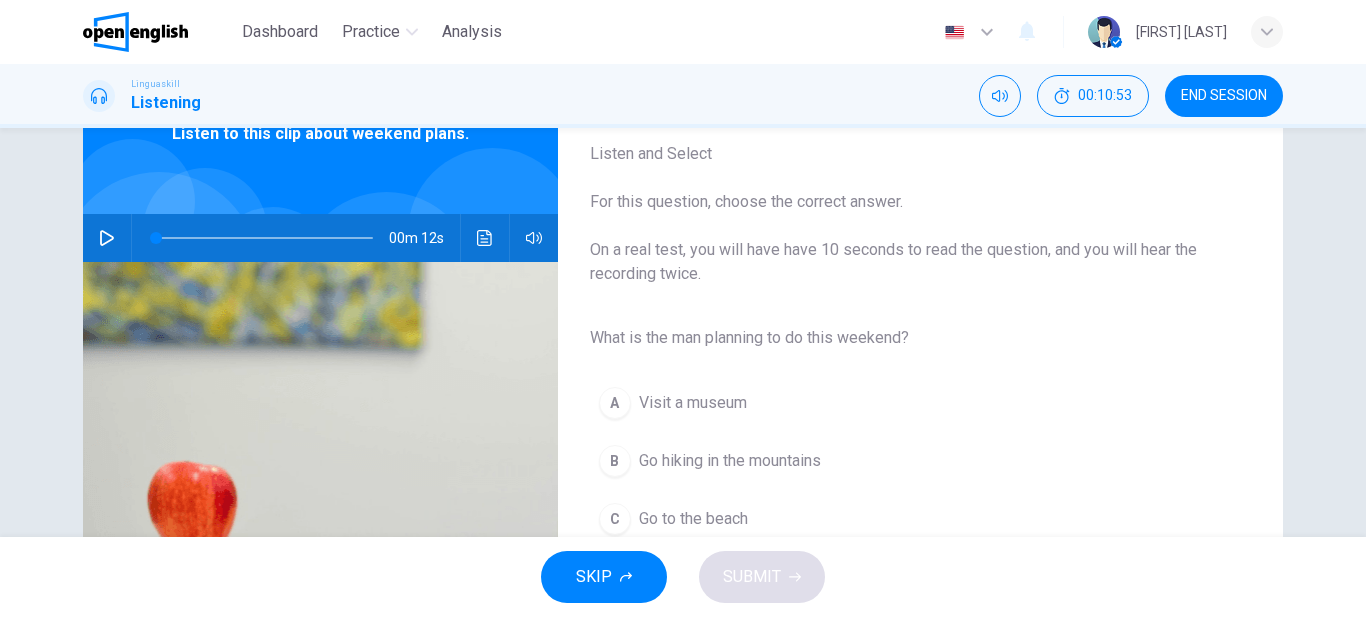 type on "*" 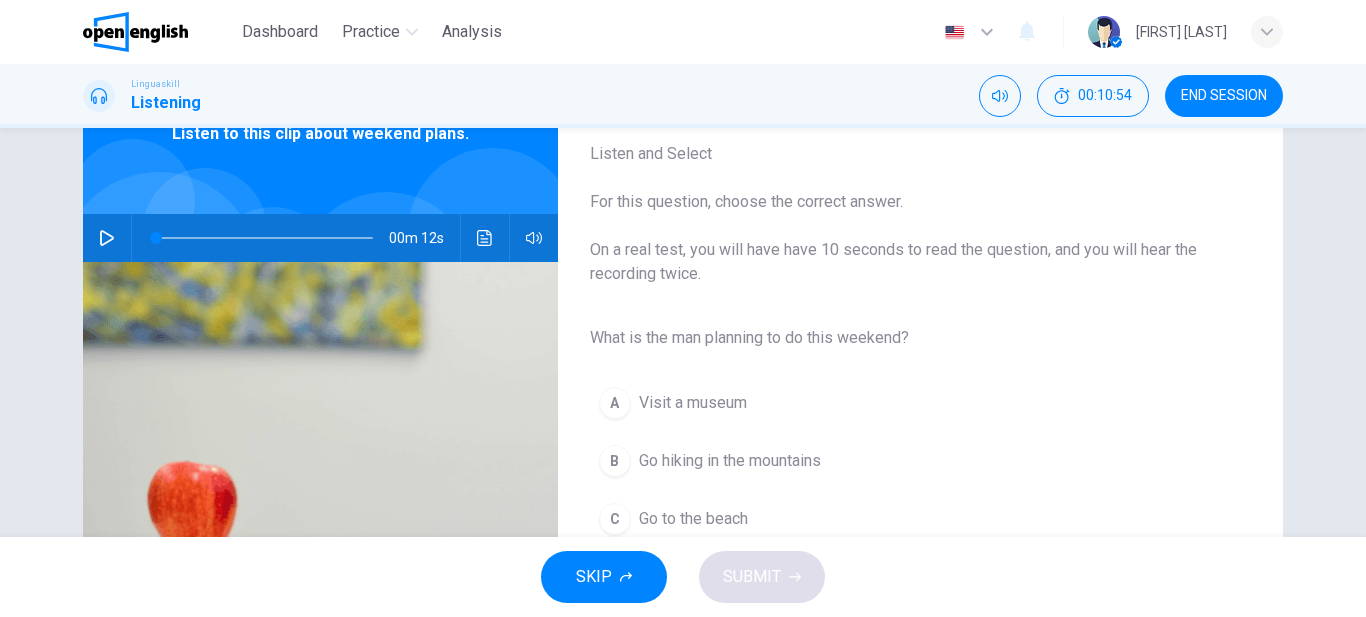 click on "Go hiking in the mountains" at bounding box center [730, 461] 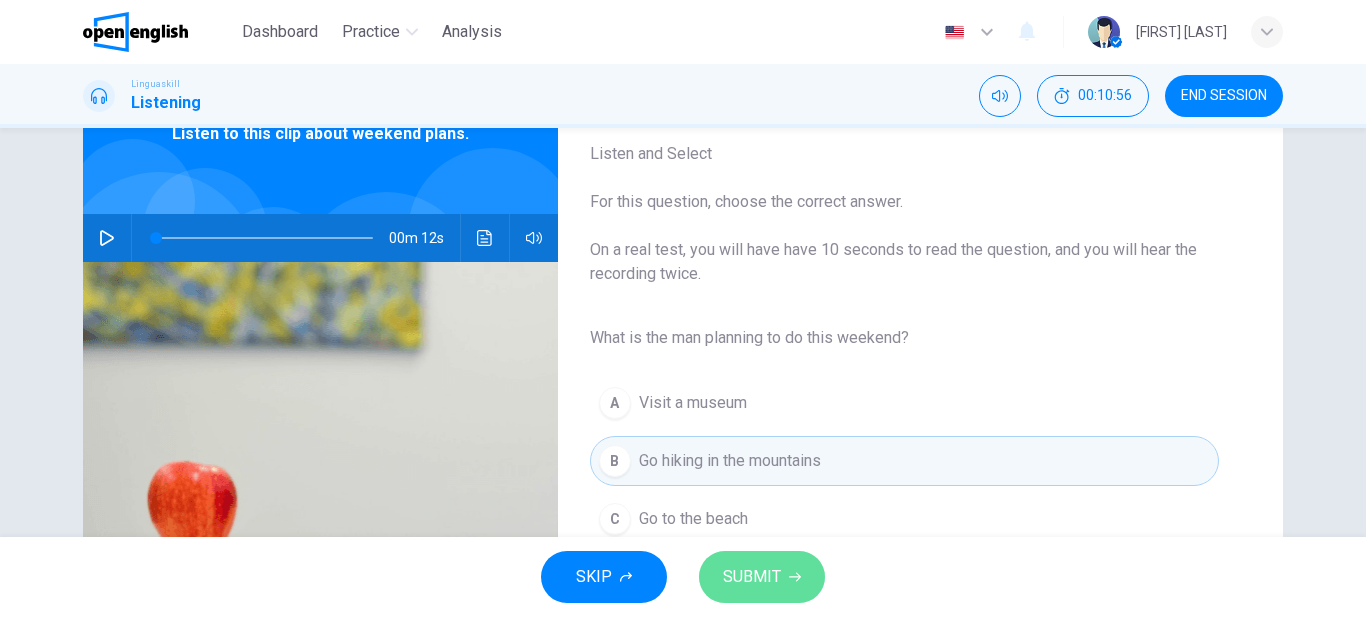 click on "SUBMIT" at bounding box center [762, 577] 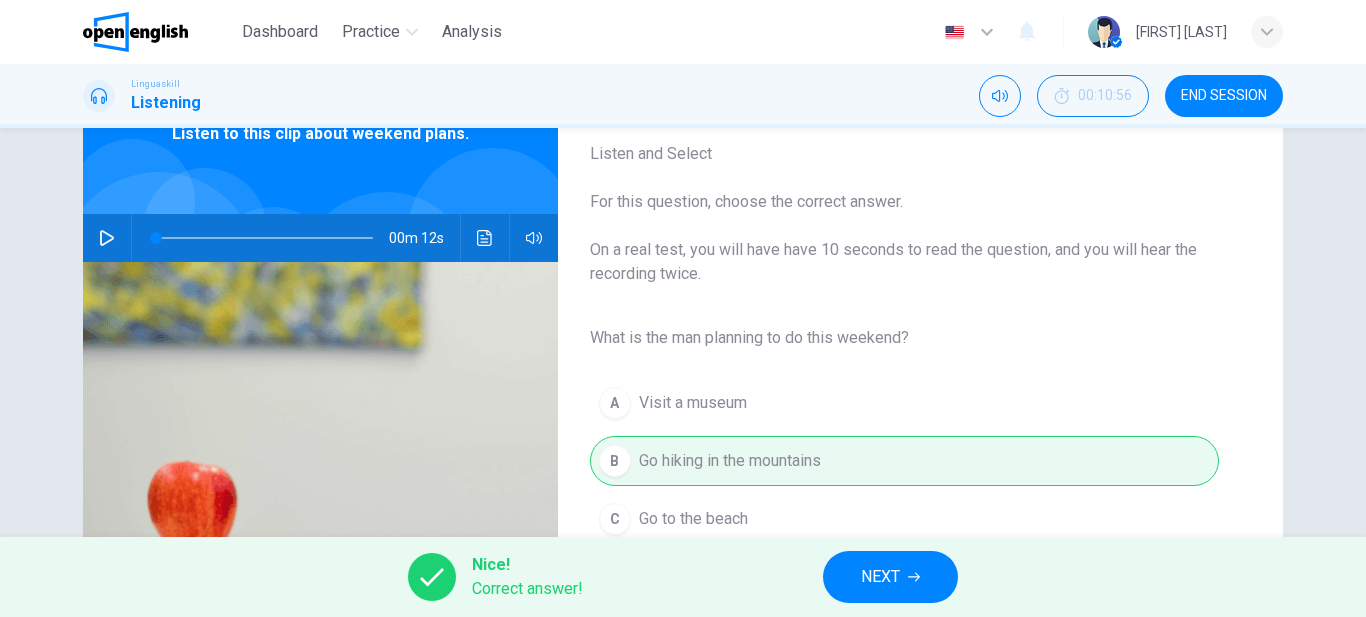 click on "NEXT" at bounding box center [880, 577] 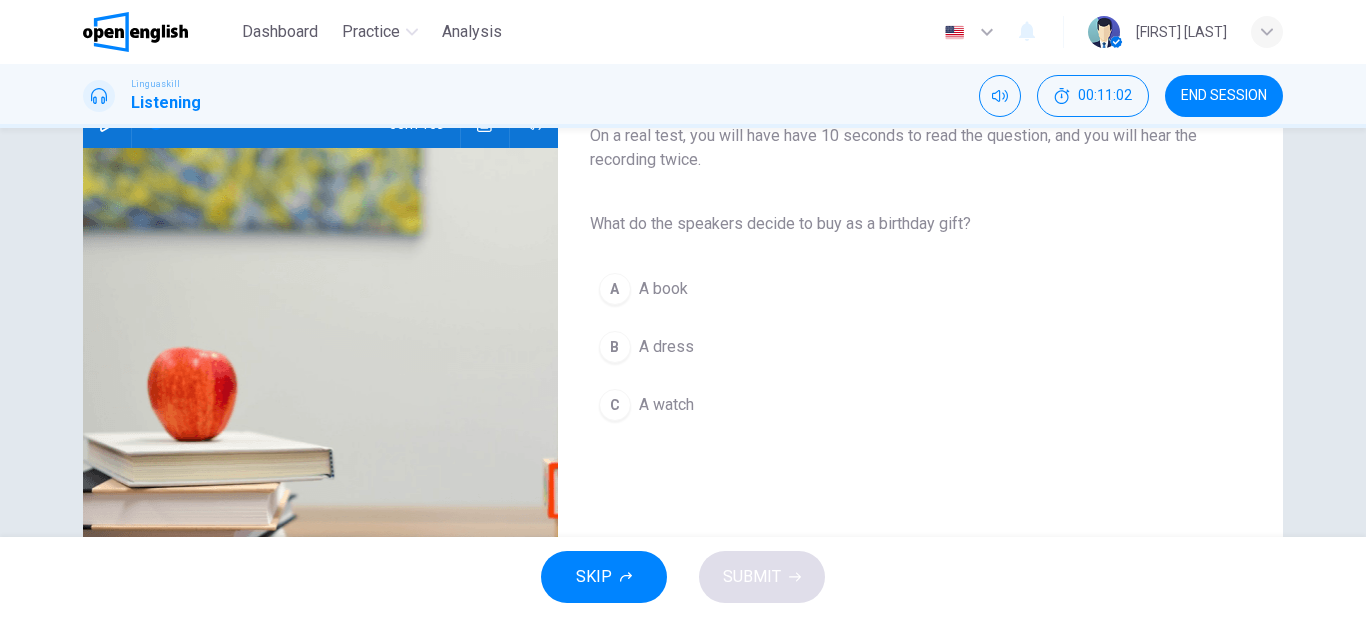 scroll, scrollTop: 114, scrollLeft: 0, axis: vertical 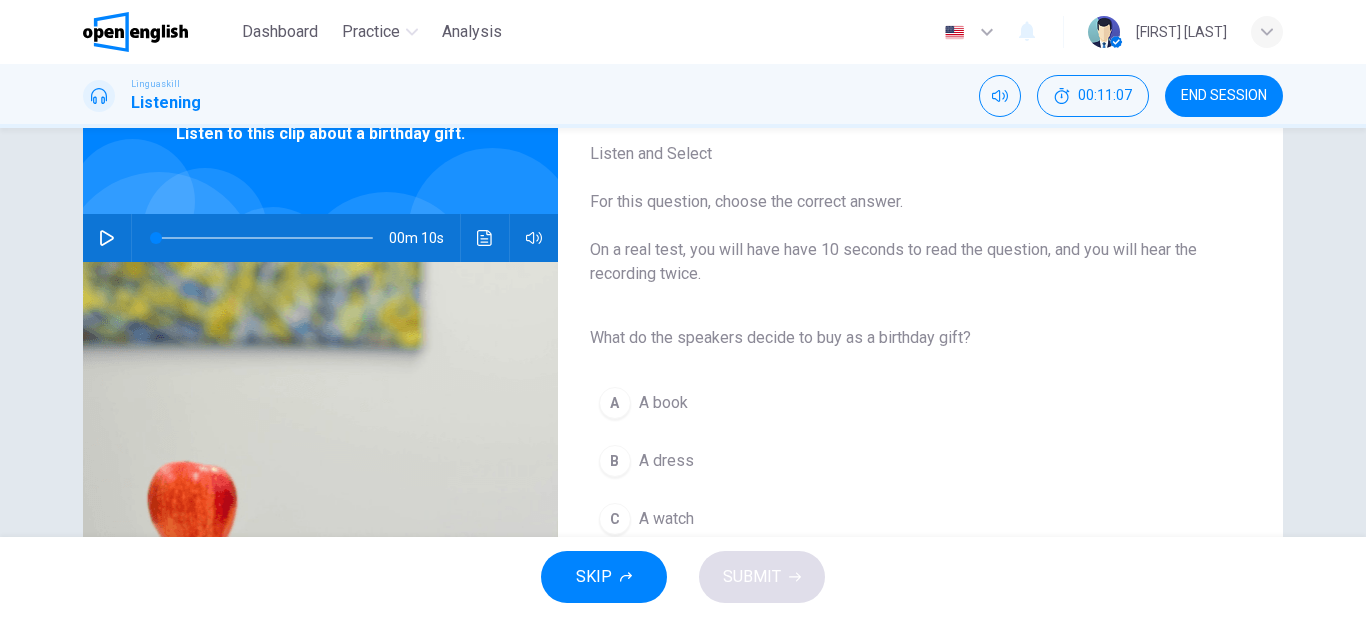 click 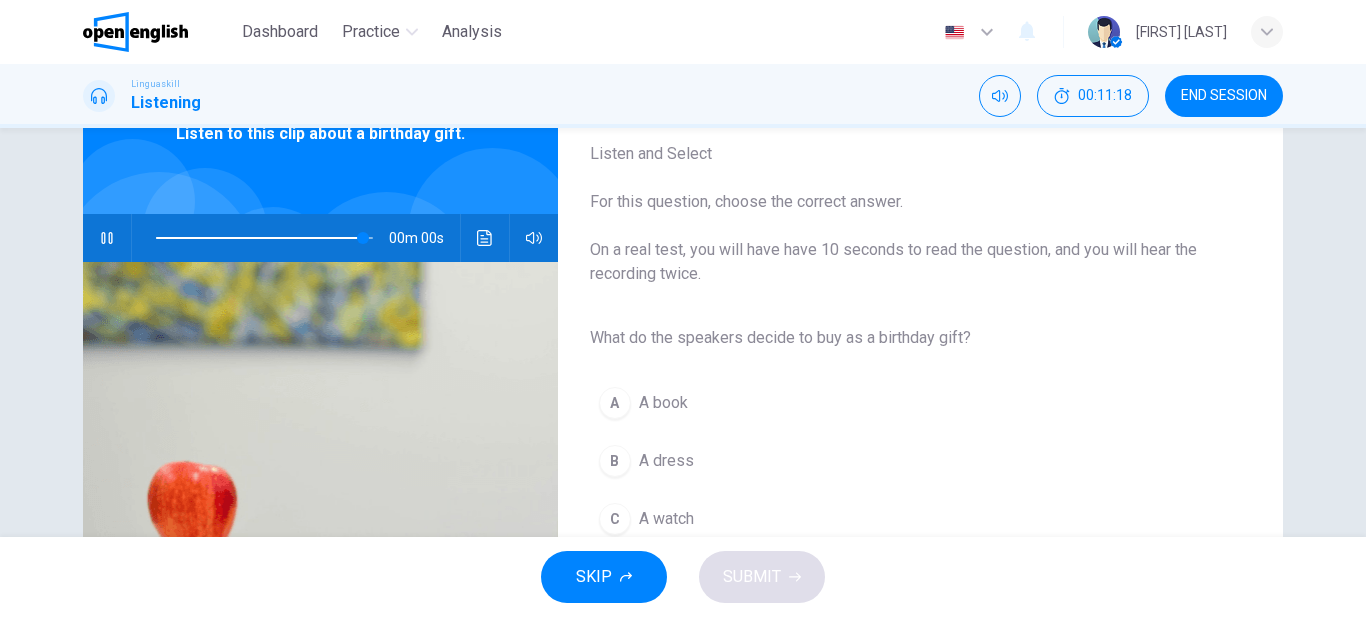 type on "*" 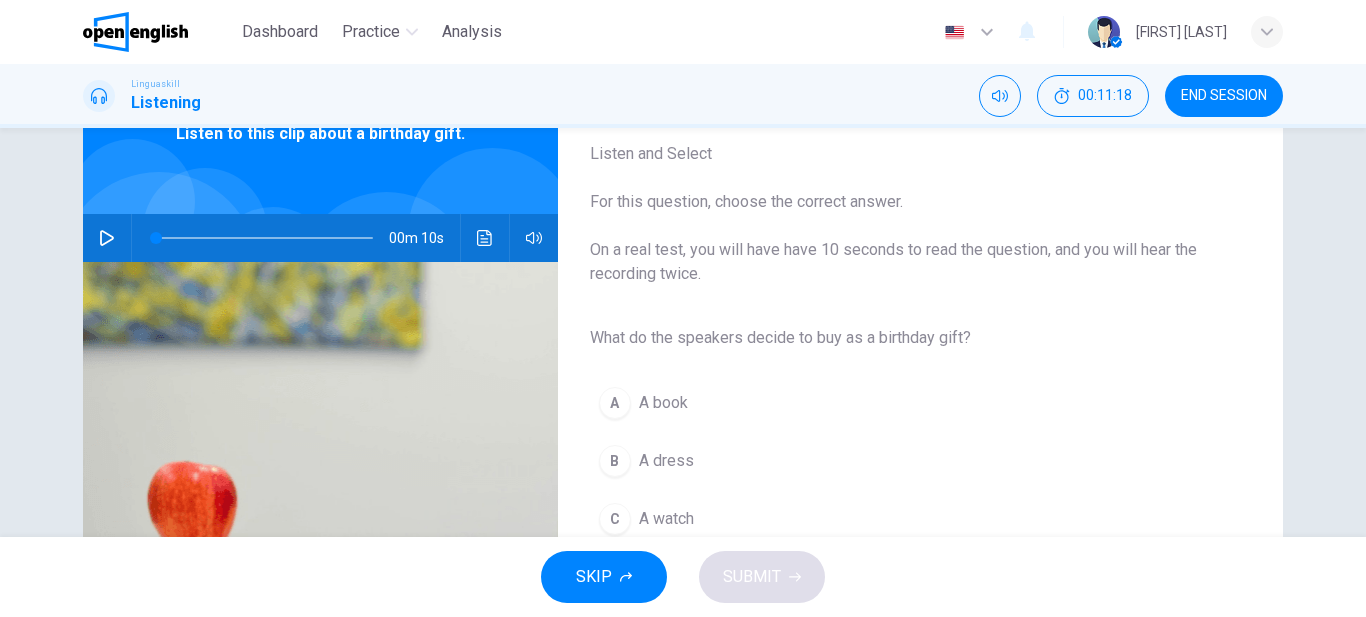 click on "A book" at bounding box center [663, 403] 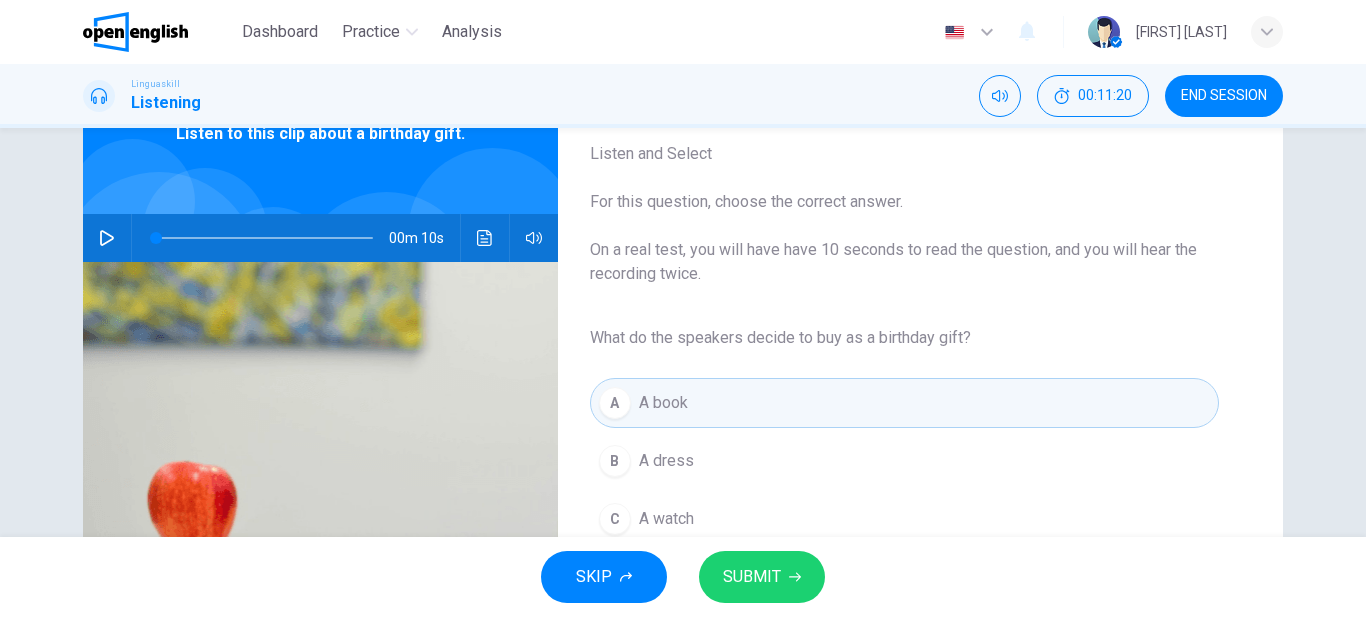 click on "SUBMIT" at bounding box center (752, 577) 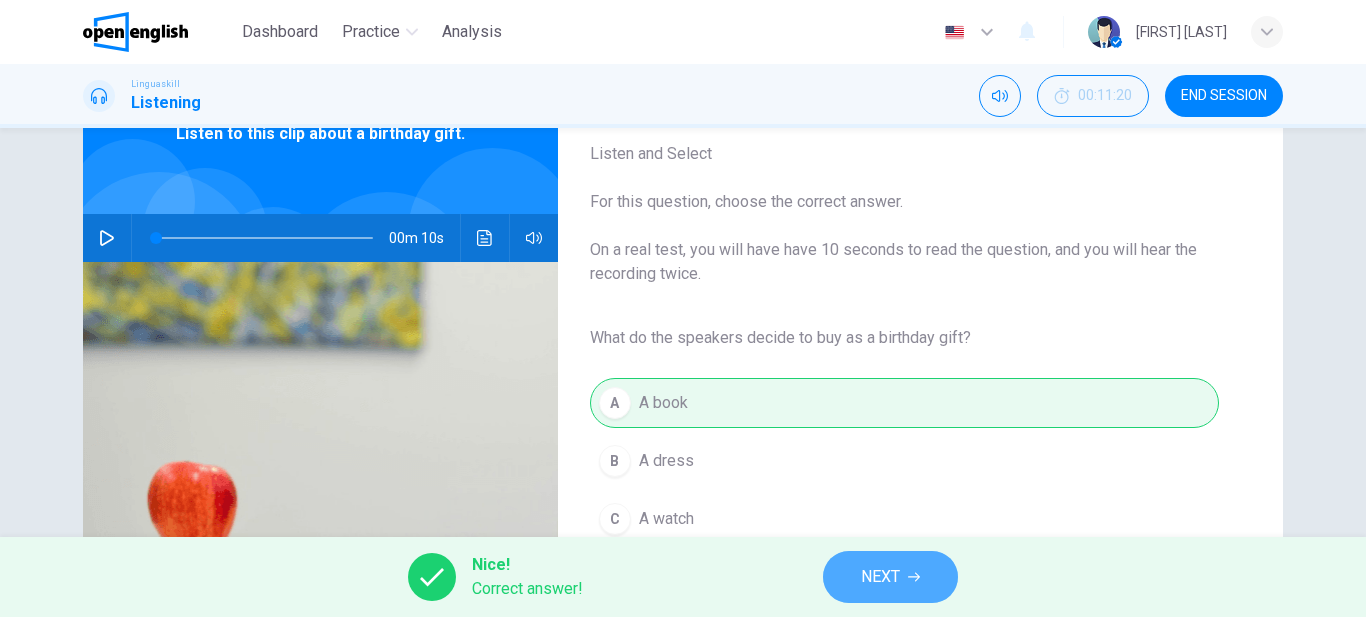 click on "NEXT" at bounding box center [880, 577] 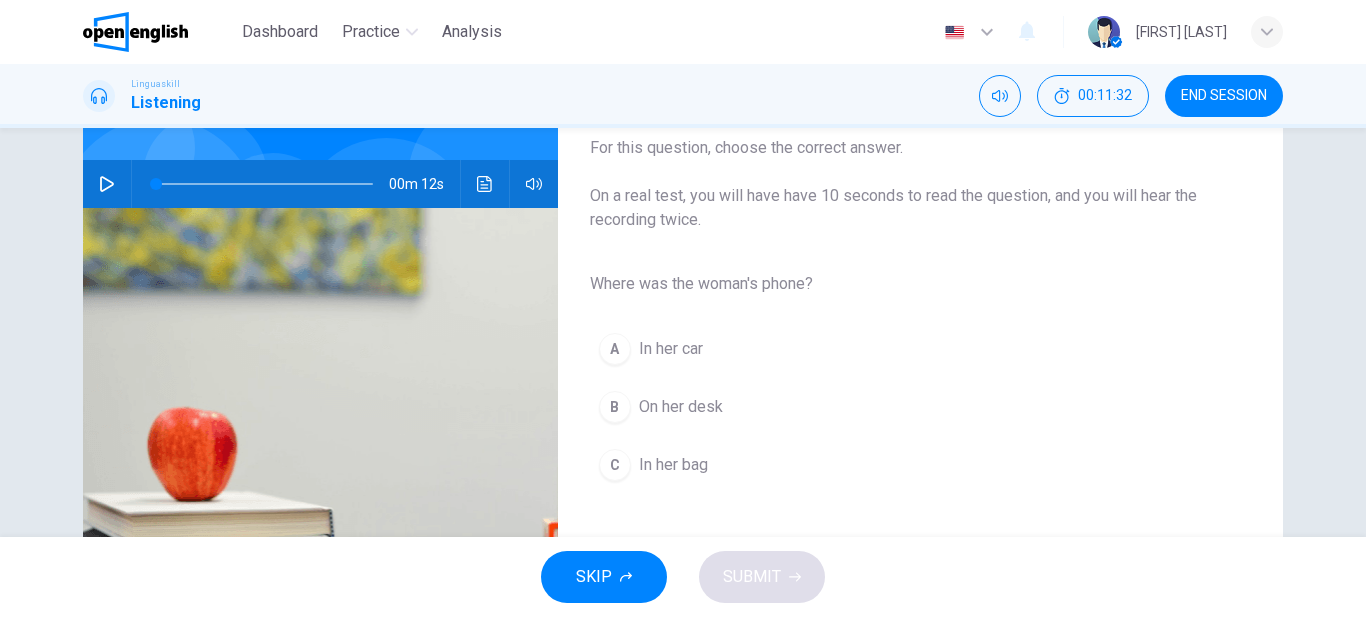 scroll, scrollTop: 114, scrollLeft: 0, axis: vertical 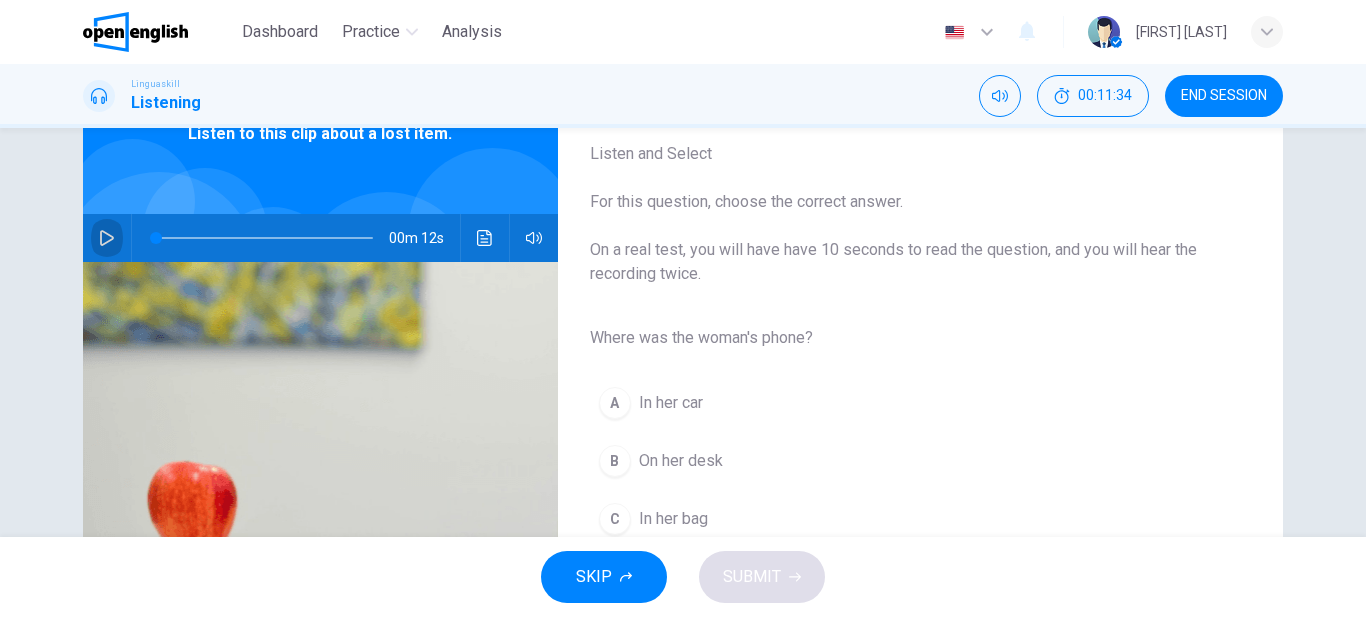 click 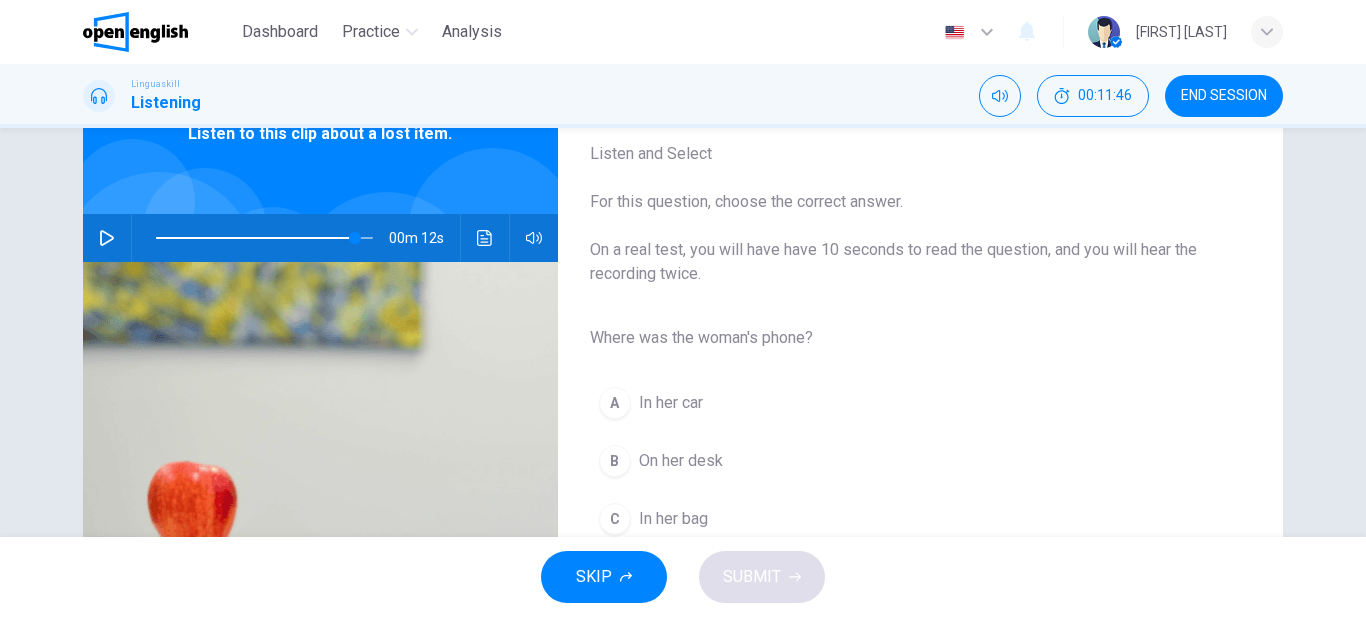 type on "*" 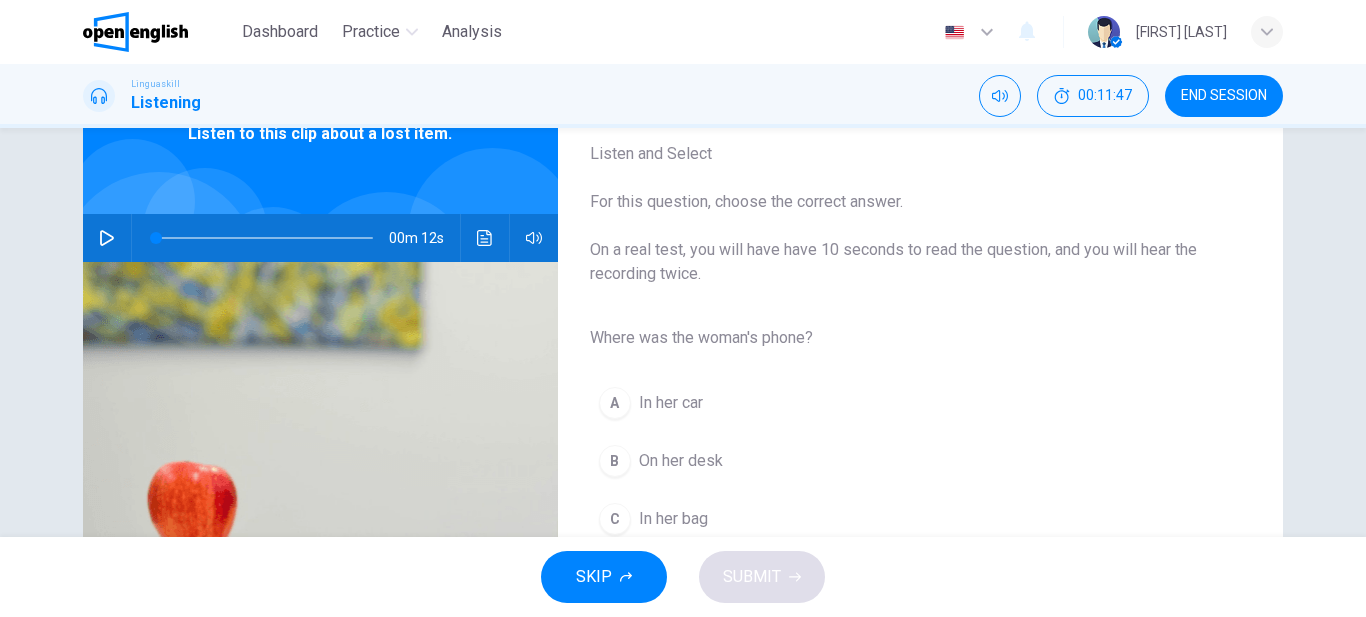 click on "In her bag" at bounding box center (673, 519) 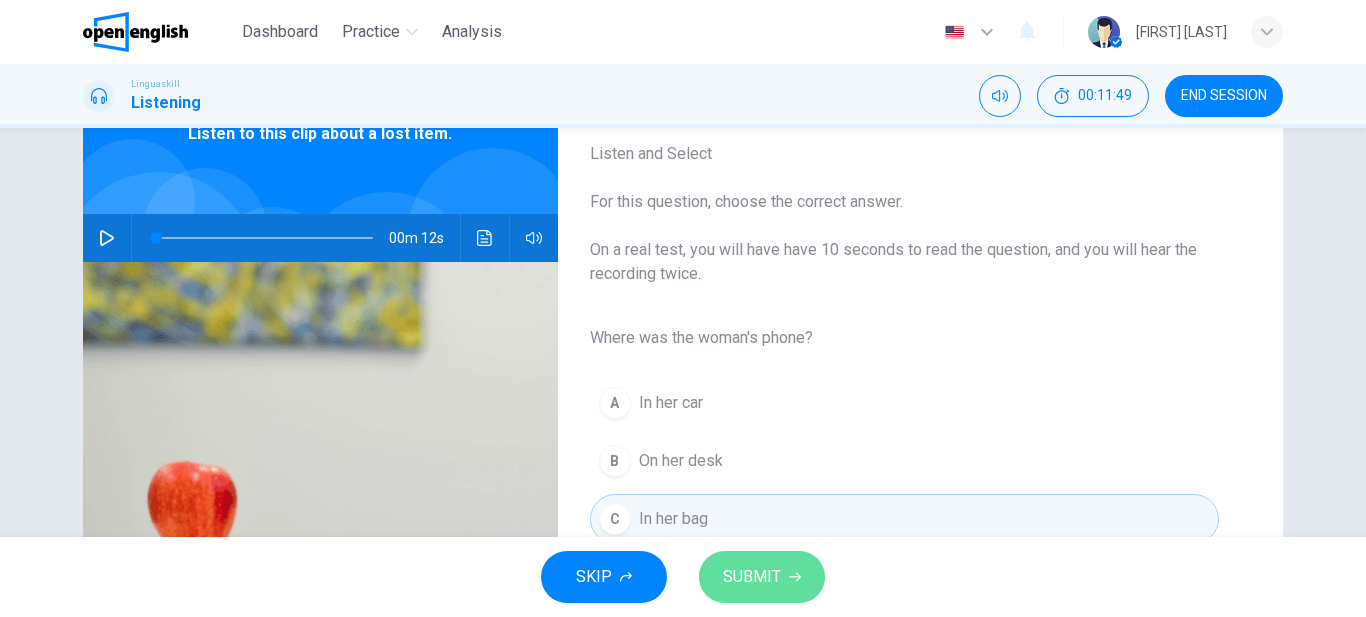 click on "SUBMIT" at bounding box center [752, 577] 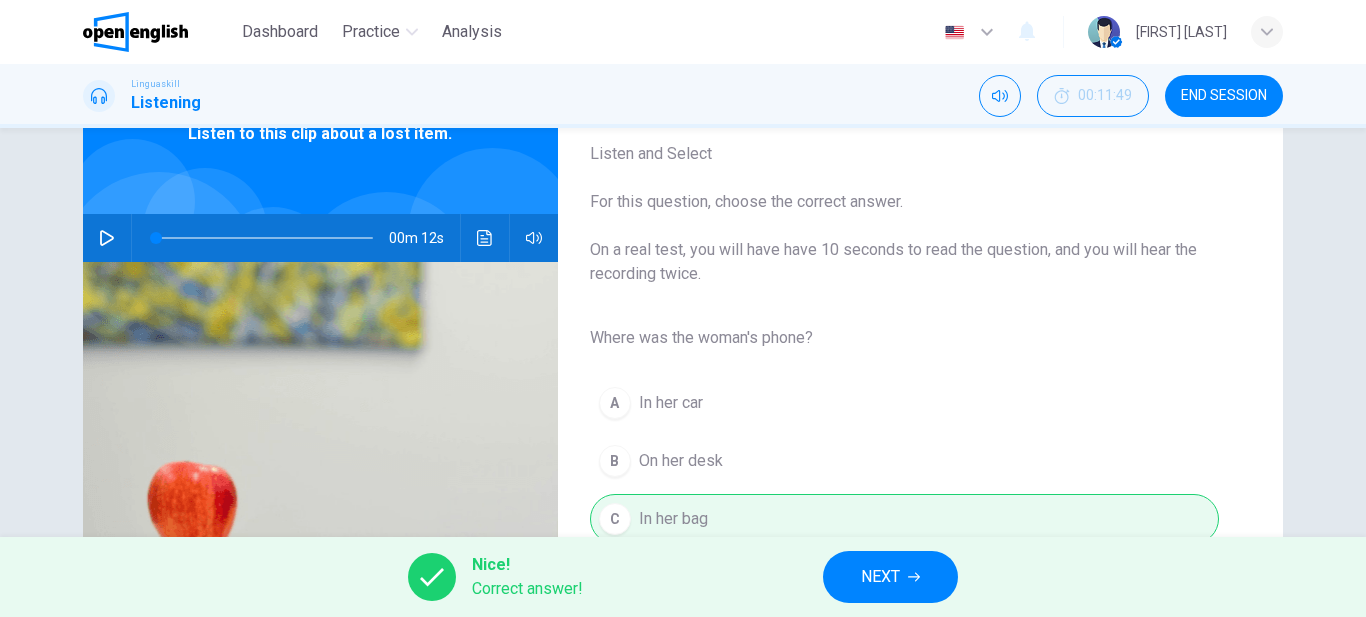 click on "NEXT" at bounding box center [880, 577] 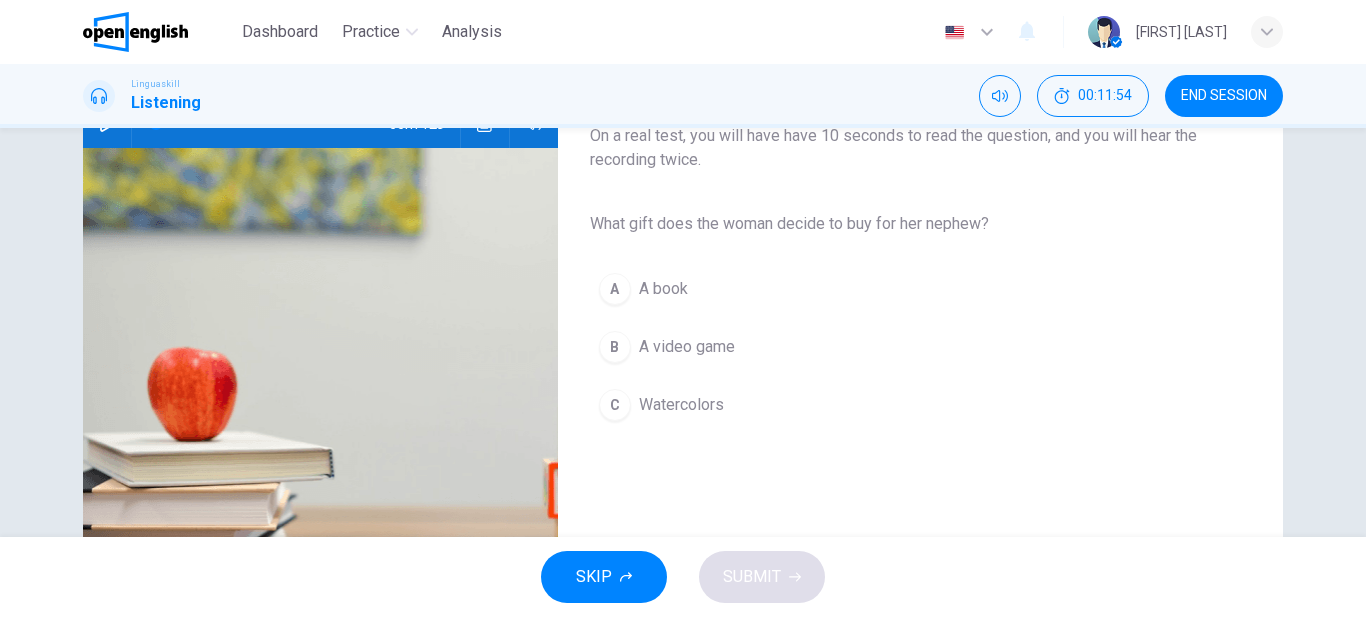 scroll, scrollTop: 114, scrollLeft: 0, axis: vertical 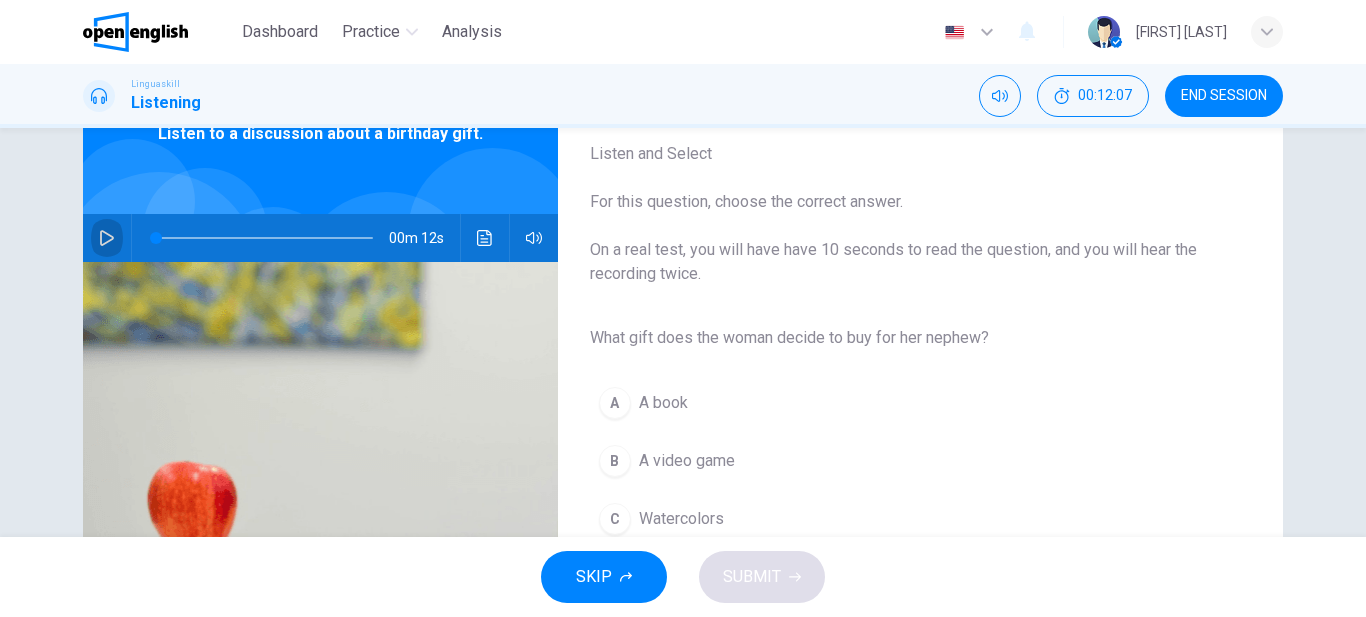 click 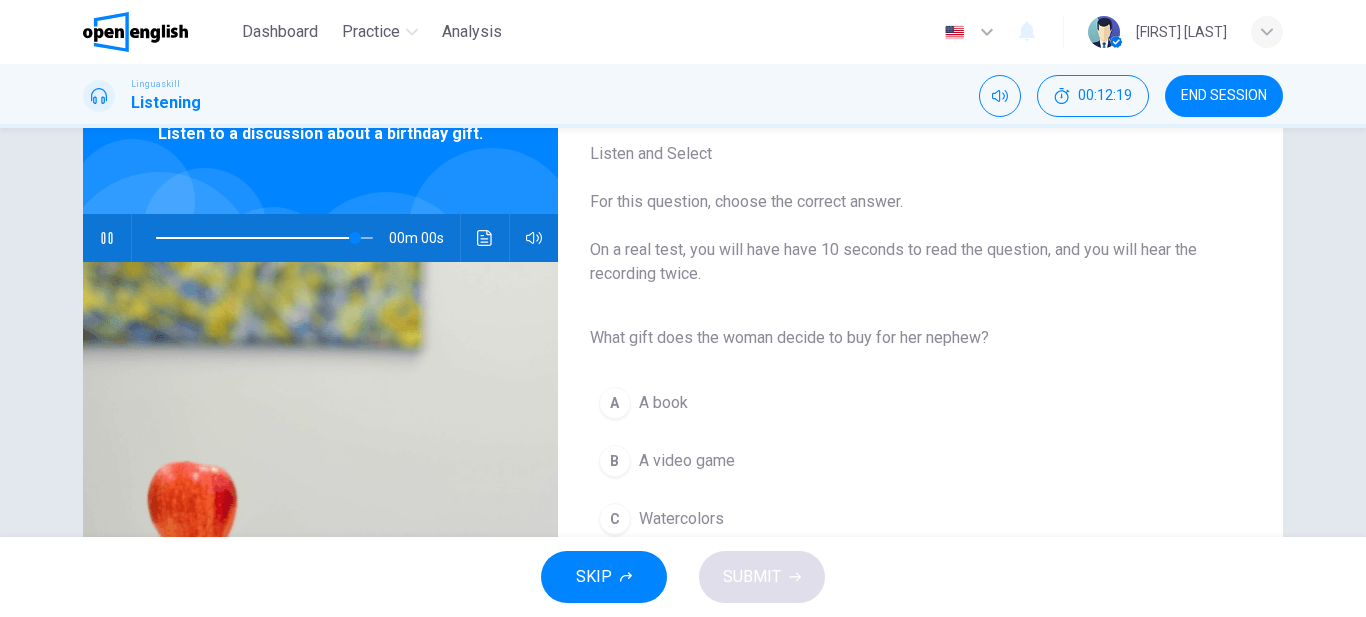 type on "*" 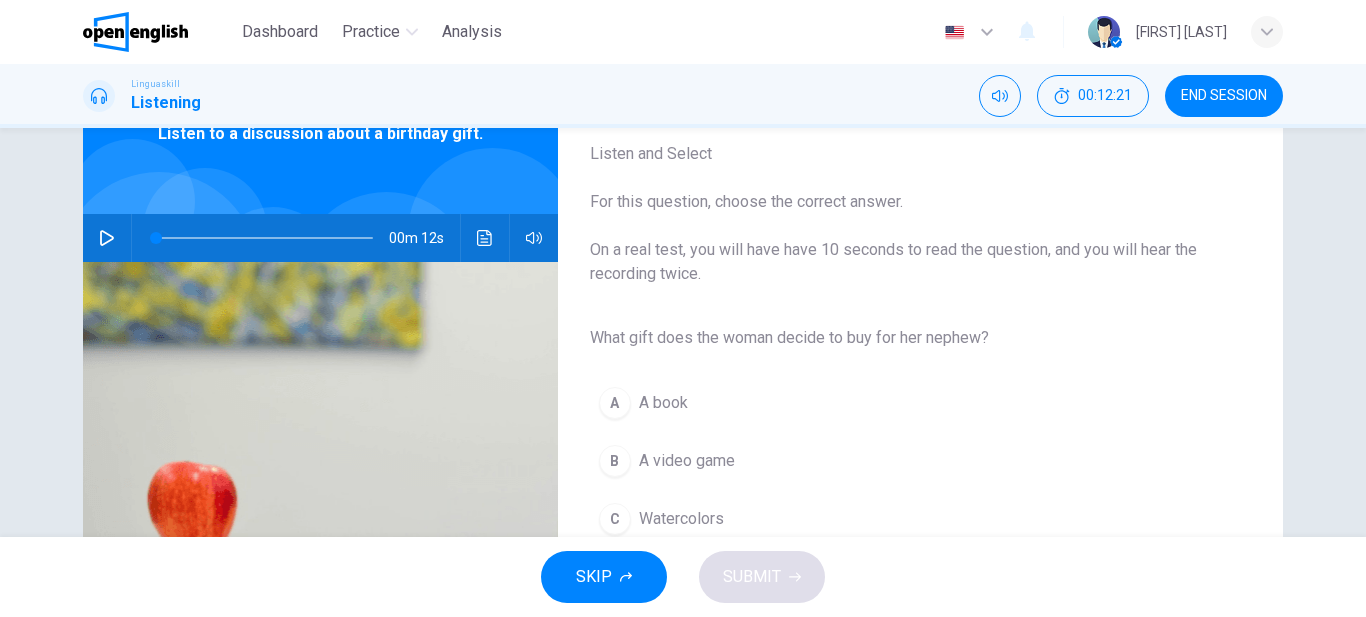 click on "Watercolors" at bounding box center (681, 519) 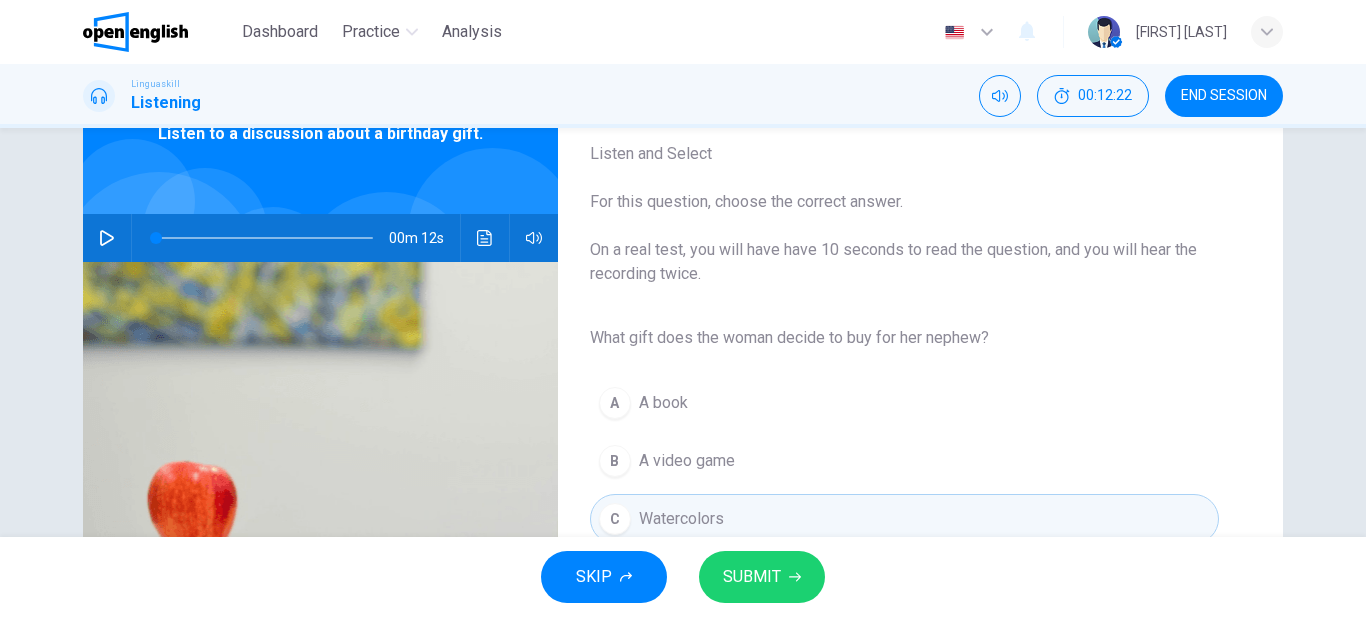 click 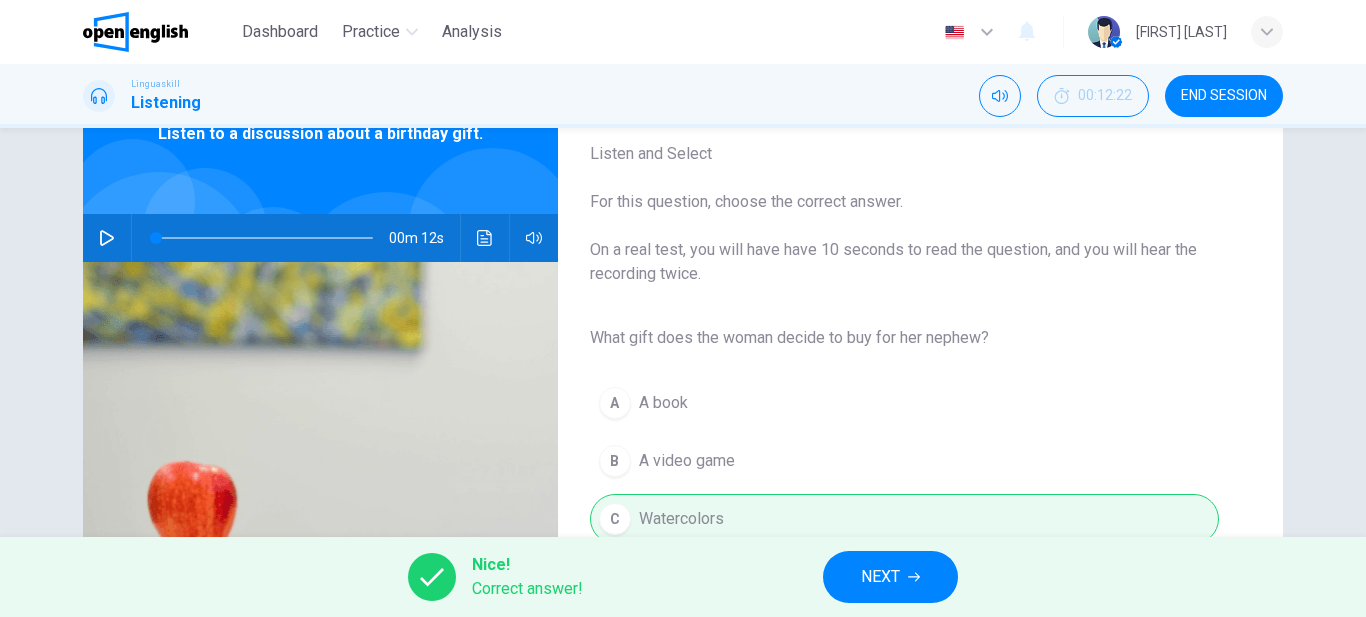 click on "NEXT" at bounding box center [880, 577] 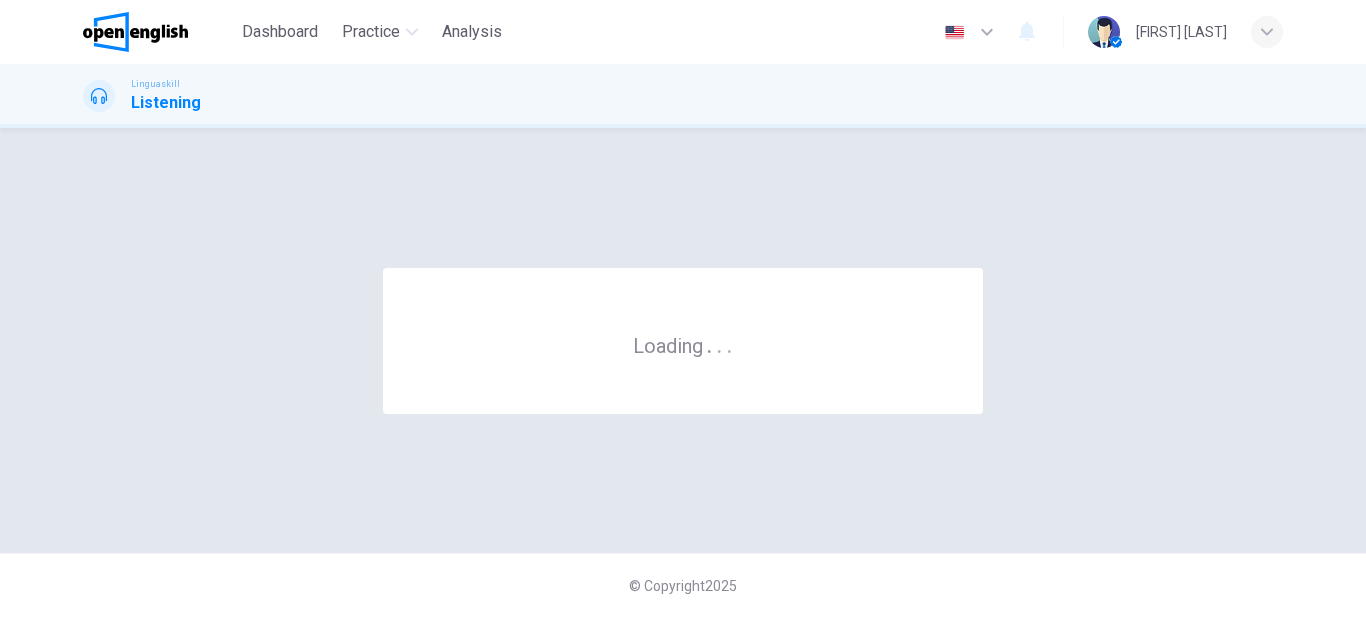 scroll, scrollTop: 0, scrollLeft: 0, axis: both 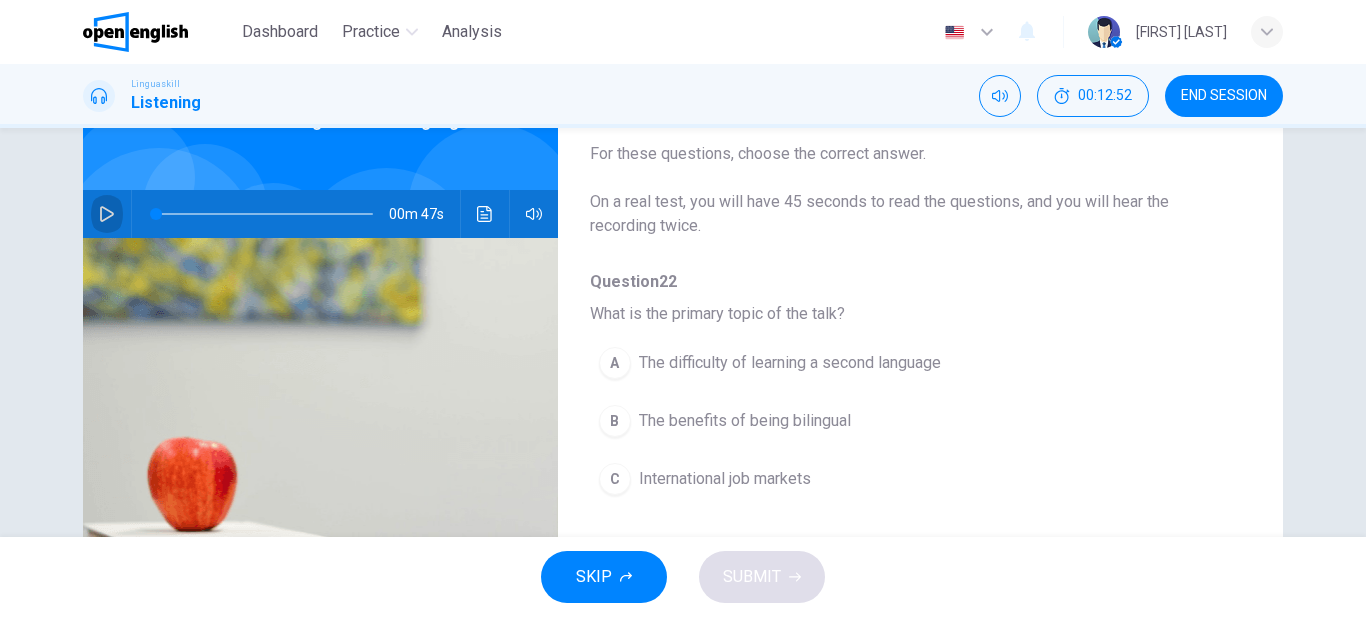 click 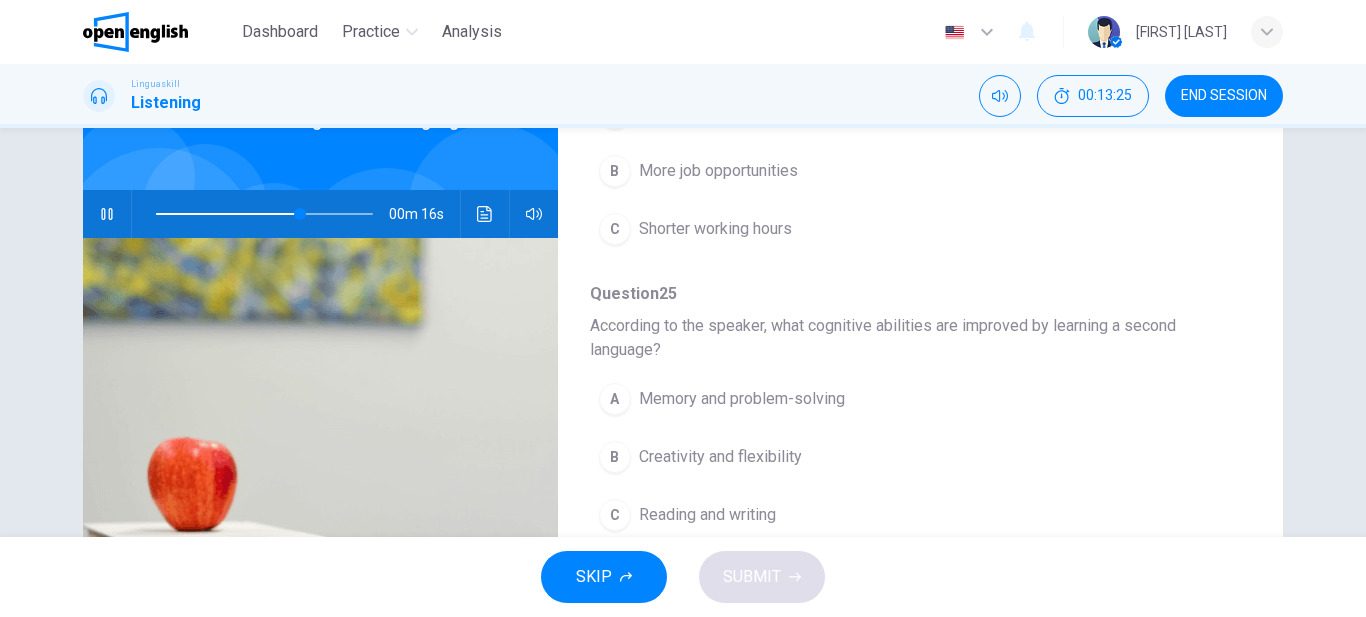 scroll, scrollTop: 911, scrollLeft: 0, axis: vertical 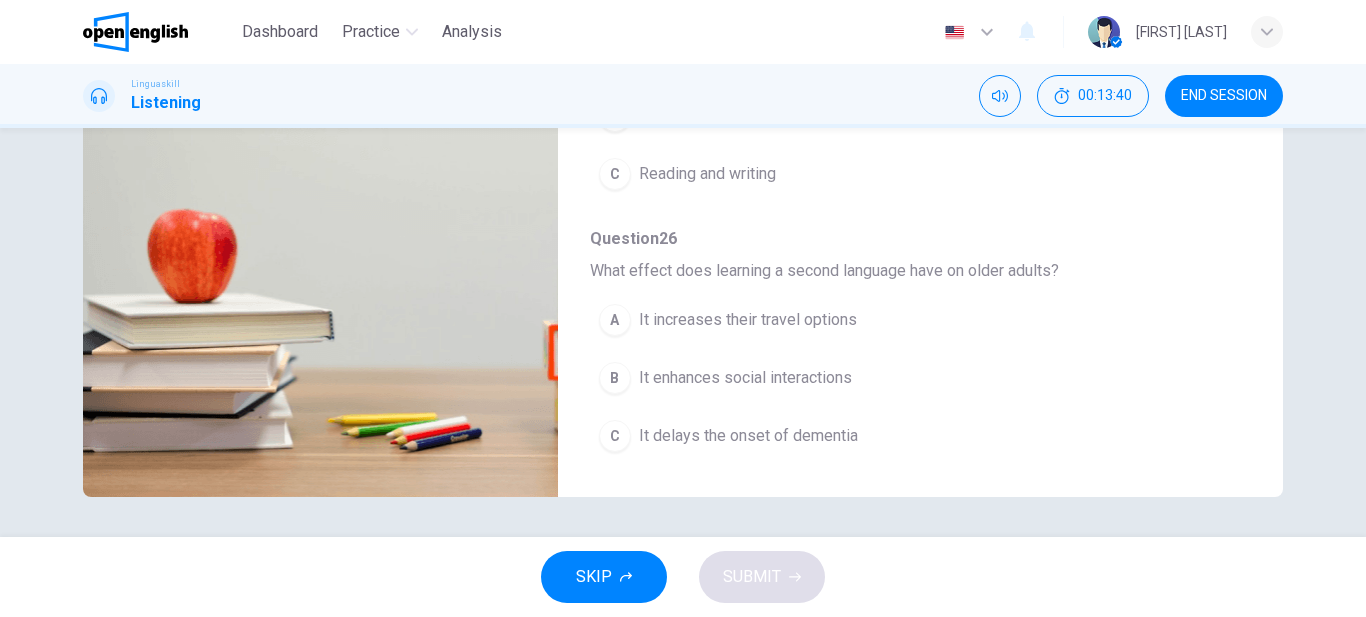 type on "*" 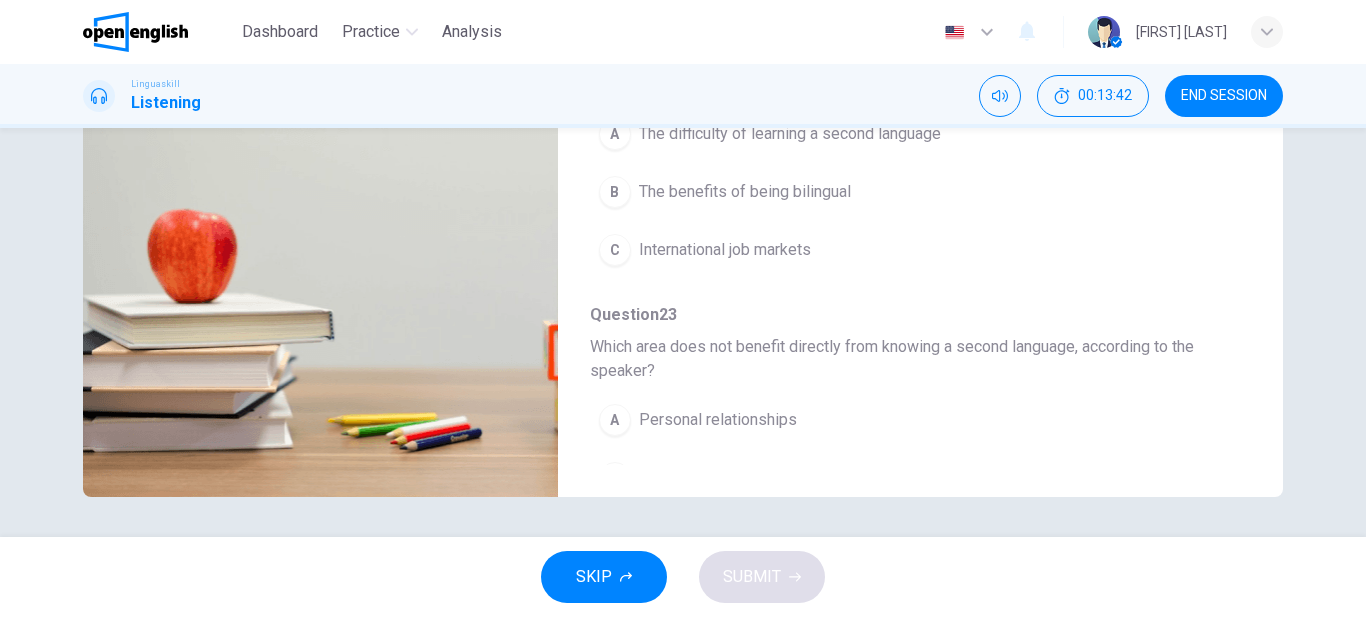 scroll, scrollTop: 0, scrollLeft: 0, axis: both 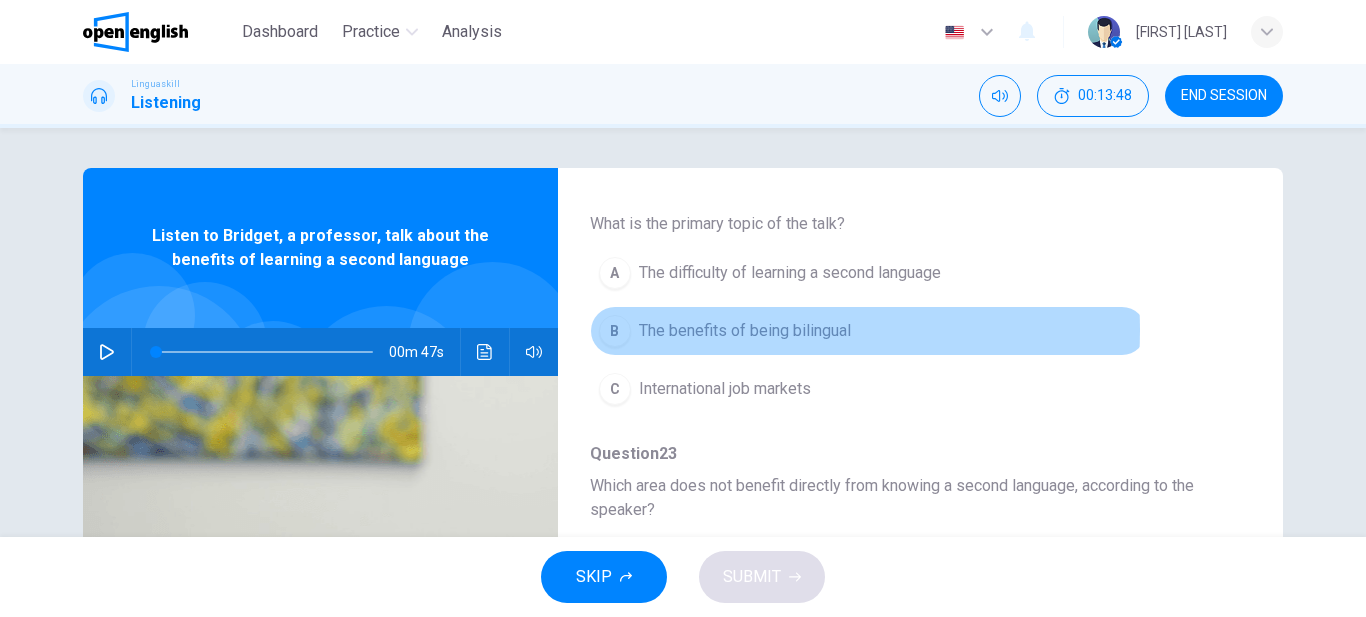 click on "The benefits of being bilingual" at bounding box center (745, 331) 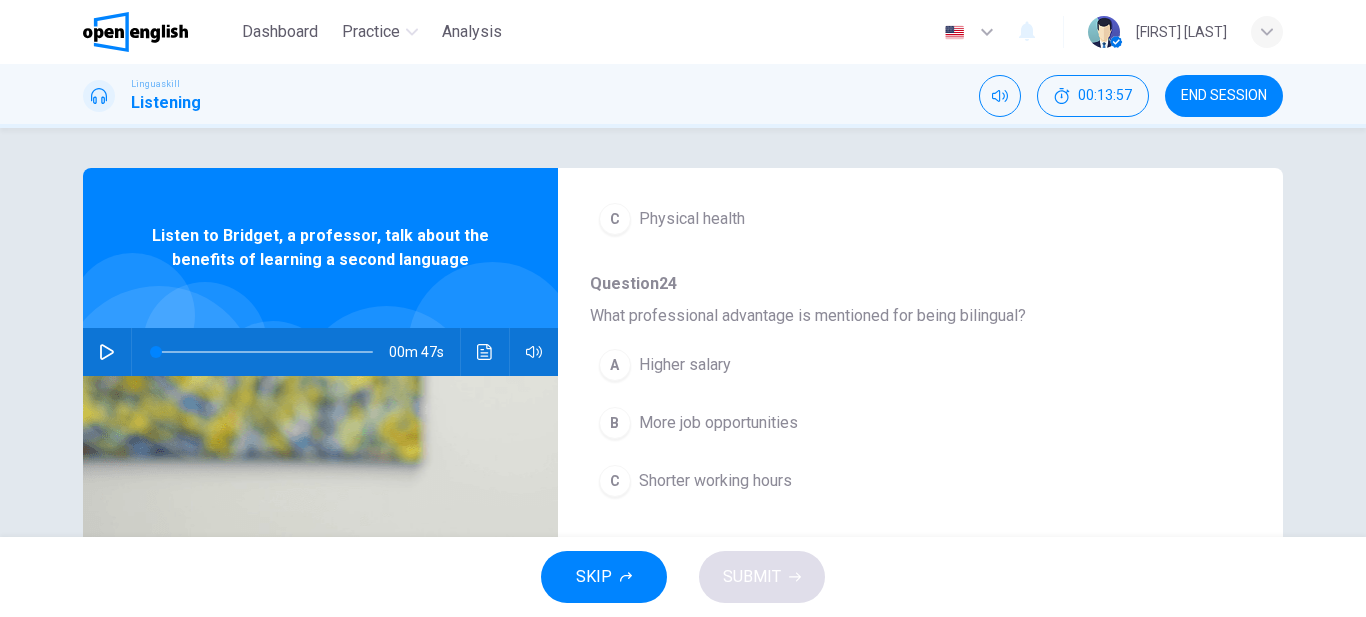 scroll, scrollTop: 570, scrollLeft: 0, axis: vertical 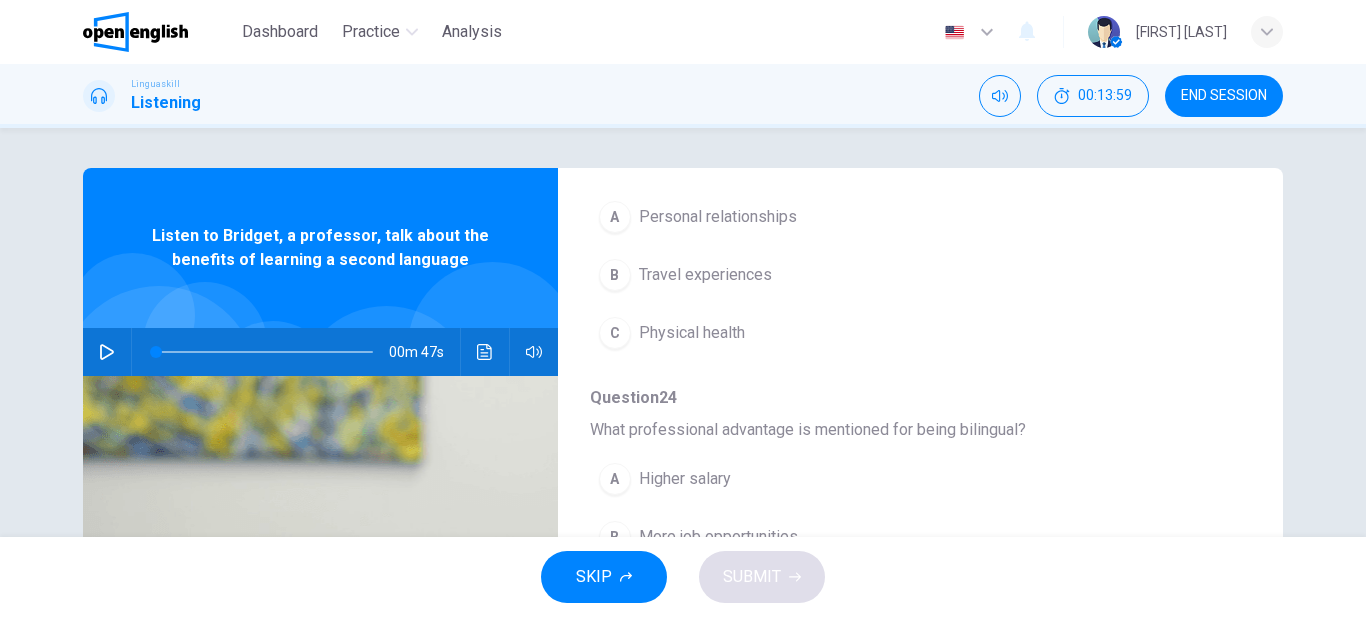 click on "Travel experiences" at bounding box center [705, 275] 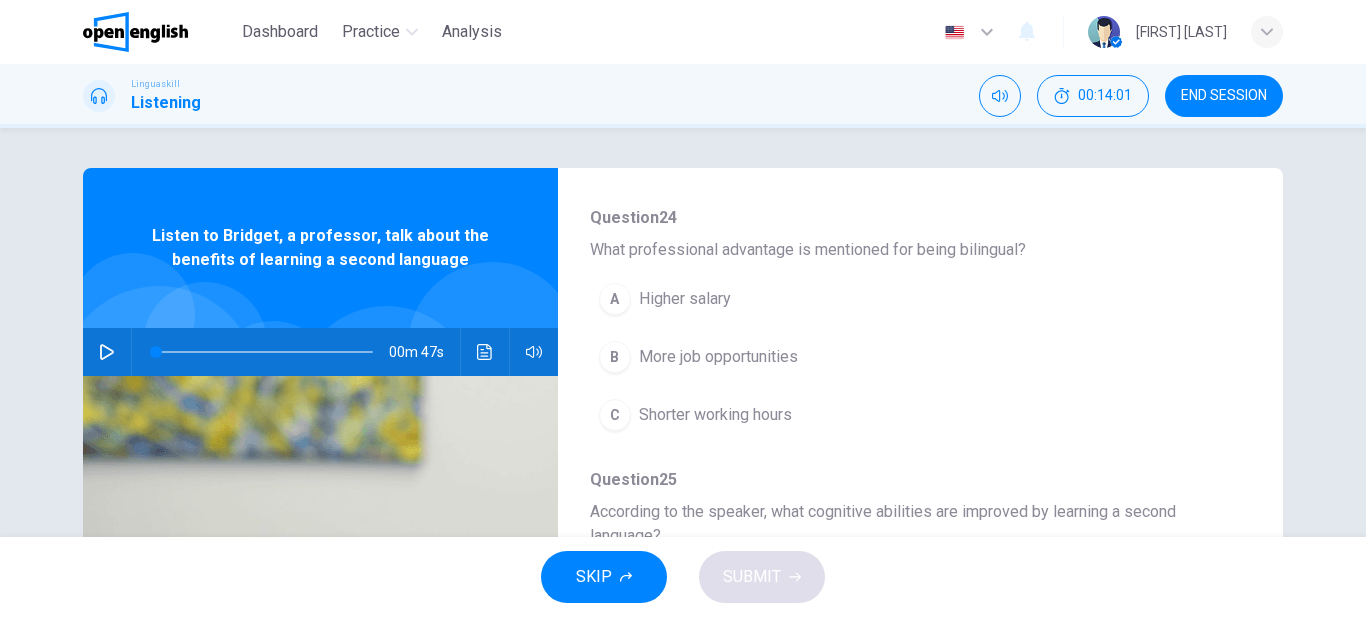 scroll, scrollTop: 798, scrollLeft: 0, axis: vertical 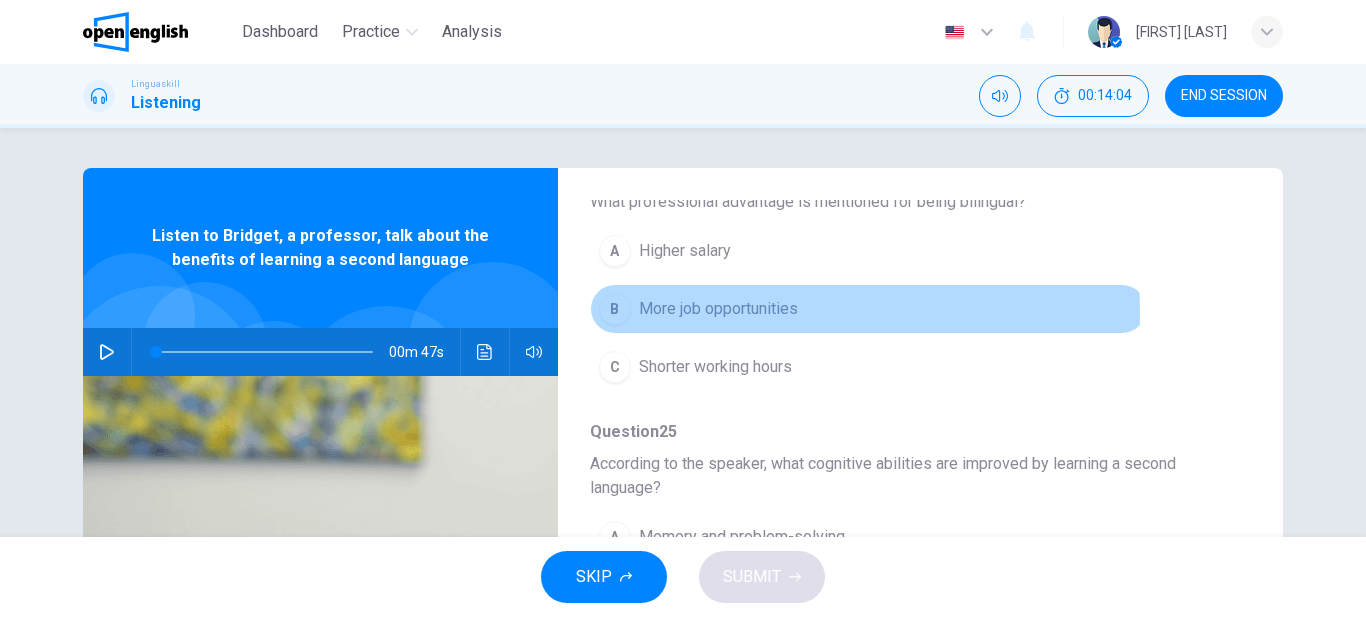 click on "More job opportunities" at bounding box center [718, 309] 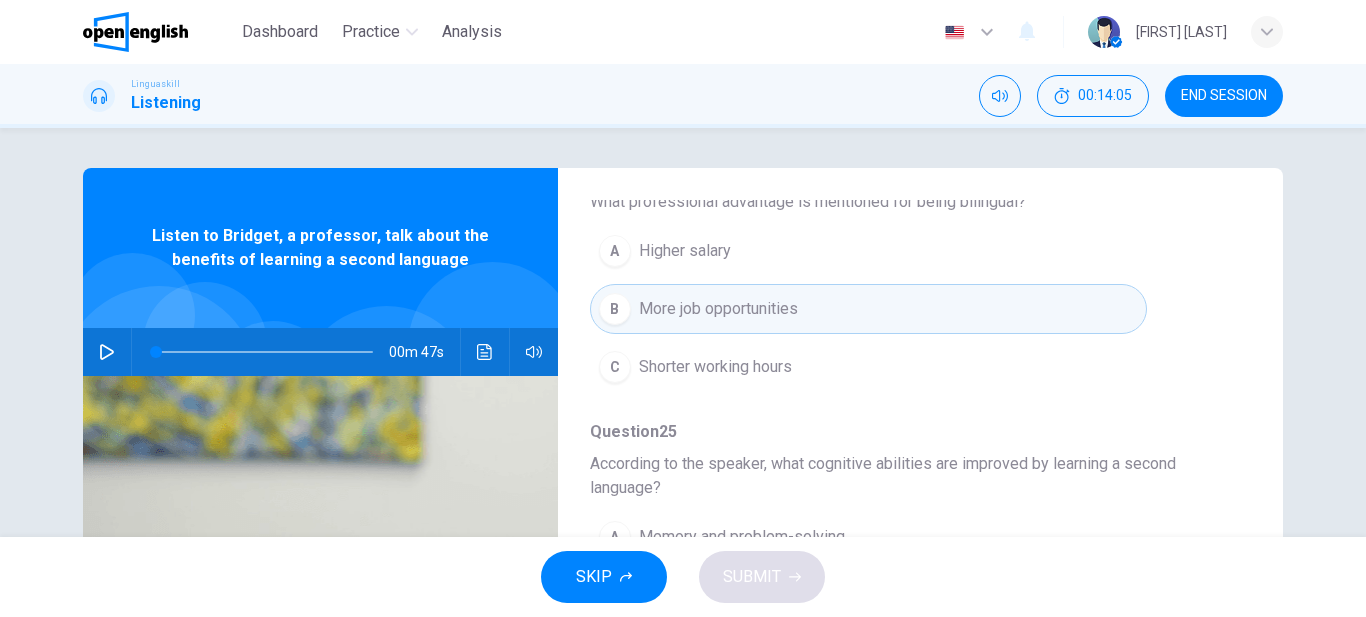 scroll, scrollTop: 911, scrollLeft: 0, axis: vertical 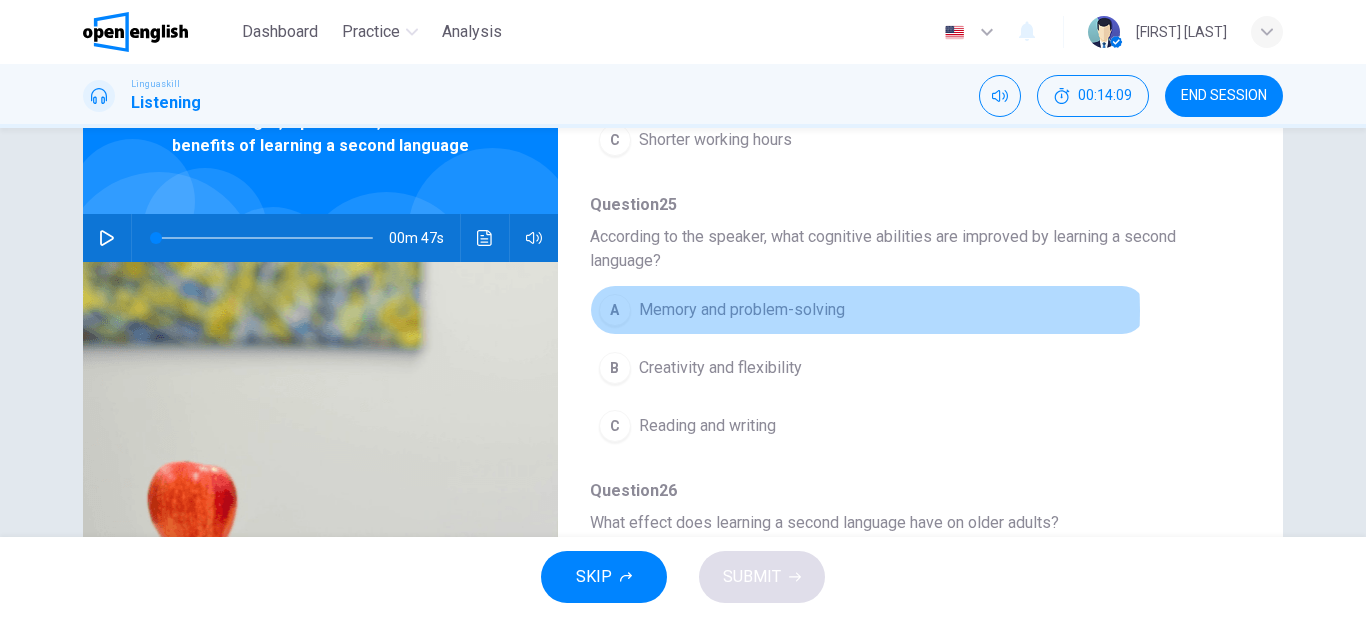 click on "Memory and problem-solving" at bounding box center [742, 310] 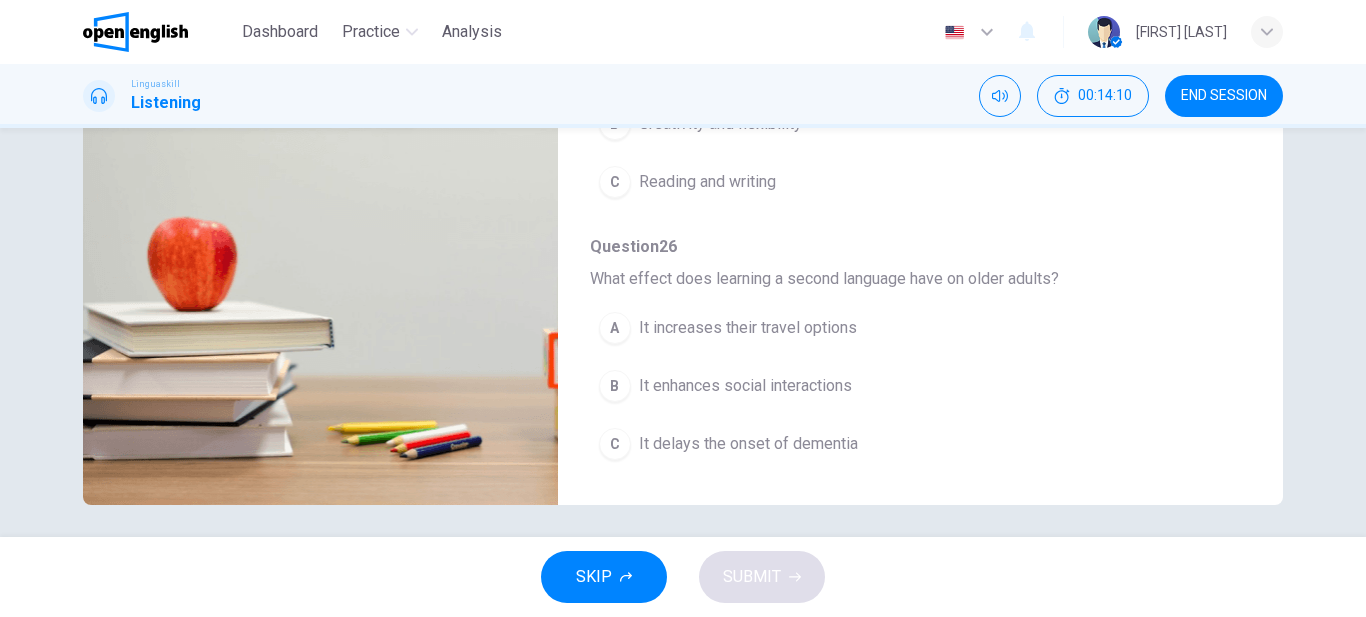 scroll, scrollTop: 366, scrollLeft: 0, axis: vertical 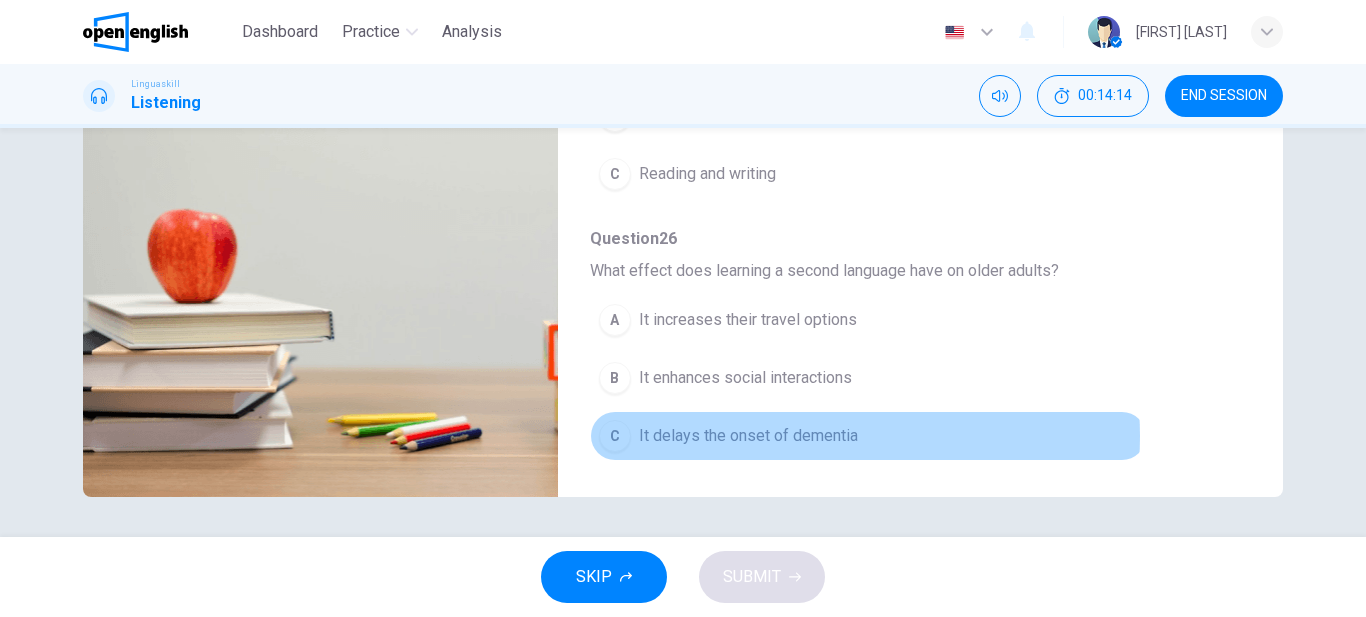 click on "It delays the onset of dementia" at bounding box center (748, 436) 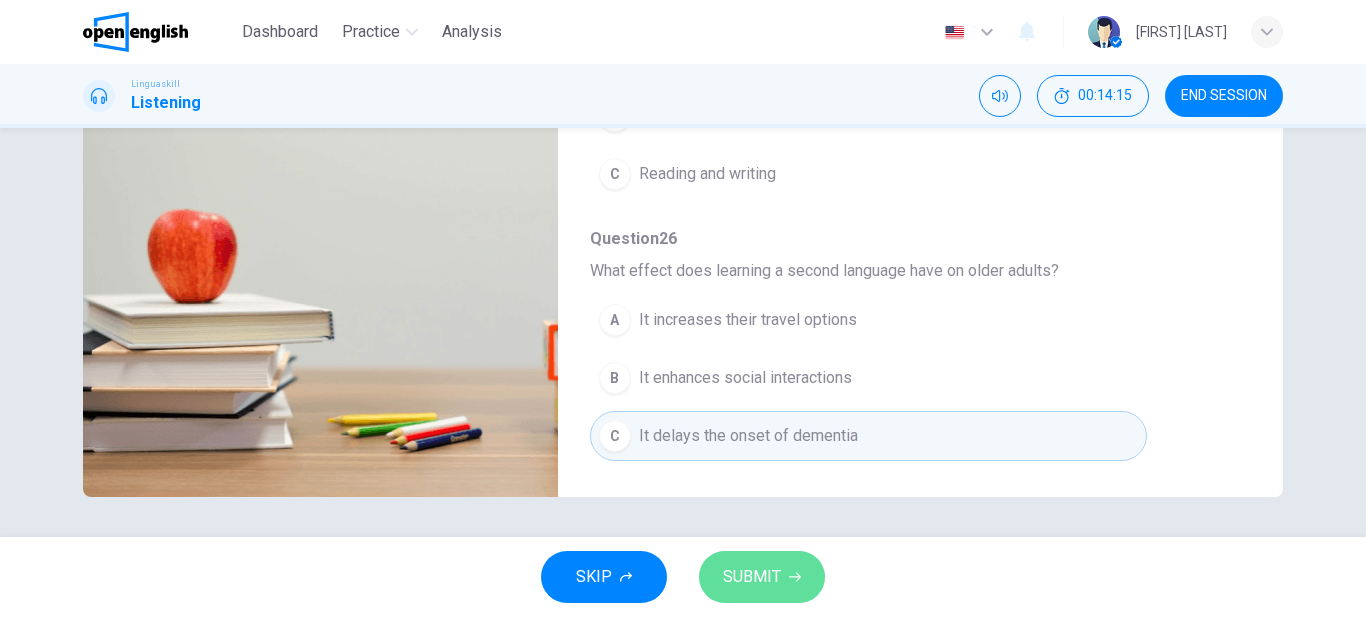 click on "SUBMIT" at bounding box center [752, 577] 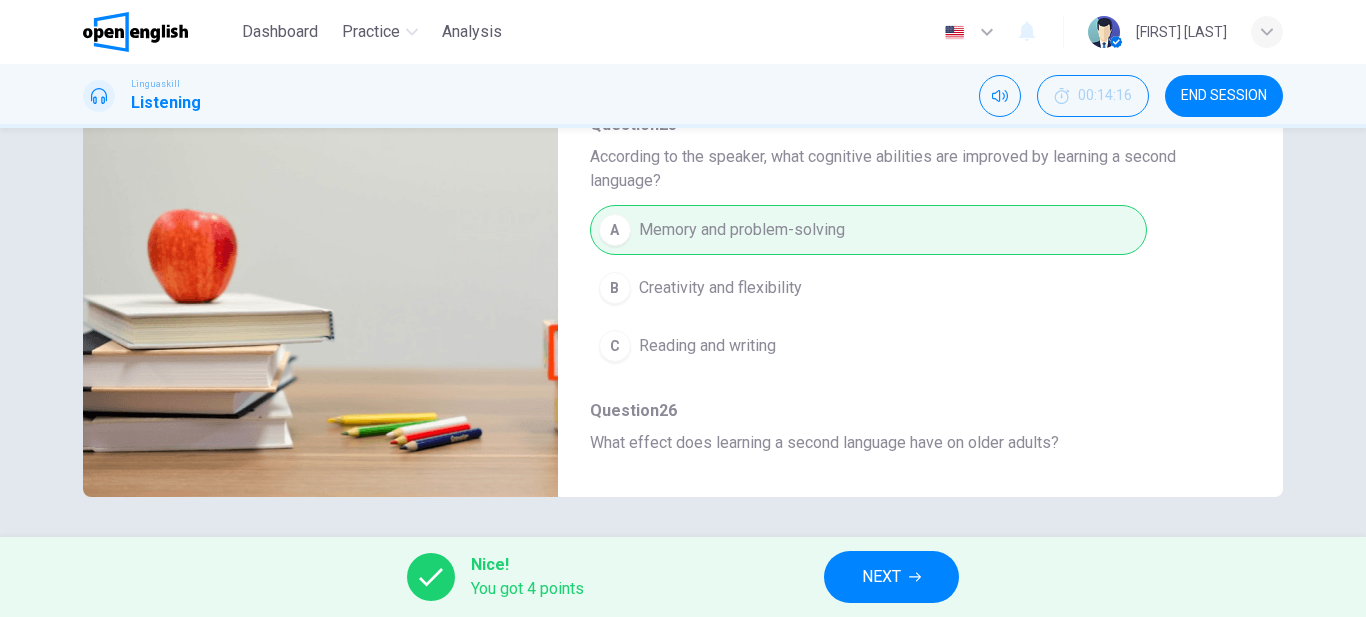 scroll, scrollTop: 911, scrollLeft: 0, axis: vertical 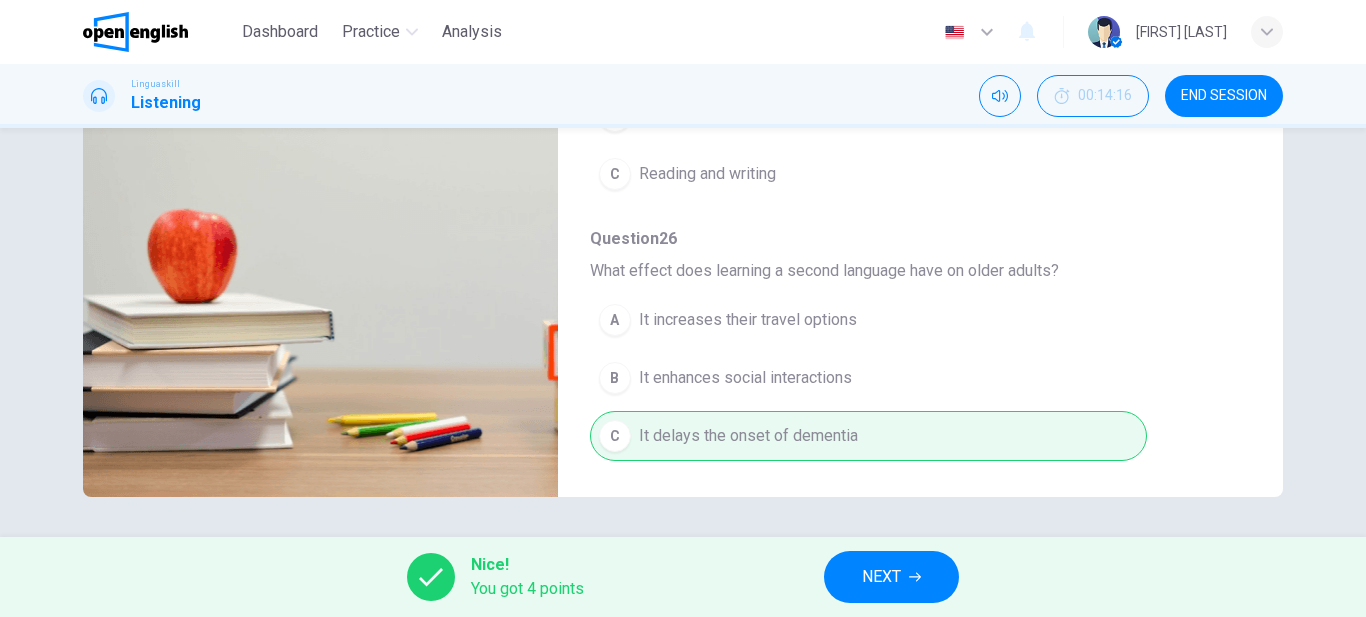 click on "NEXT" at bounding box center [881, 577] 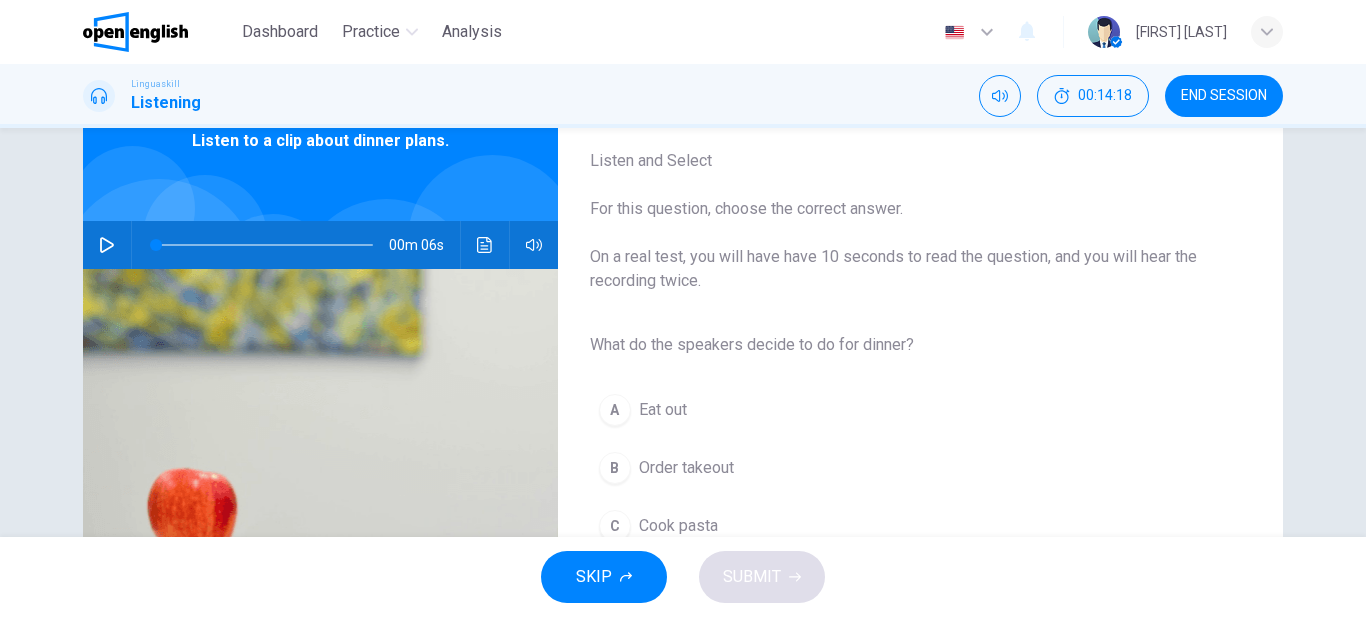 scroll, scrollTop: 138, scrollLeft: 0, axis: vertical 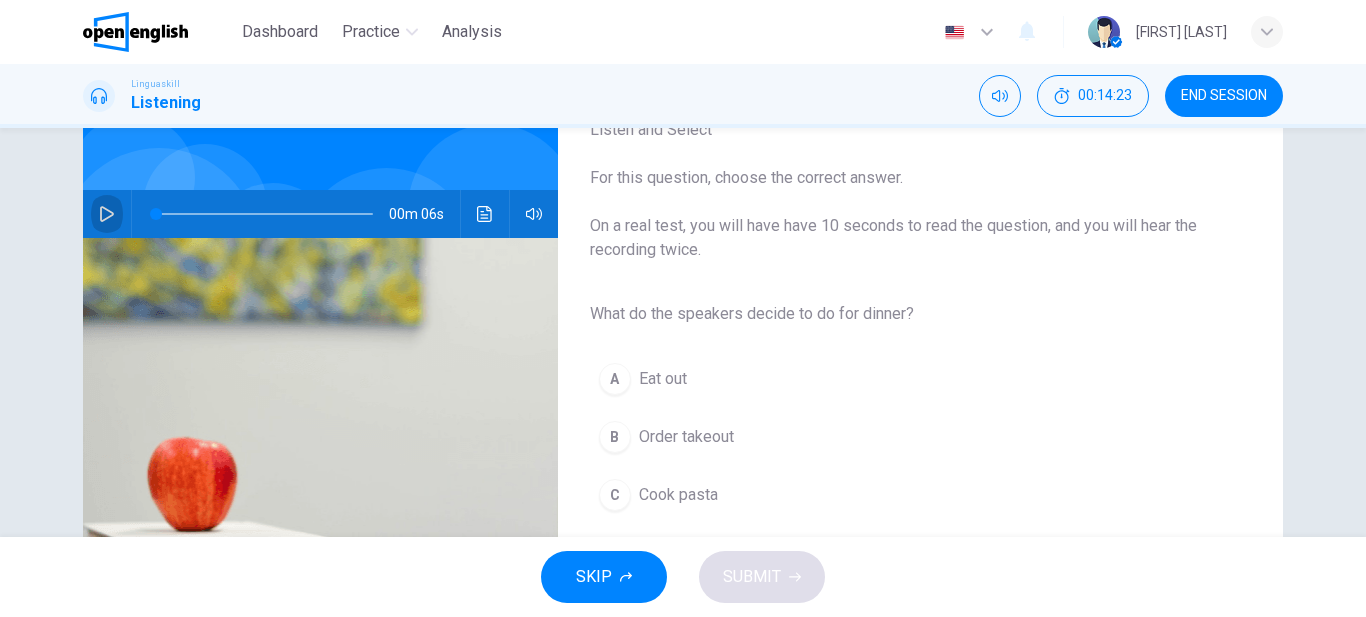 click 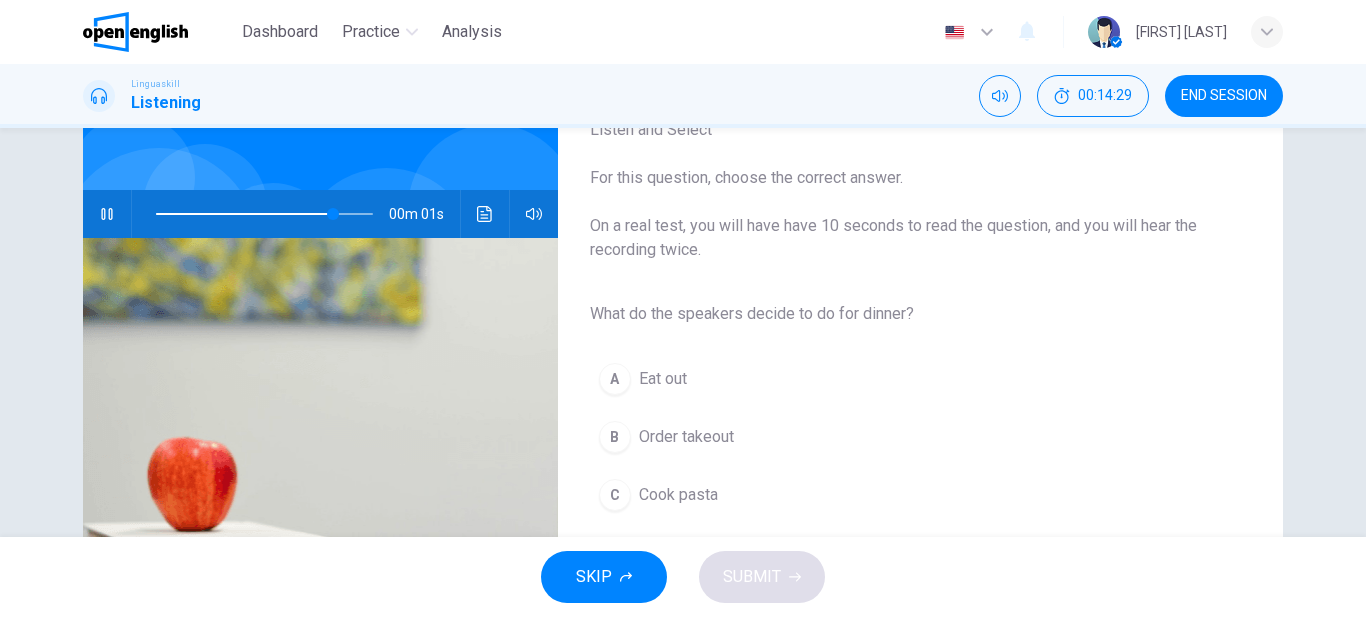 type on "*" 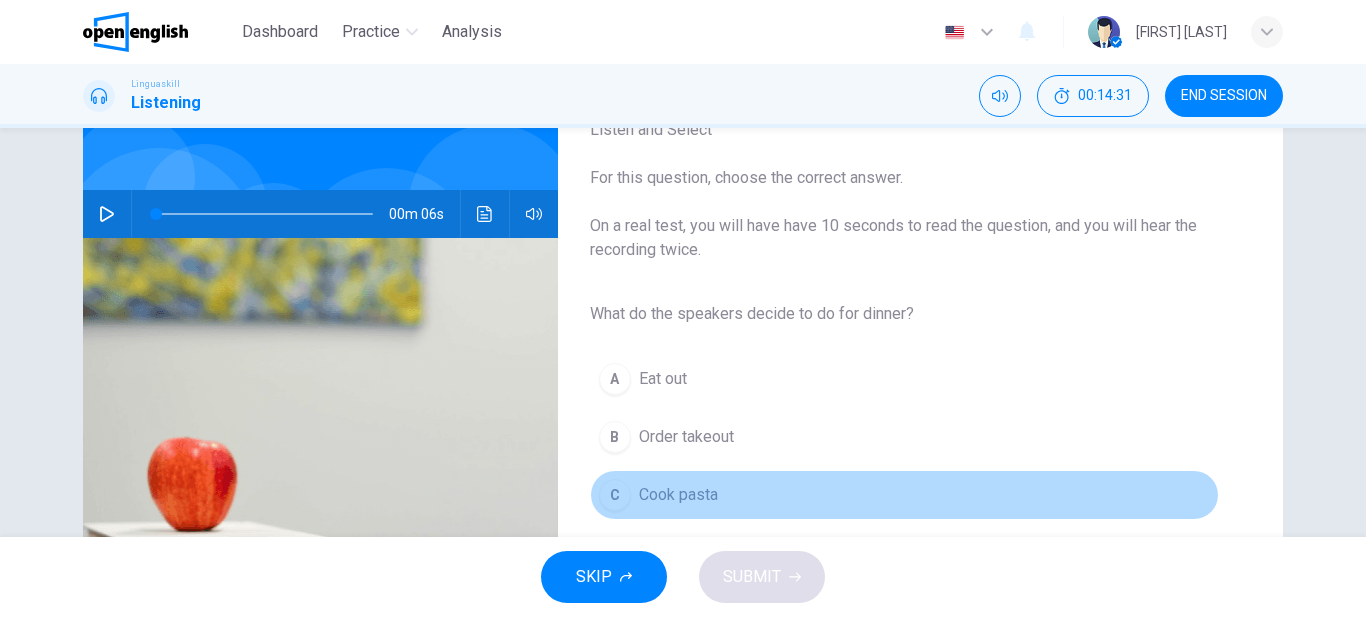 click on "Cook pasta" at bounding box center [678, 495] 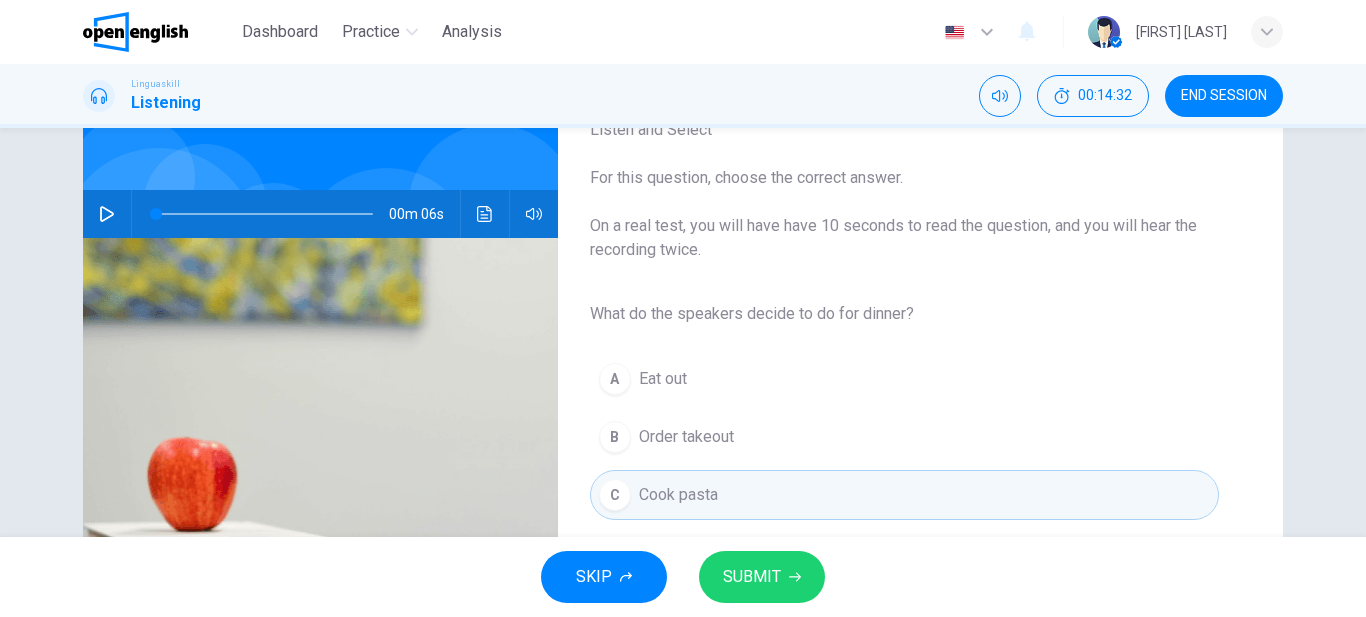 click on "SUBMIT" at bounding box center (752, 577) 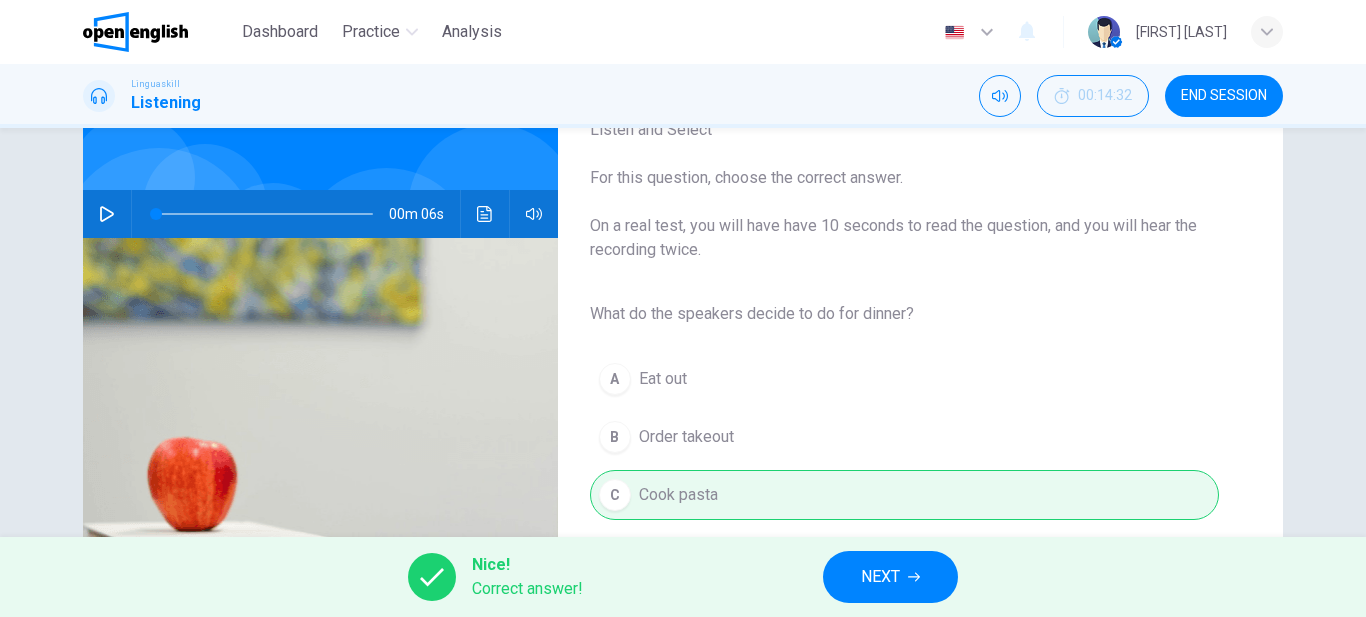click on "NEXT" at bounding box center [880, 577] 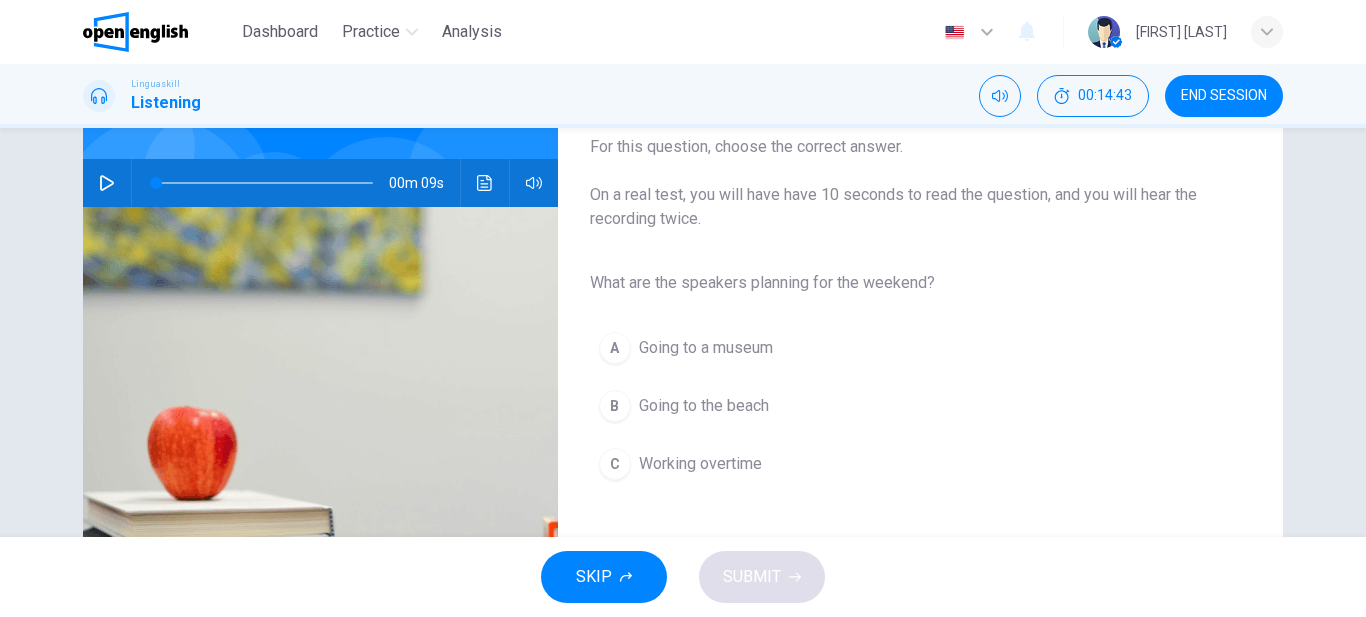 scroll, scrollTop: 114, scrollLeft: 0, axis: vertical 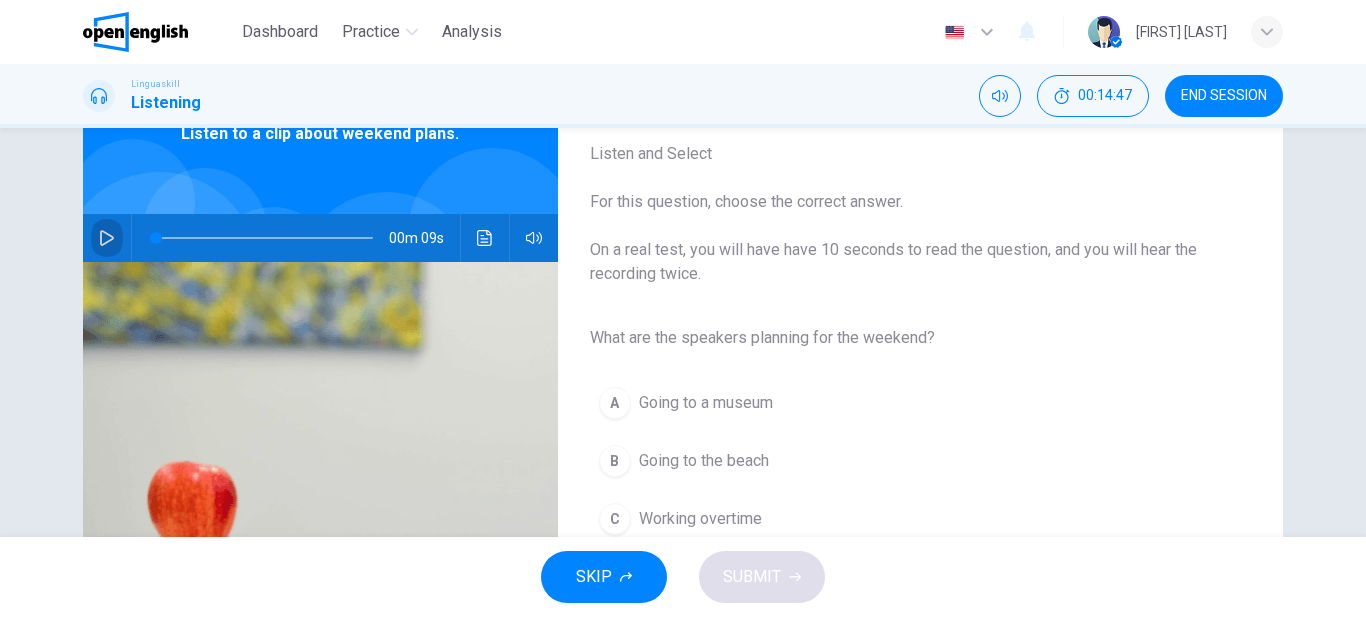 click 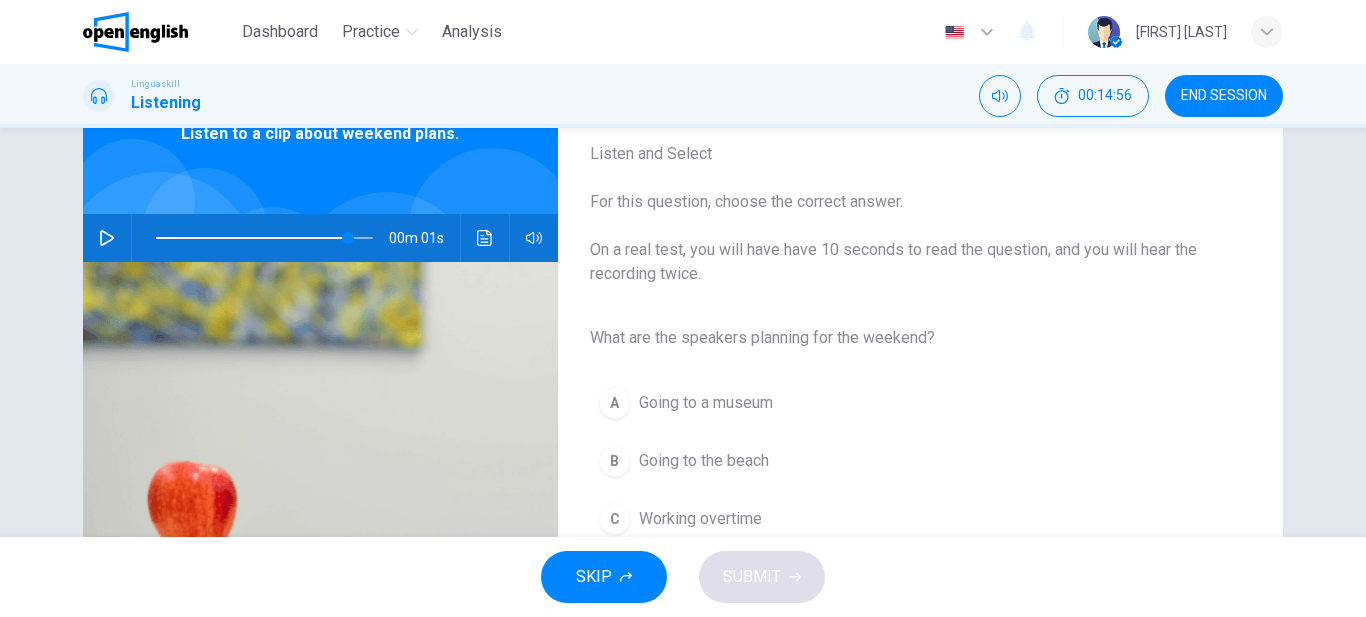 type on "*" 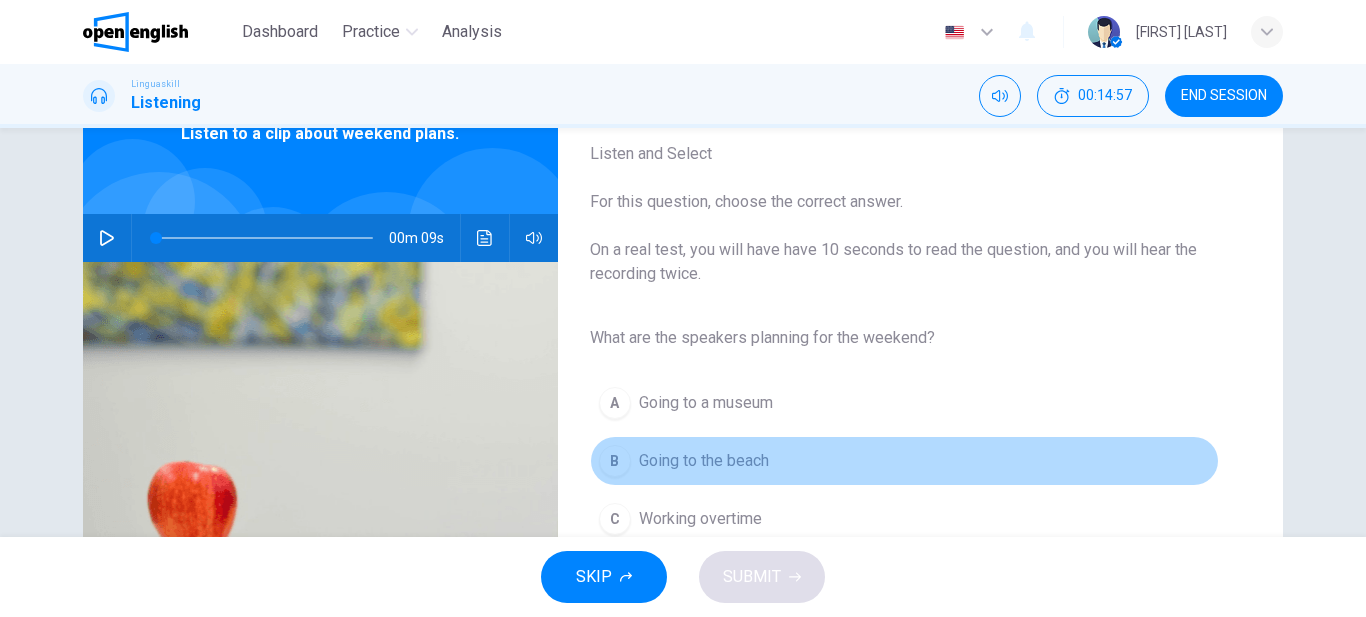 click on "Going to the beach" at bounding box center (704, 461) 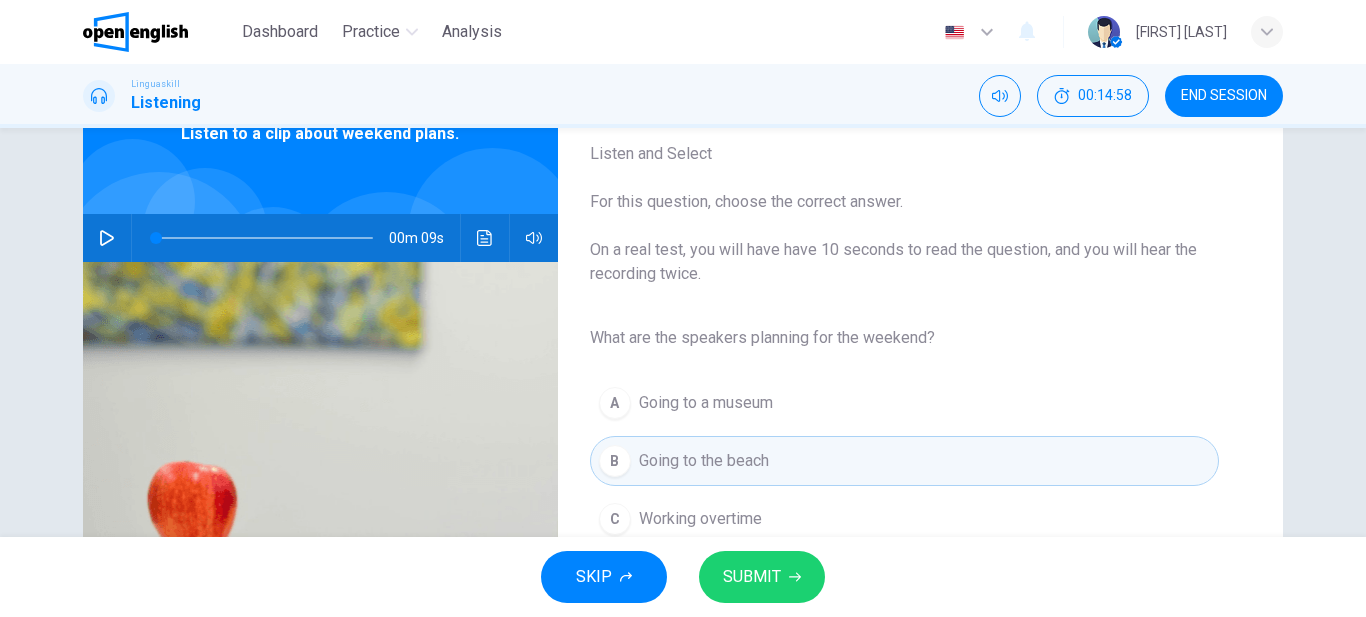 click on "SUBMIT" at bounding box center [752, 577] 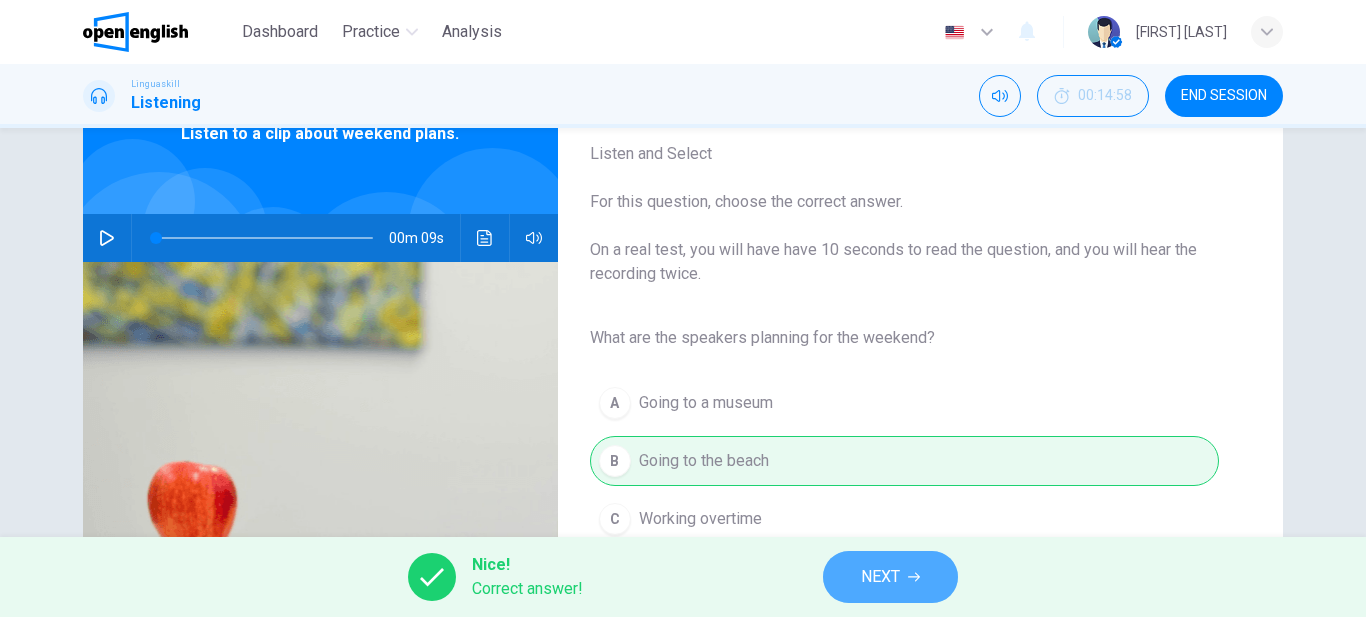 click 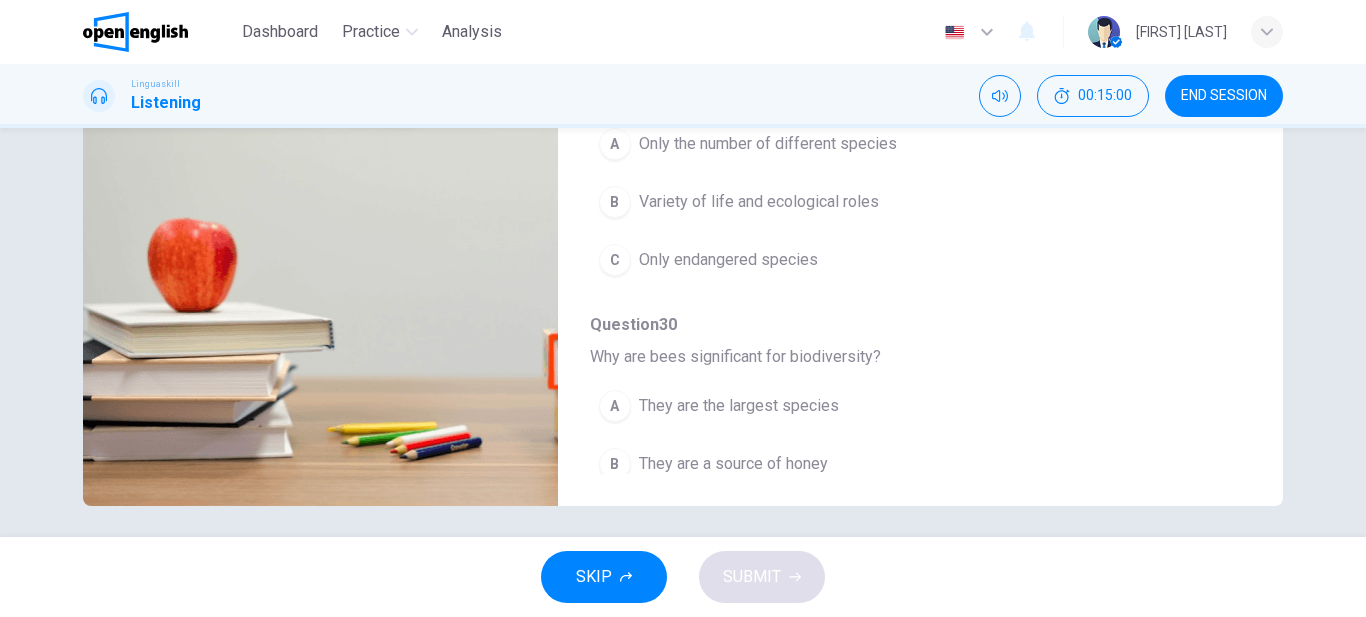 scroll, scrollTop: 366, scrollLeft: 0, axis: vertical 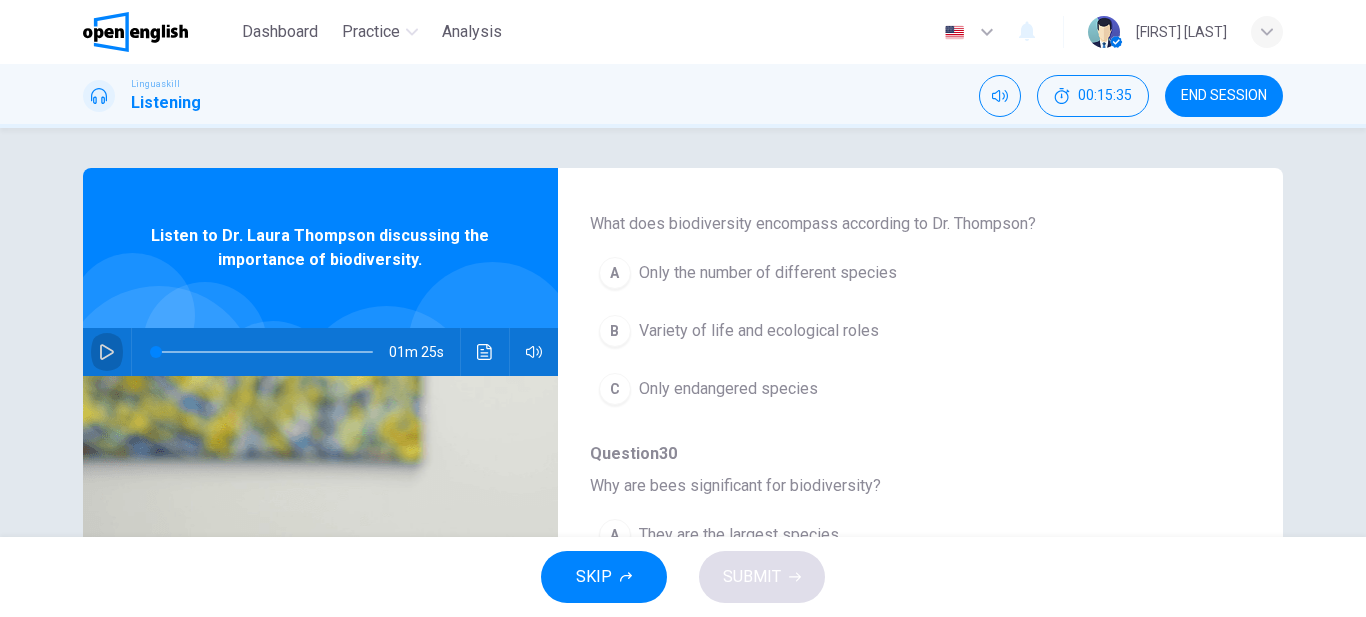 click 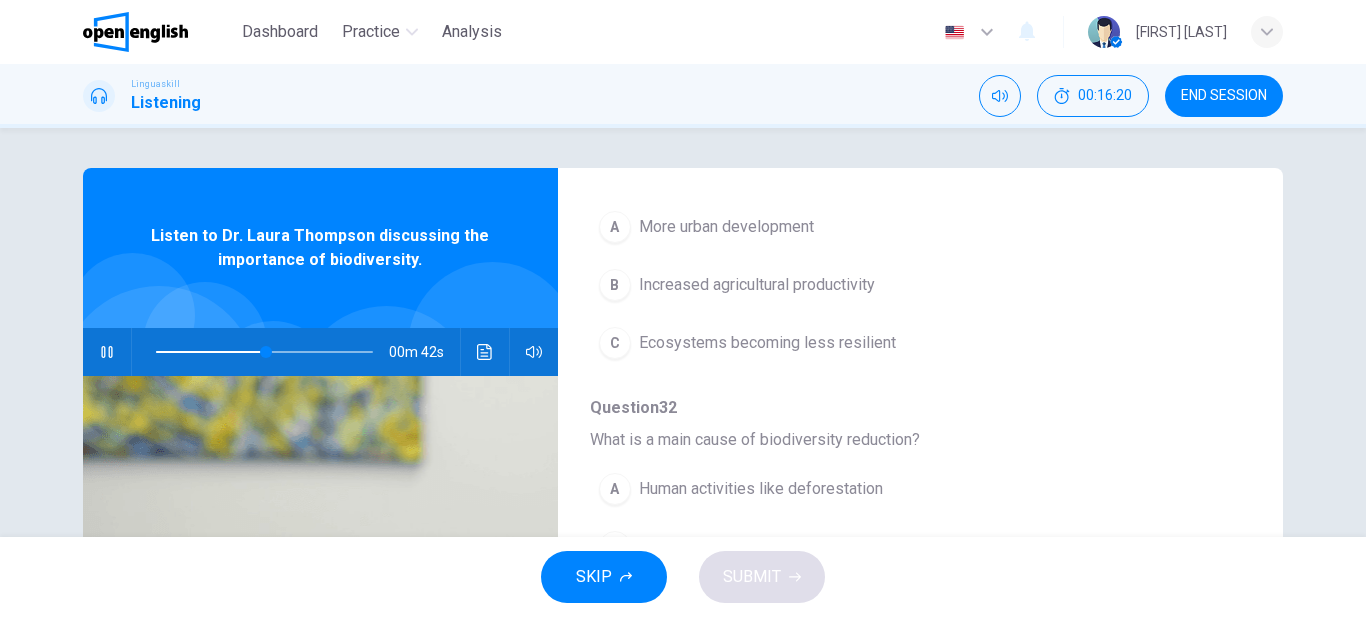 scroll, scrollTop: 863, scrollLeft: 0, axis: vertical 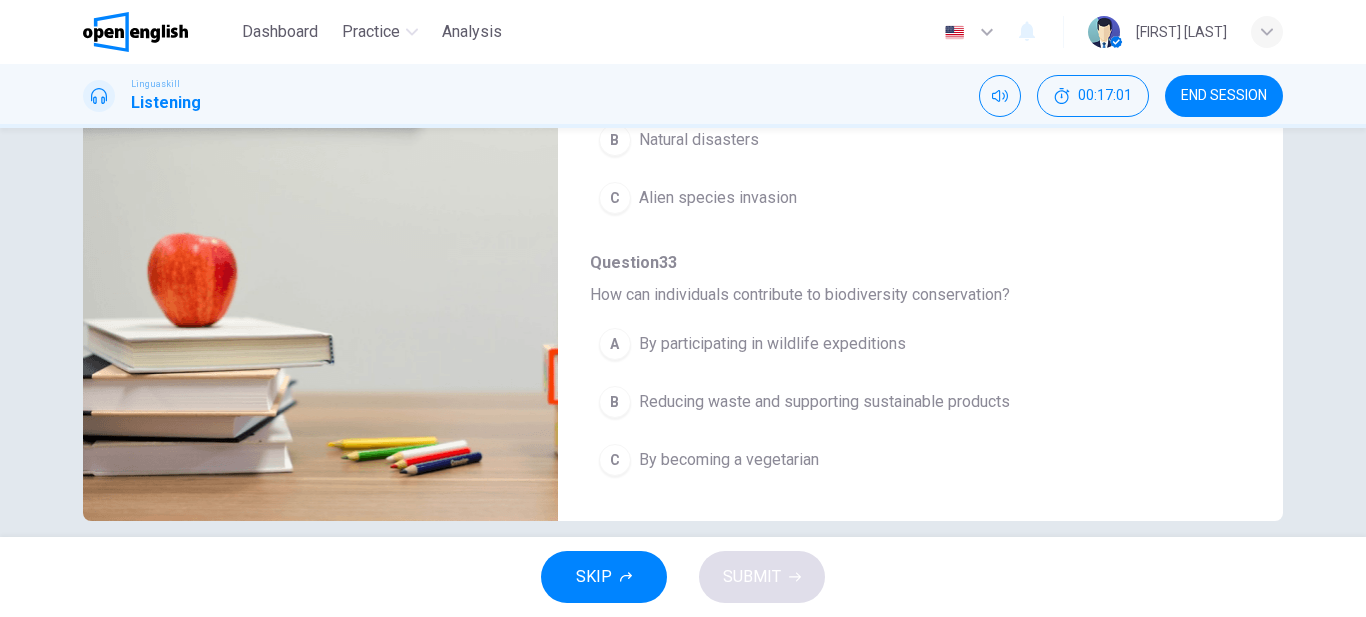 type on "*" 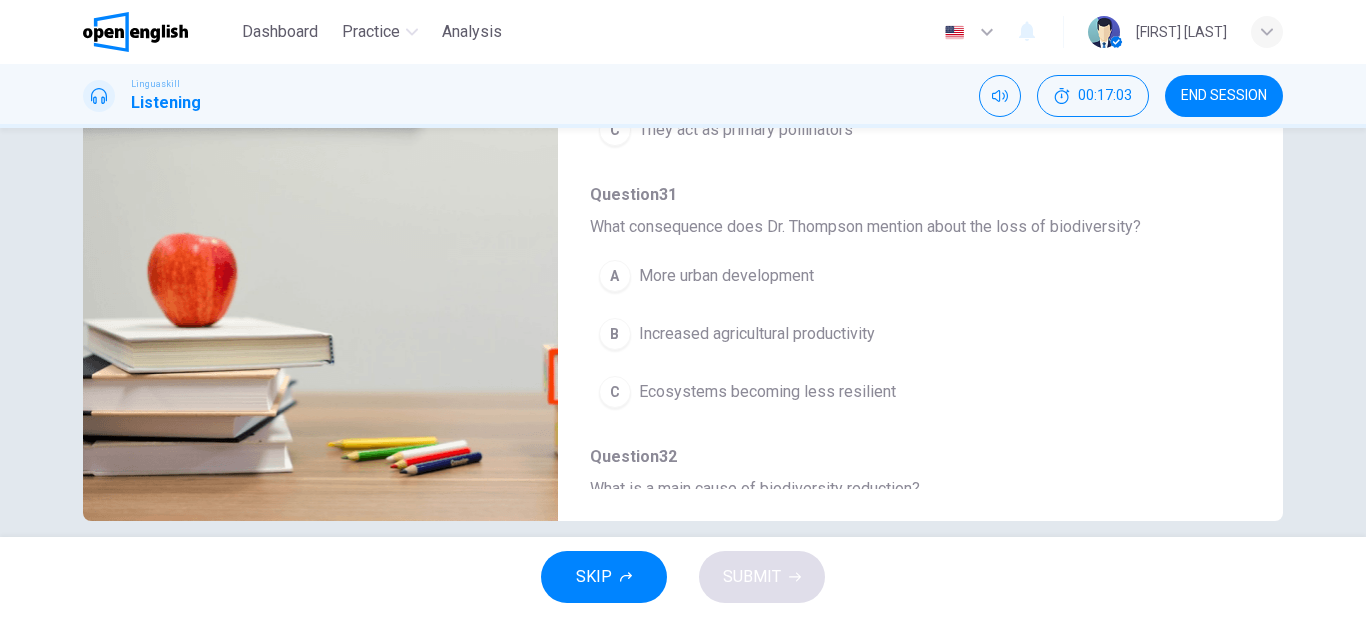 scroll, scrollTop: 0, scrollLeft: 0, axis: both 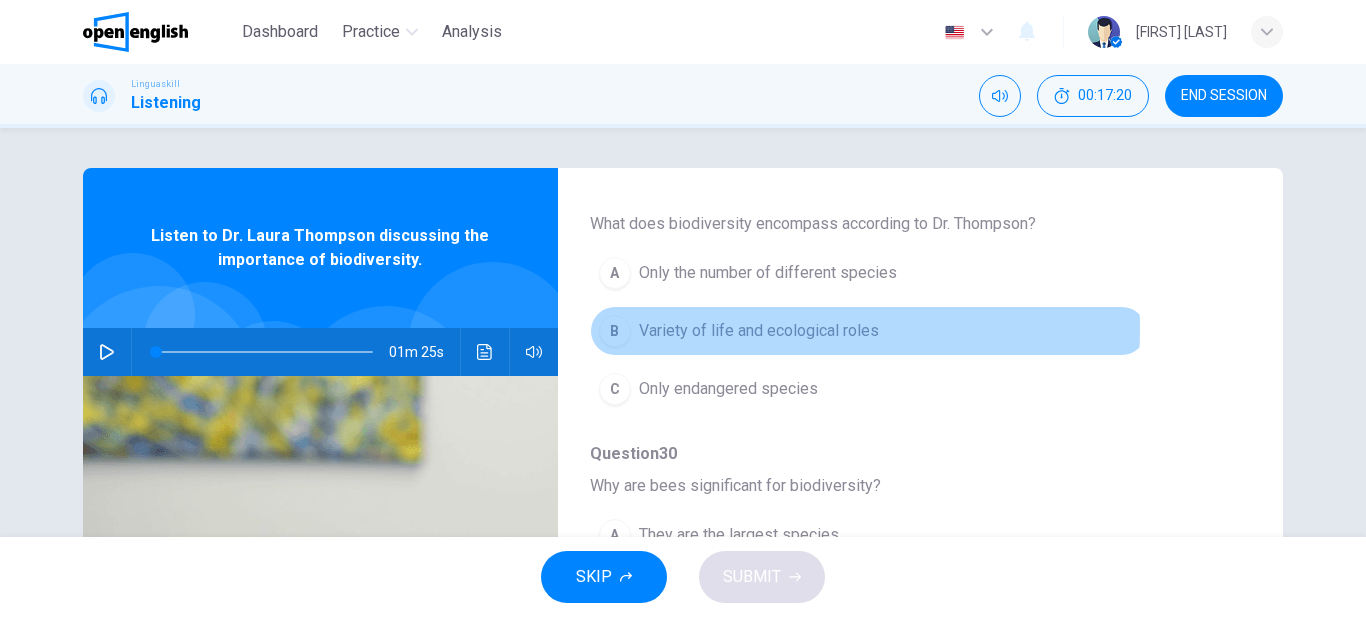 click on "Variety of life and ecological roles" at bounding box center [759, 331] 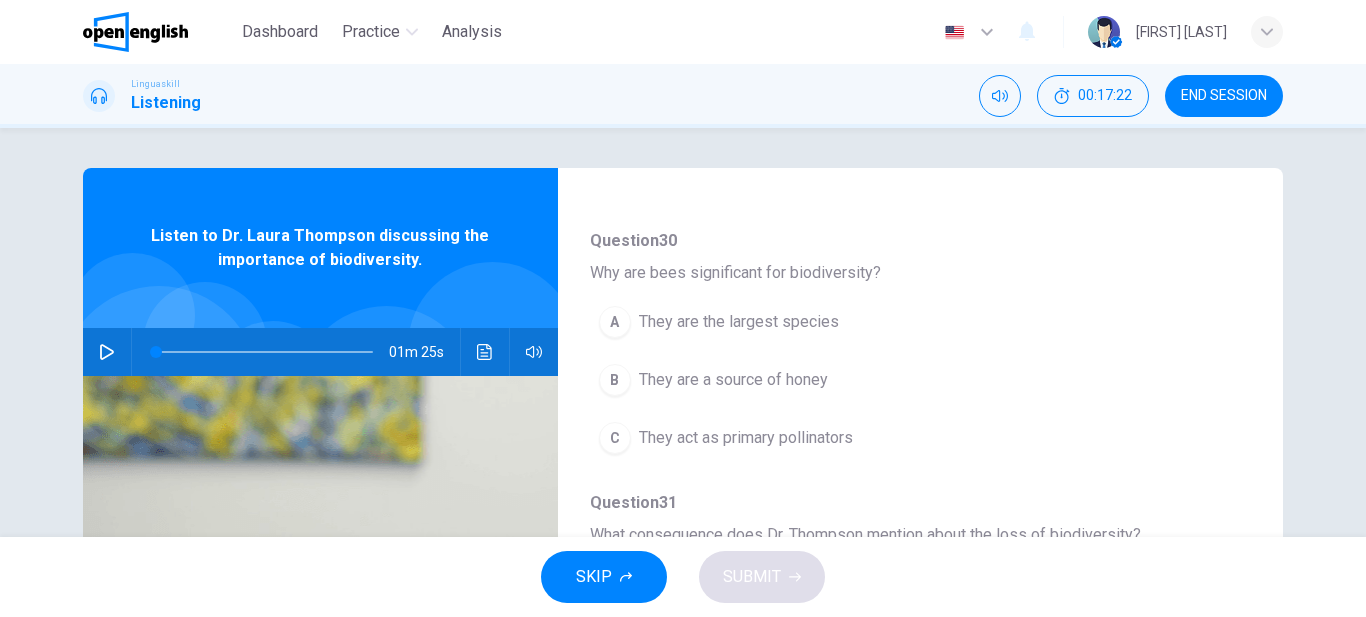 scroll, scrollTop: 456, scrollLeft: 0, axis: vertical 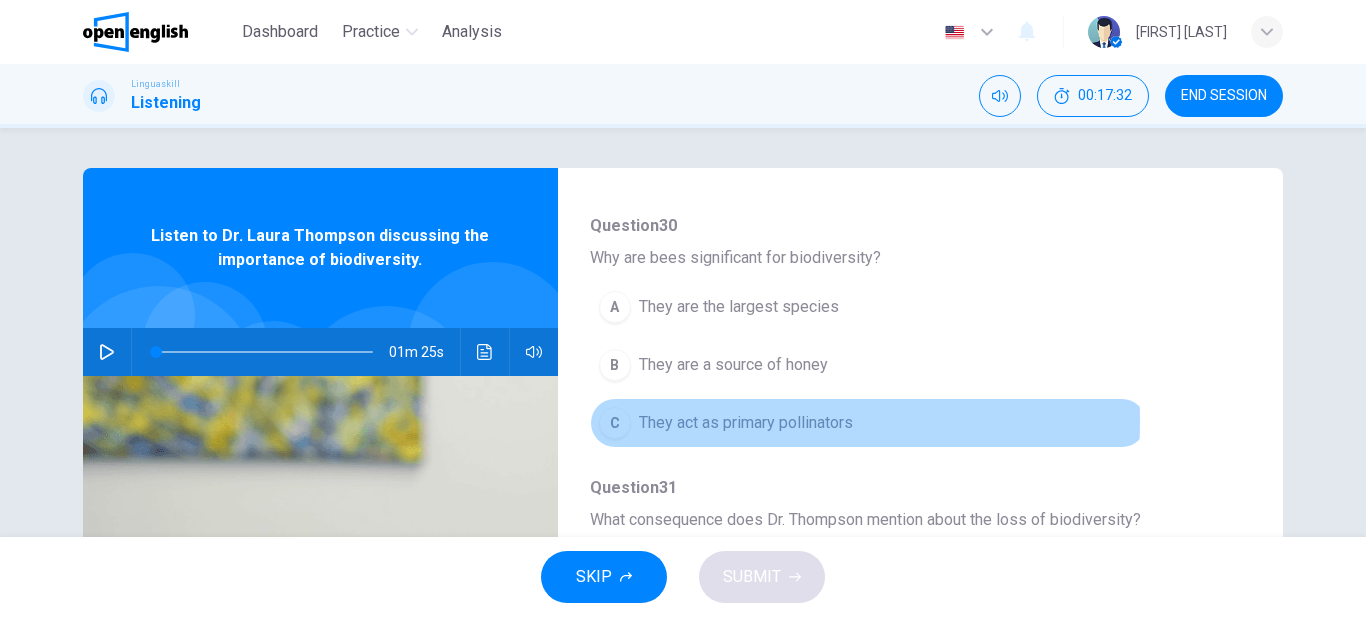 click on "They act as primary pollinators" at bounding box center [746, 423] 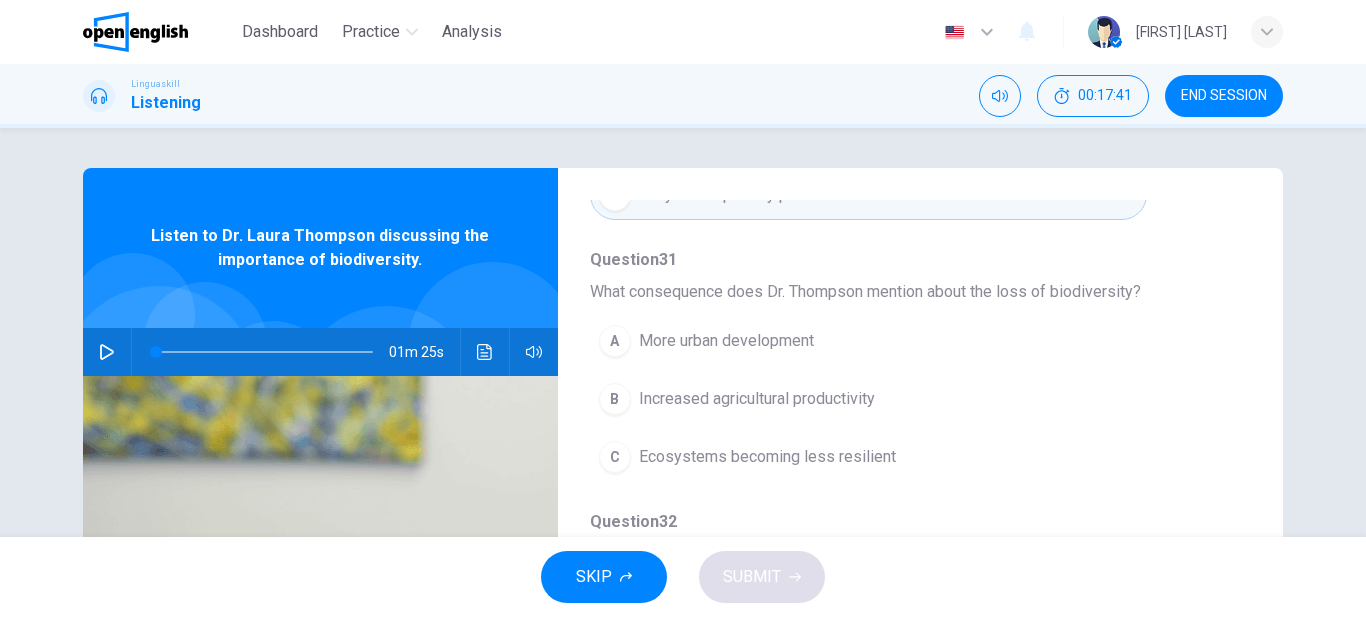 scroll, scrollTop: 798, scrollLeft: 0, axis: vertical 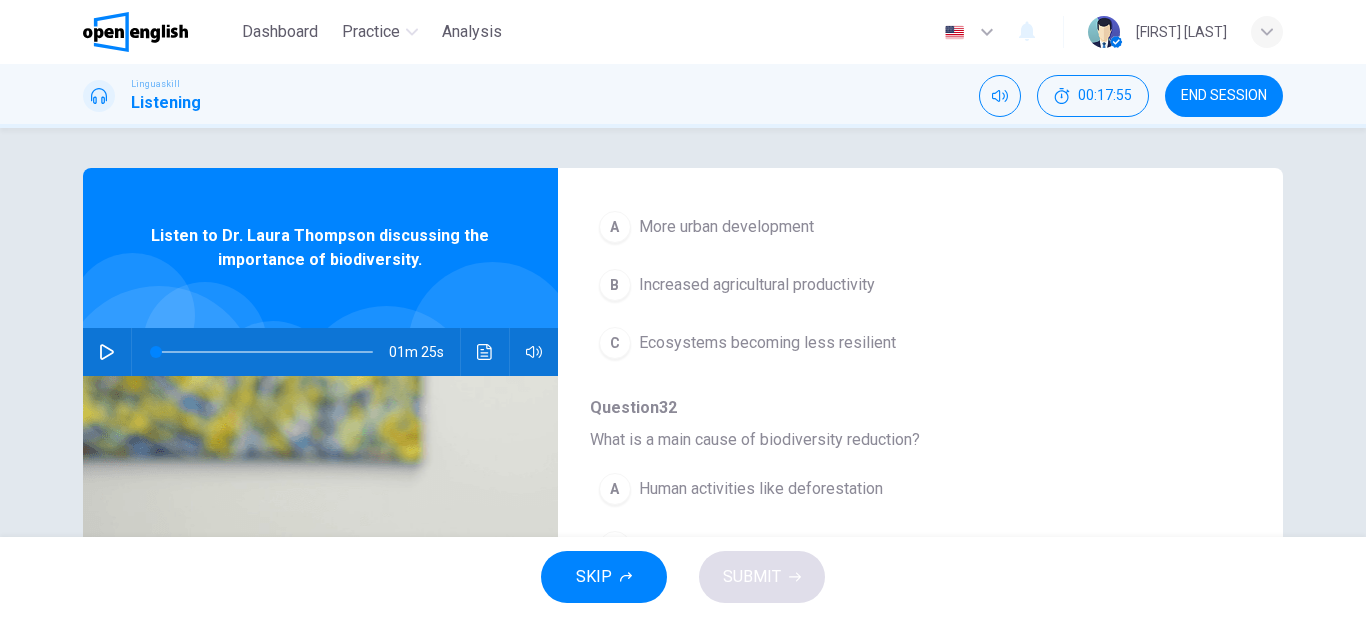 click on "Increased agricultural productivity" at bounding box center (757, 285) 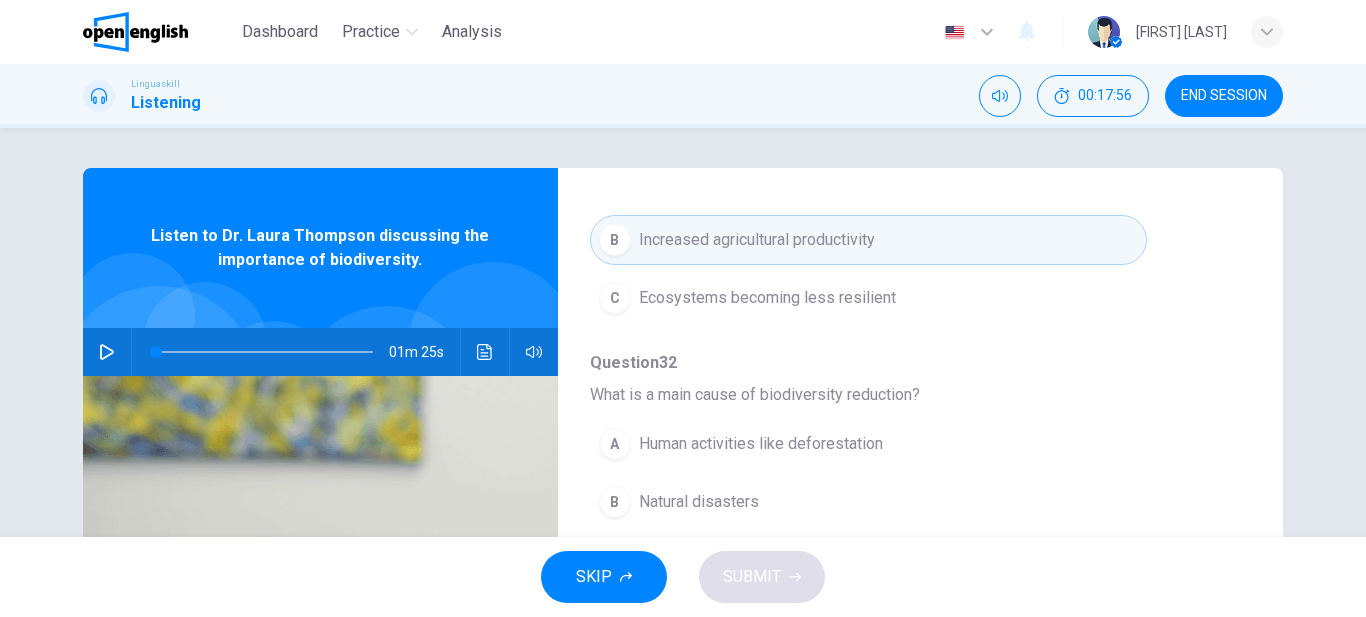 scroll, scrollTop: 863, scrollLeft: 0, axis: vertical 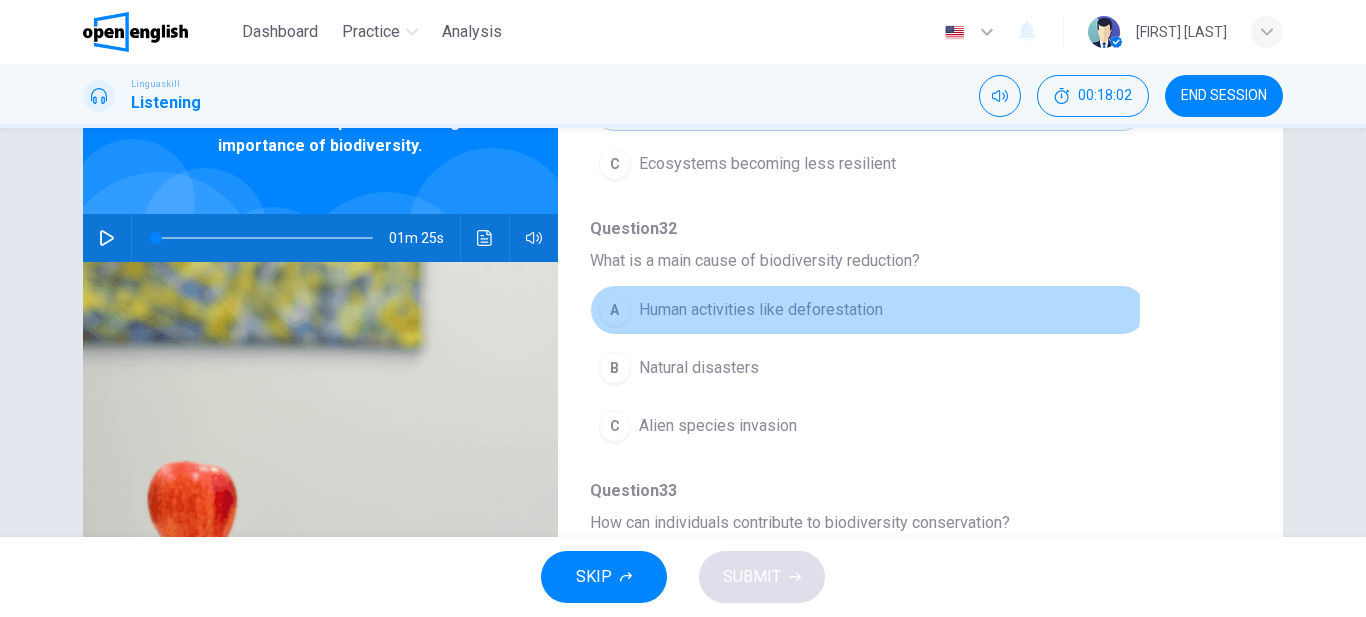click on "Human activities like deforestation" at bounding box center [761, 310] 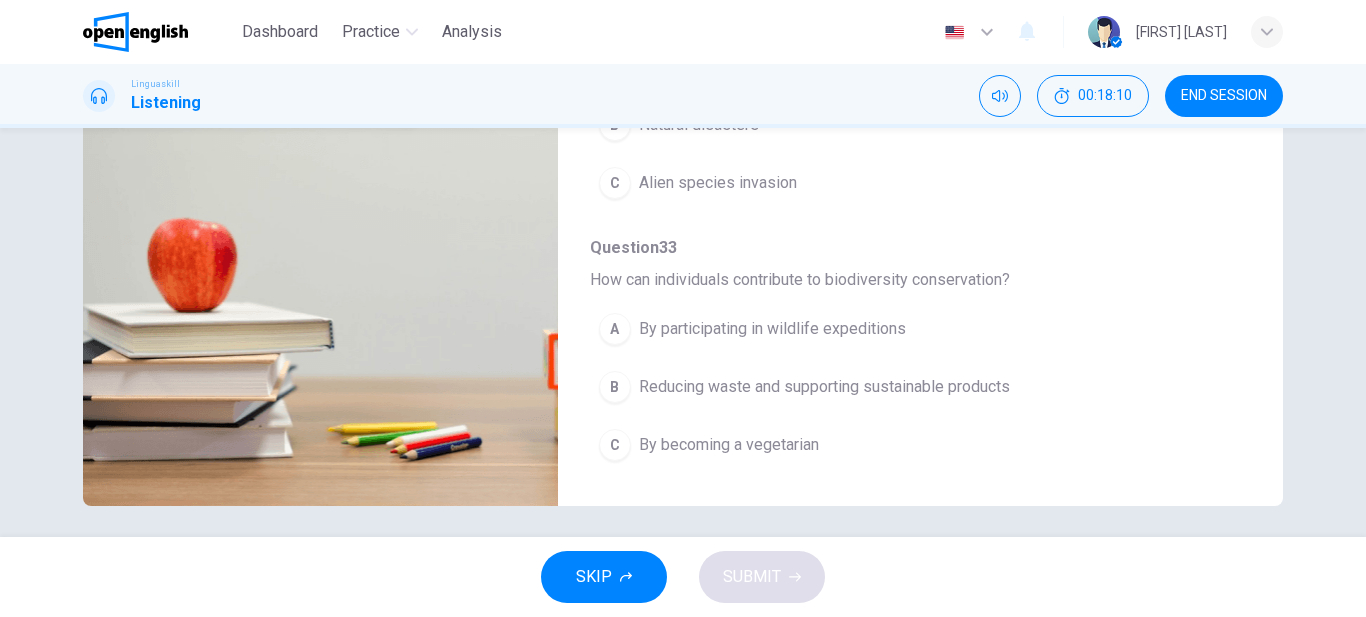 scroll, scrollTop: 366, scrollLeft: 0, axis: vertical 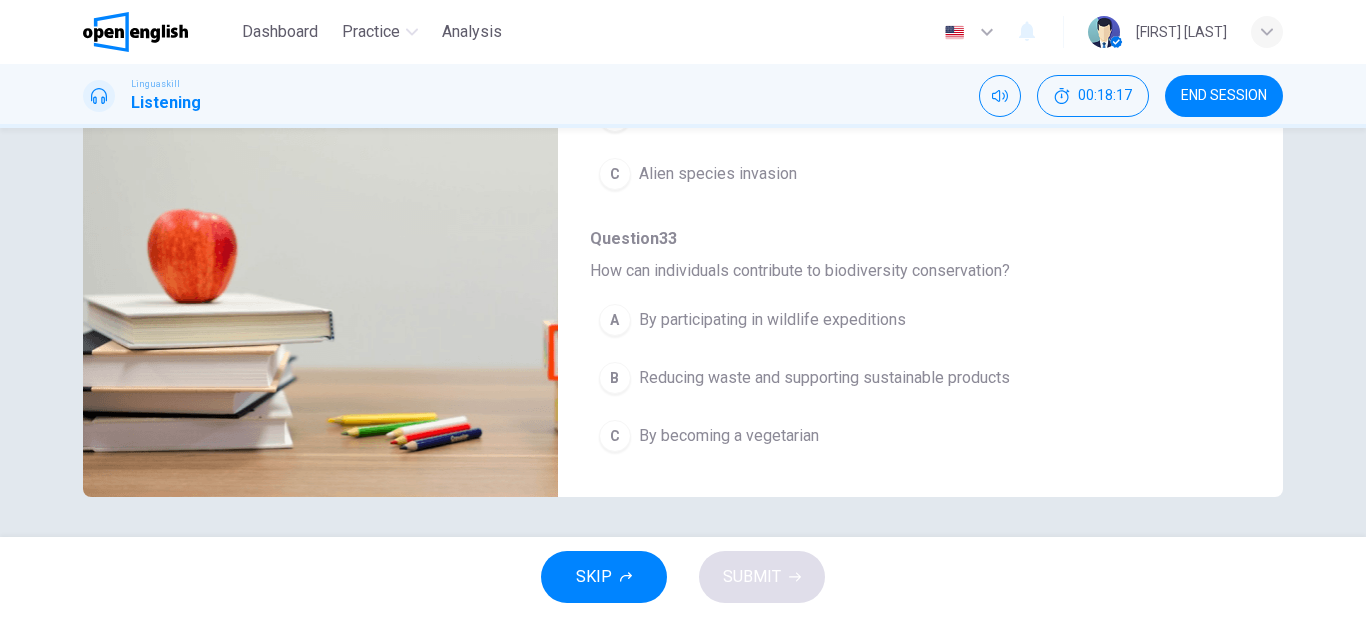 click on "Reducing waste and supporting sustainable products" at bounding box center [824, 378] 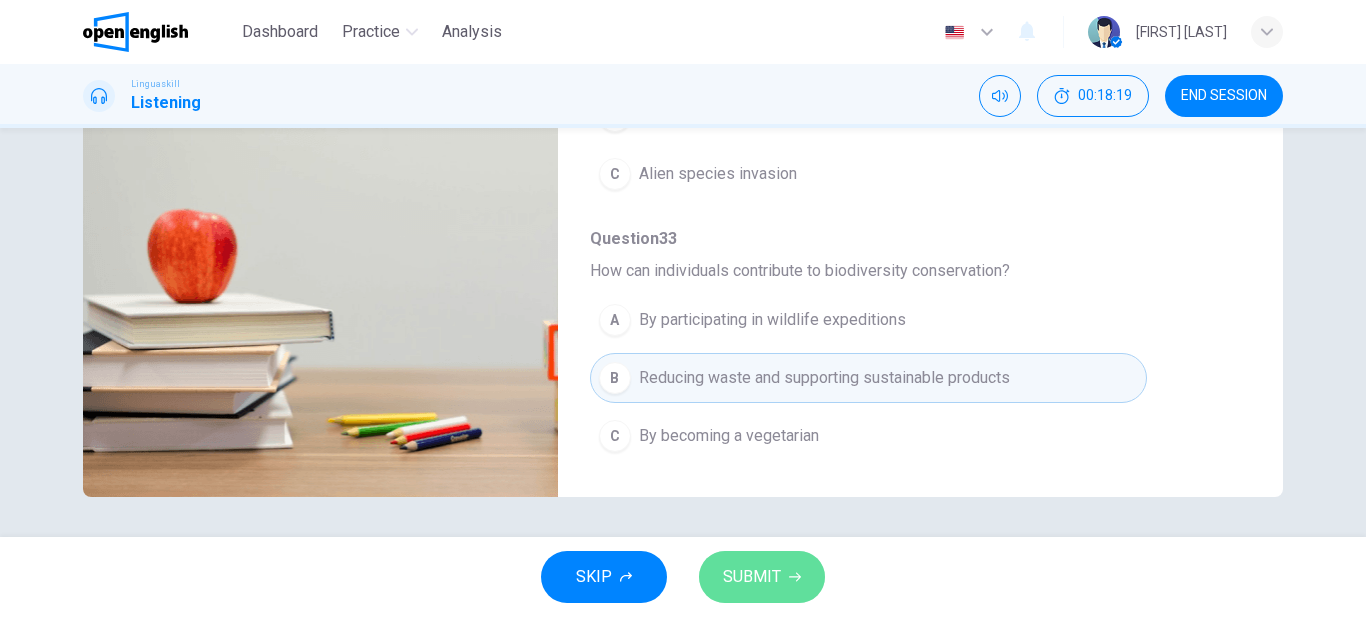 click on "SUBMIT" at bounding box center [752, 577] 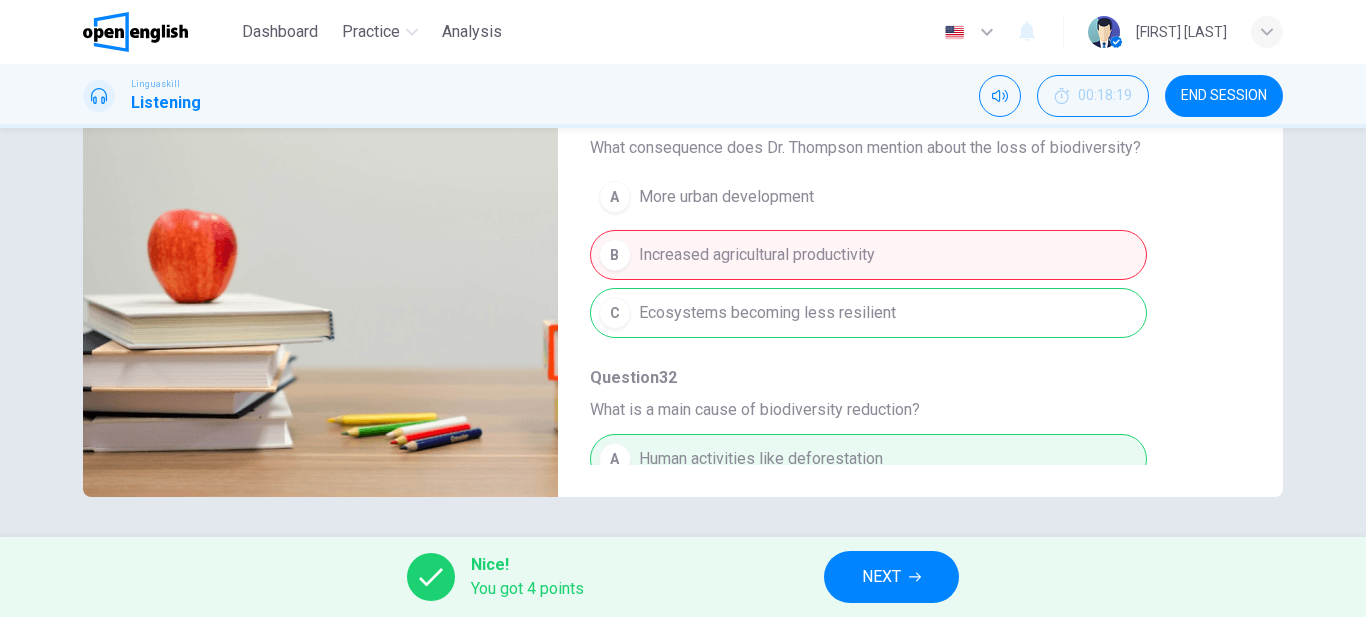 scroll, scrollTop: 407, scrollLeft: 0, axis: vertical 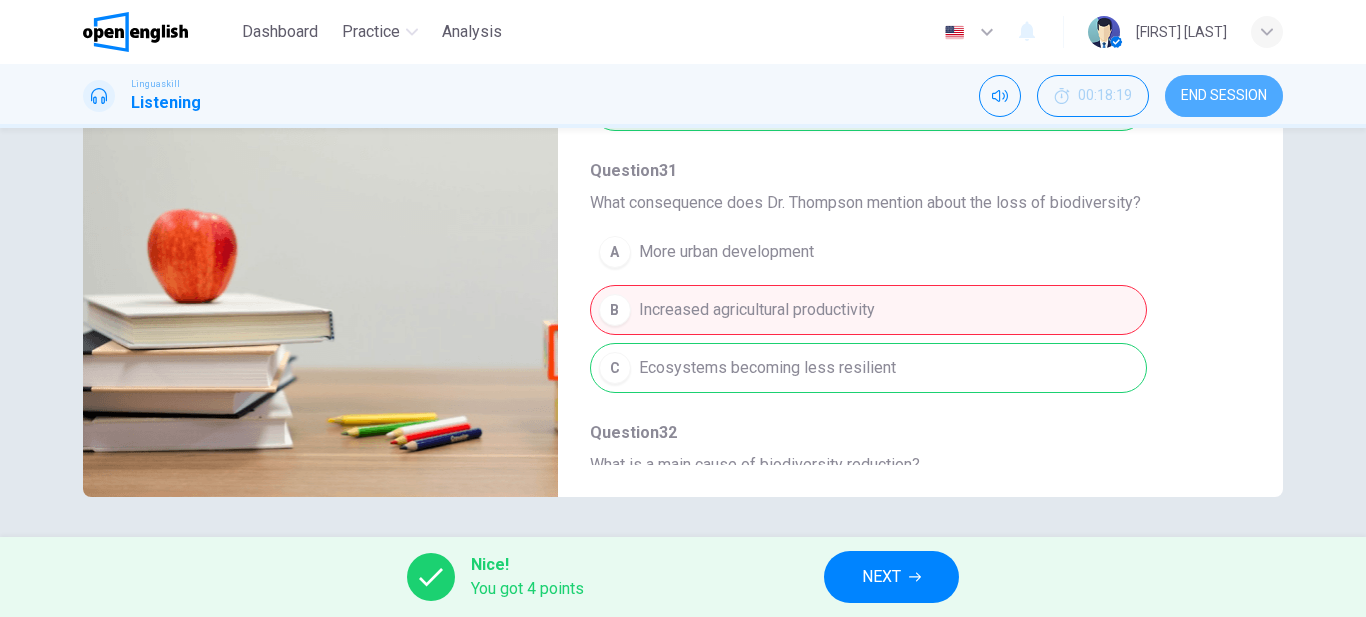 click on "END SESSION" at bounding box center (1224, 96) 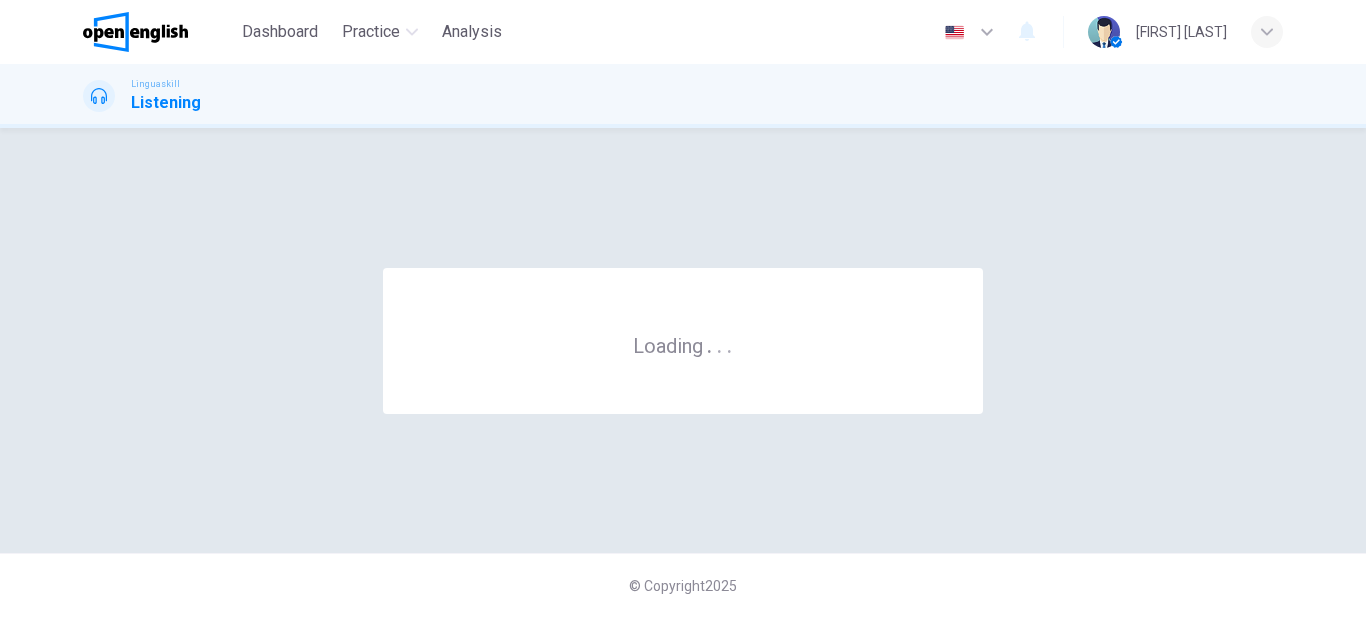 scroll, scrollTop: 0, scrollLeft: 0, axis: both 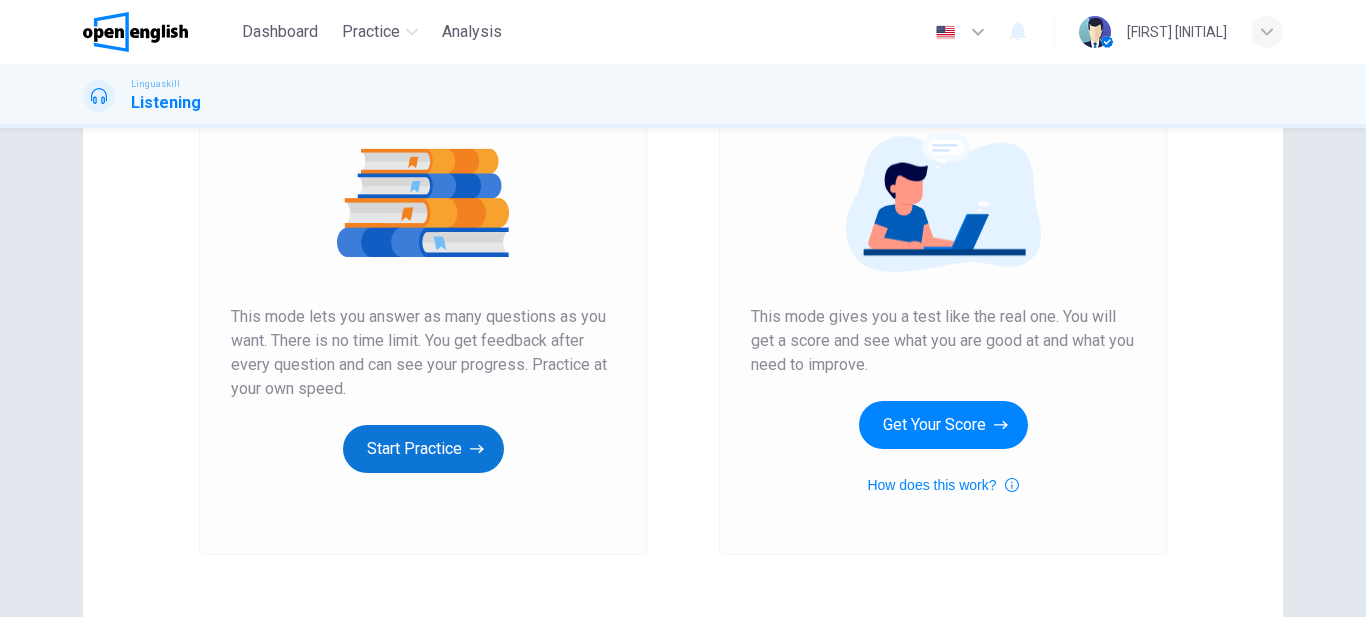 click on "Start Practice" at bounding box center (423, 449) 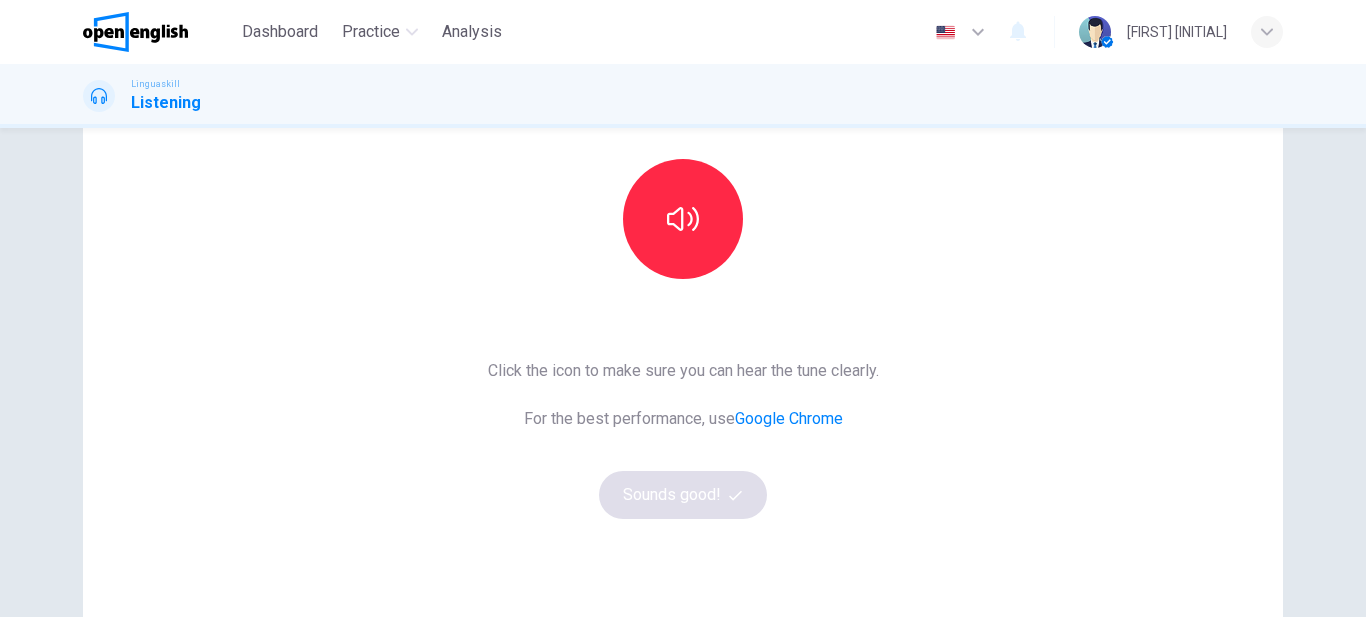 scroll, scrollTop: 228, scrollLeft: 0, axis: vertical 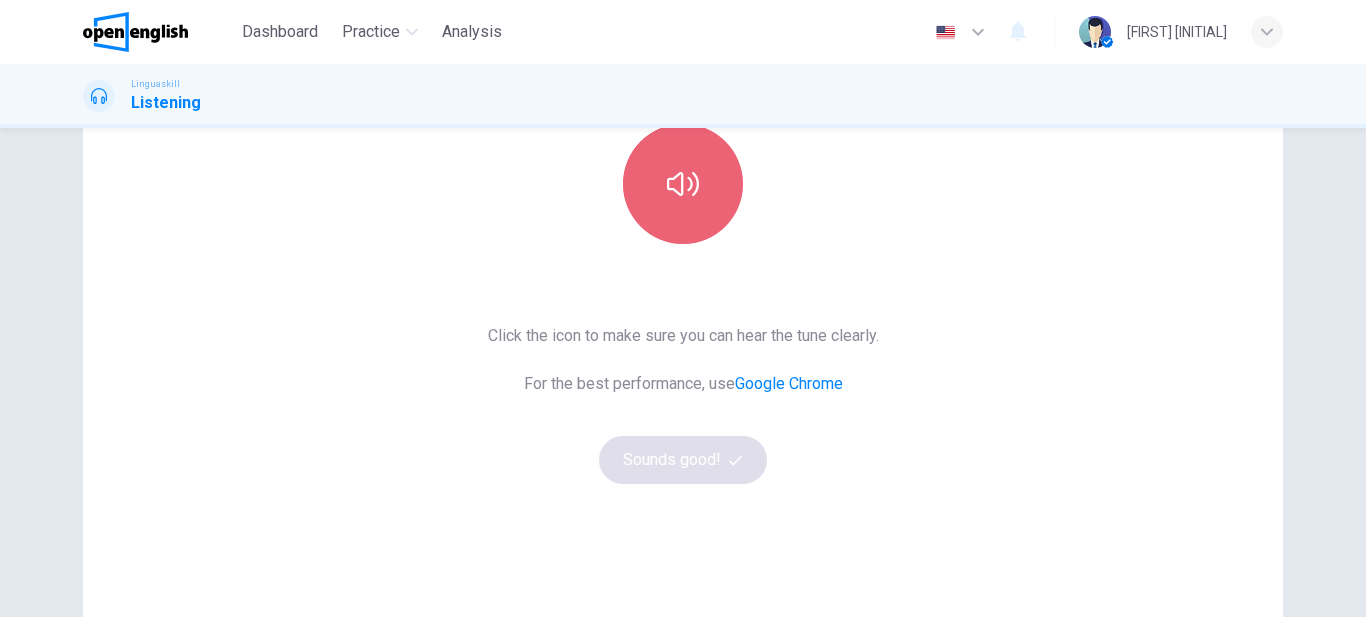 click 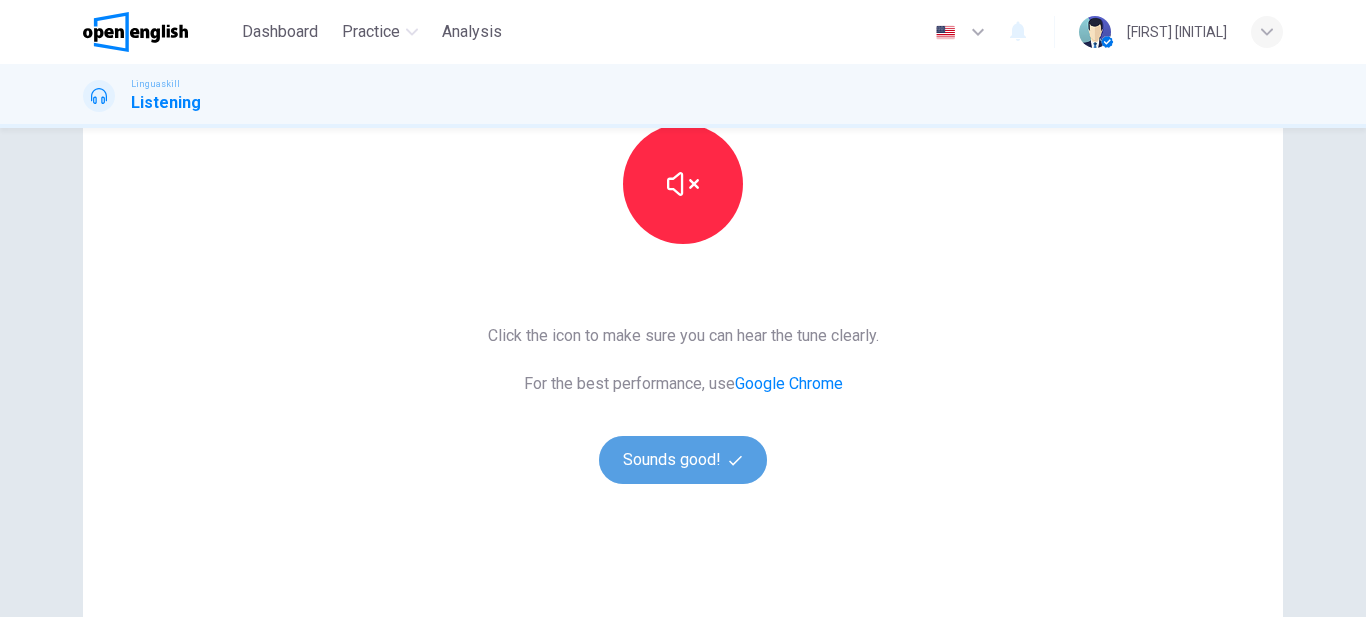click on "Sounds good!" at bounding box center (683, 460) 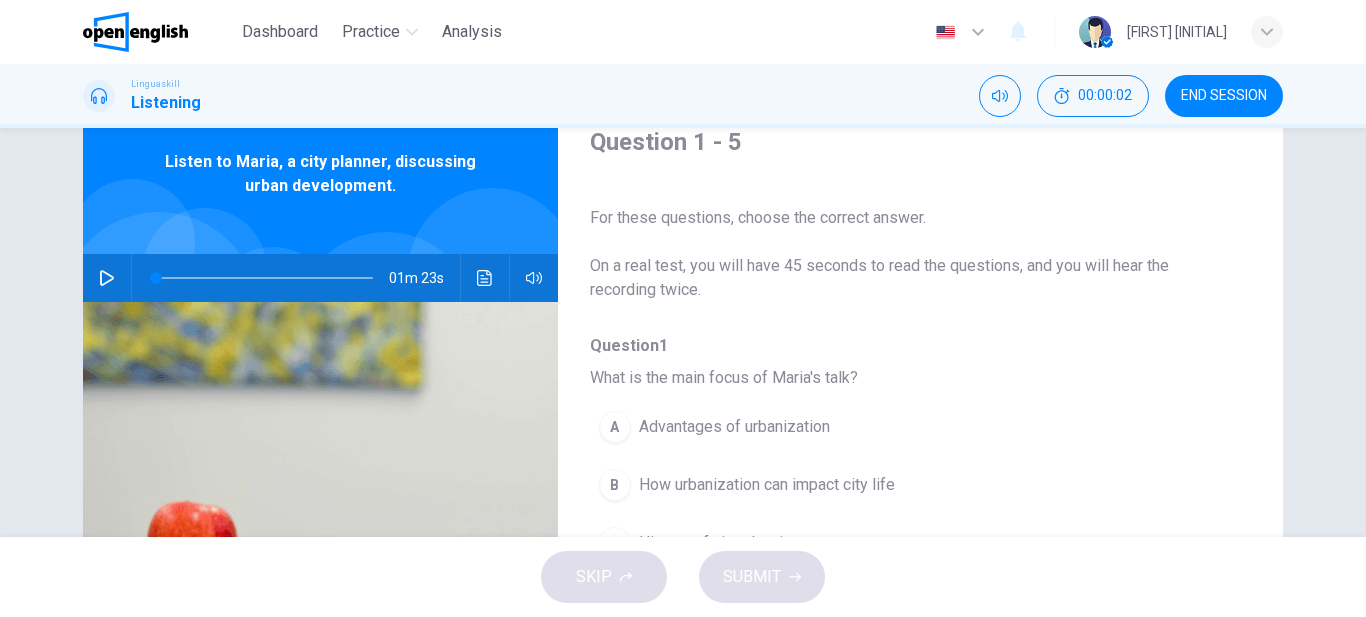 scroll, scrollTop: 0, scrollLeft: 0, axis: both 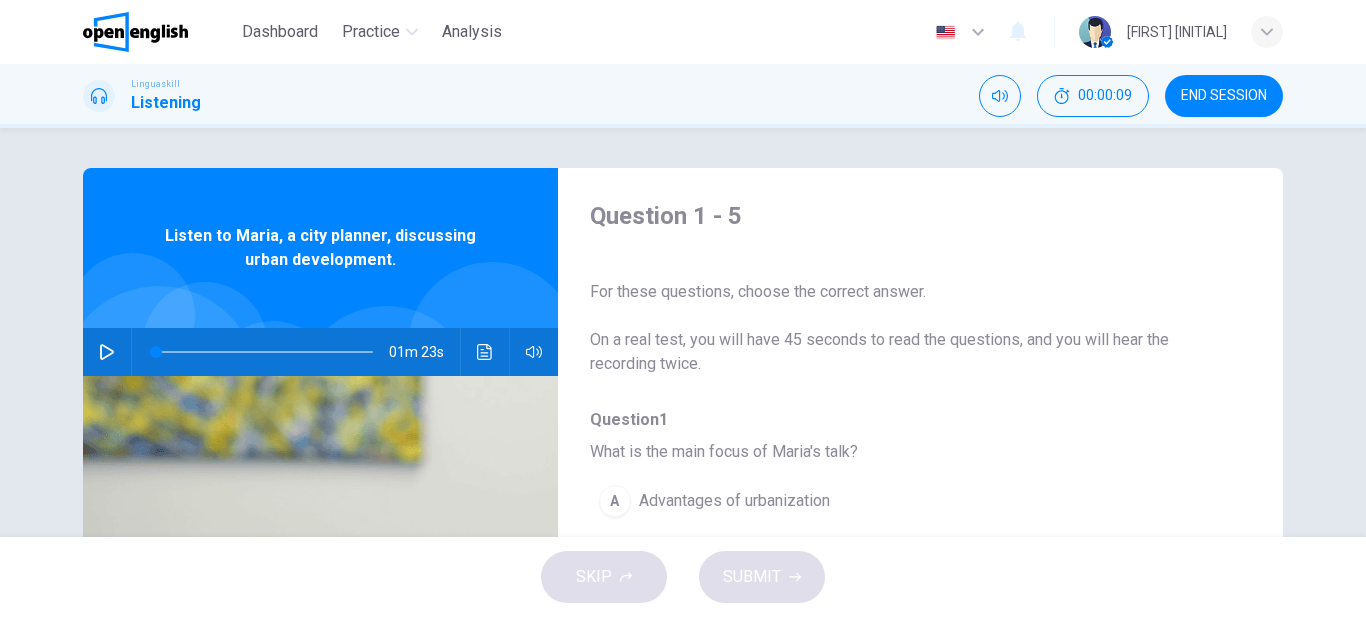 click on "END SESSION" at bounding box center (1224, 96) 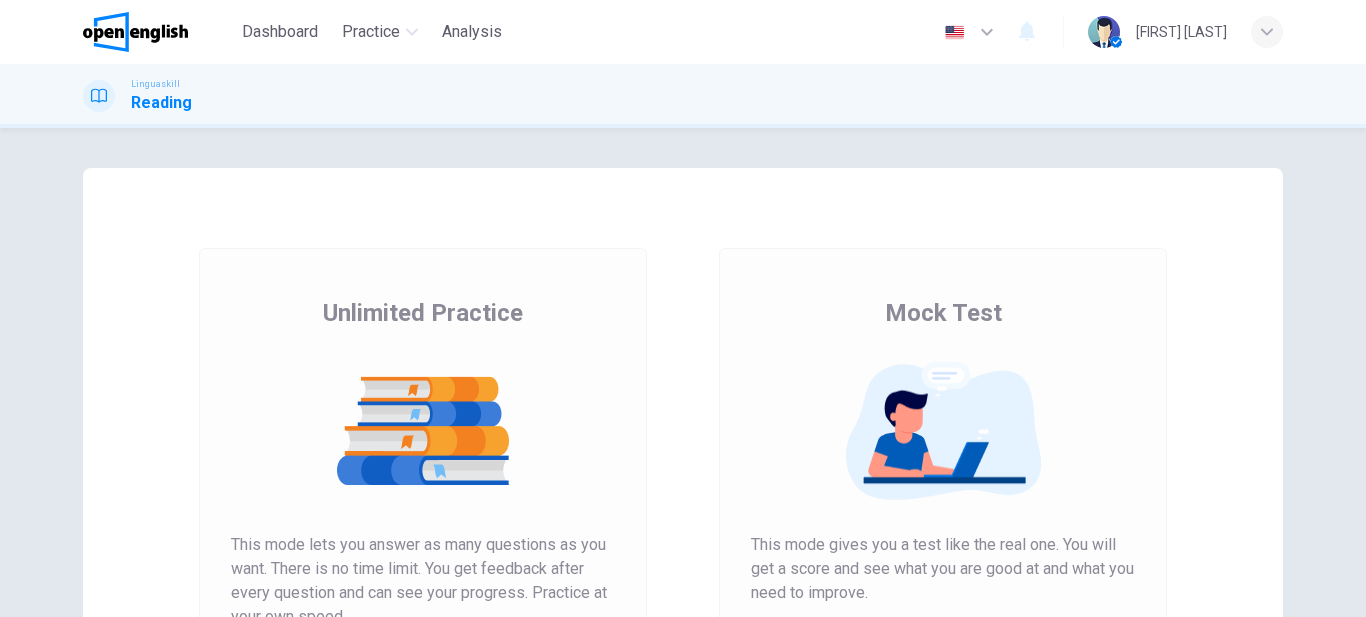 scroll, scrollTop: 0, scrollLeft: 0, axis: both 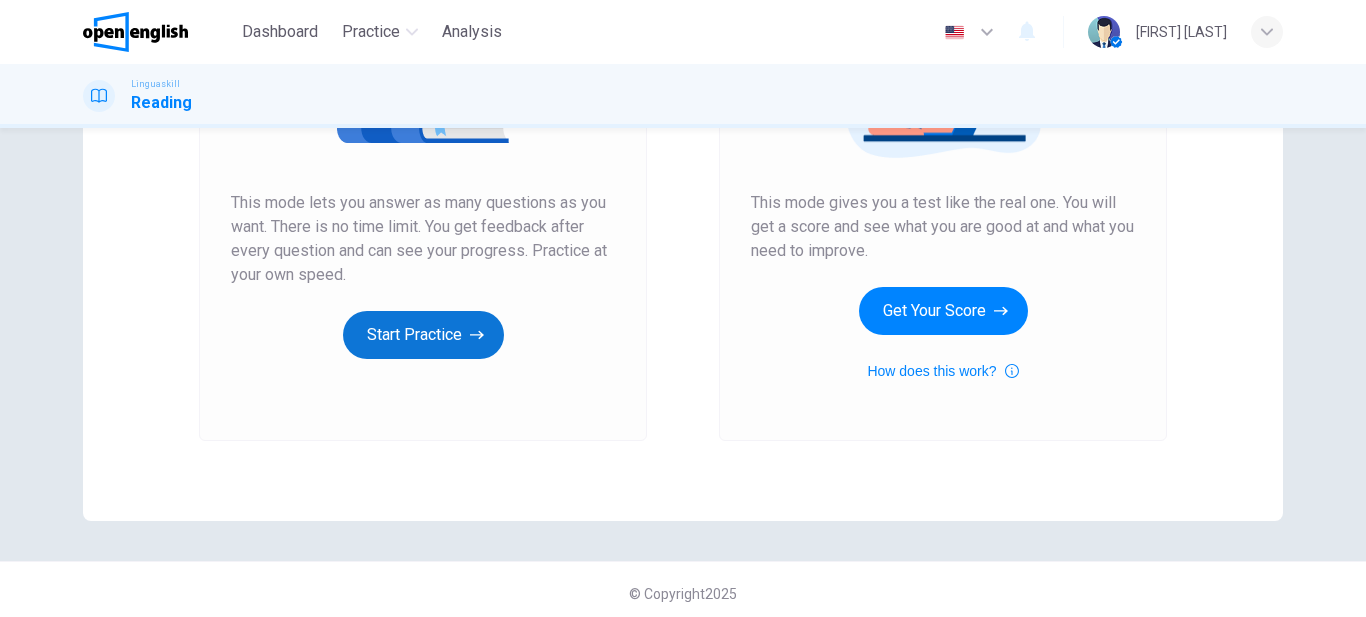 click on "Start Practice" at bounding box center (423, 335) 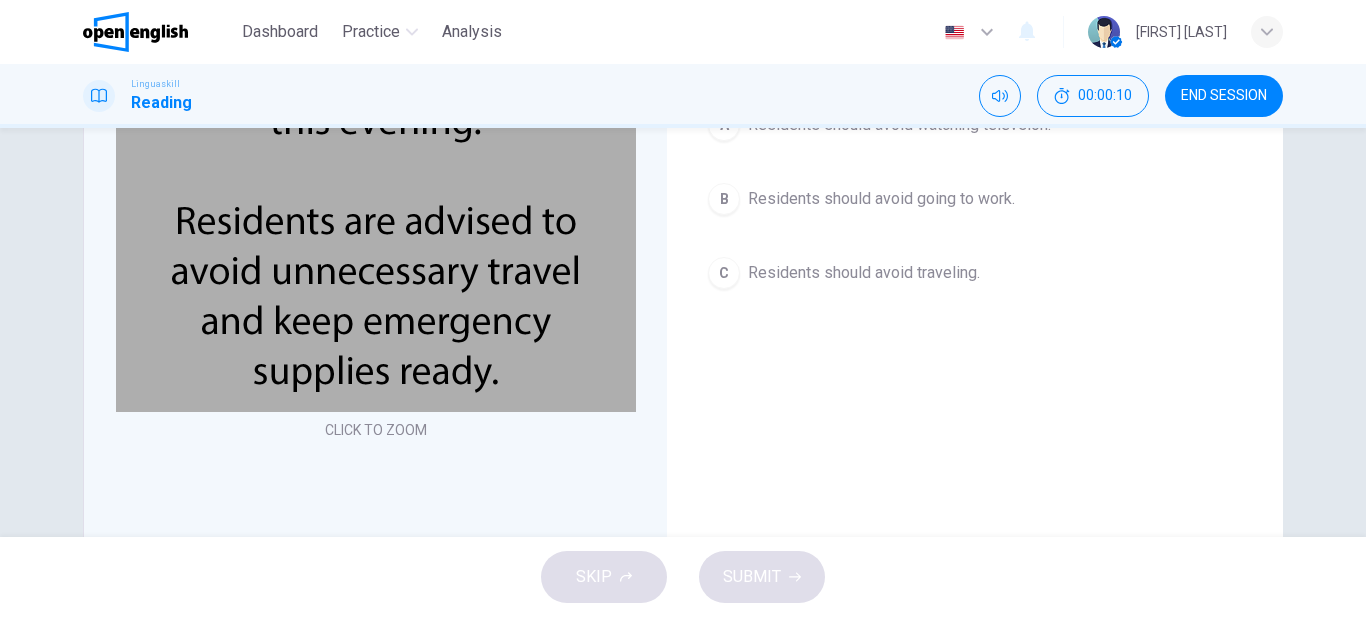 scroll, scrollTop: 114, scrollLeft: 0, axis: vertical 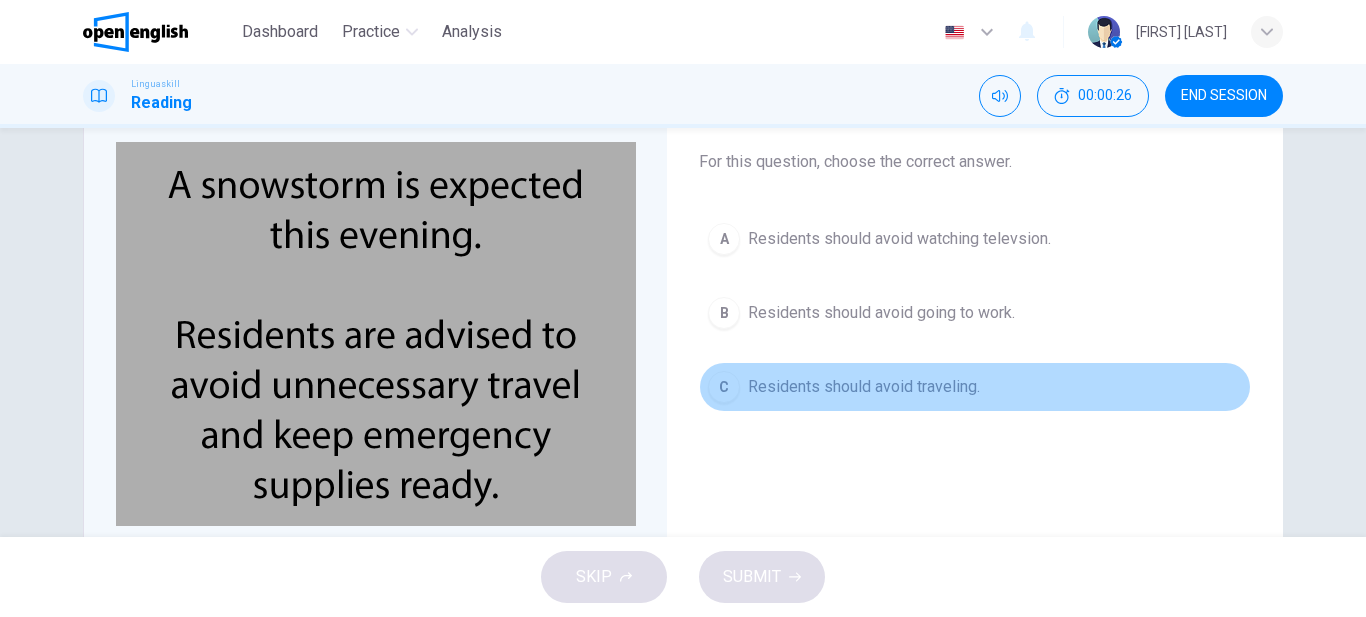 click on "Residents should avoid traveling." at bounding box center [864, 387] 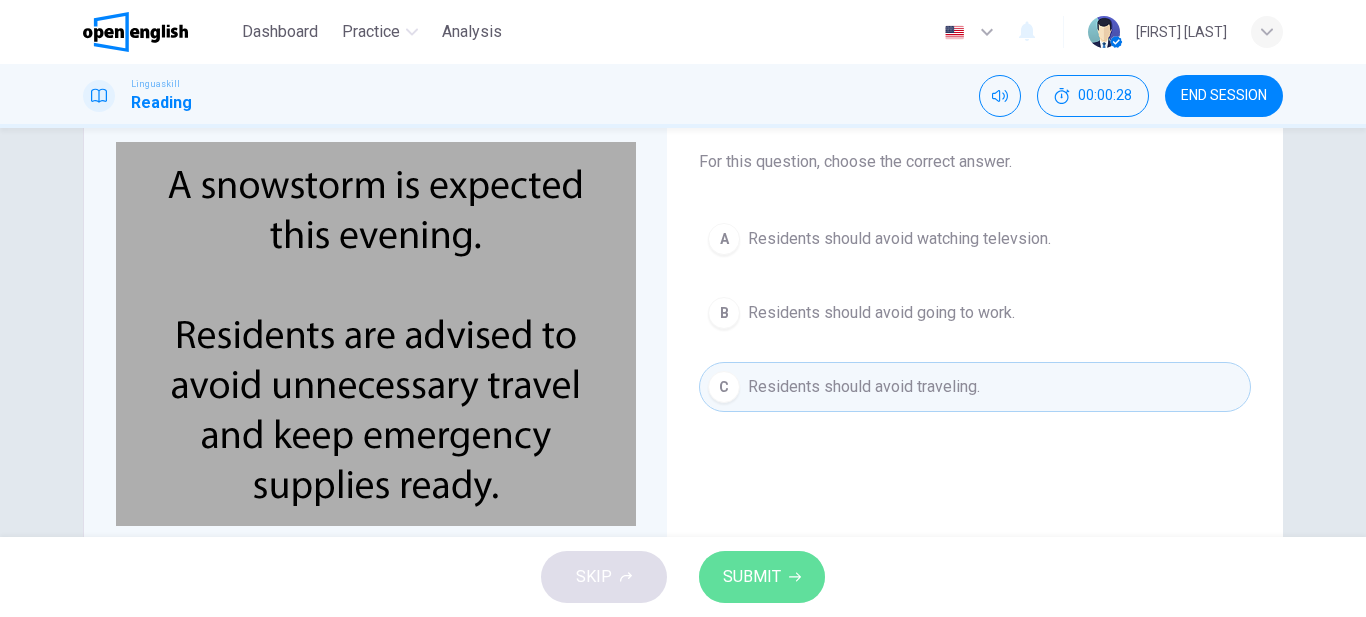 click on "SUBMIT" at bounding box center [752, 577] 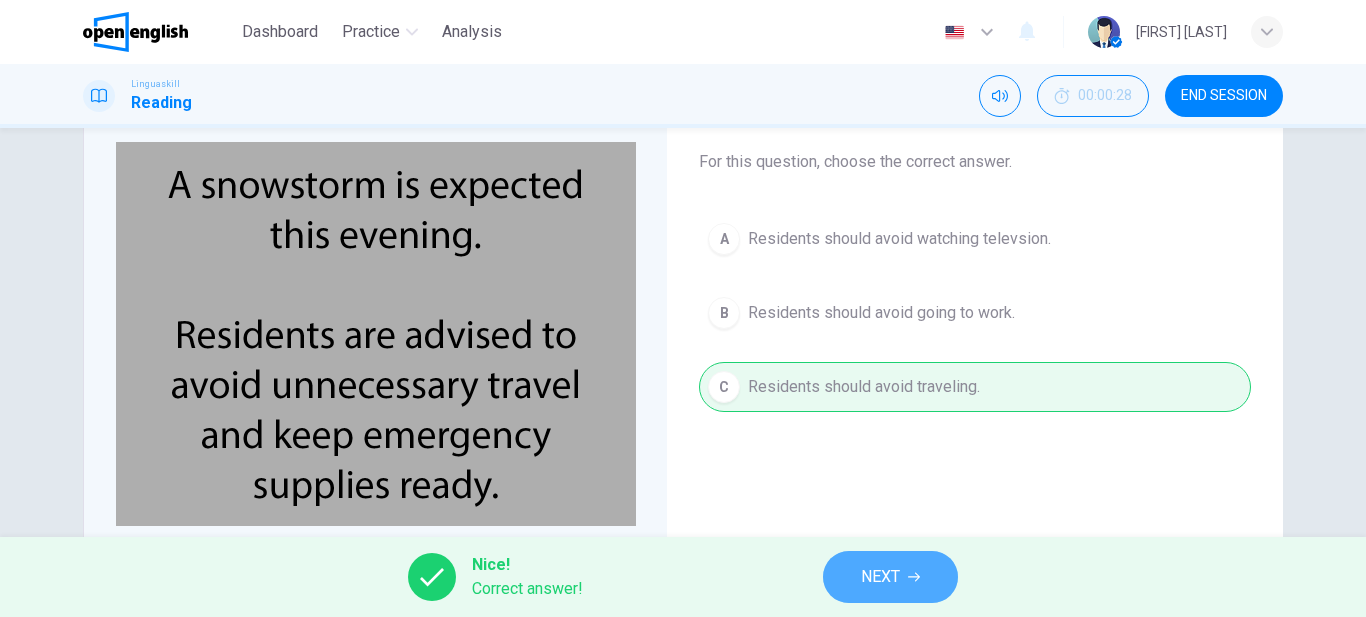 click on "NEXT" at bounding box center [880, 577] 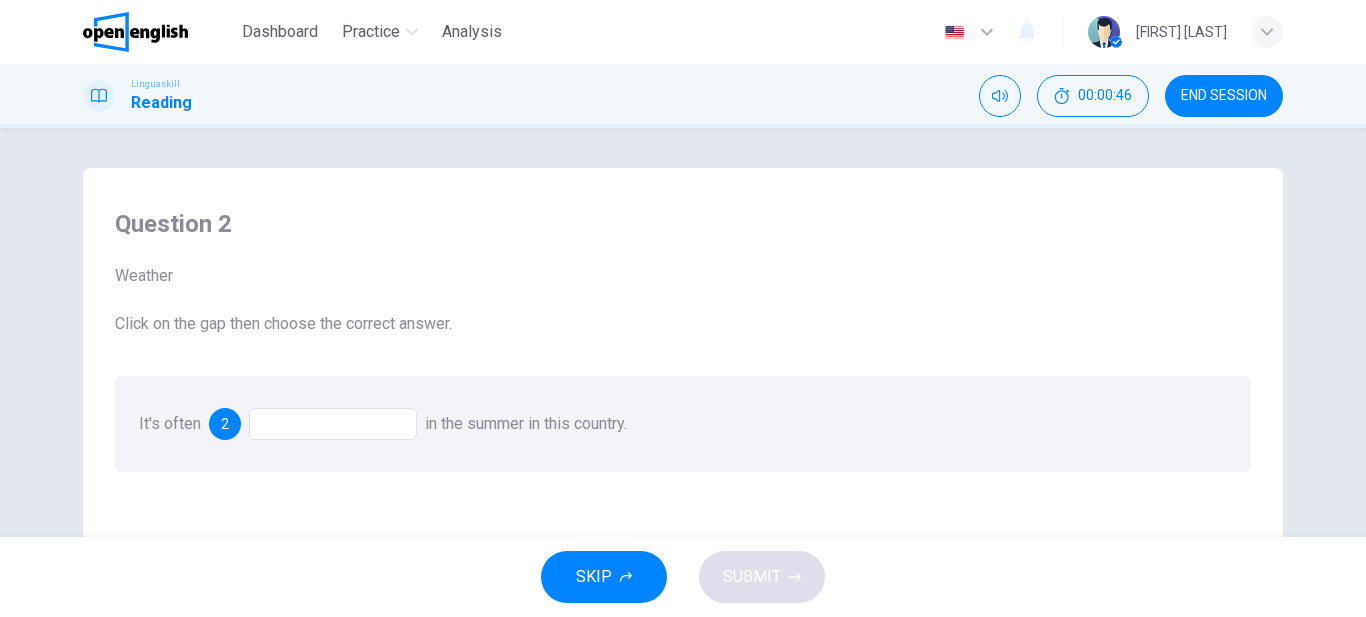 click at bounding box center [333, 424] 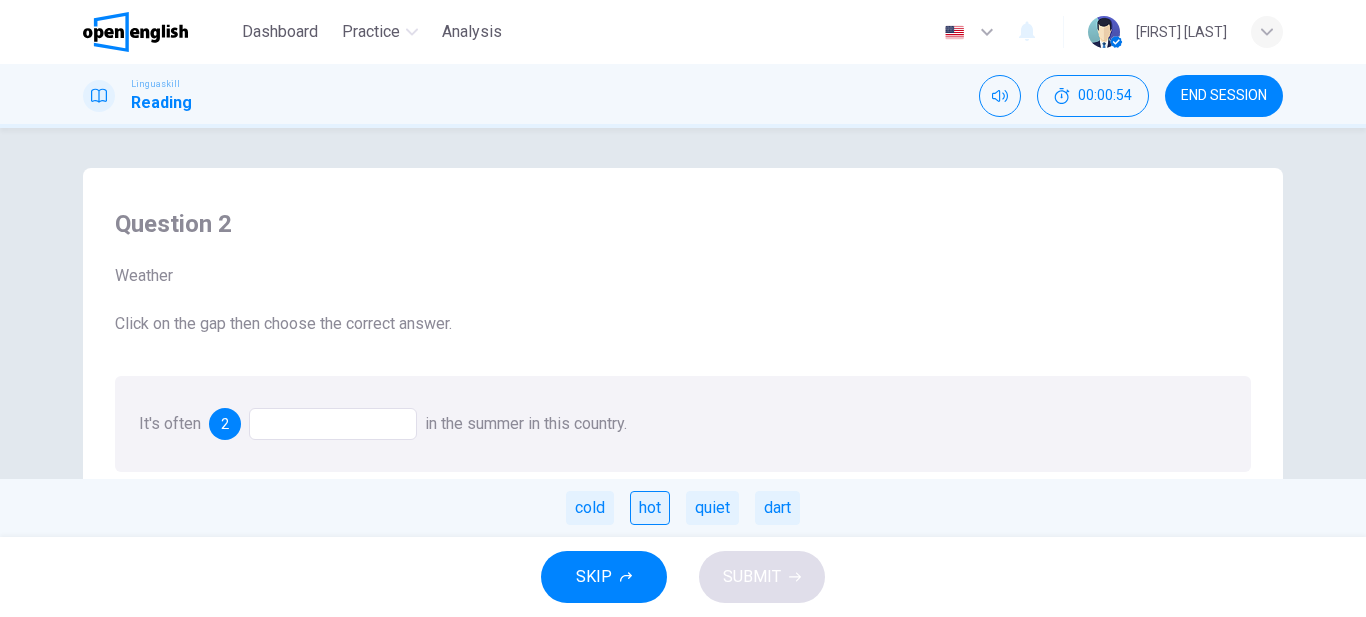 click on "hot" at bounding box center [650, 508] 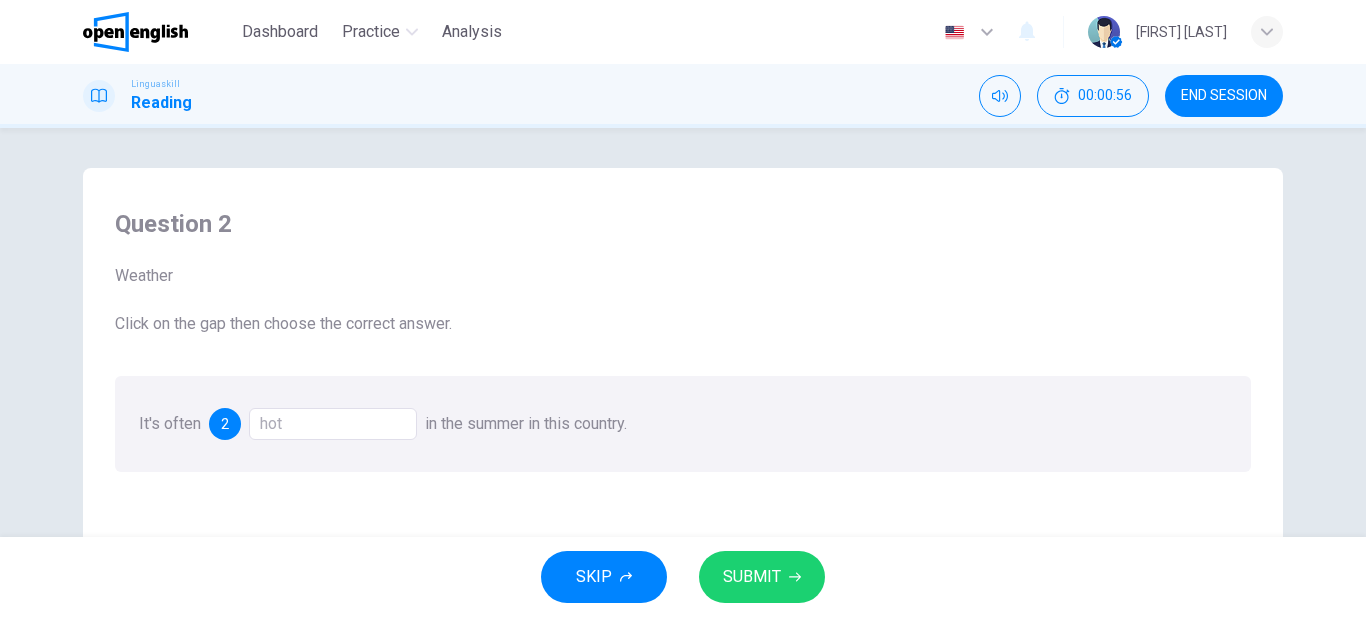 click on "SUBMIT" at bounding box center [752, 577] 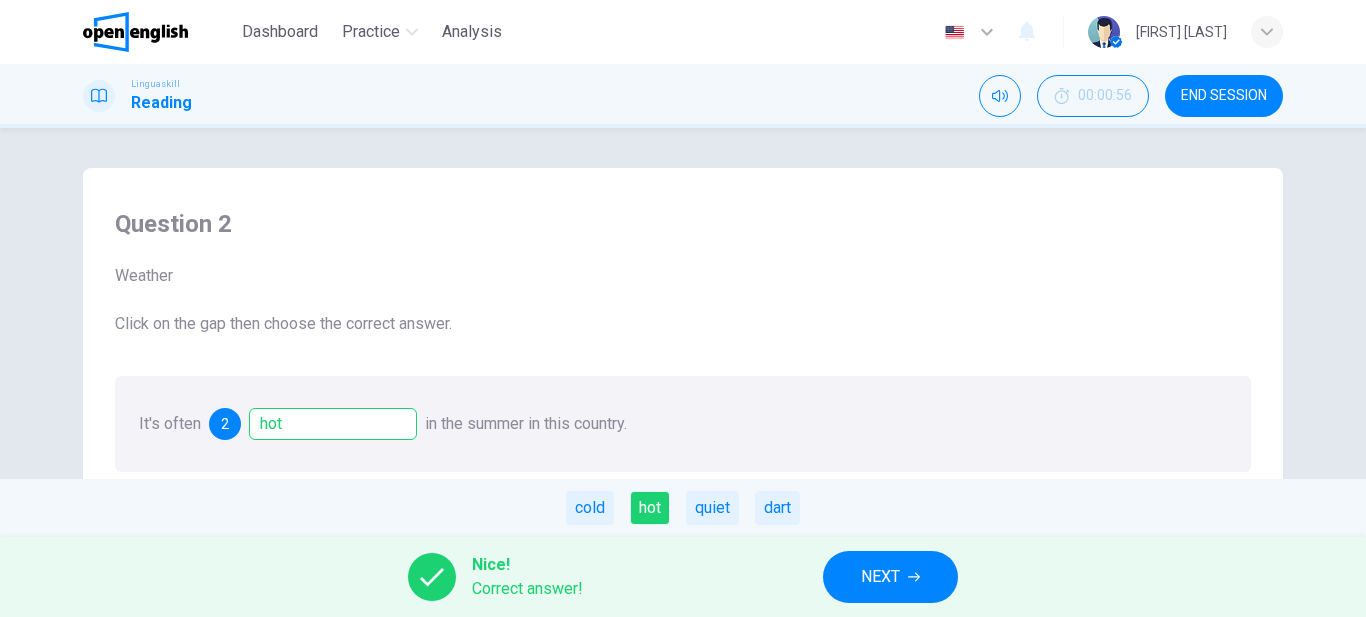 click on "NEXT" at bounding box center (880, 577) 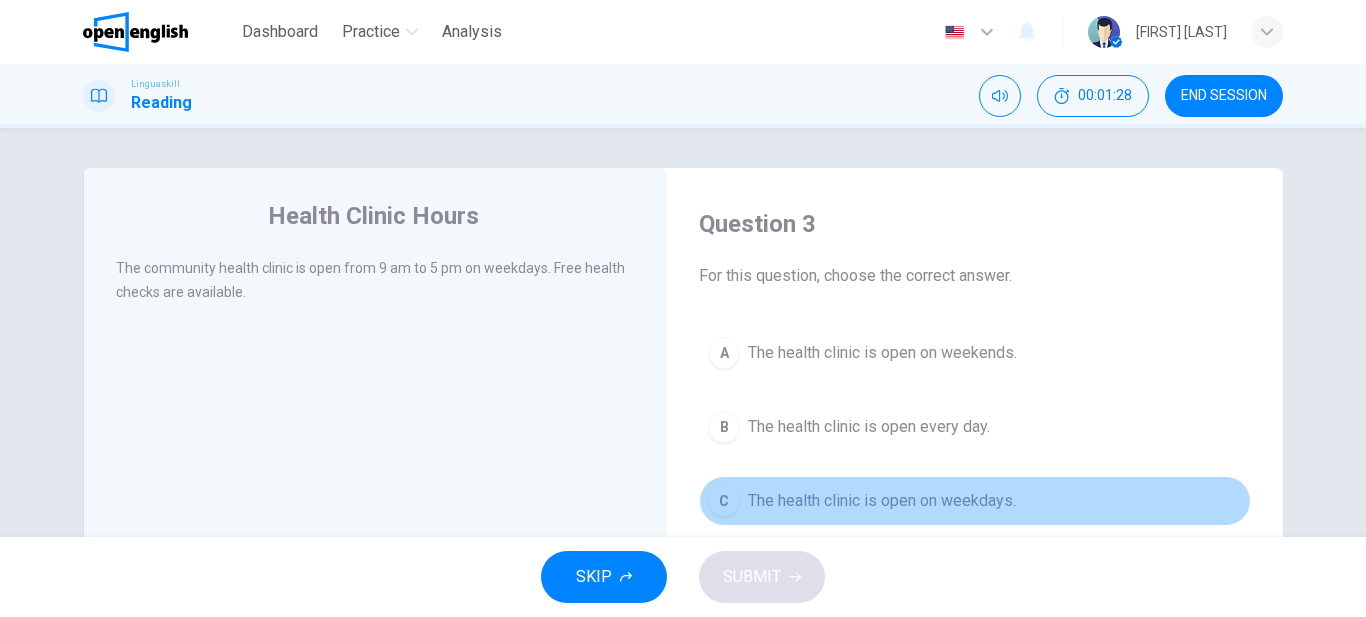 click on "The health clinic is open on weekdays." at bounding box center [882, 501] 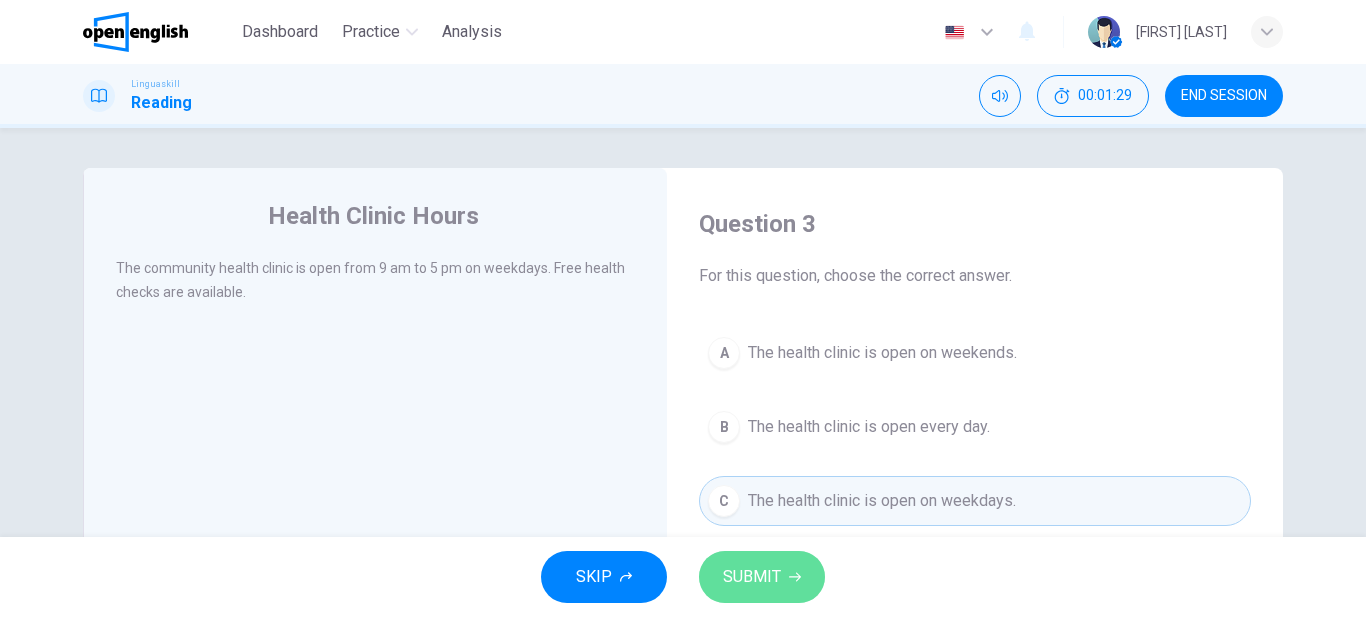 click on "SUBMIT" at bounding box center [752, 577] 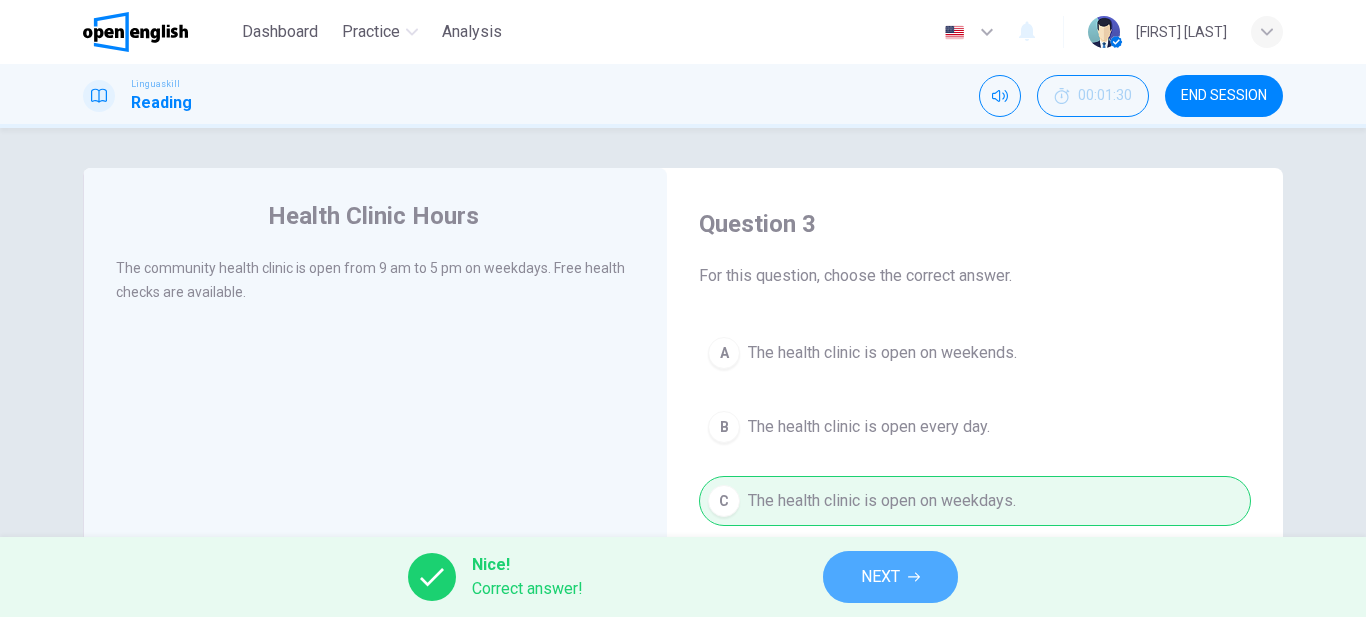 click on "NEXT" at bounding box center [880, 577] 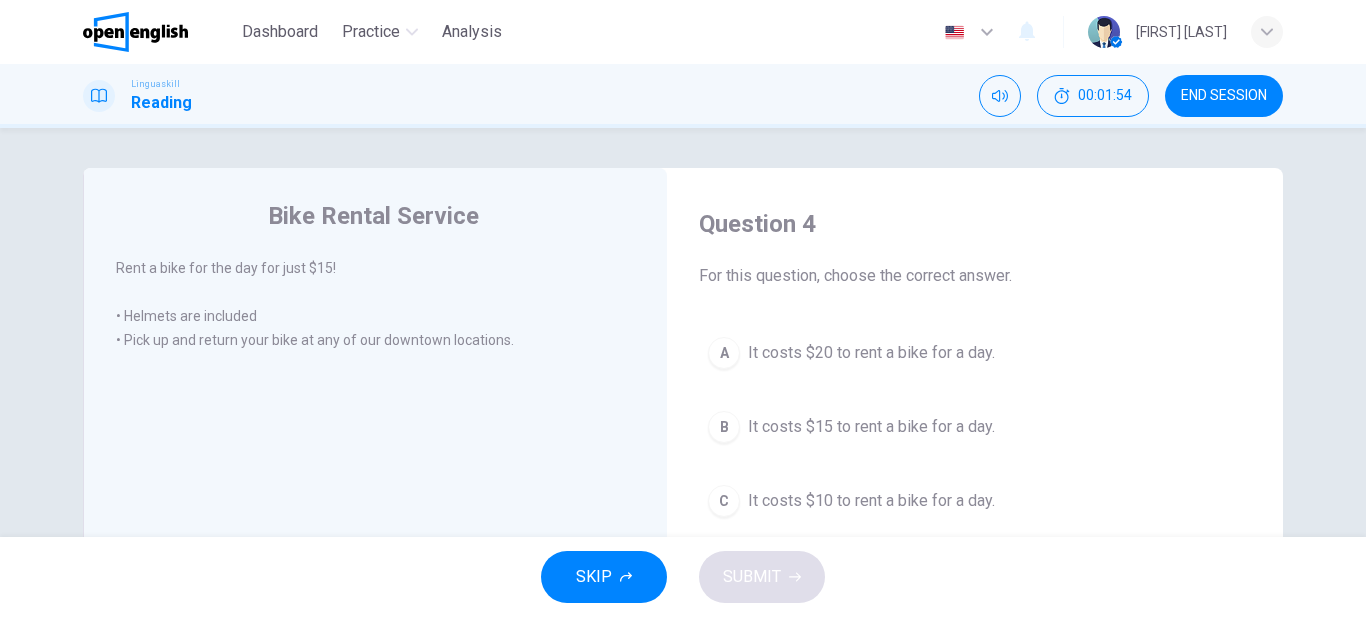 click on "It costs $15 to rent a bike for a day." at bounding box center [871, 427] 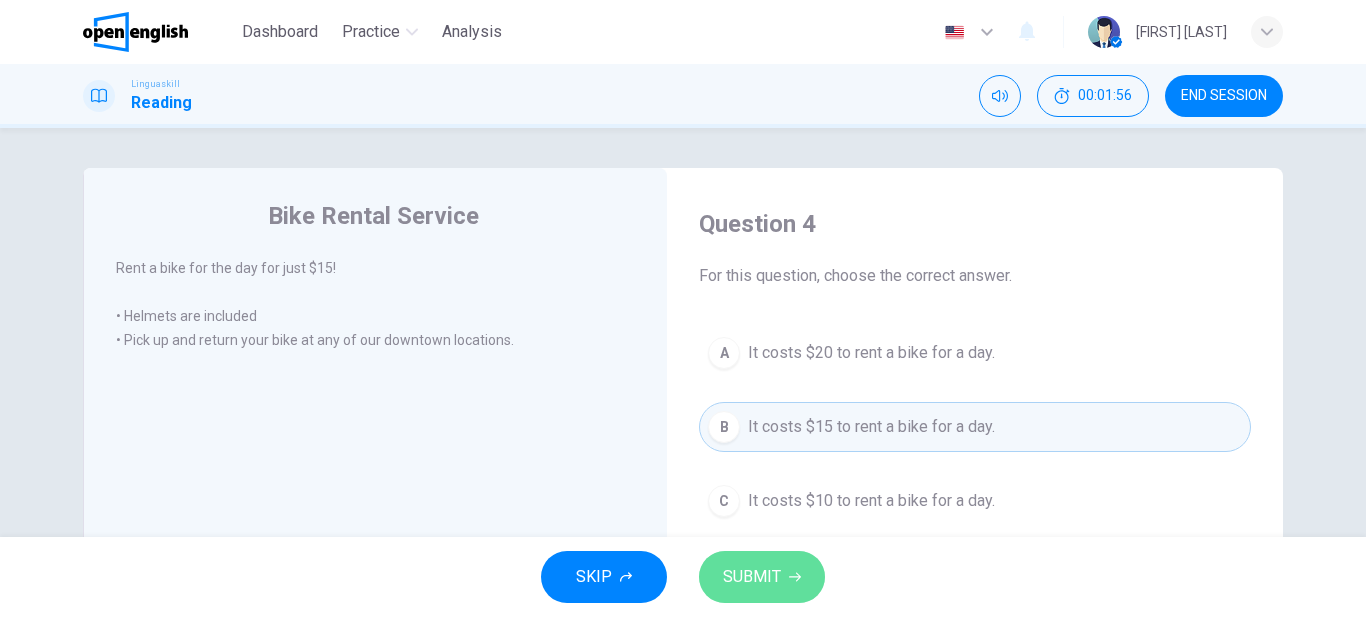 click on "SUBMIT" at bounding box center [762, 577] 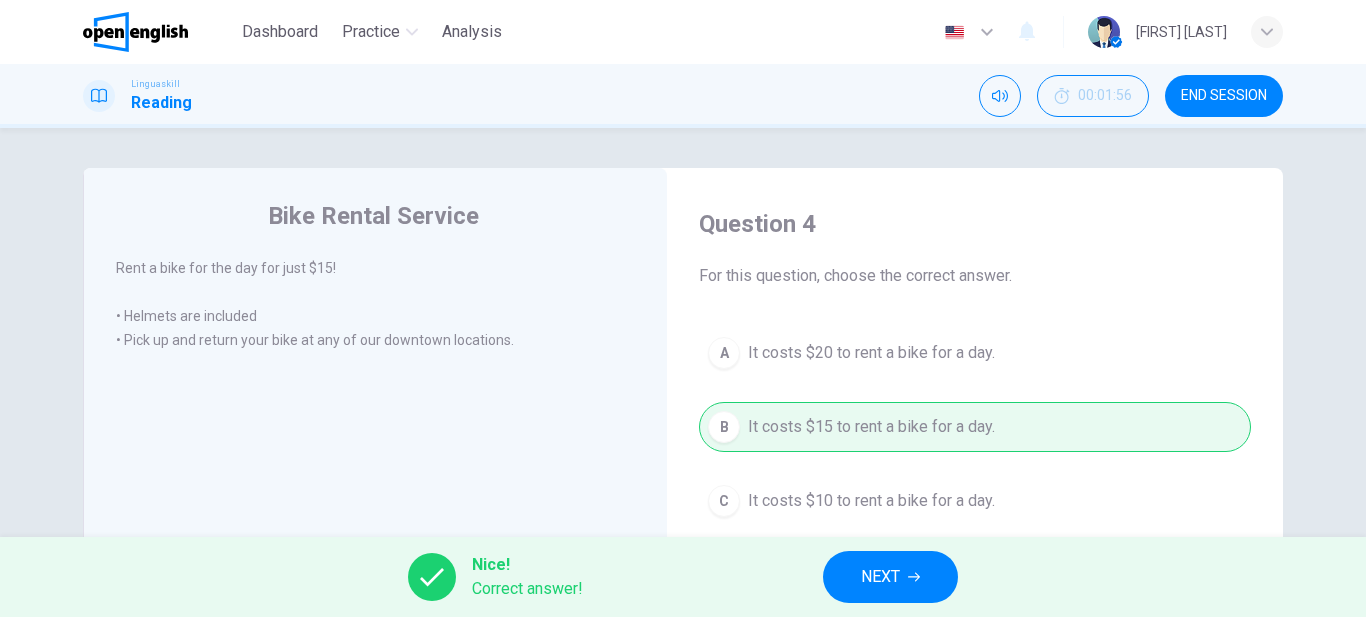 click on "NEXT" at bounding box center [880, 577] 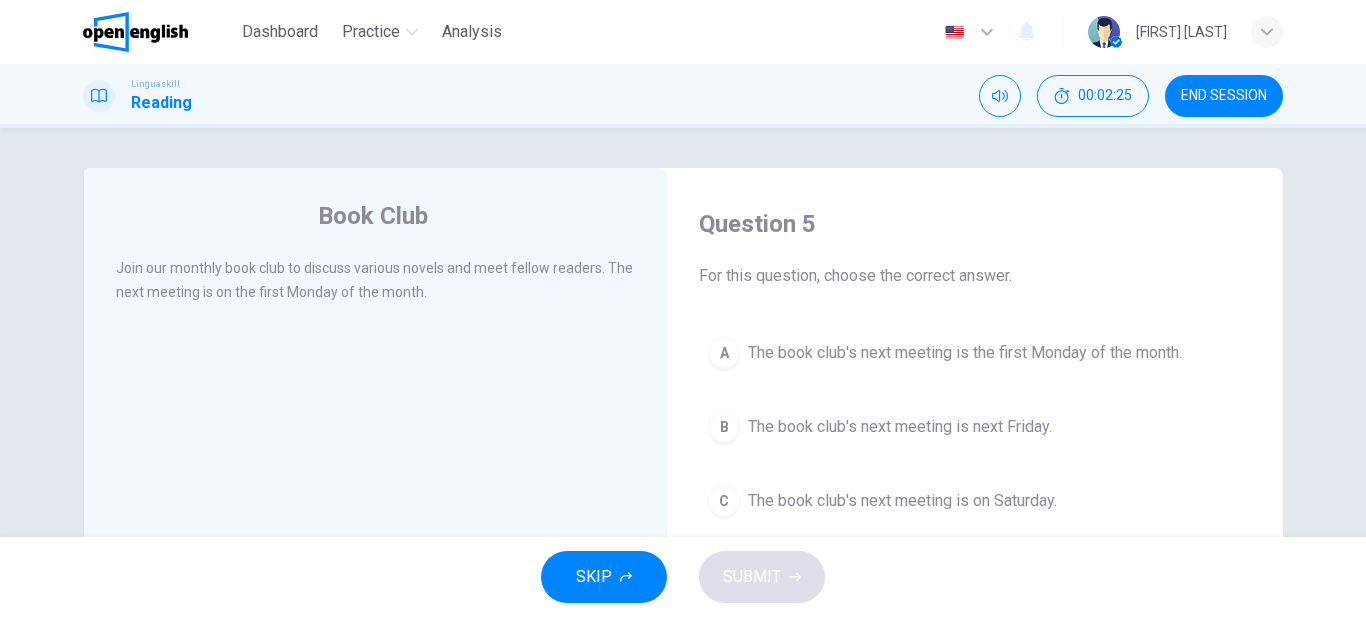 click on "The book club's next meeting is the first Monday of the month." at bounding box center (965, 353) 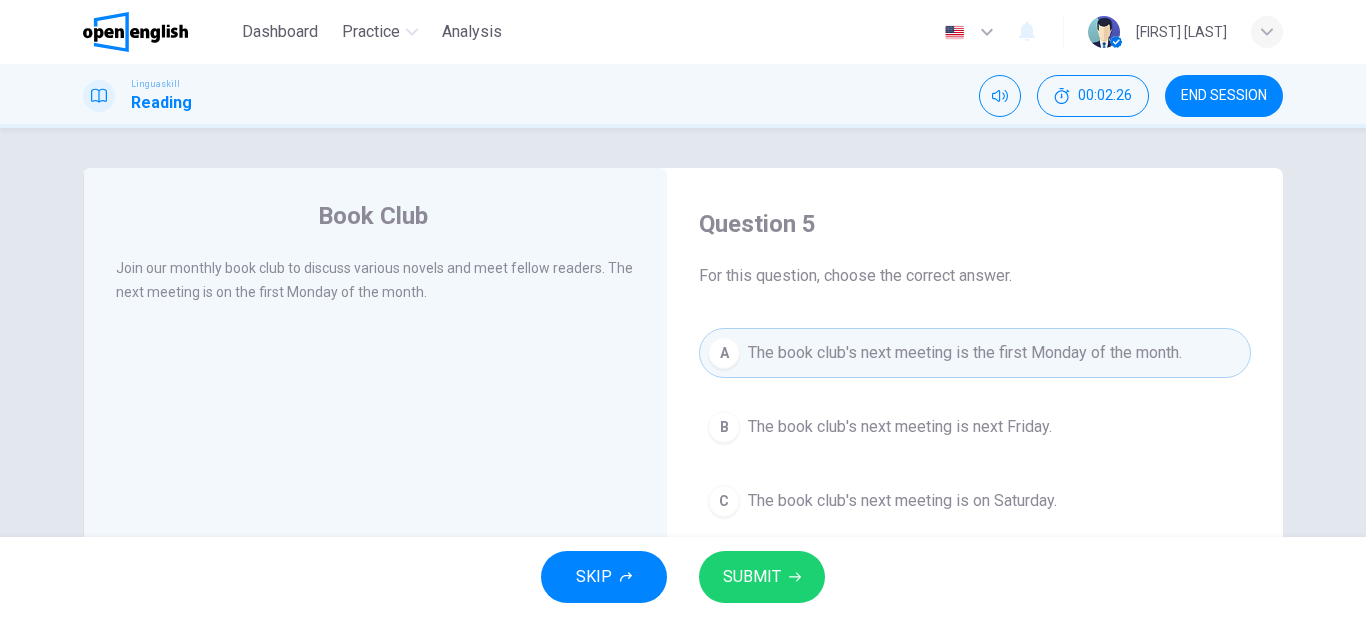 click on "SUBMIT" at bounding box center [752, 577] 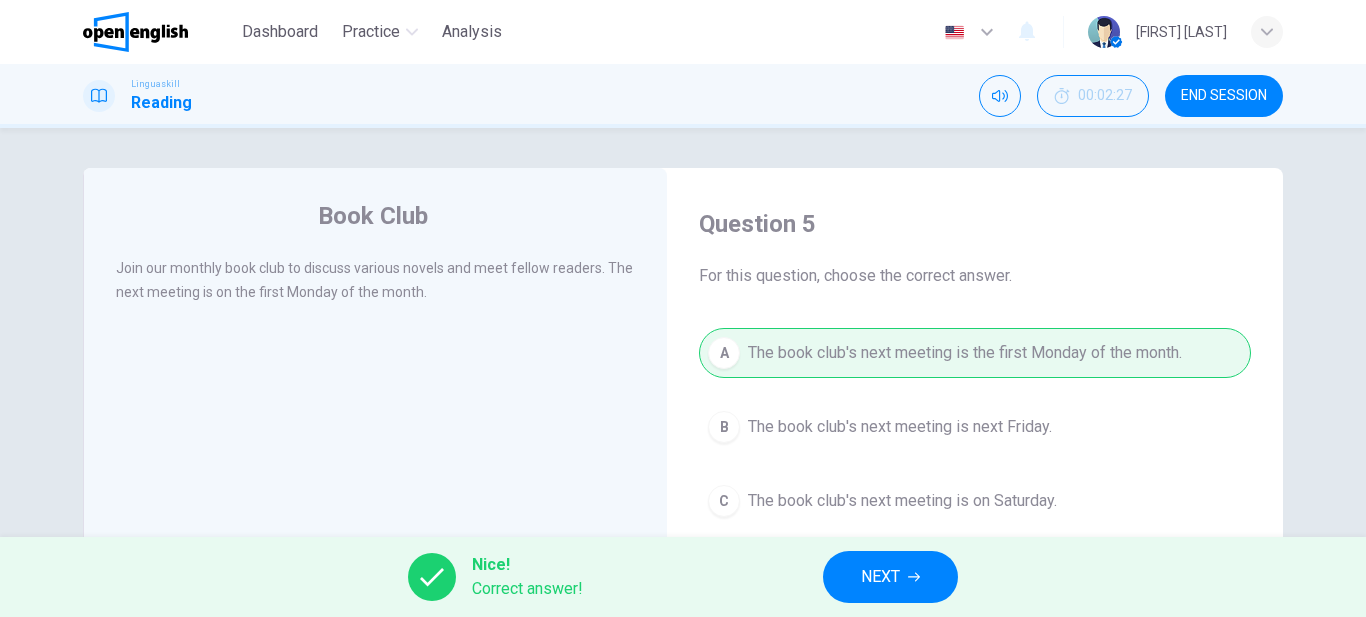 click 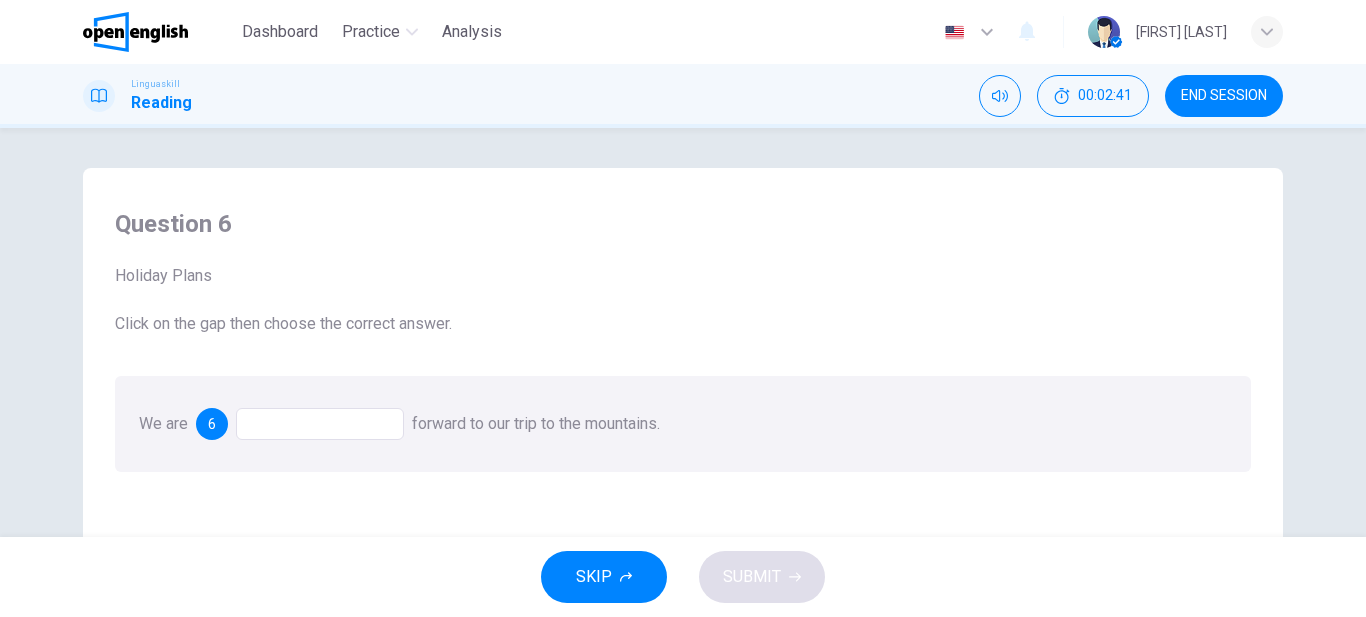 click at bounding box center [320, 424] 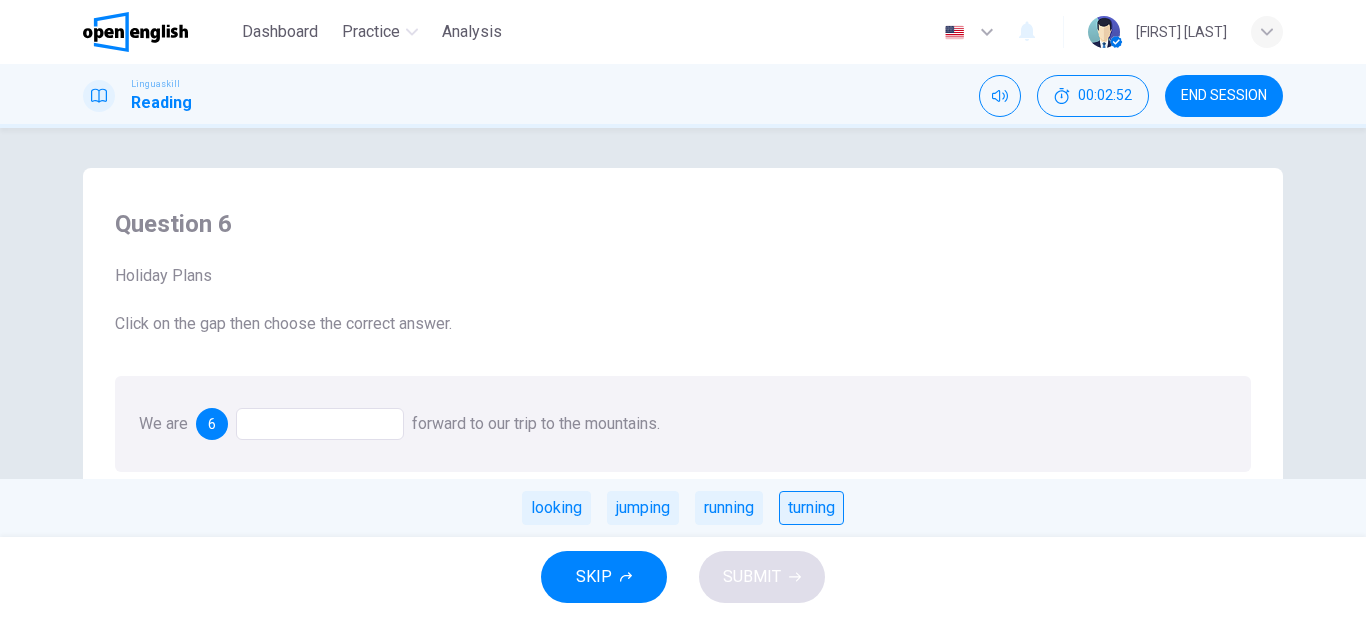 click on "turning" at bounding box center [811, 508] 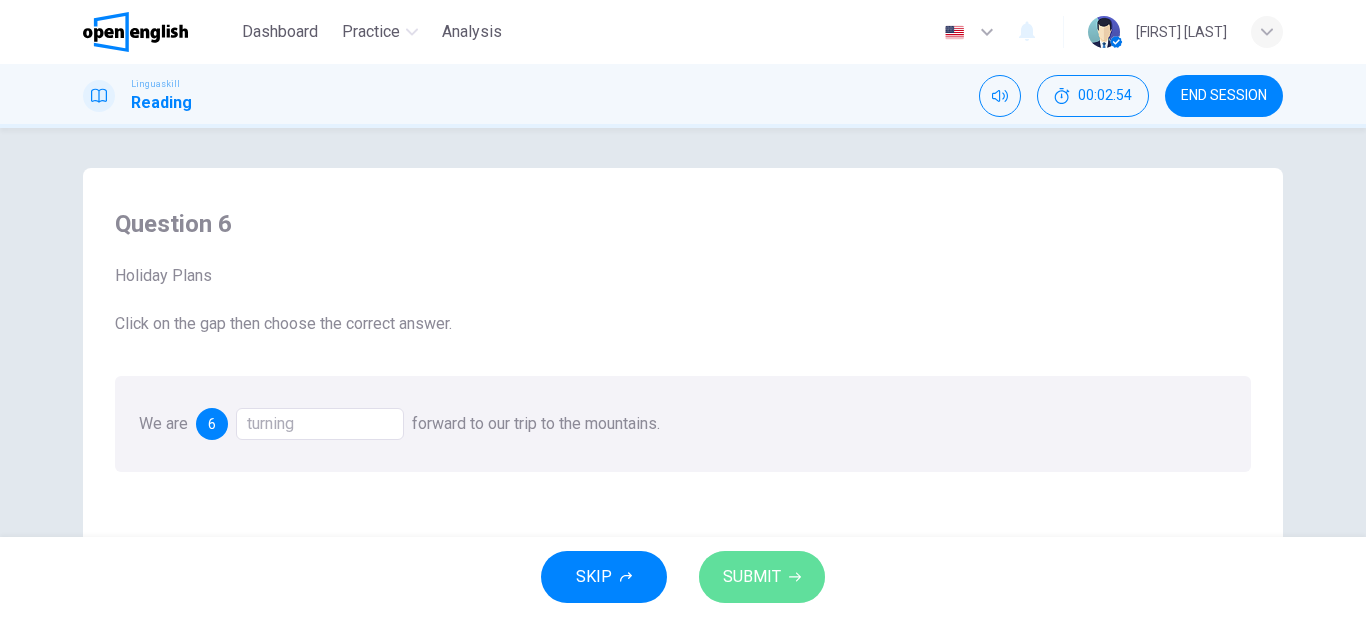 click on "SUBMIT" at bounding box center (752, 577) 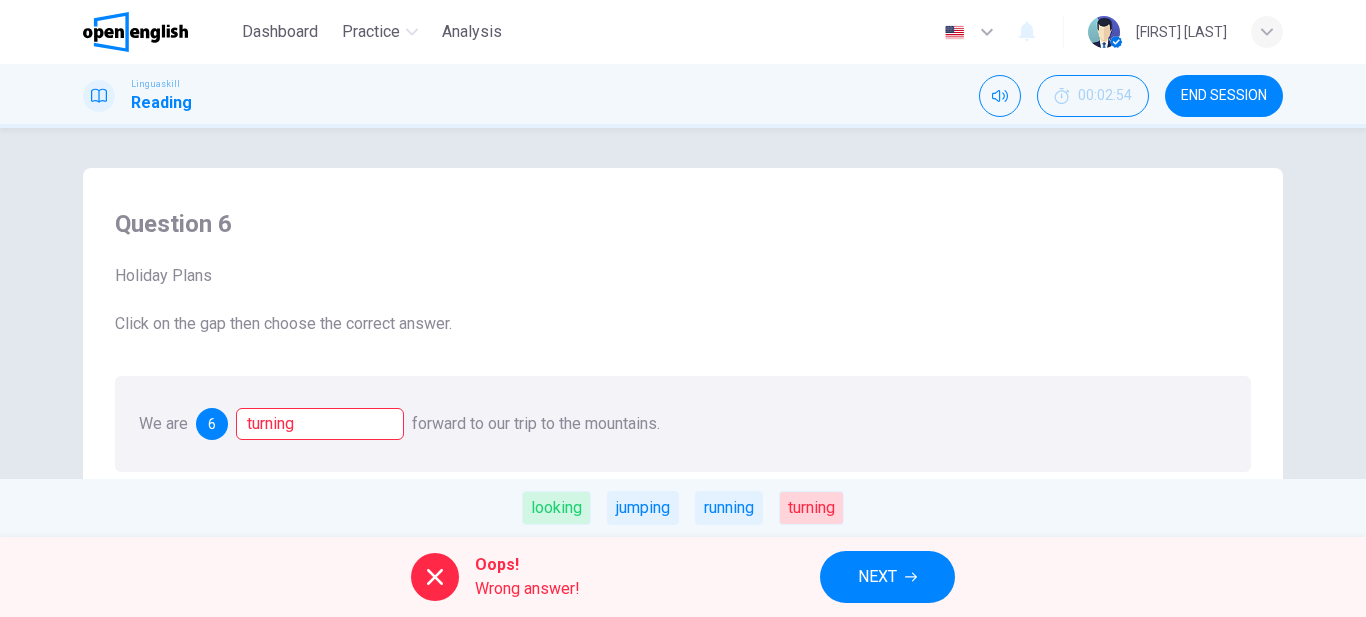 click on "NEXT" at bounding box center [877, 577] 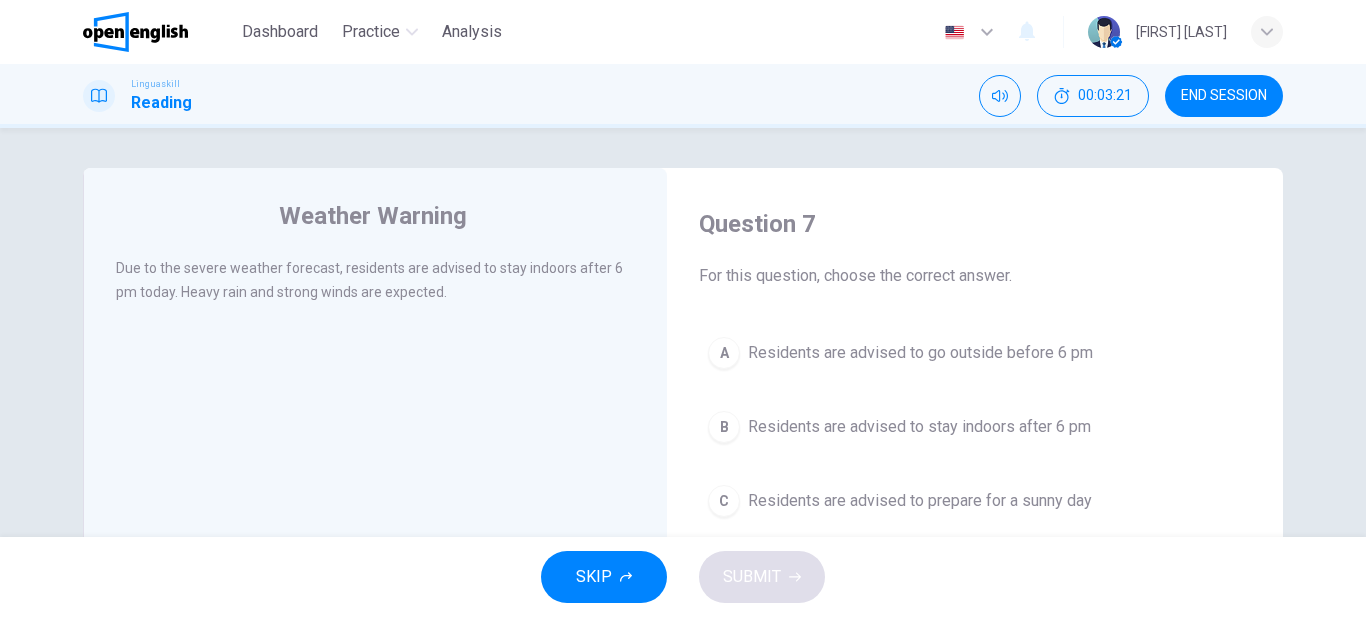 click on "Residents are advised to stay indoors after 6 pm" at bounding box center [919, 427] 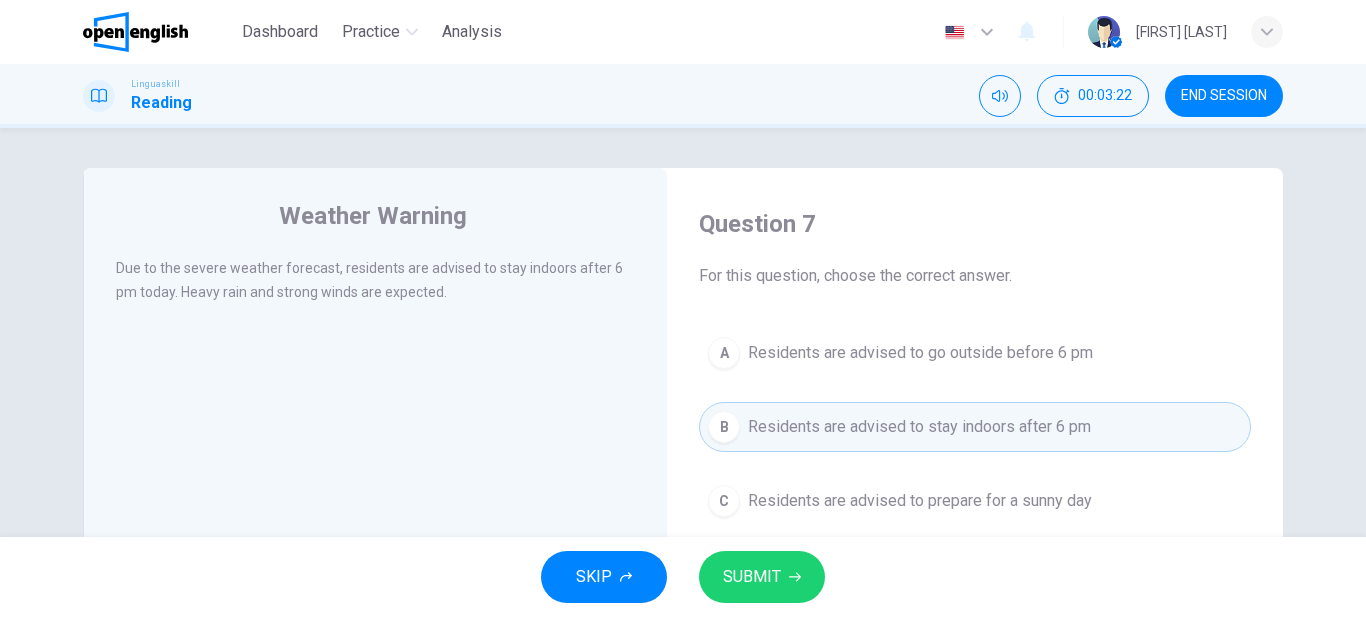 click on "SUBMIT" at bounding box center [752, 577] 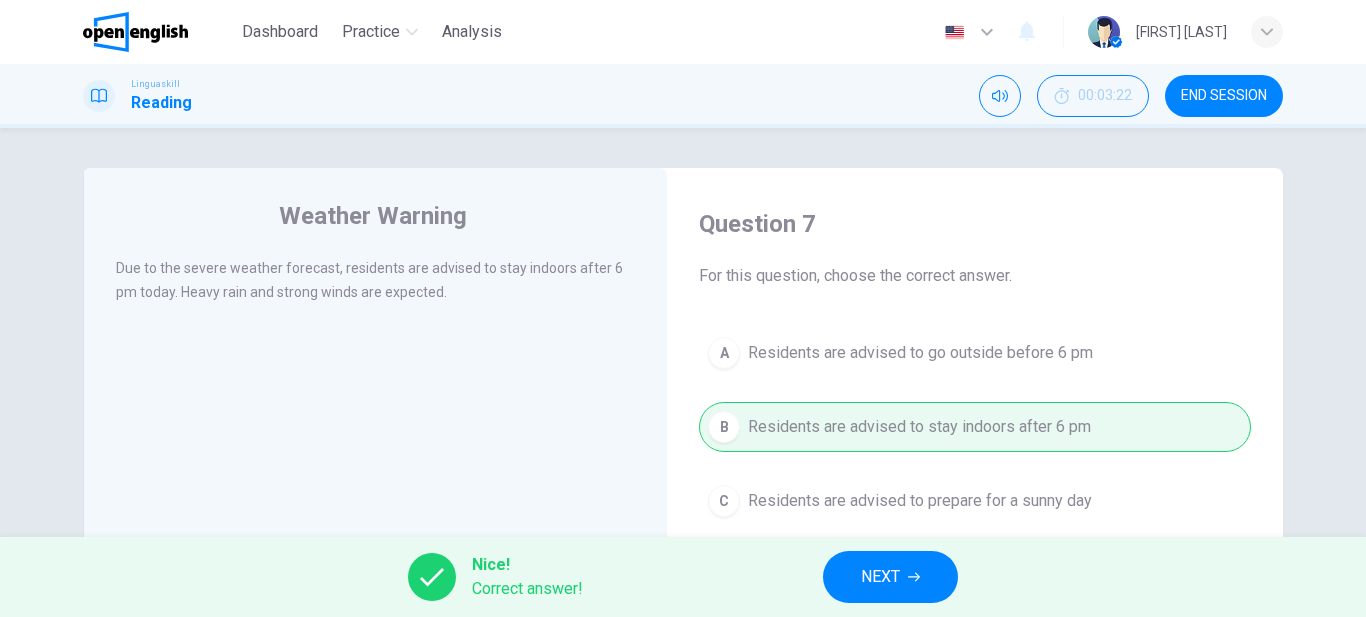 click on "NEXT" at bounding box center (890, 577) 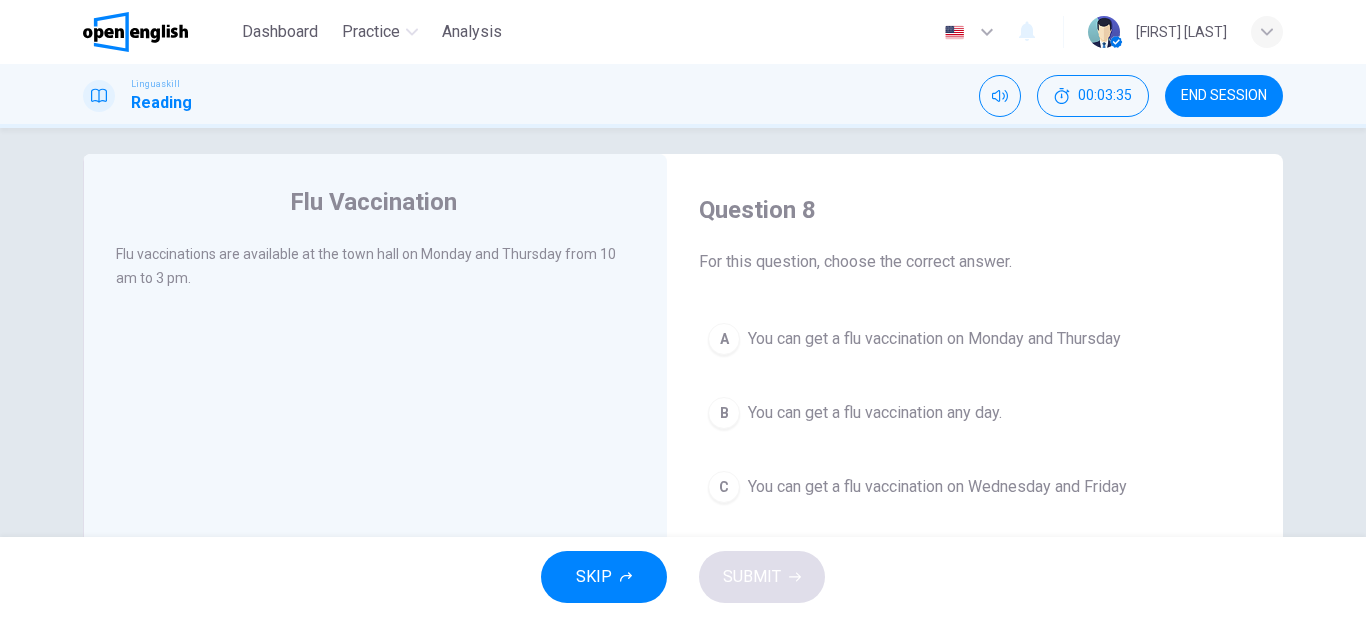 scroll, scrollTop: 0, scrollLeft: 0, axis: both 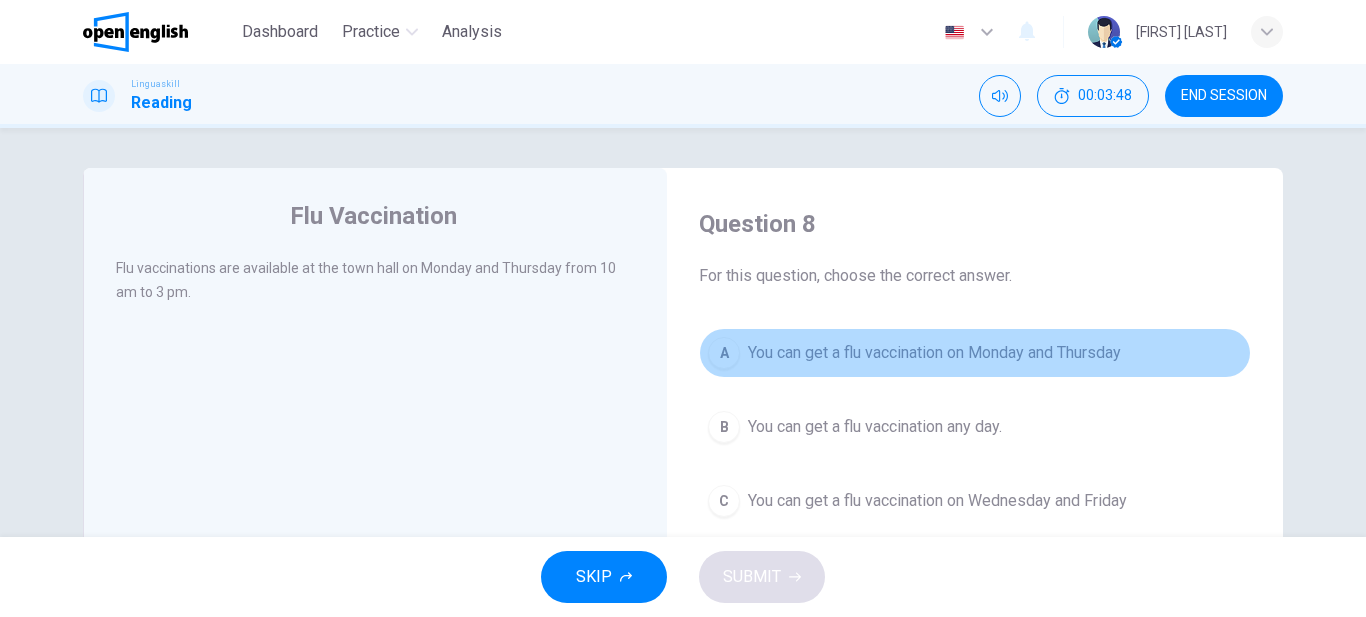 drag, startPoint x: 906, startPoint y: 351, endPoint x: 830, endPoint y: 443, distance: 119.331474 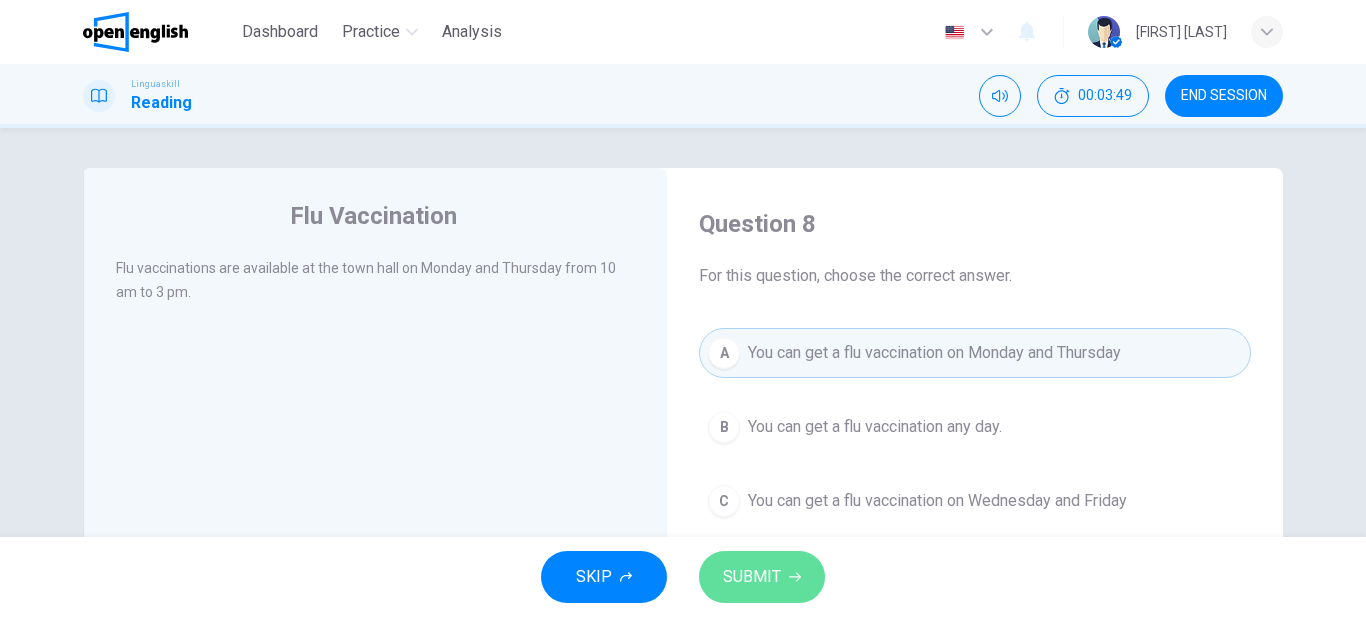 click on "SUBMIT" at bounding box center [752, 577] 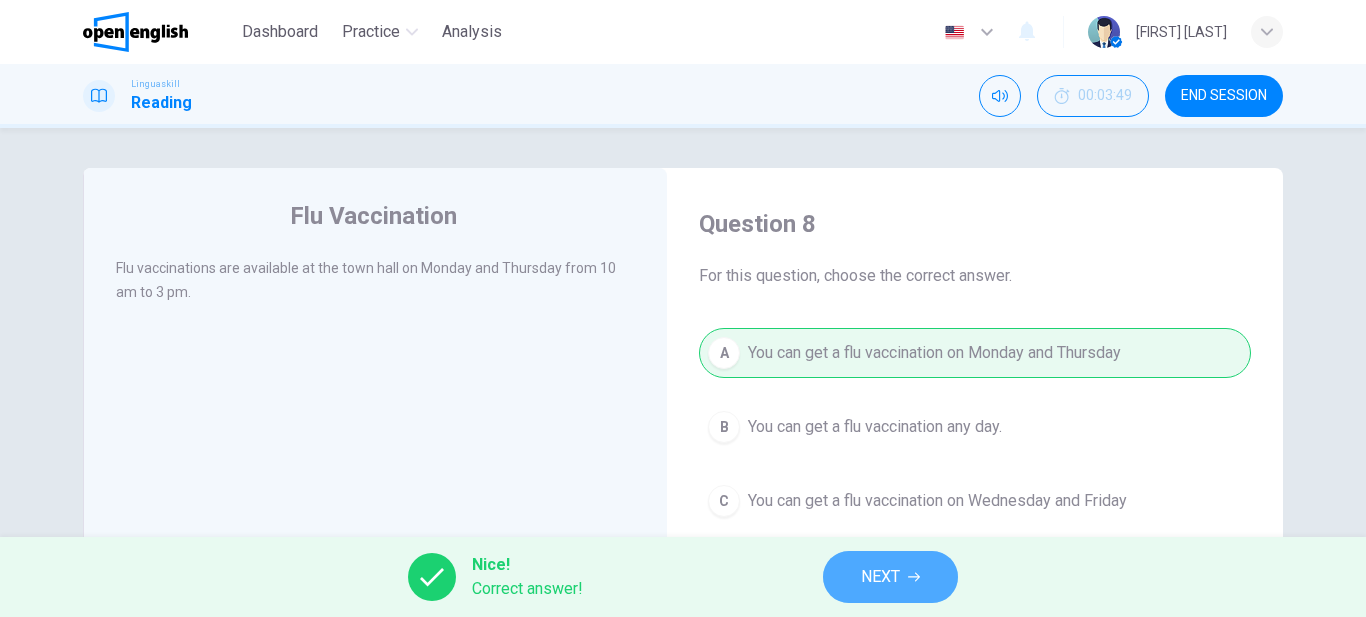 click on "NEXT" at bounding box center (880, 577) 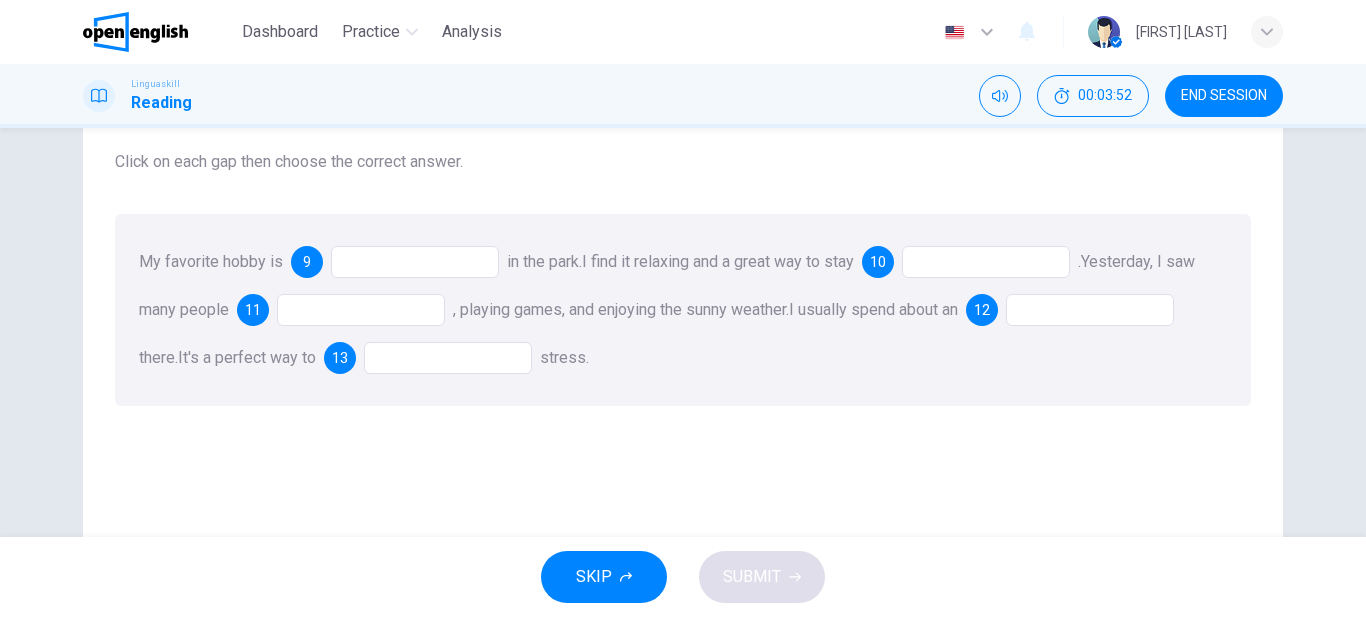 scroll, scrollTop: 0, scrollLeft: 0, axis: both 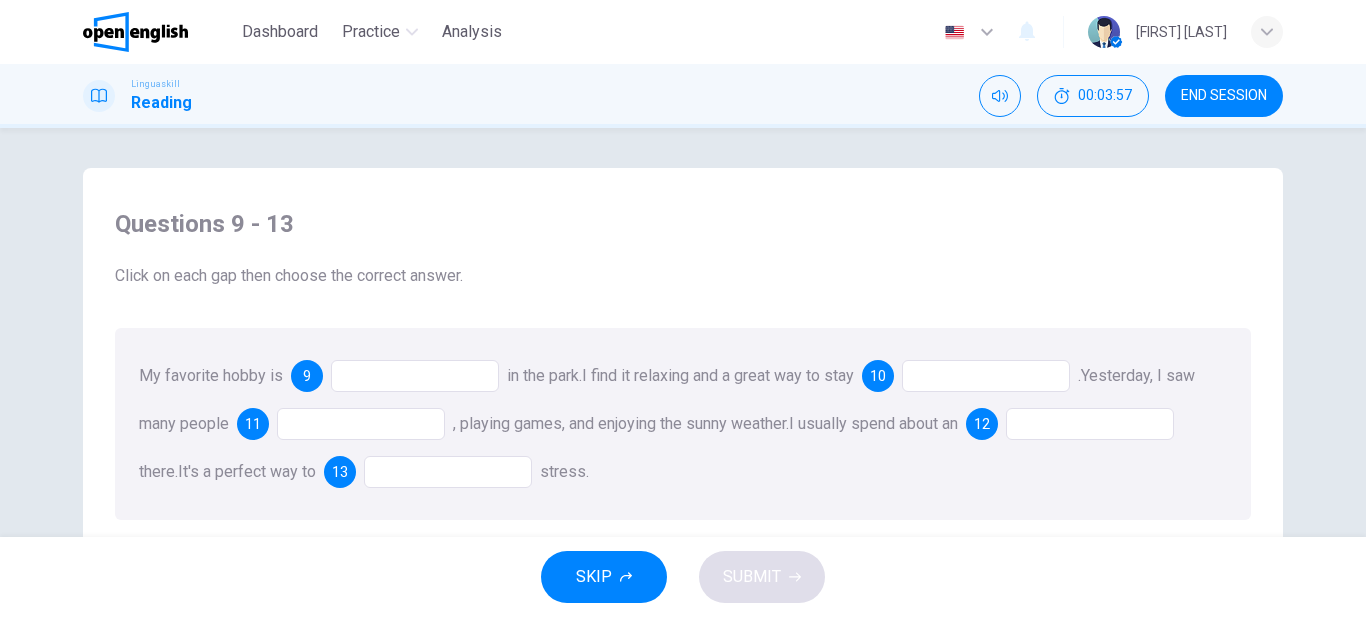click at bounding box center (415, 376) 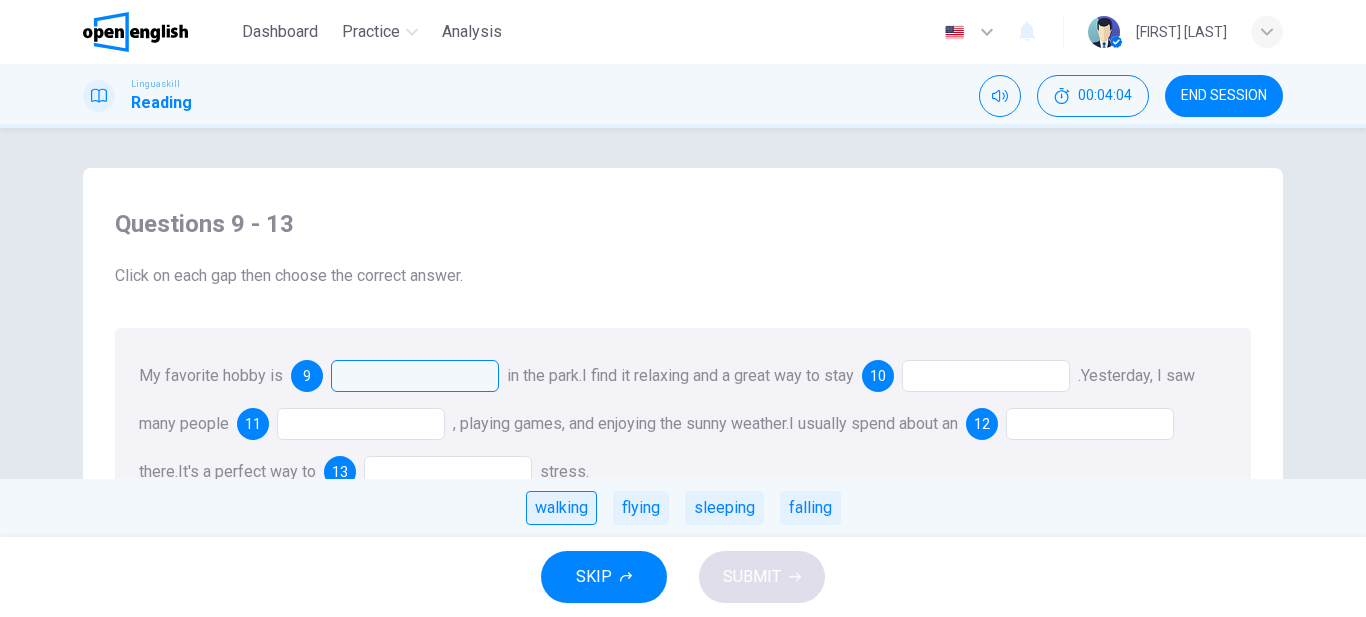 click on "walking" at bounding box center [561, 508] 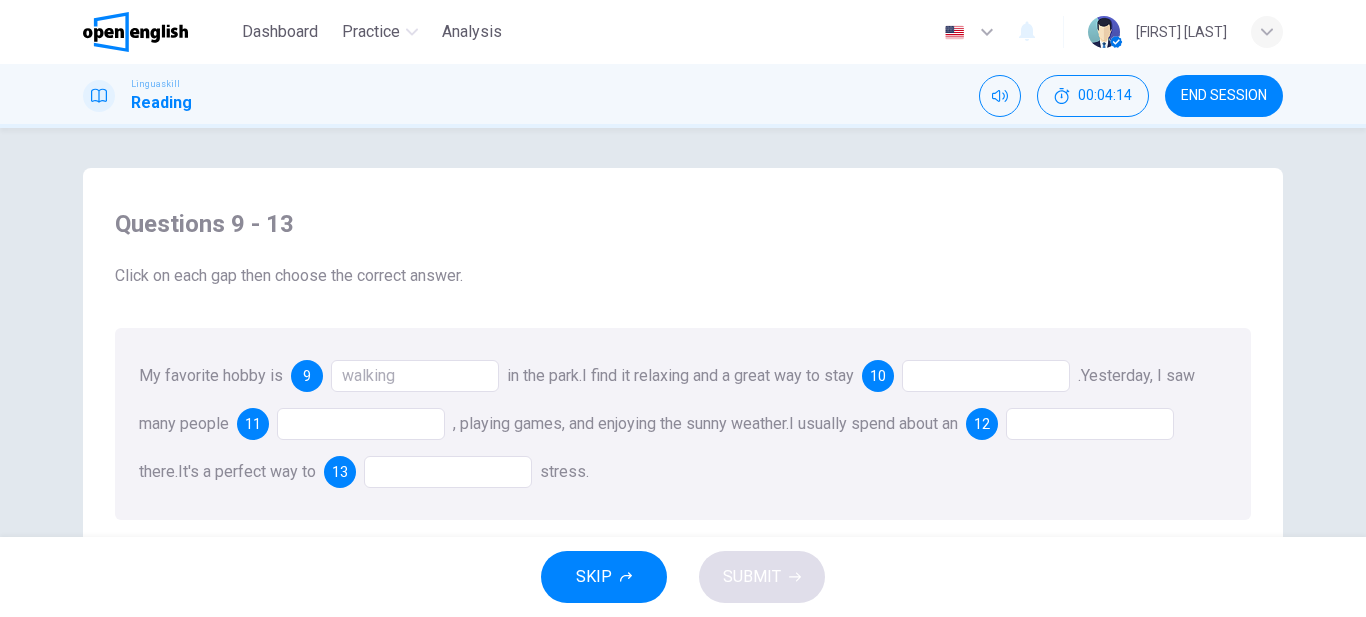 click at bounding box center [986, 376] 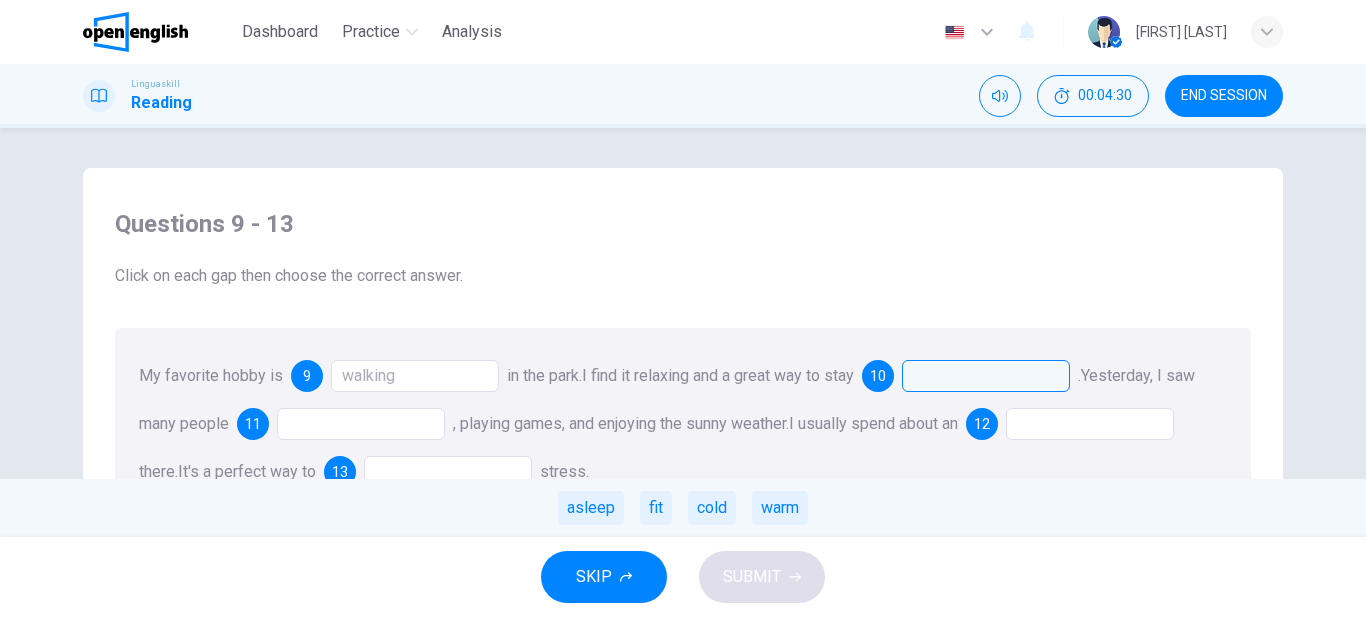 click at bounding box center [361, 424] 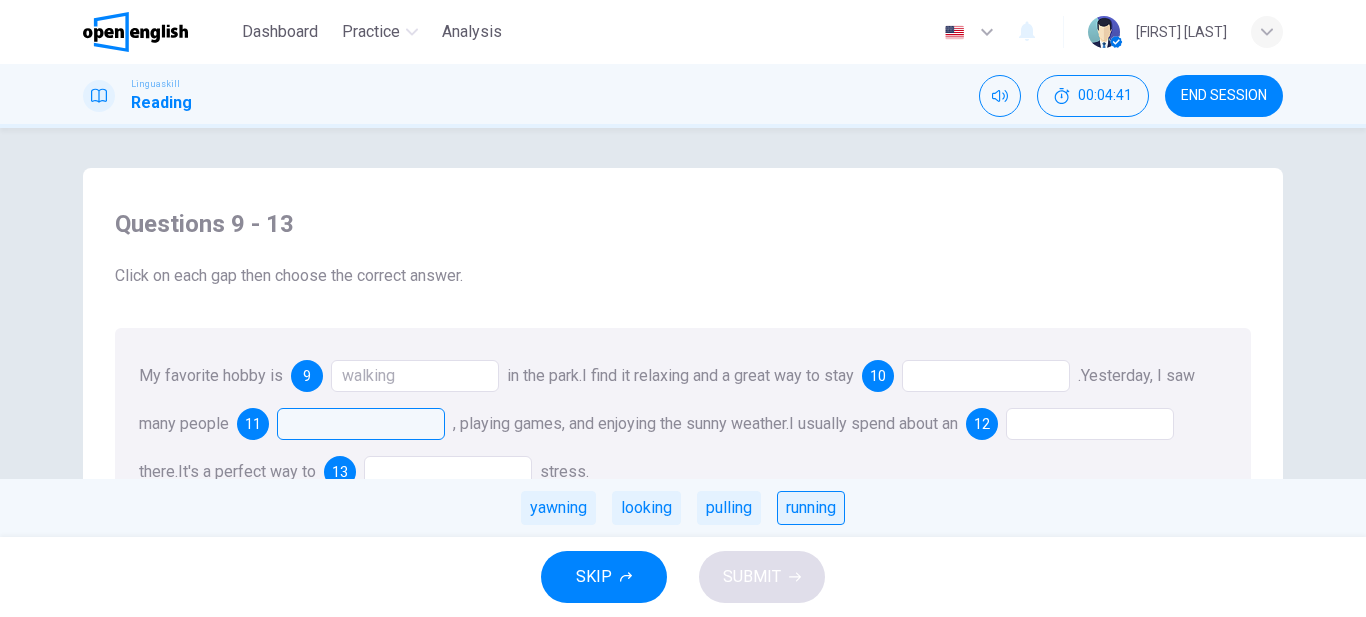 click on "running" at bounding box center [811, 508] 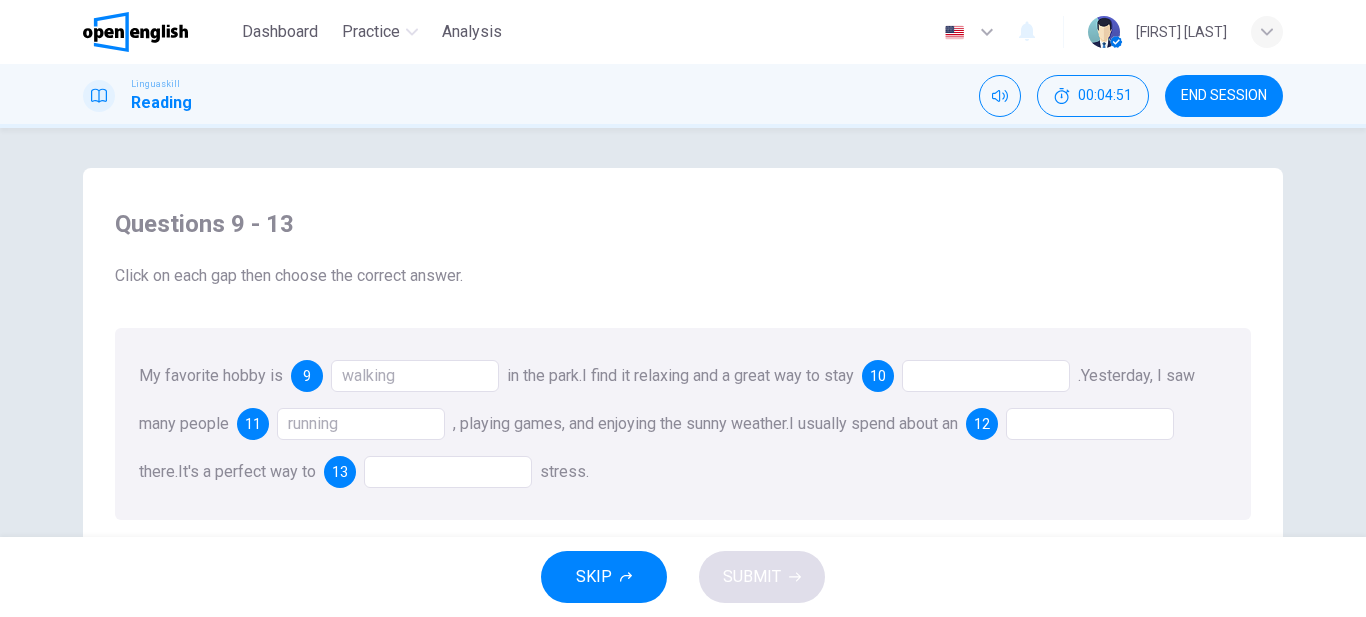 click at bounding box center (1090, 424) 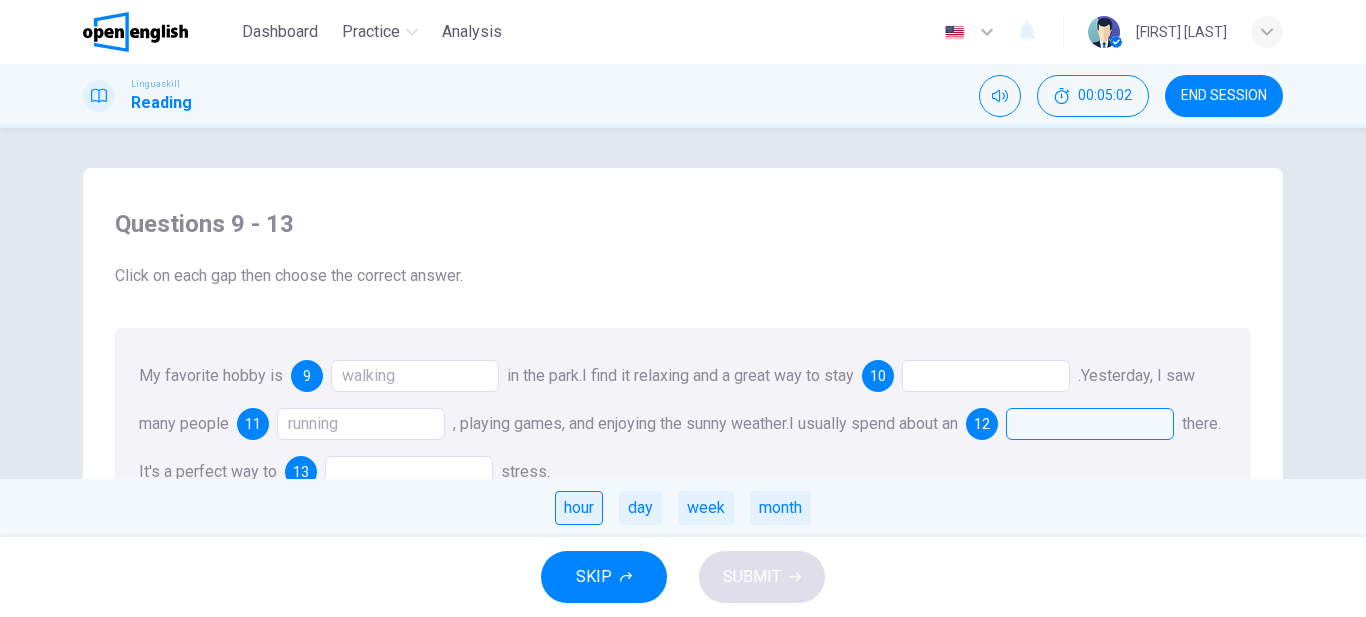 click on "hour" at bounding box center [579, 508] 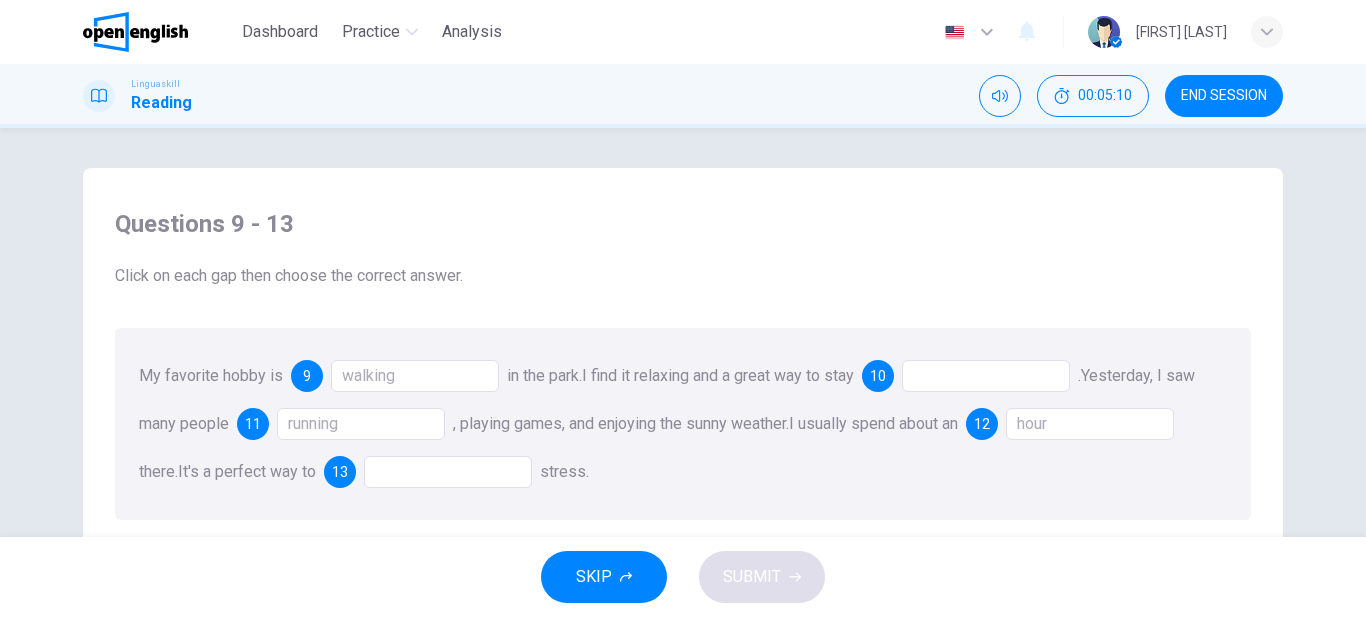 click at bounding box center [448, 472] 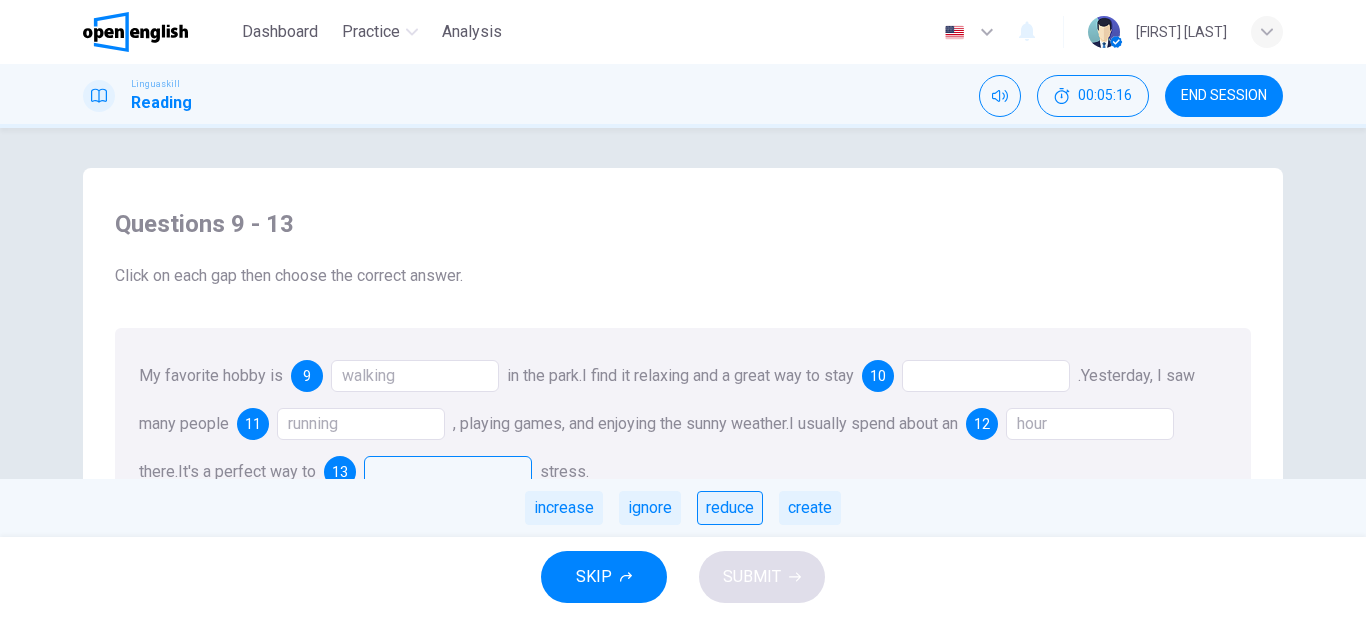 click on "reduce" at bounding box center (730, 508) 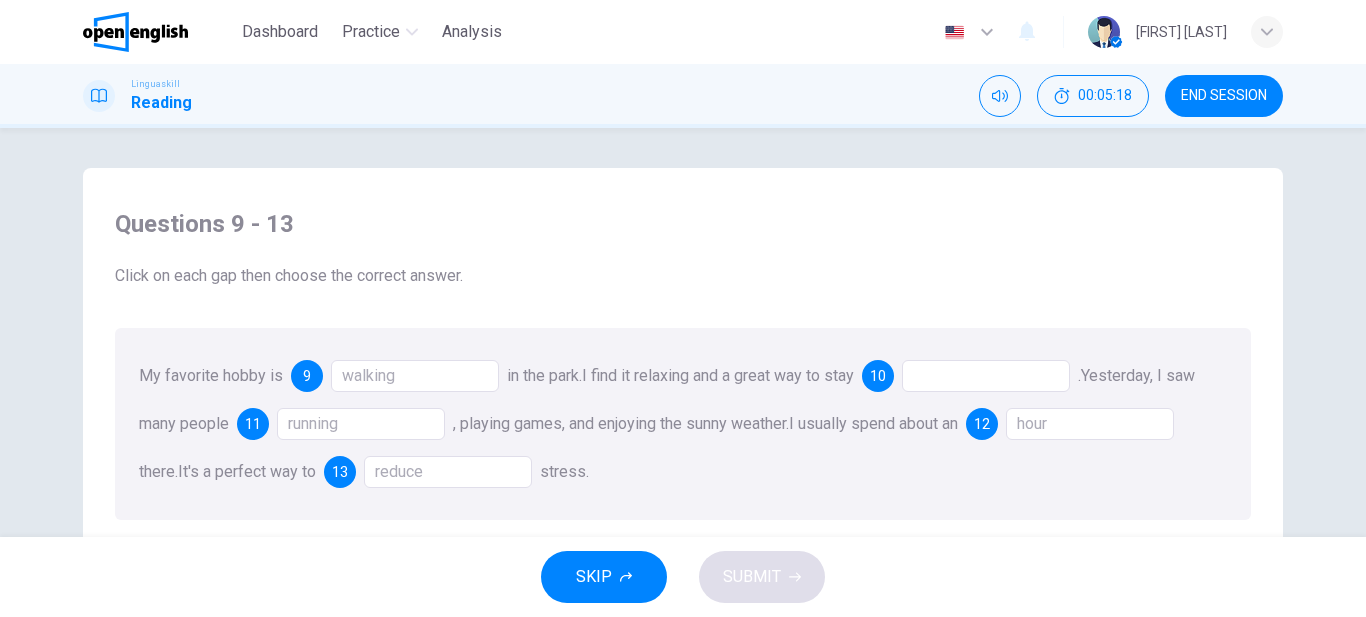 click at bounding box center [986, 376] 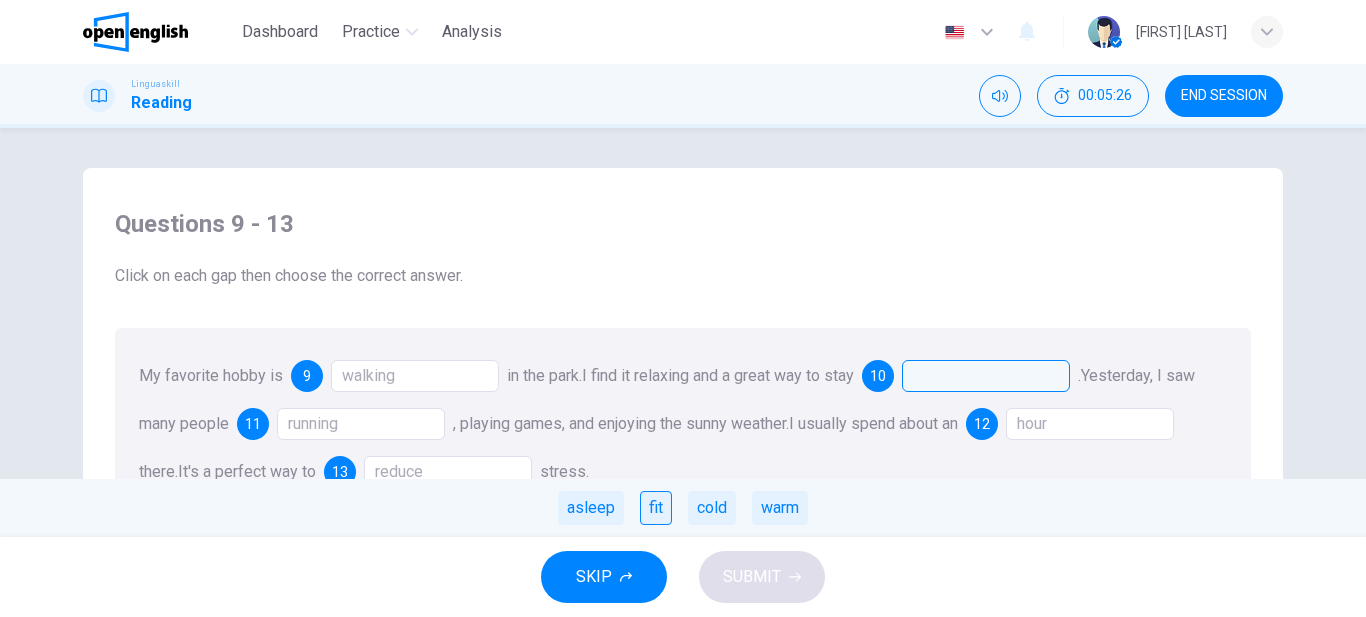 click on "fit" at bounding box center [656, 508] 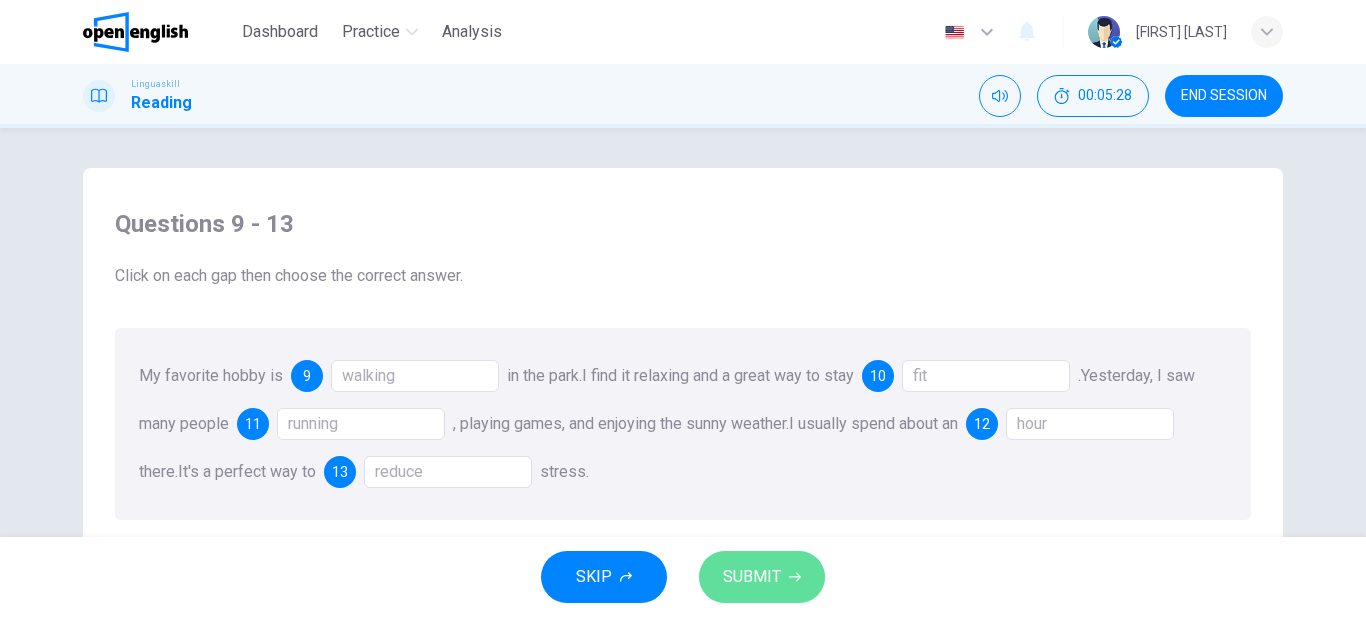 click on "SUBMIT" at bounding box center (752, 577) 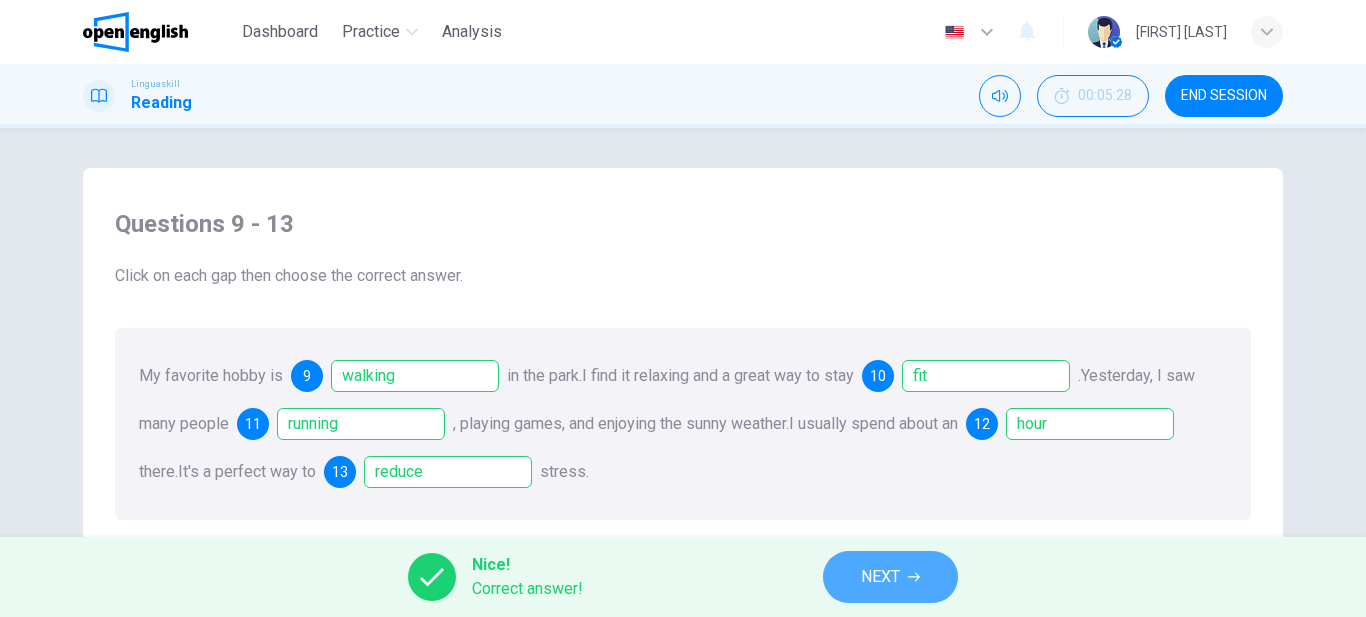 click on "NEXT" at bounding box center [880, 577] 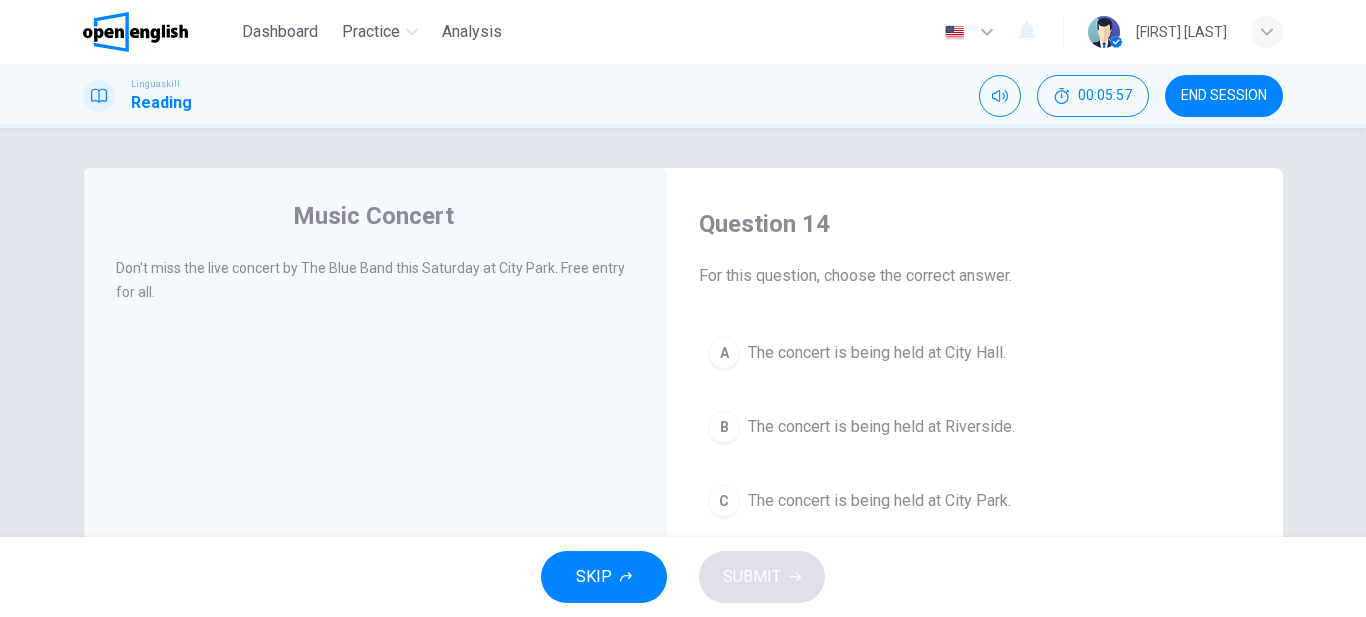 click on "The concert is being held at City Park." at bounding box center [879, 501] 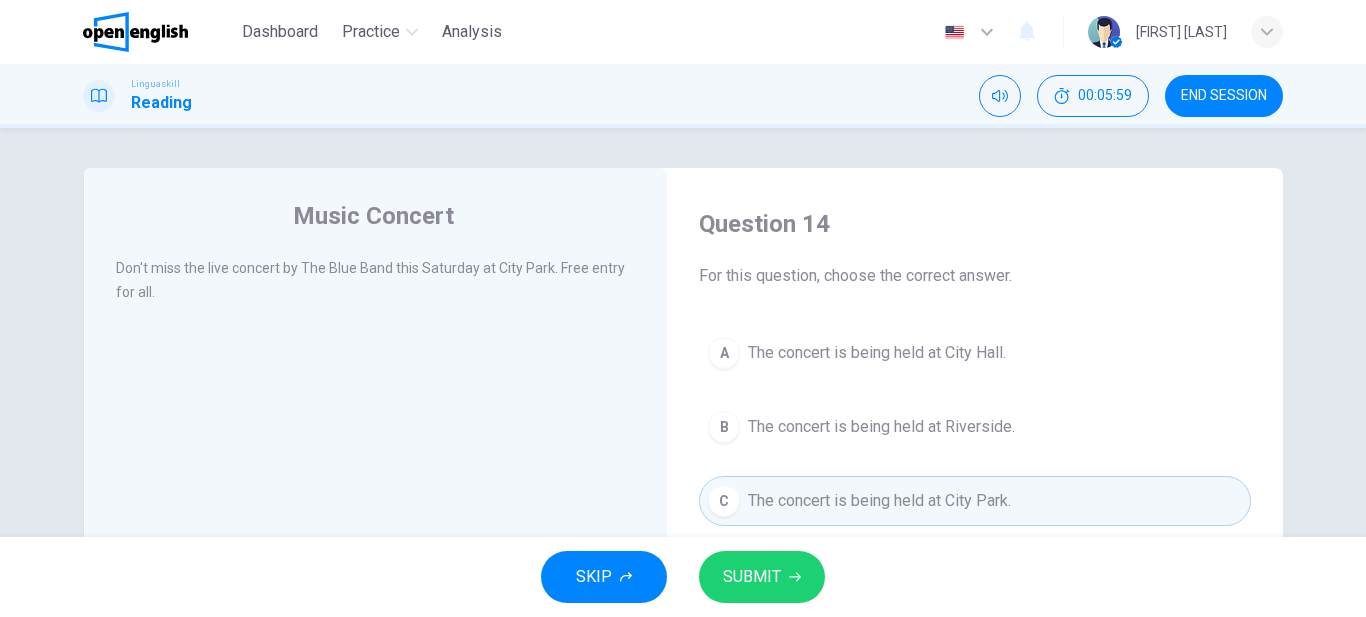 click on "SUBMIT" at bounding box center [762, 577] 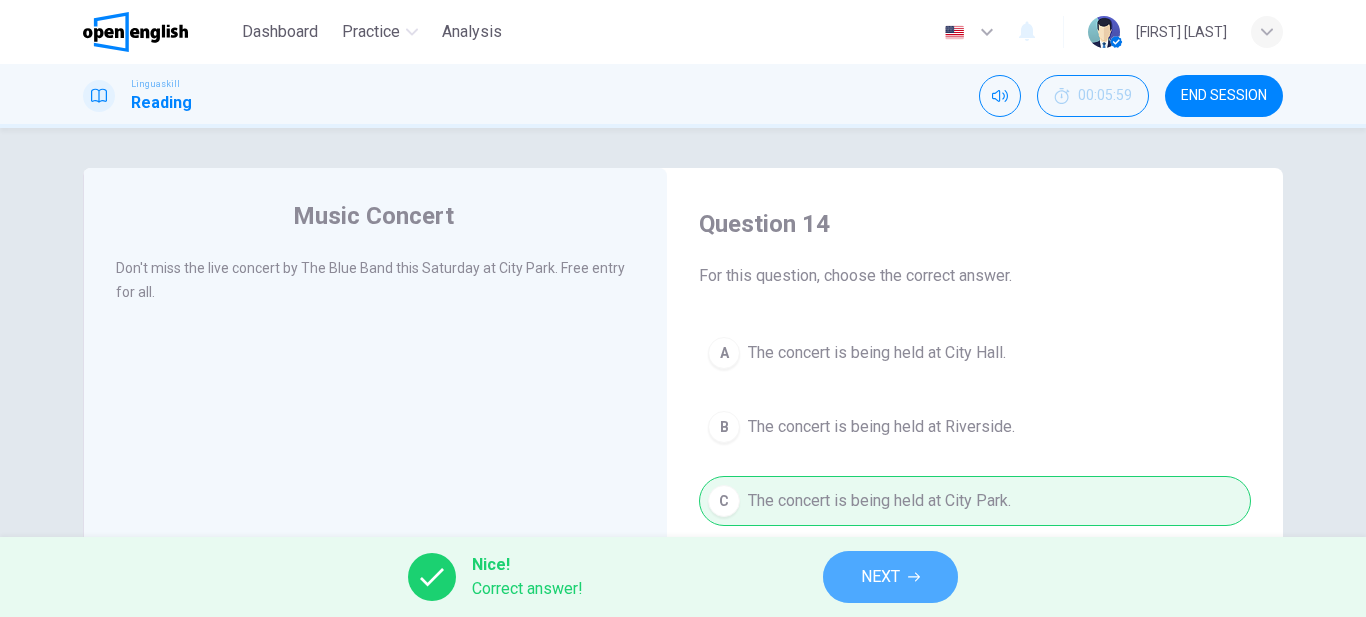 click on "NEXT" at bounding box center (880, 577) 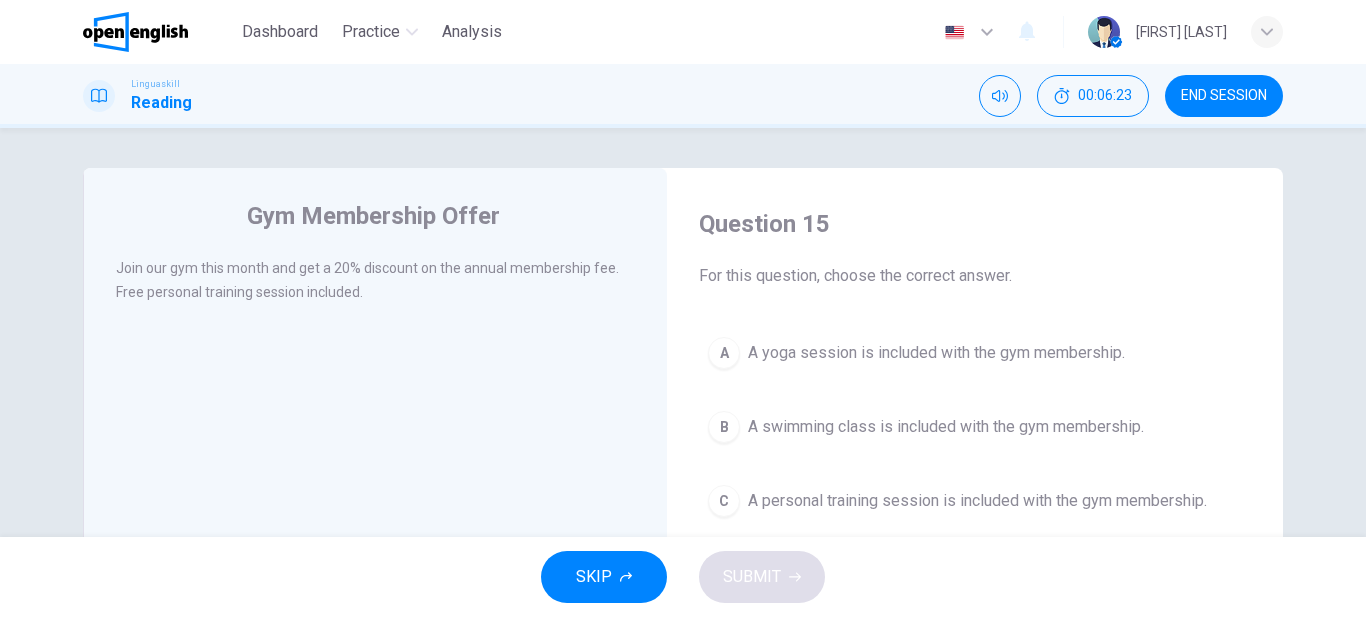 click on "A personal training session is included with the gym membership." at bounding box center [977, 501] 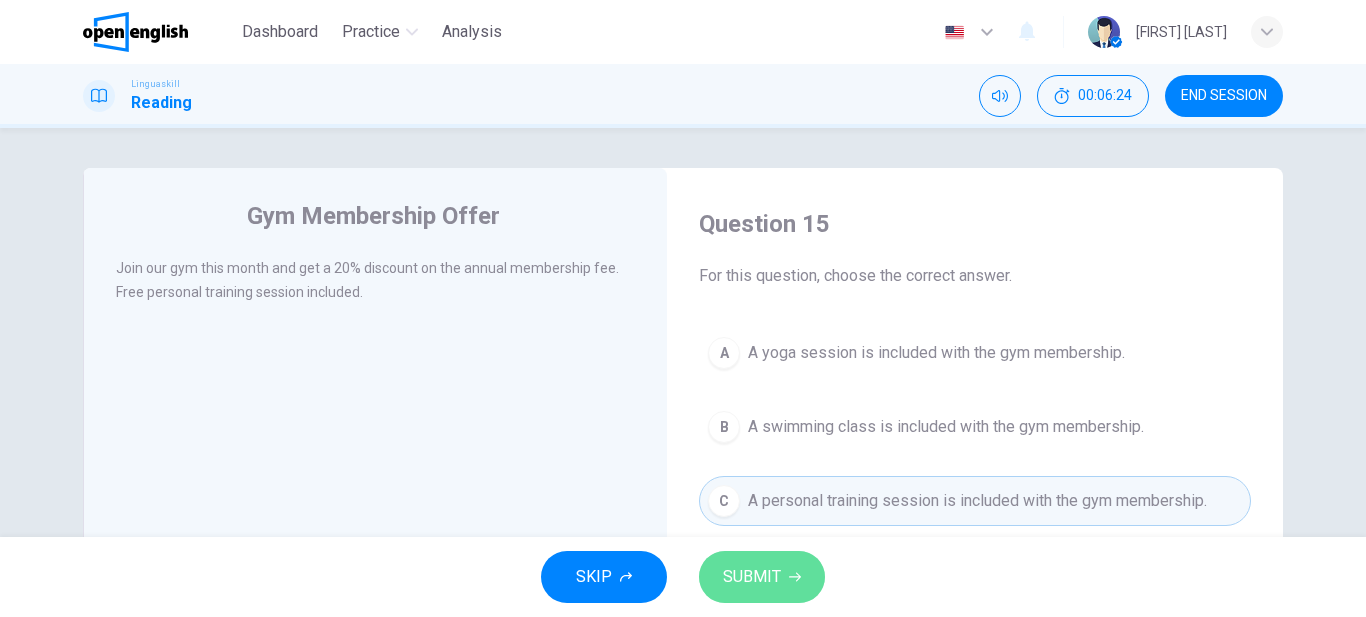 click on "SUBMIT" at bounding box center (752, 577) 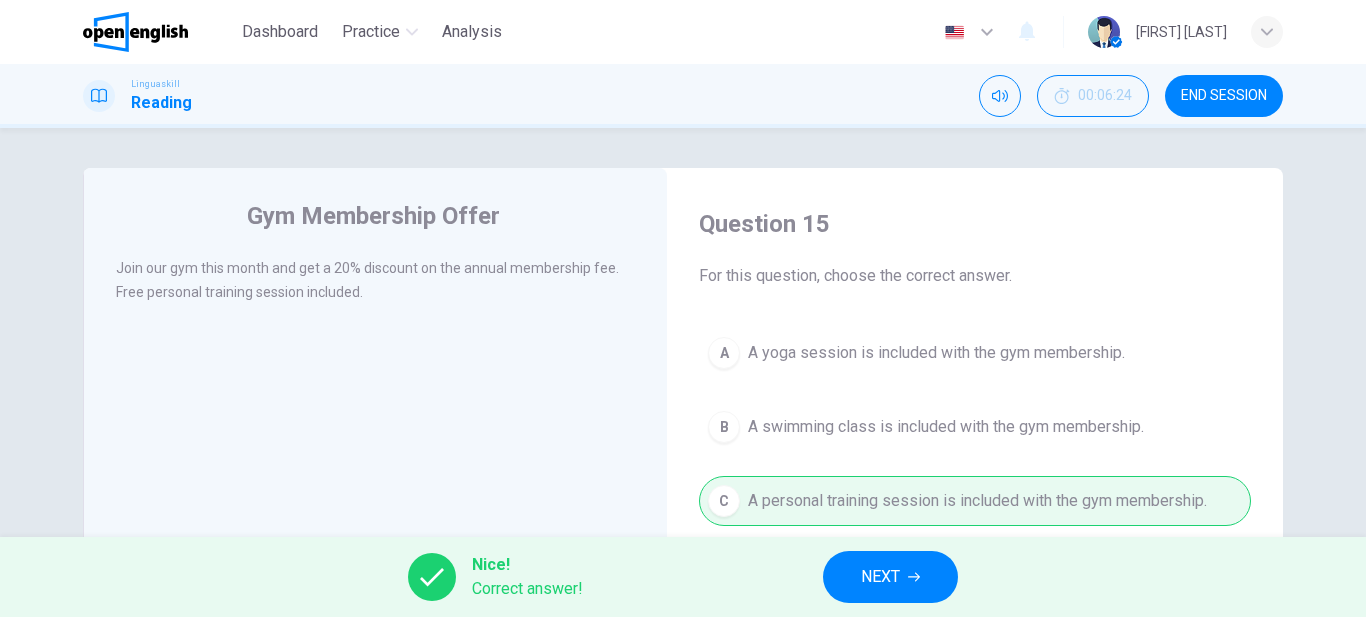 click on "NEXT" at bounding box center (880, 577) 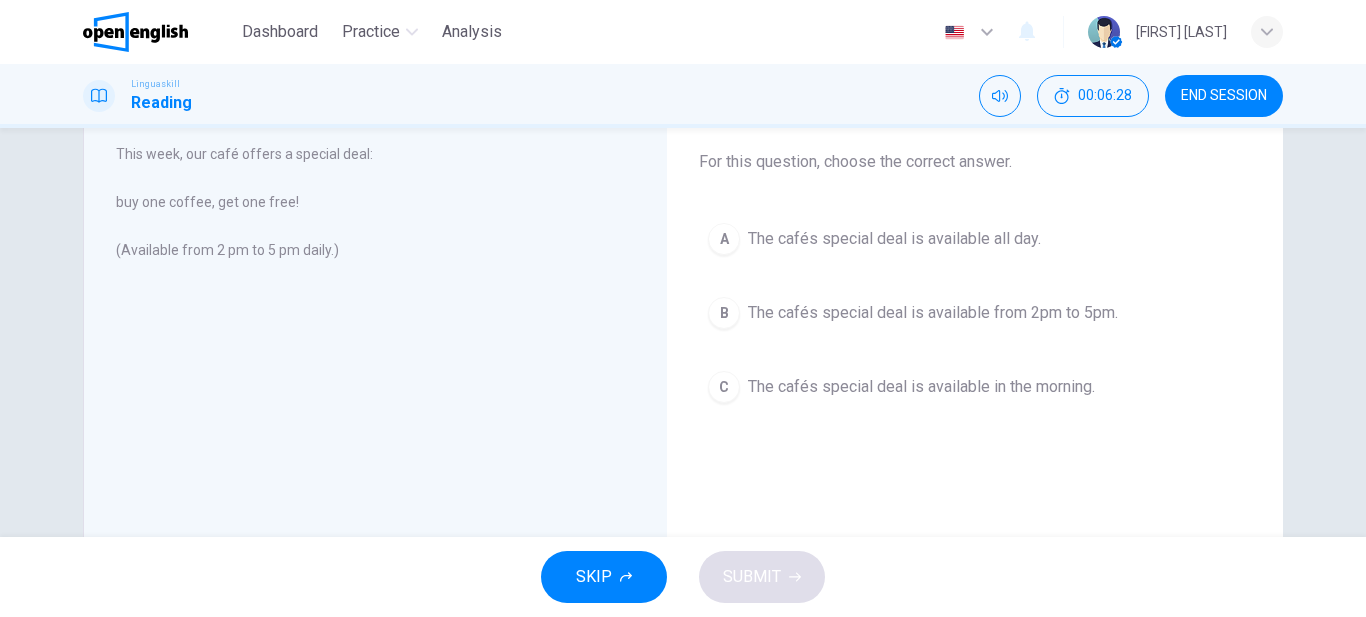scroll, scrollTop: 0, scrollLeft: 0, axis: both 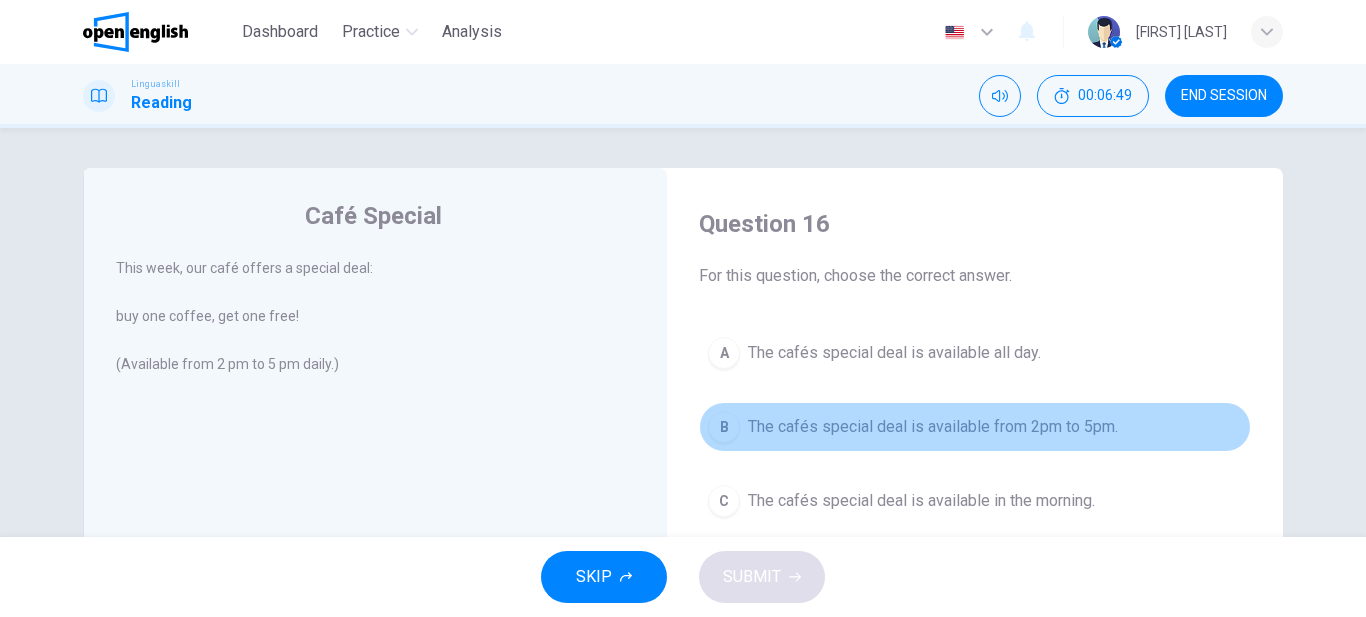 click on "The cafés special deal is available from 2pm to 5pm." at bounding box center [933, 427] 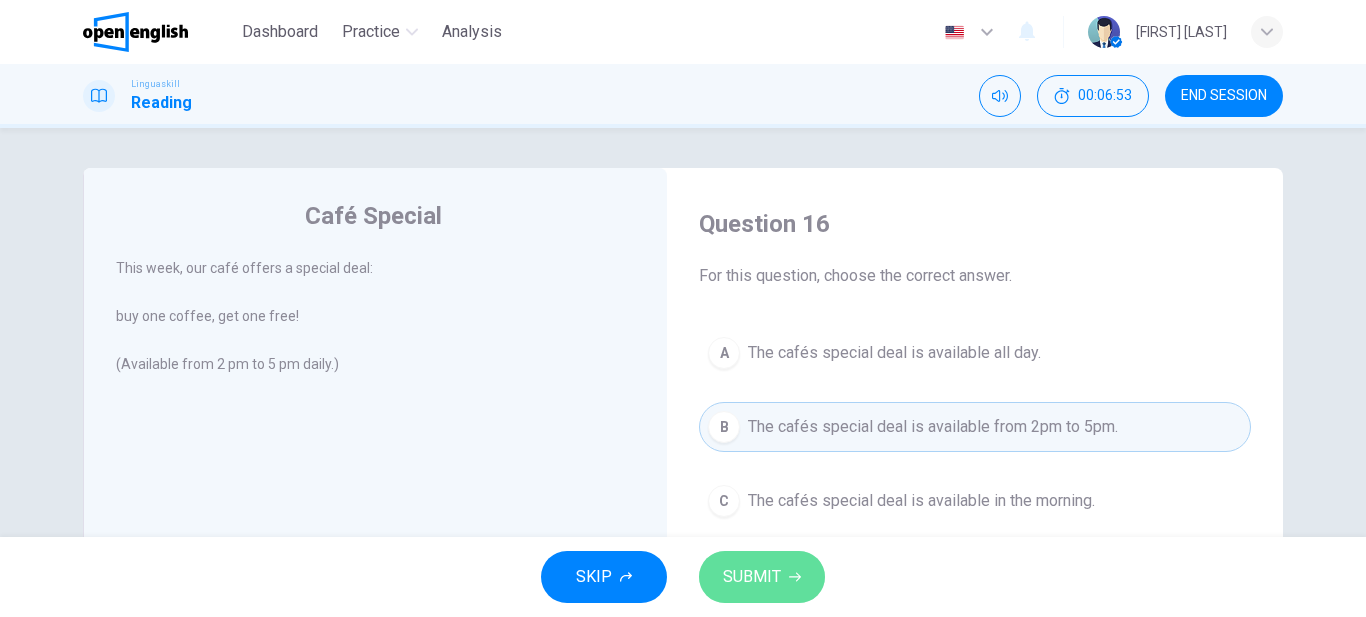 click on "SUBMIT" at bounding box center [752, 577] 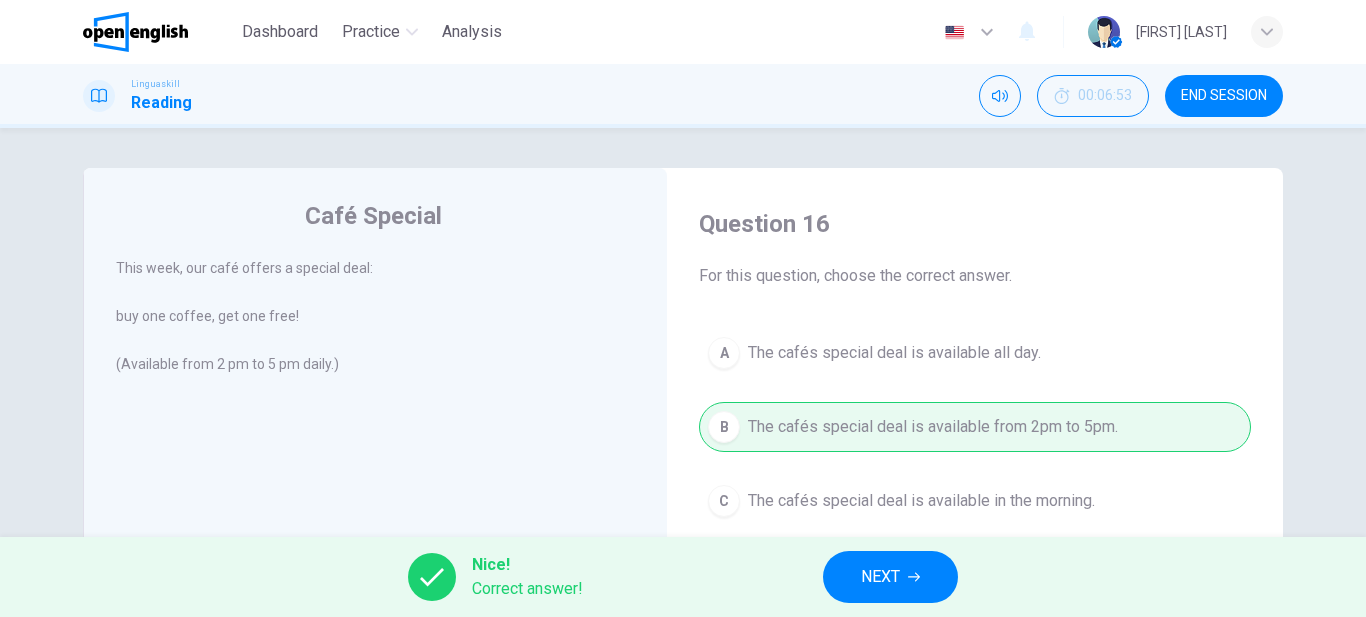 click on "NEXT" at bounding box center (880, 577) 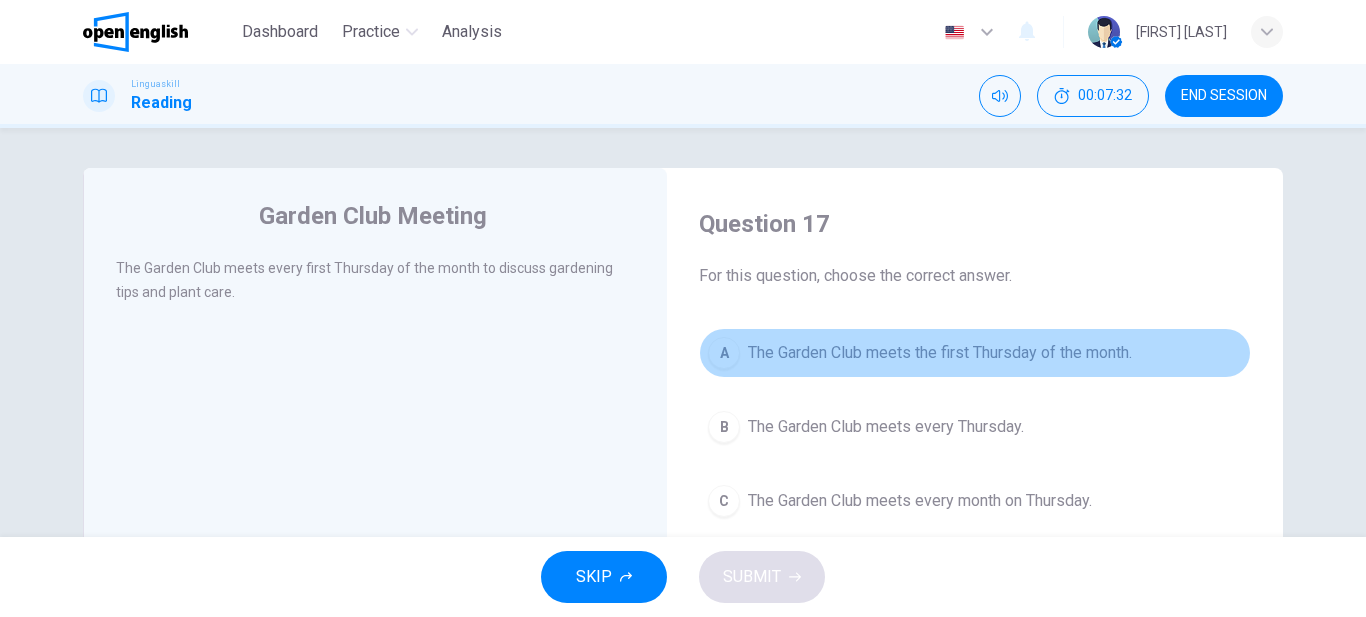 click on "The Garden Club meets the first Thursday of the month." at bounding box center [940, 353] 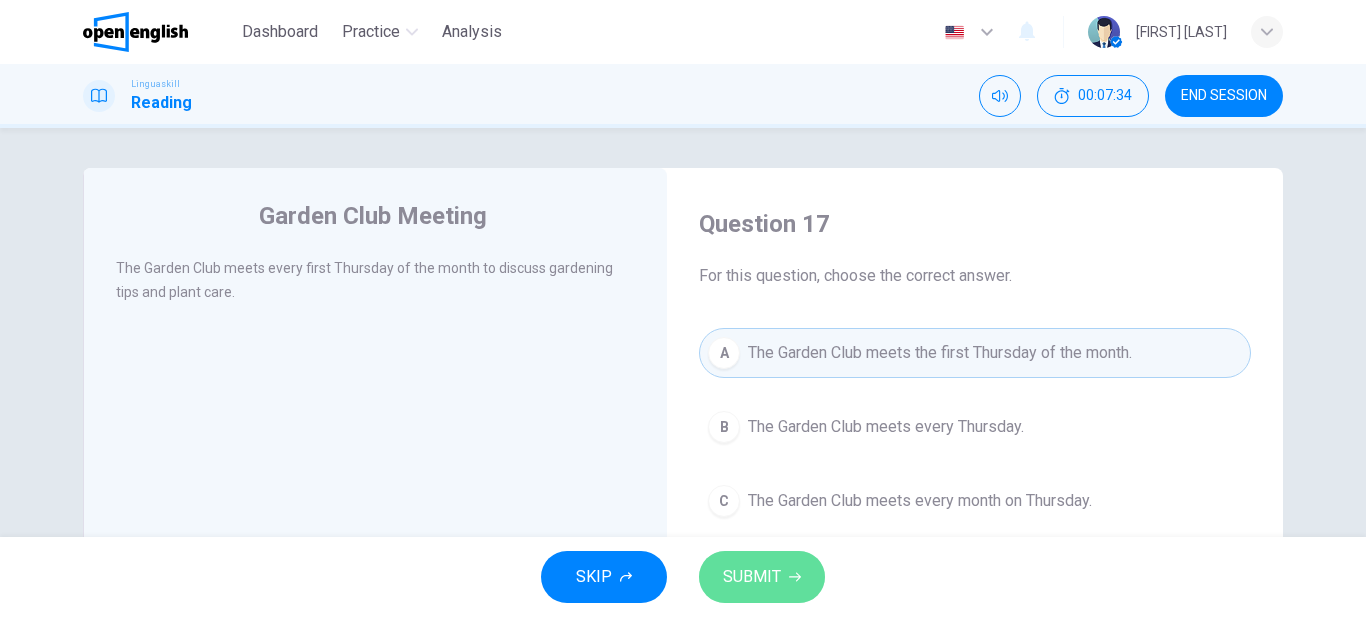 click on "SUBMIT" at bounding box center (752, 577) 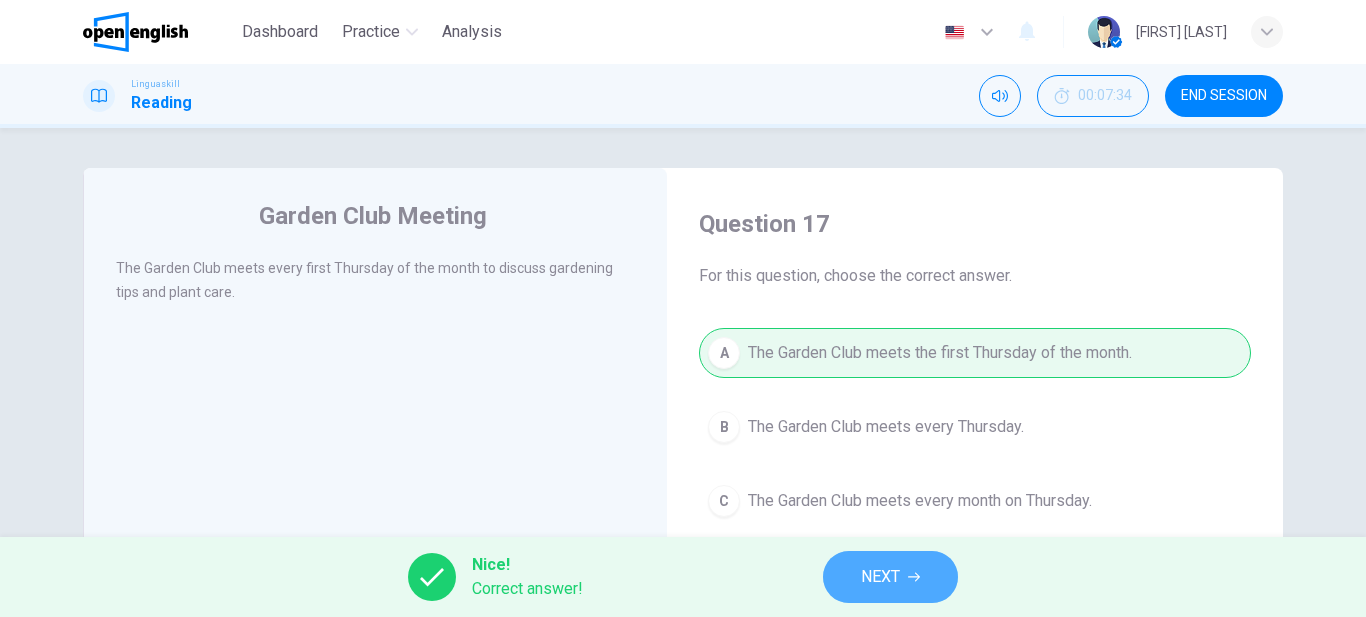 click on "NEXT" at bounding box center [890, 577] 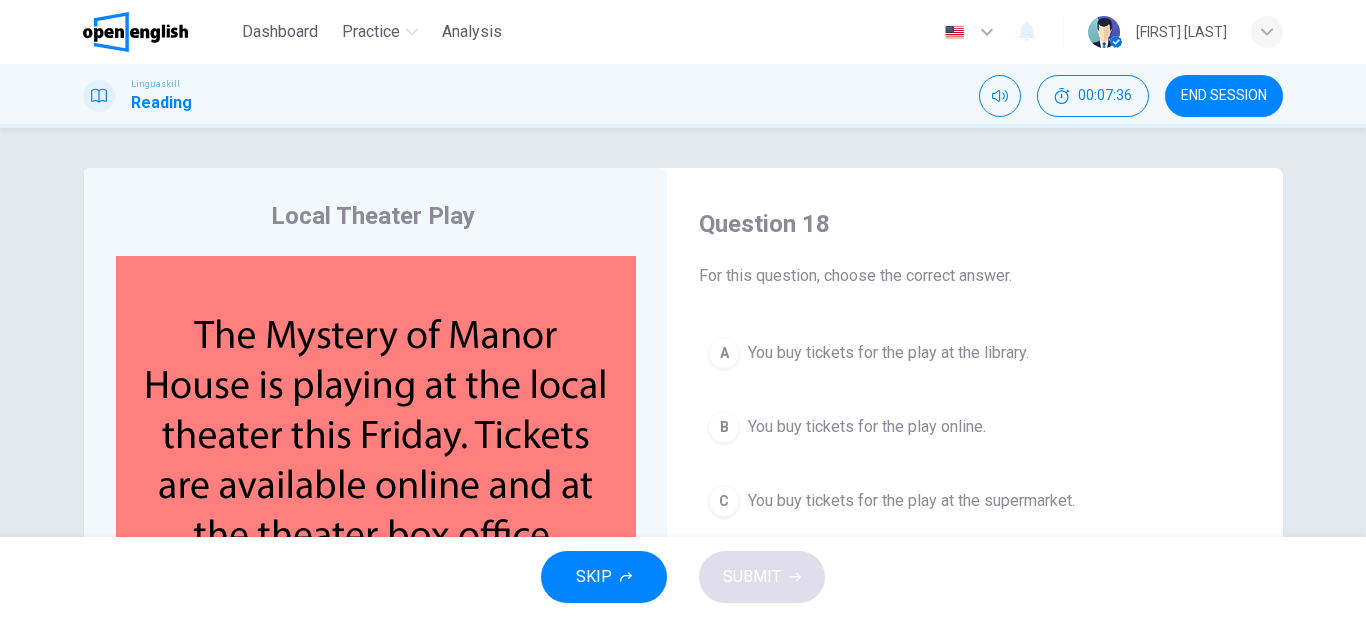 scroll, scrollTop: 114, scrollLeft: 0, axis: vertical 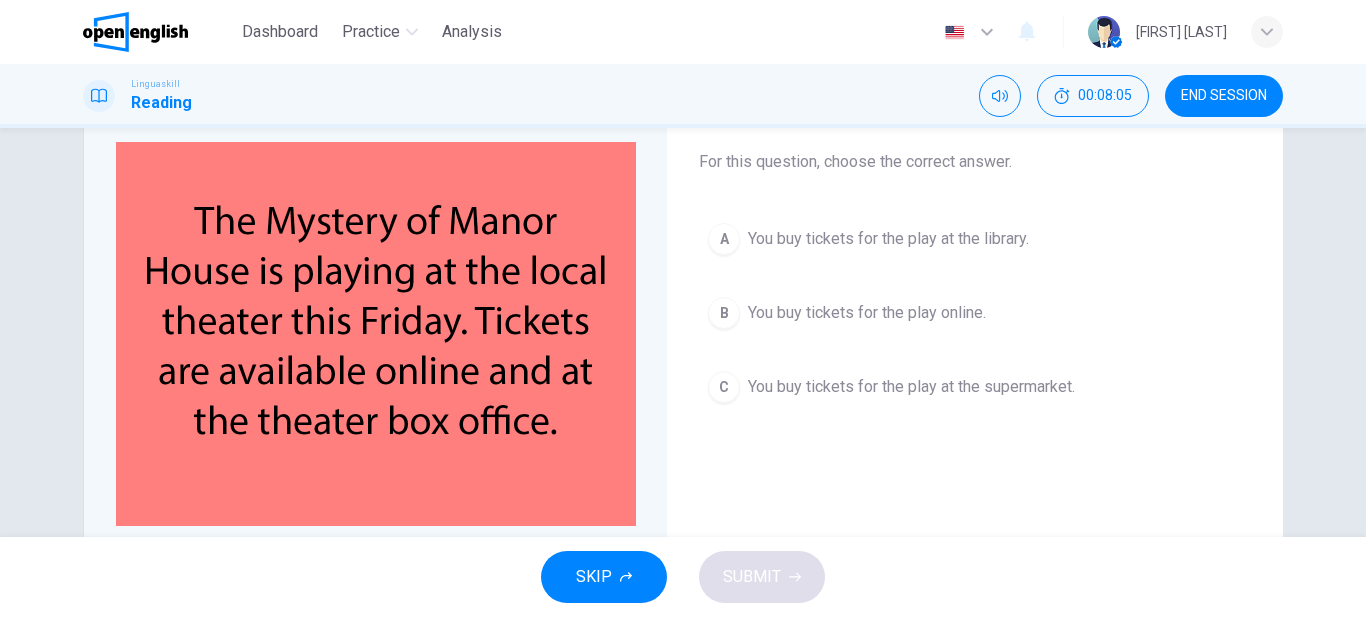 click on "You buy tickets for the play online." at bounding box center [867, 313] 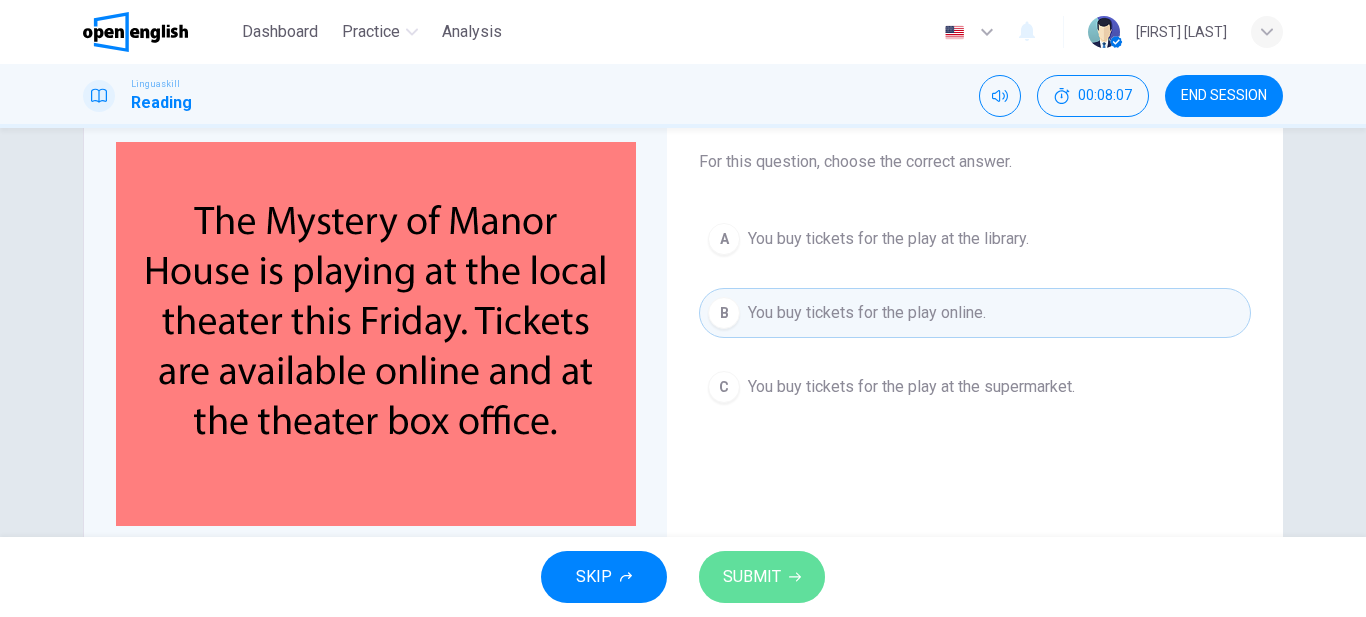 click on "SUBMIT" at bounding box center [752, 577] 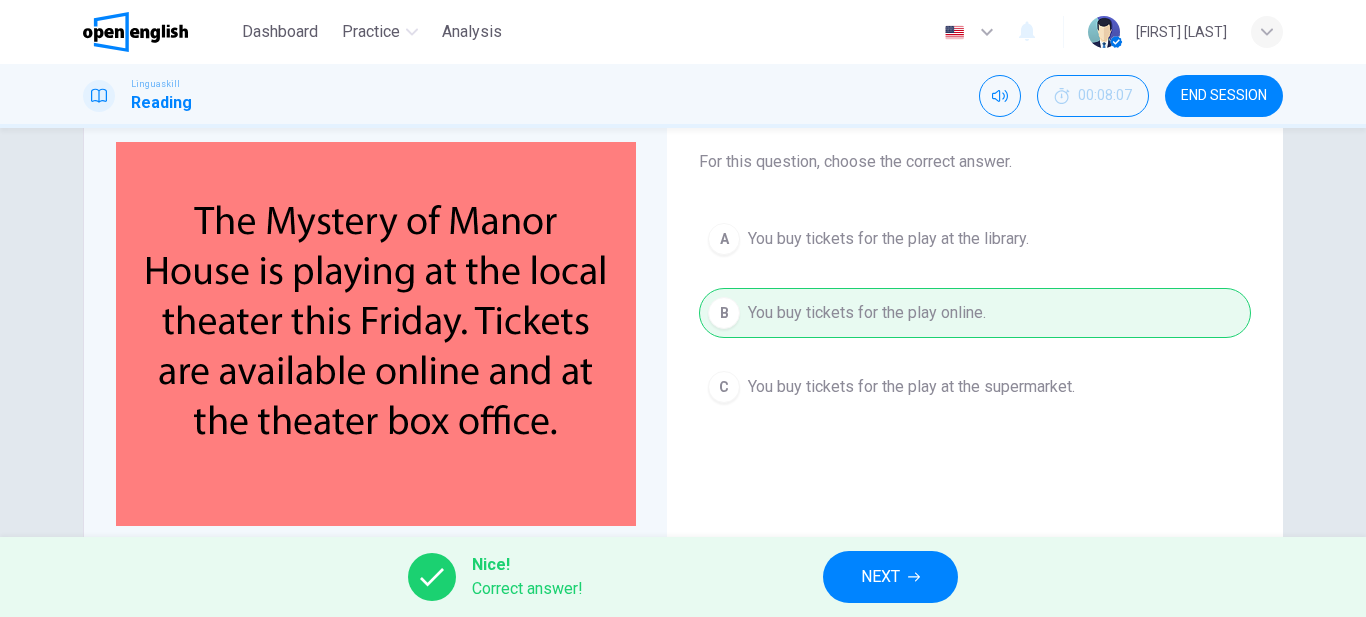click on "NEXT" at bounding box center [880, 577] 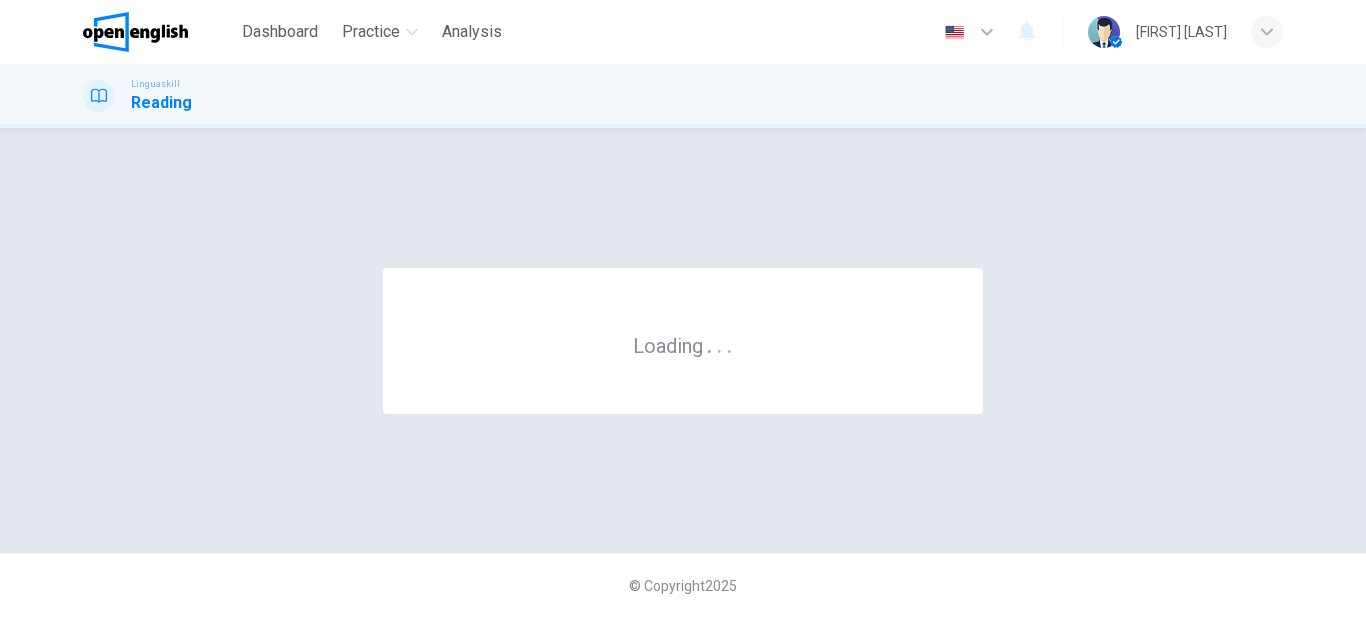 scroll, scrollTop: 0, scrollLeft: 0, axis: both 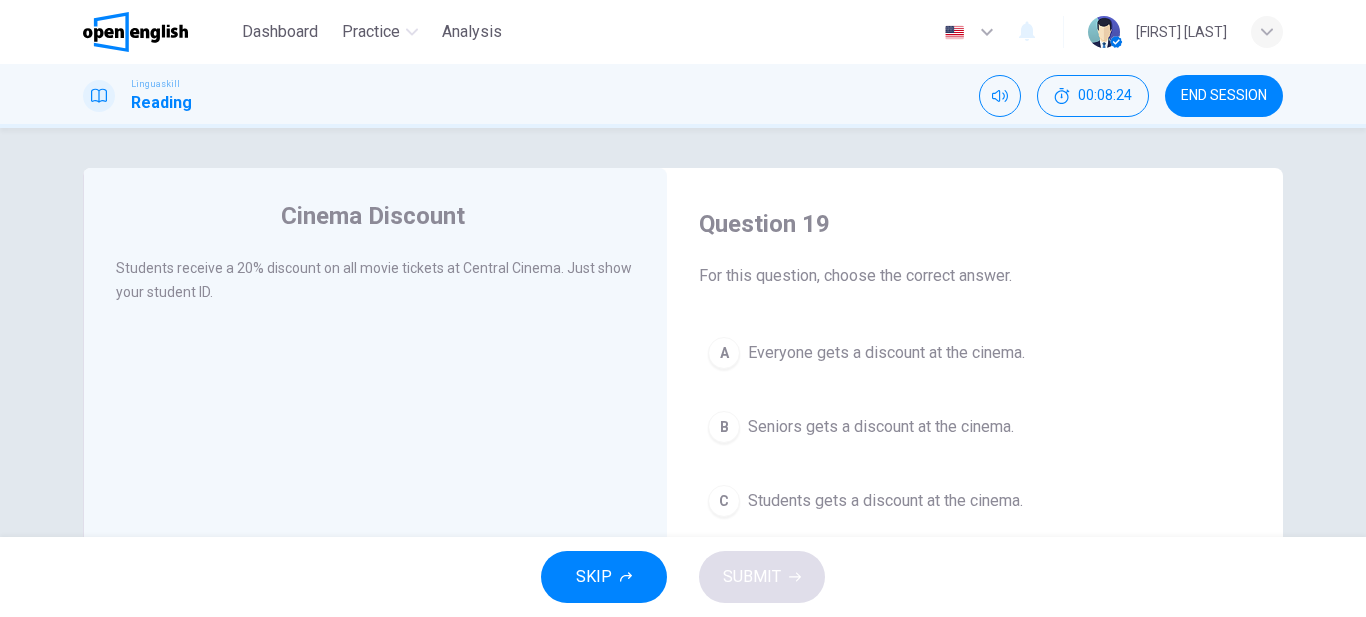 click on "Students gets a discount at the cinema." at bounding box center (885, 501) 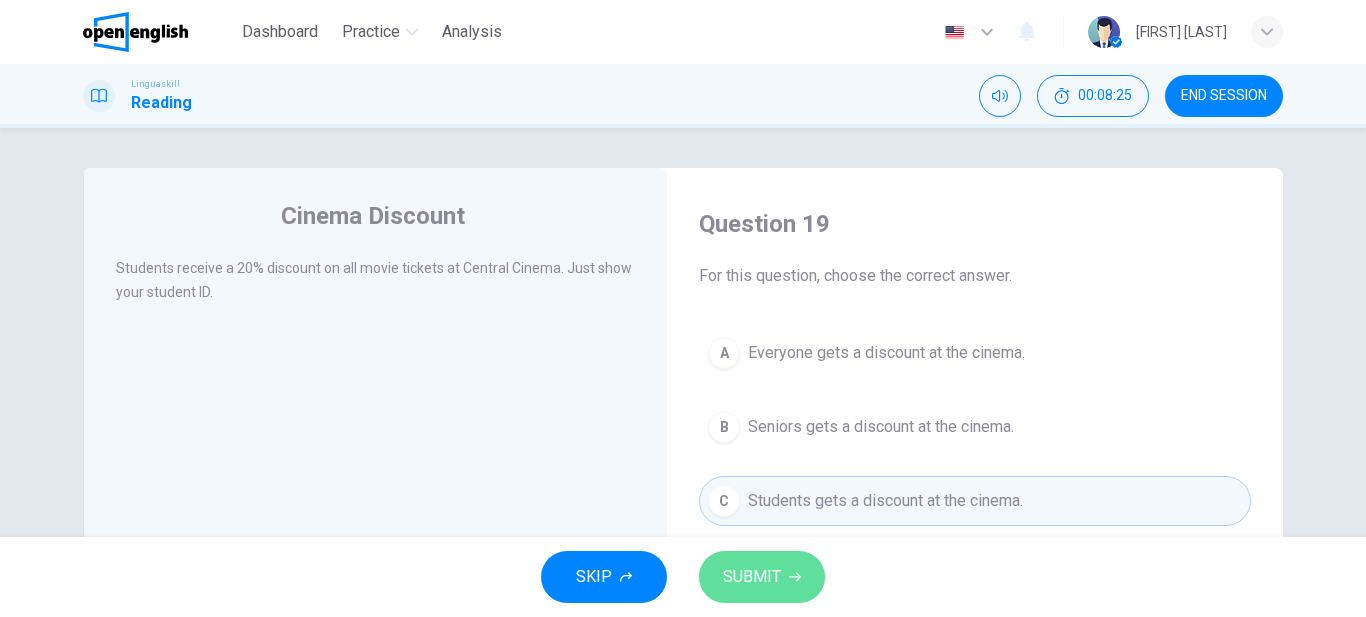 click on "SUBMIT" at bounding box center [762, 577] 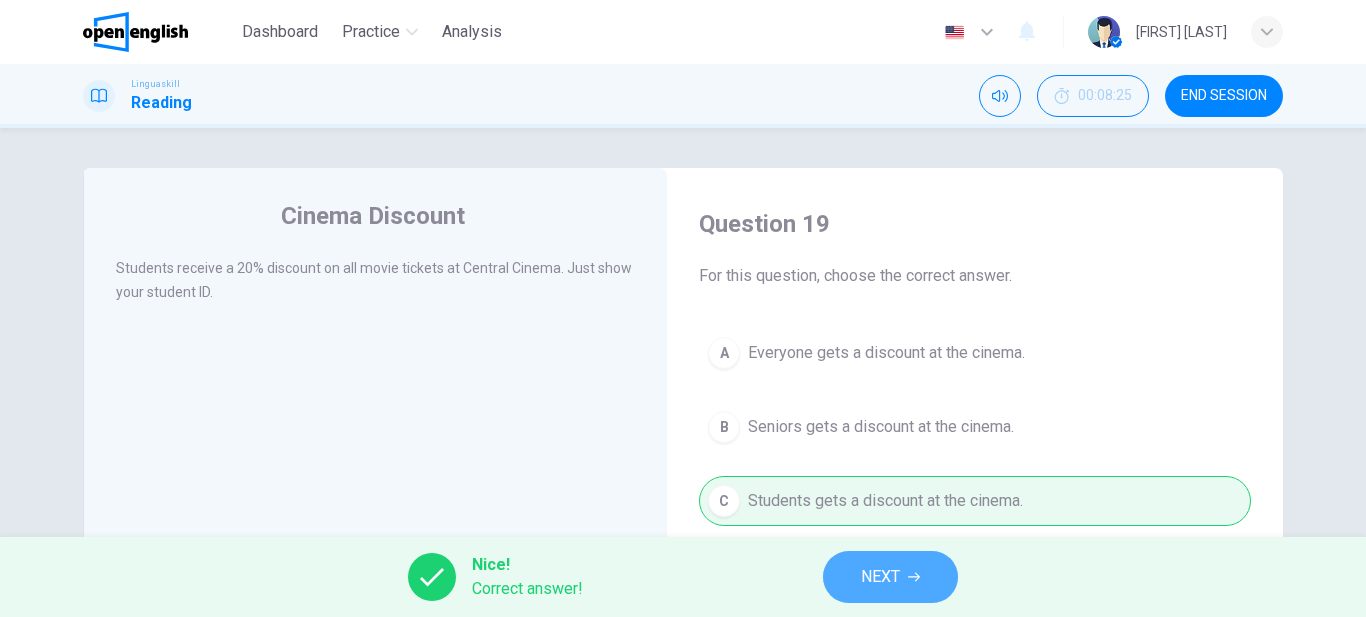 click on "NEXT" at bounding box center [890, 577] 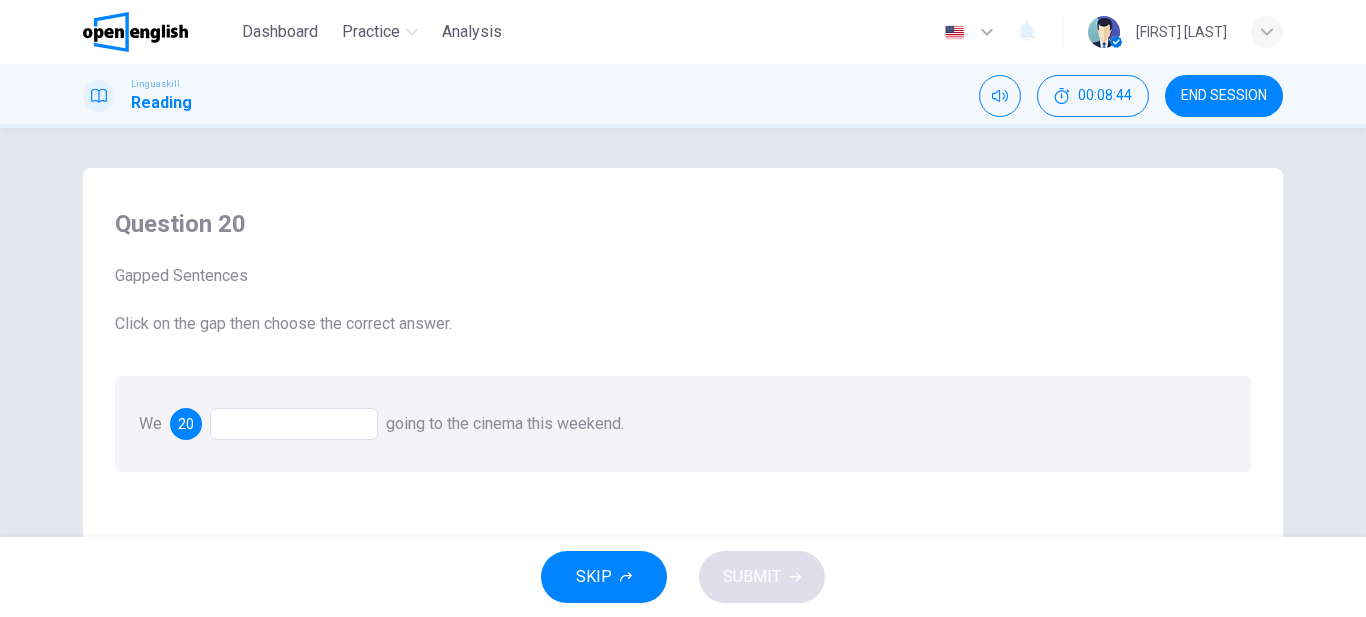 click at bounding box center [294, 424] 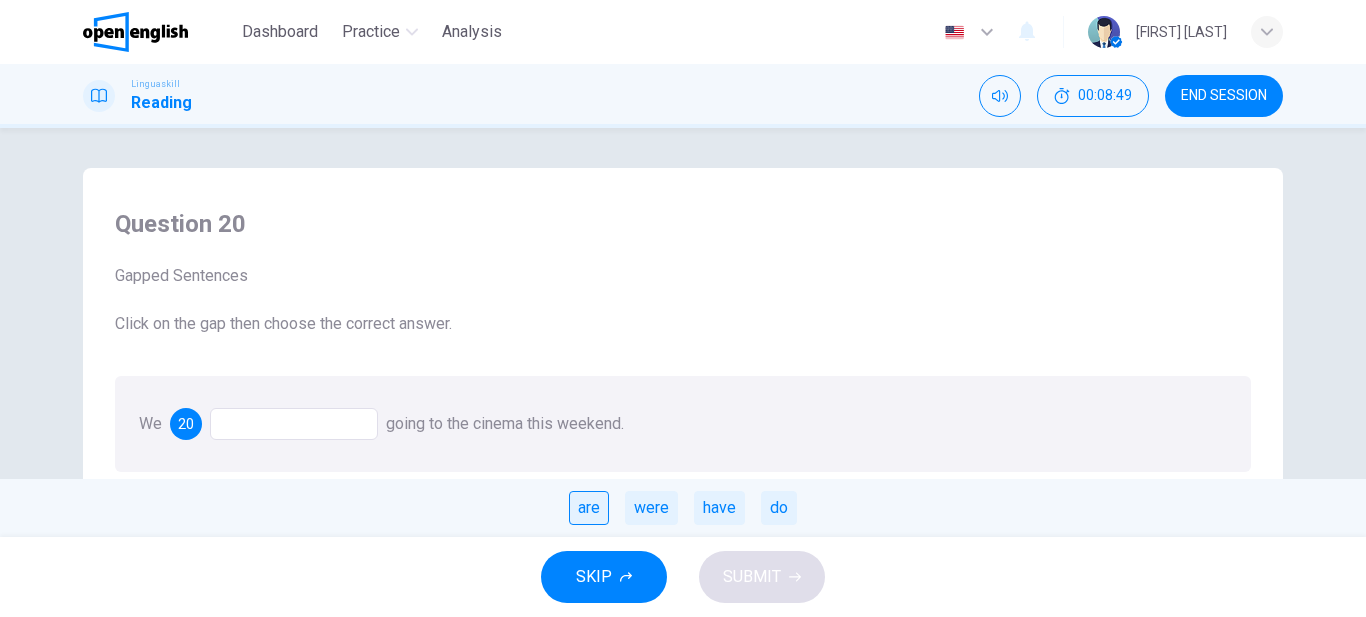 click on "are" at bounding box center [589, 508] 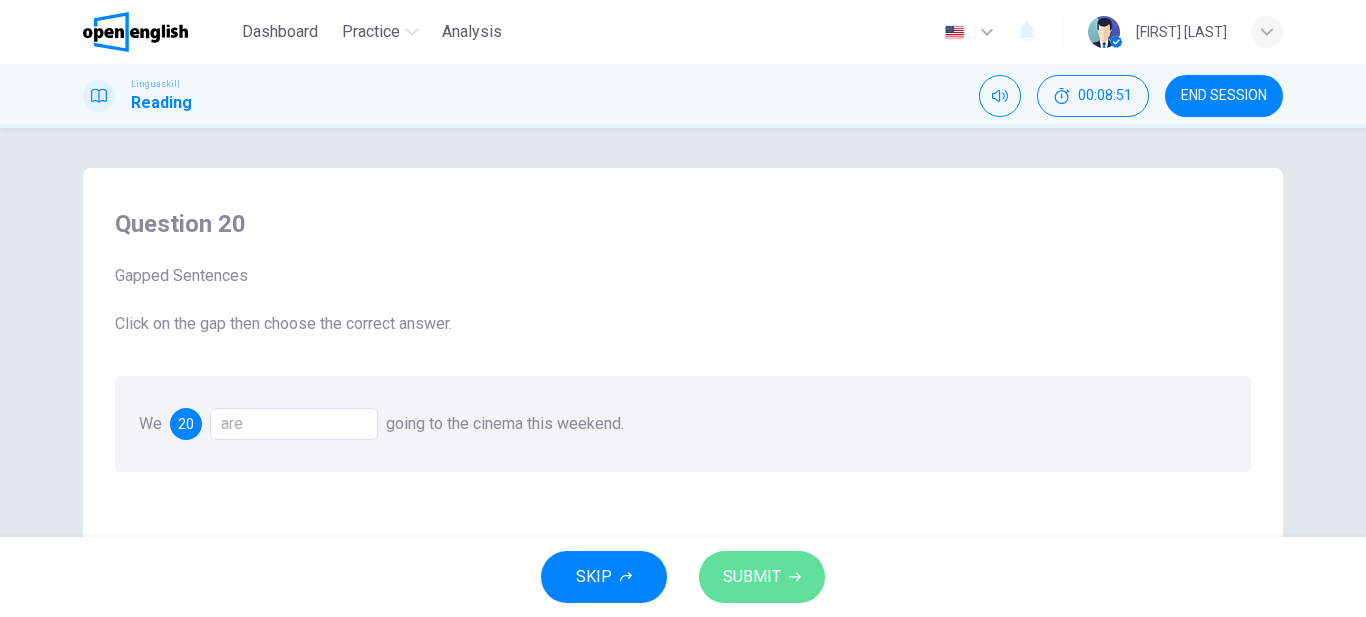 click on "SUBMIT" at bounding box center [752, 577] 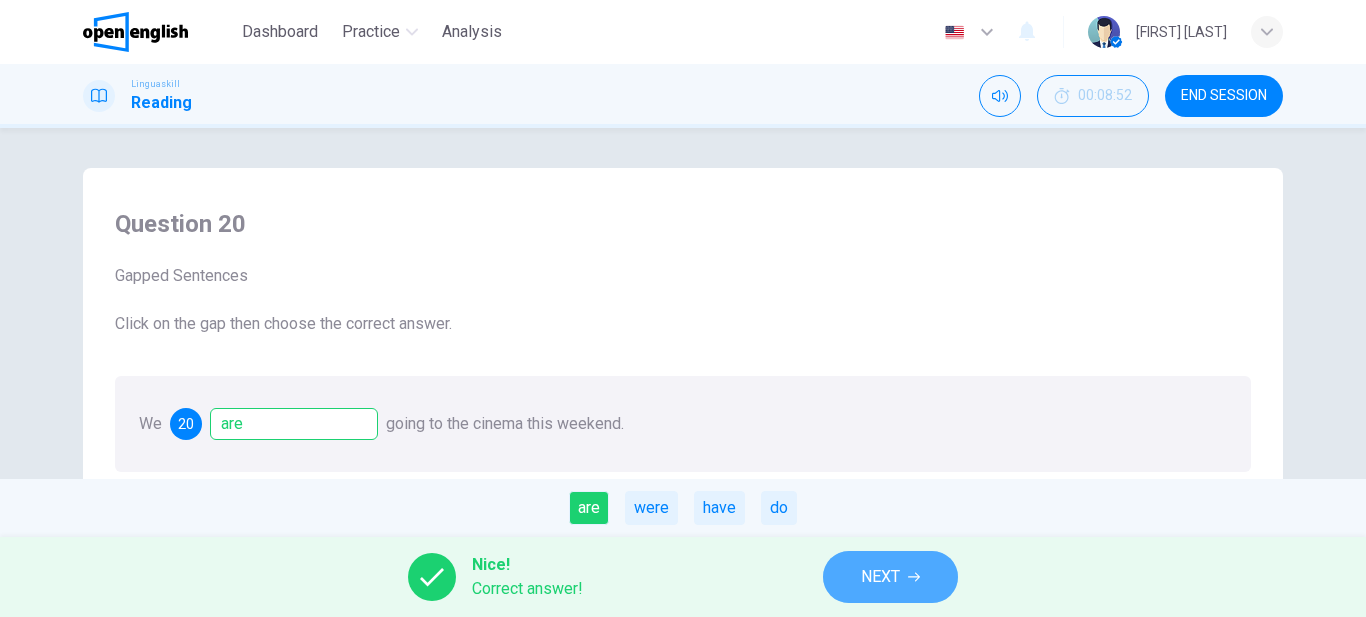 click on "NEXT" at bounding box center (880, 577) 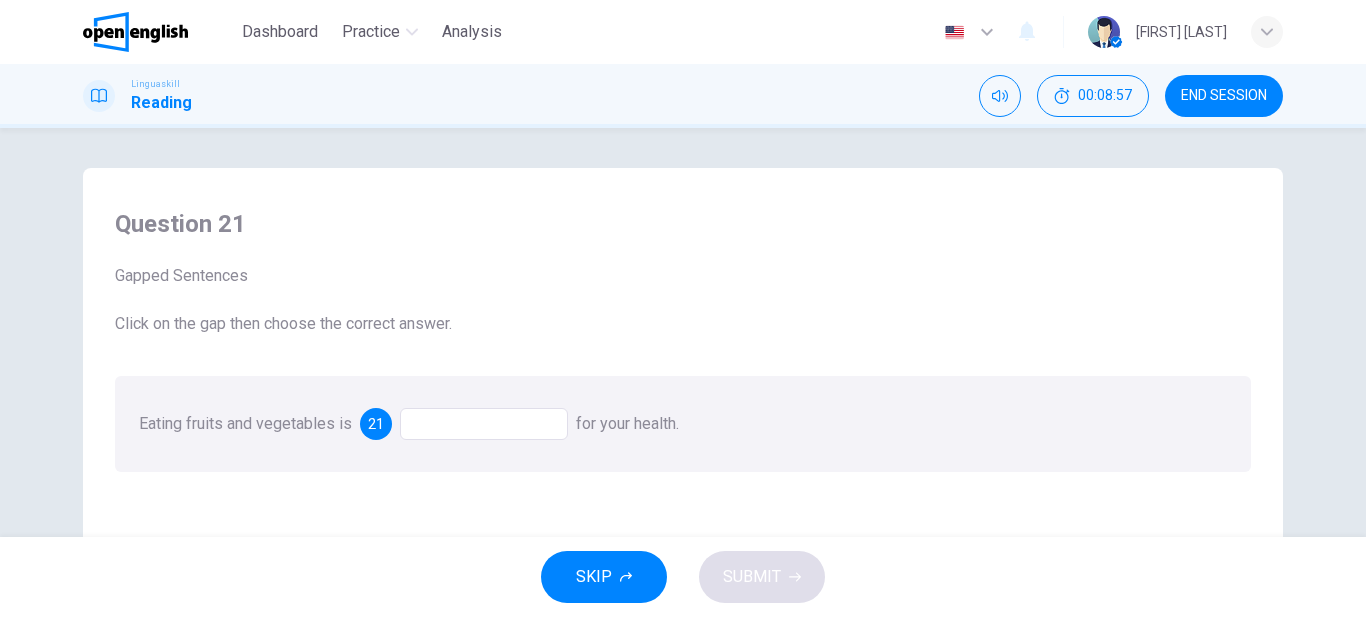 click at bounding box center [484, 424] 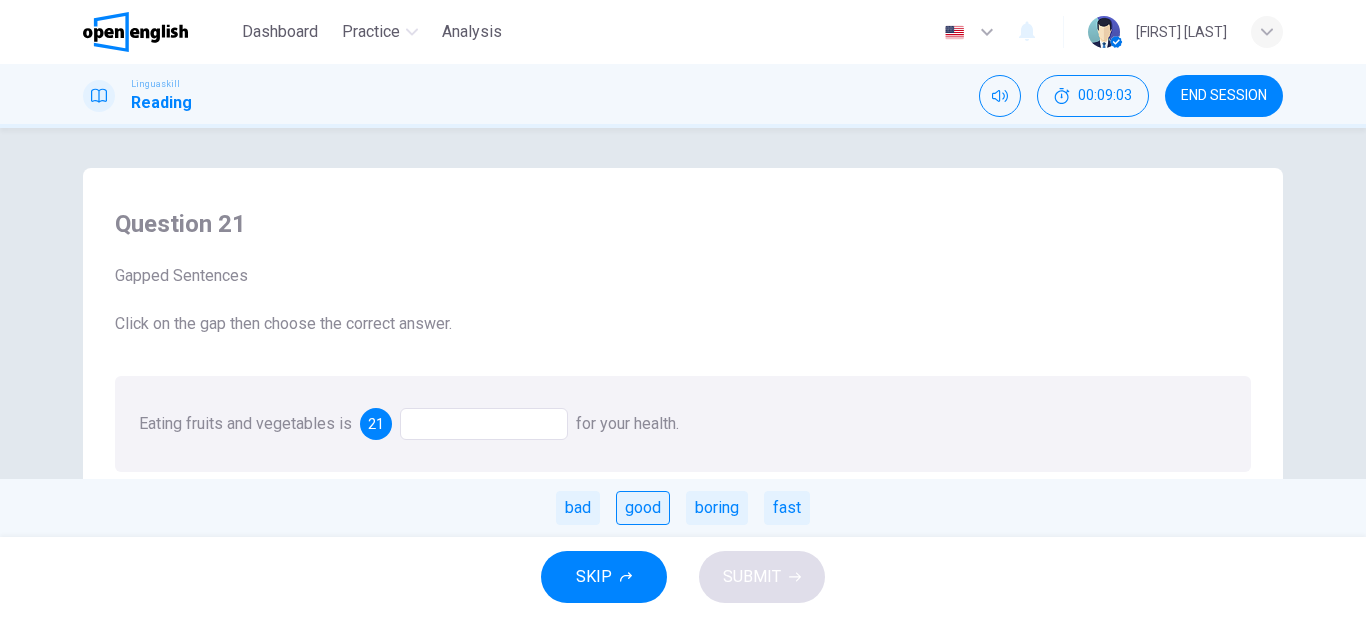 click on "good" at bounding box center [643, 508] 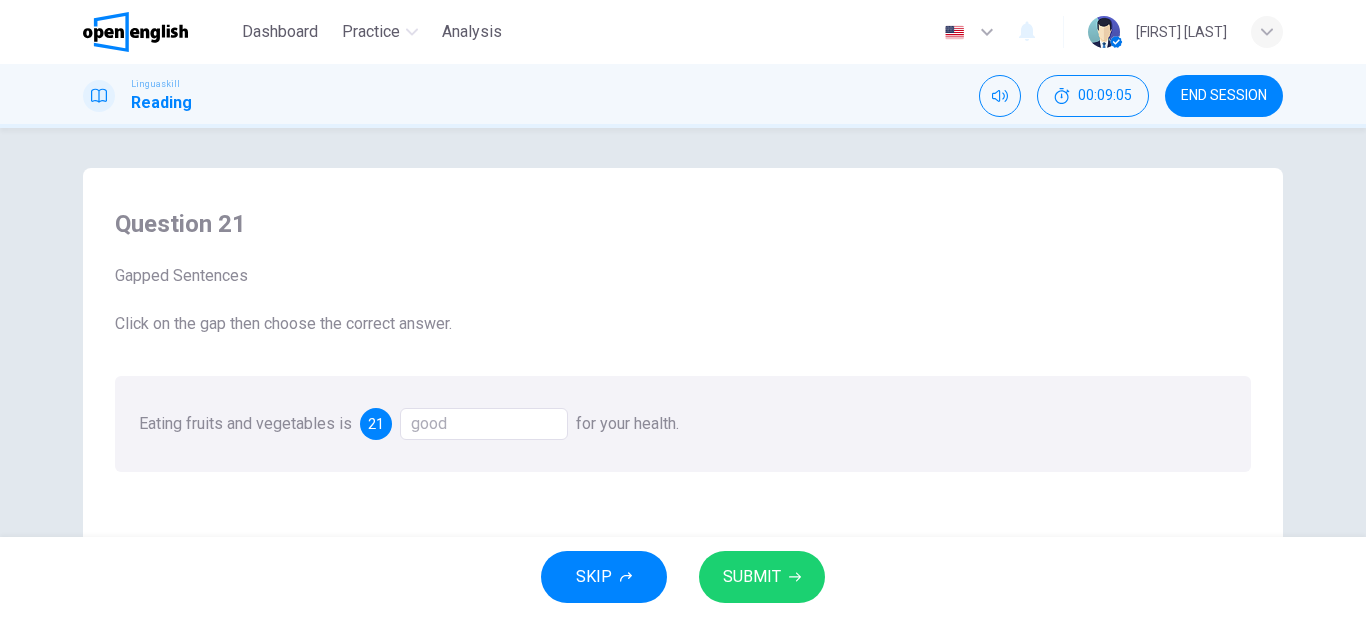 click on "SUBMIT" at bounding box center [752, 577] 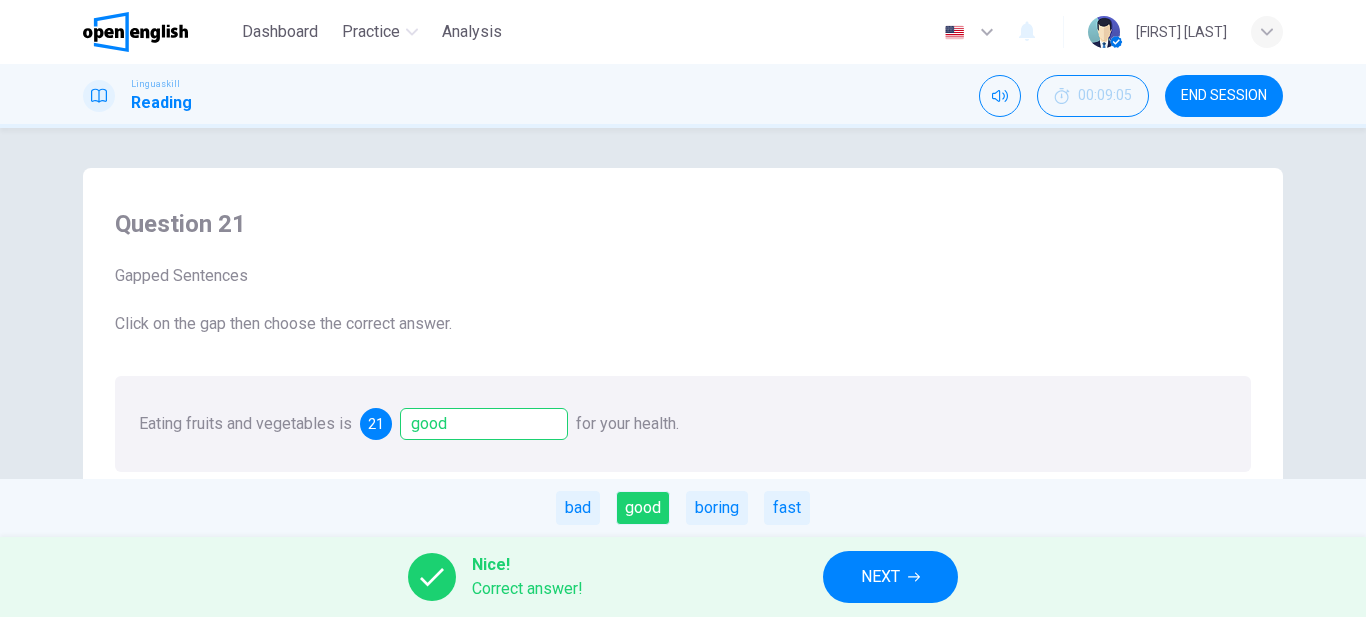 click on "NEXT" at bounding box center (880, 577) 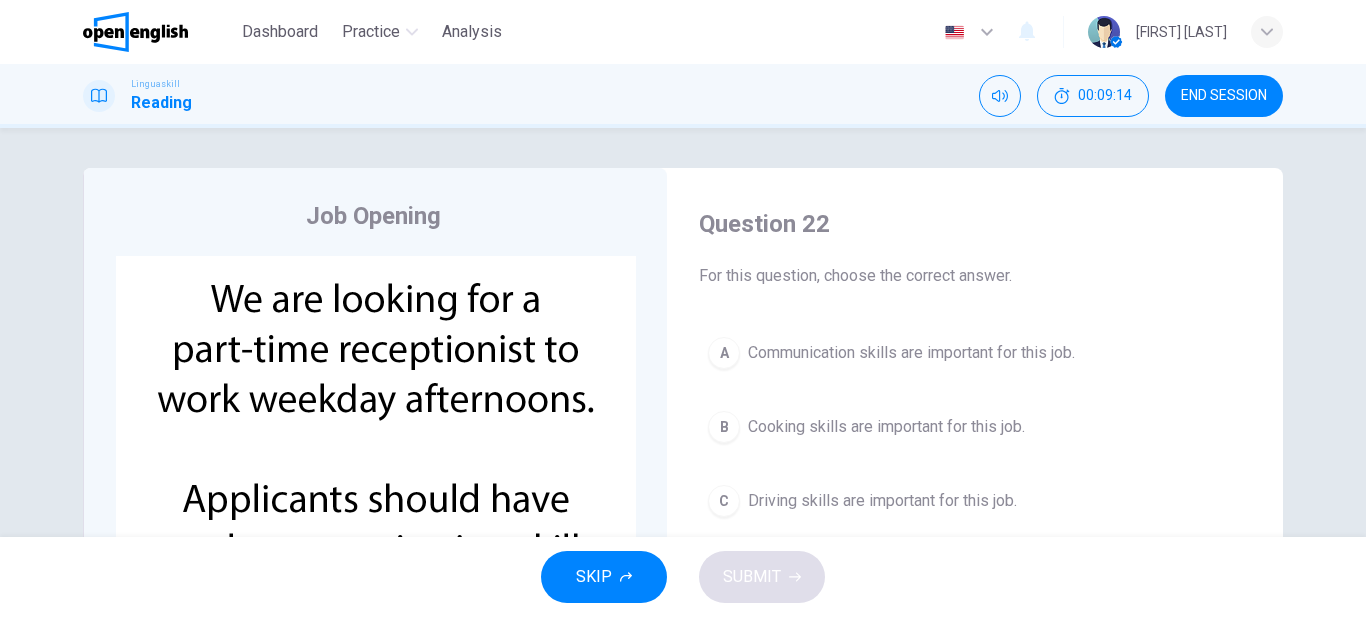 scroll, scrollTop: 114, scrollLeft: 0, axis: vertical 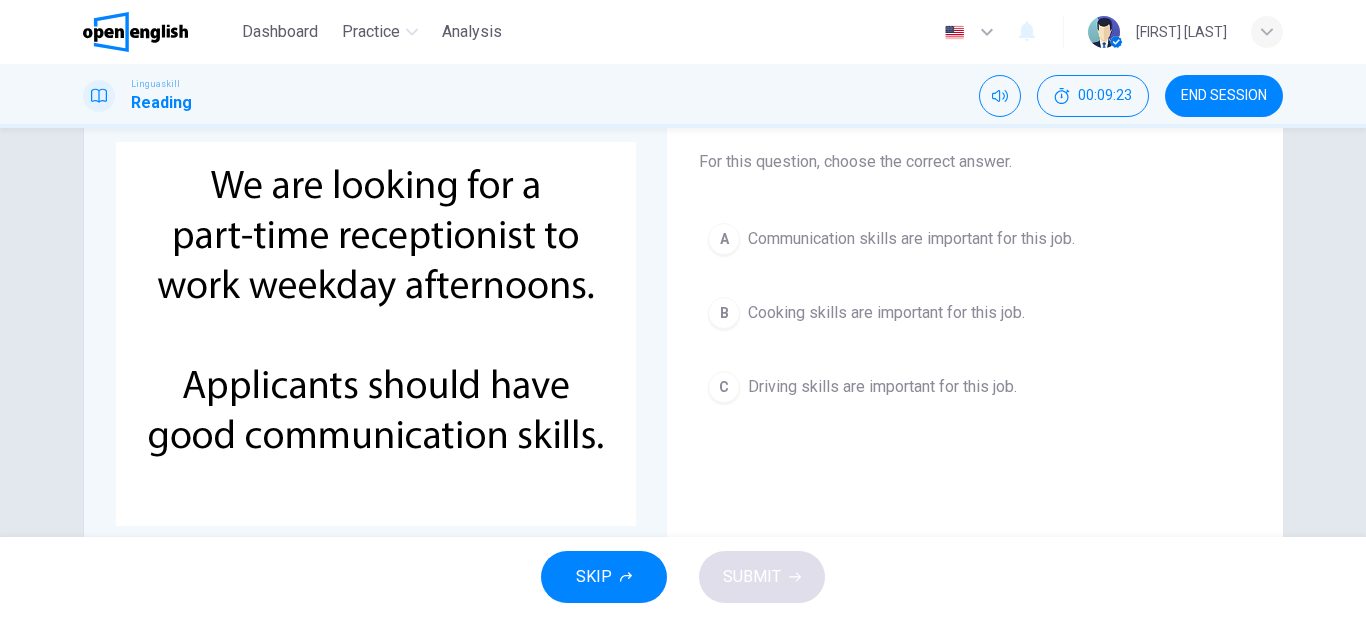 click on "Communication skills are important for this job." at bounding box center (911, 239) 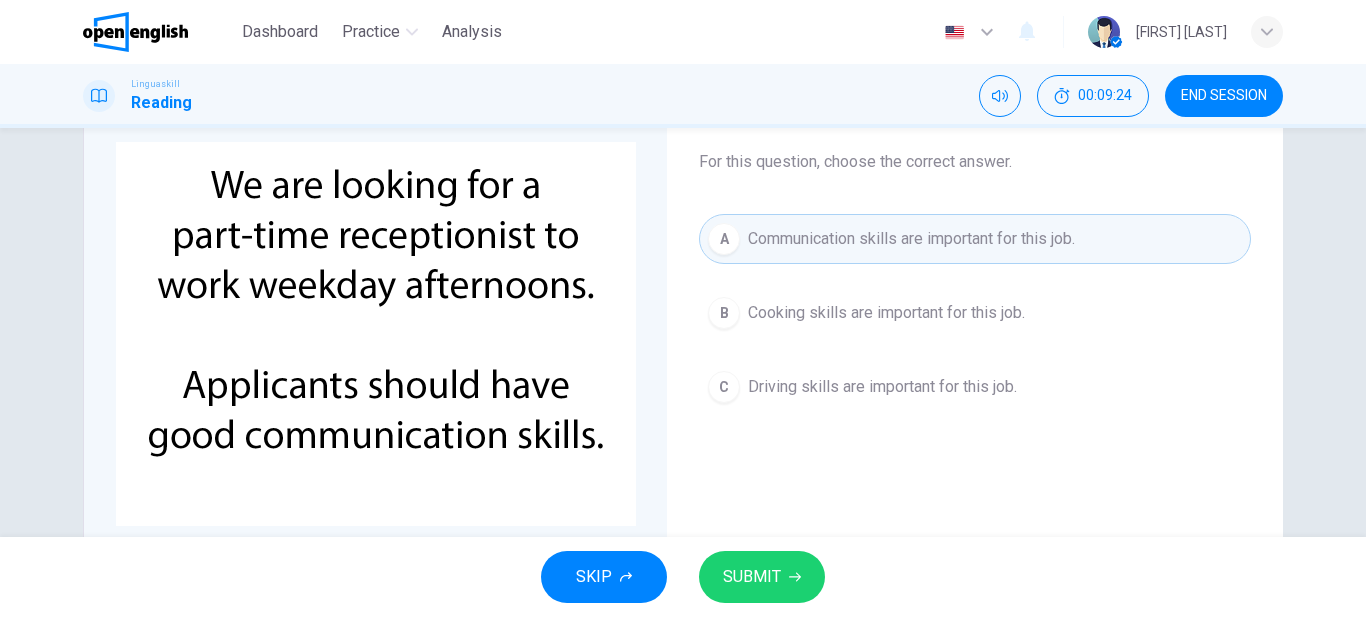 click on "SUBMIT" at bounding box center (752, 577) 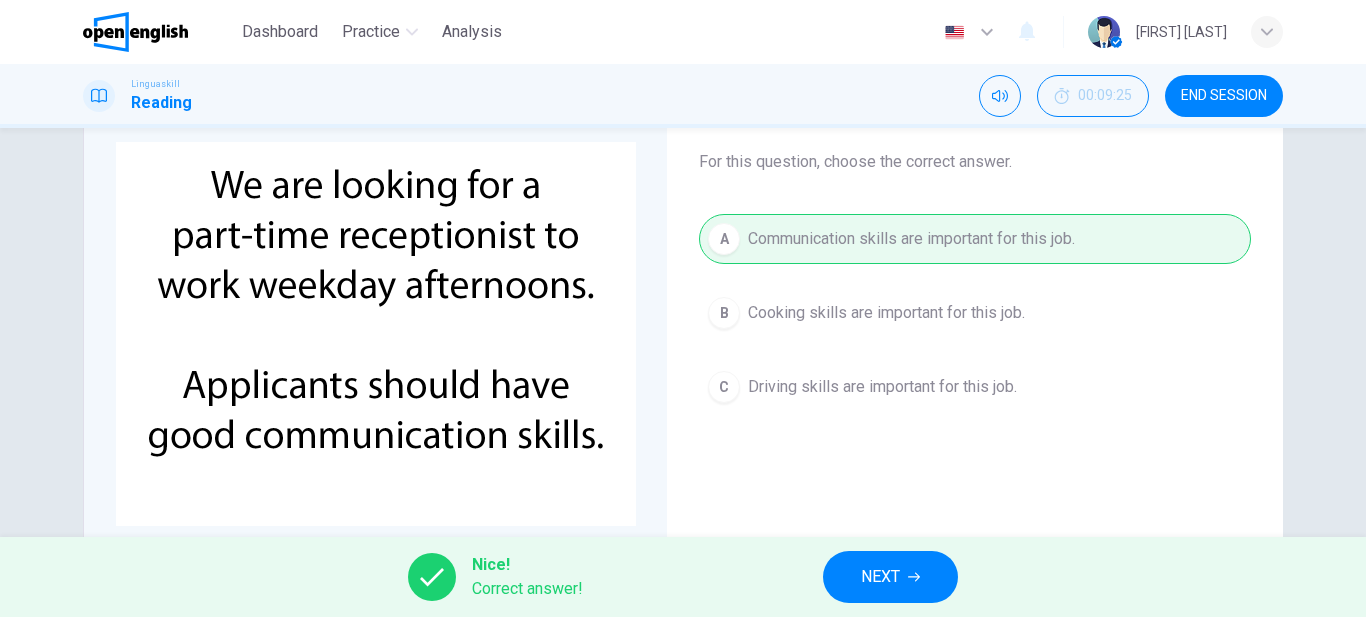 click on "NEXT" at bounding box center [880, 577] 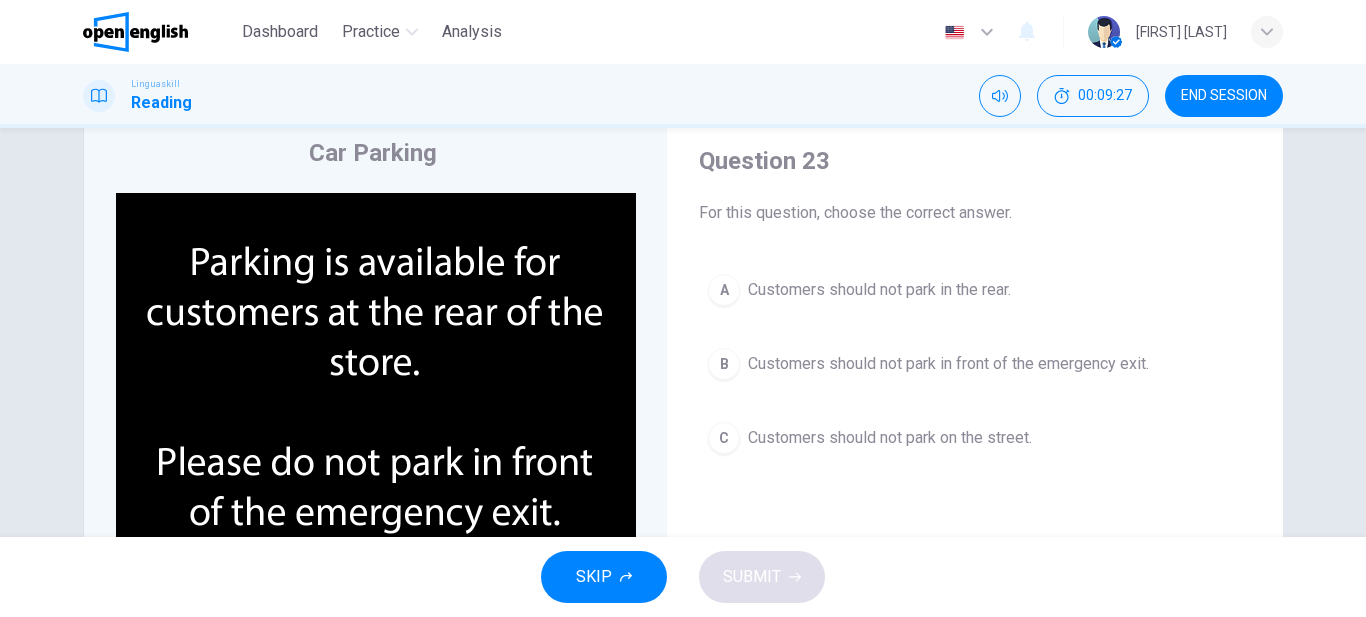 scroll, scrollTop: 114, scrollLeft: 0, axis: vertical 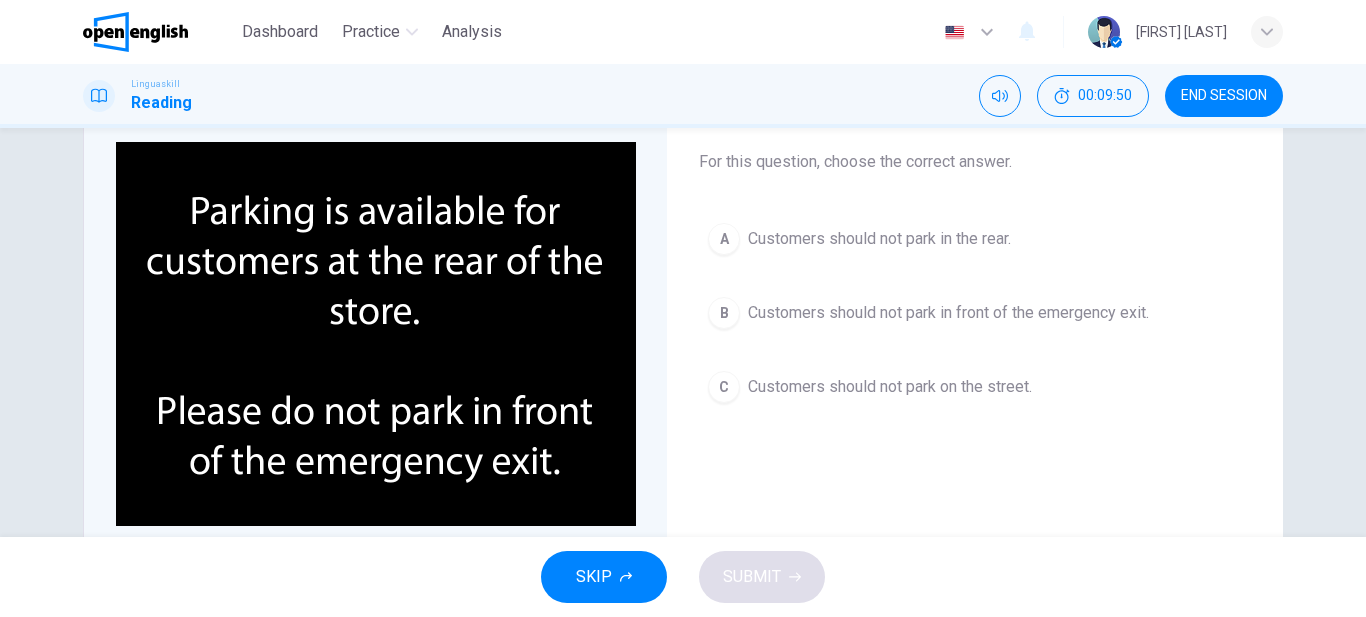 click on "Customers should not park in front of the emergency exit." at bounding box center [948, 313] 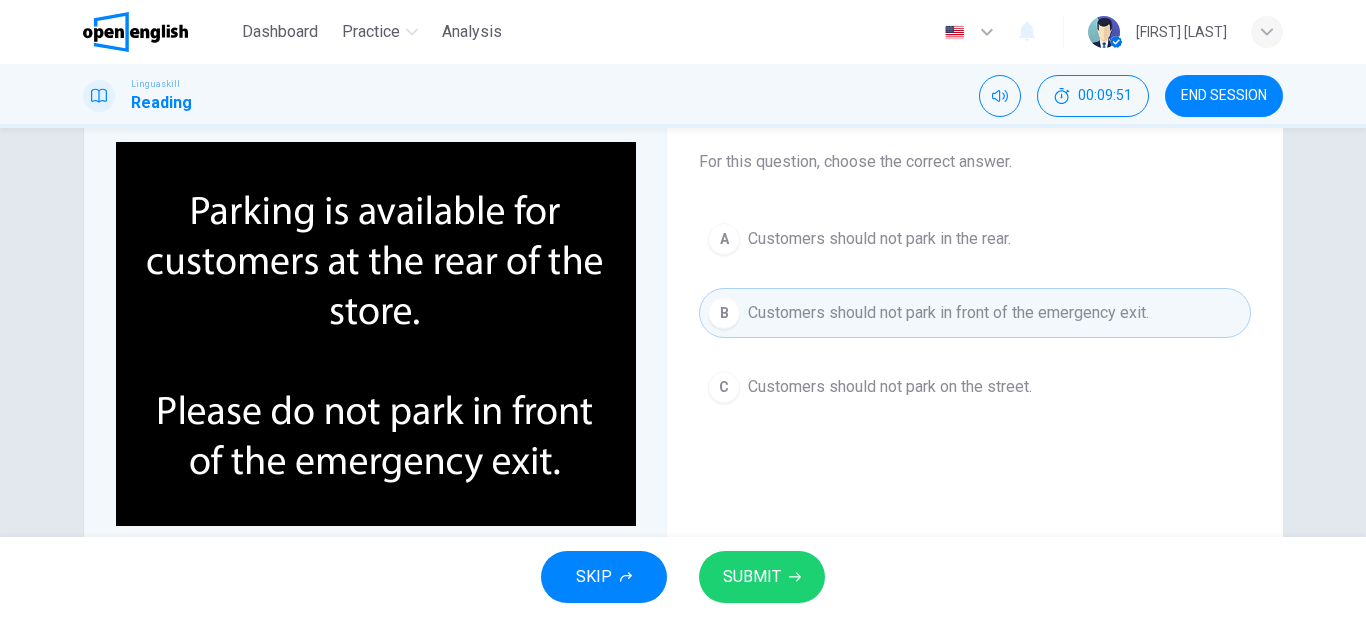 click 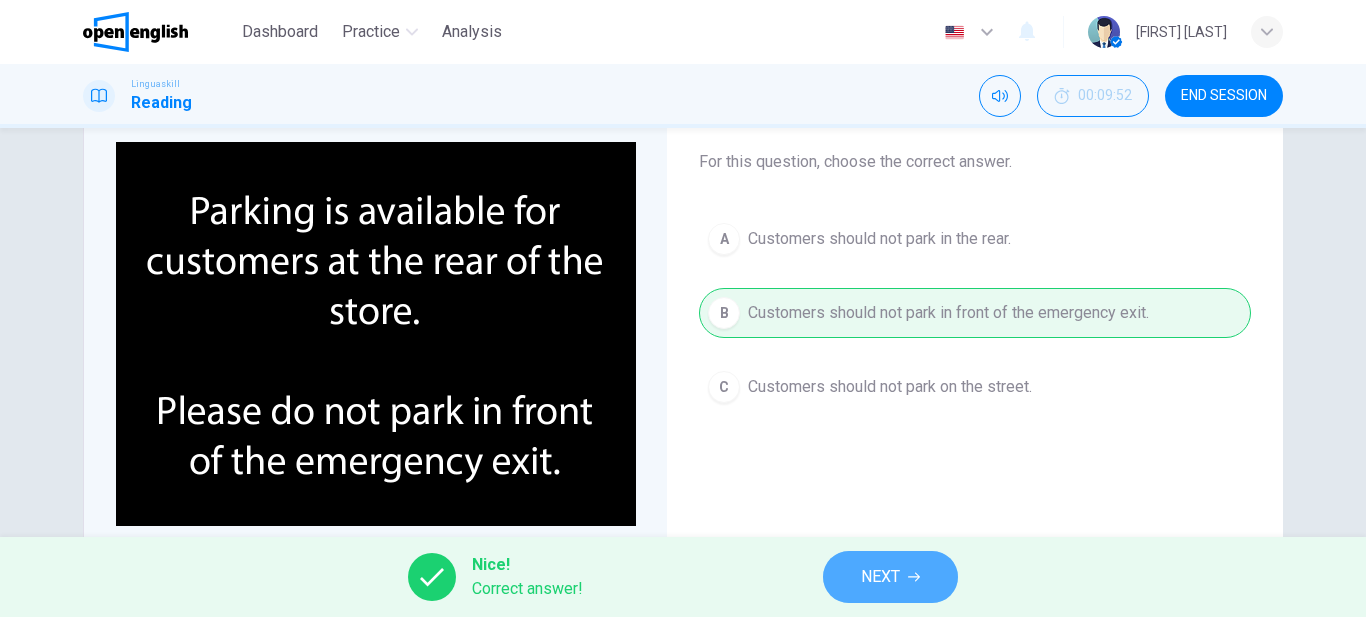 click on "NEXT" at bounding box center (880, 577) 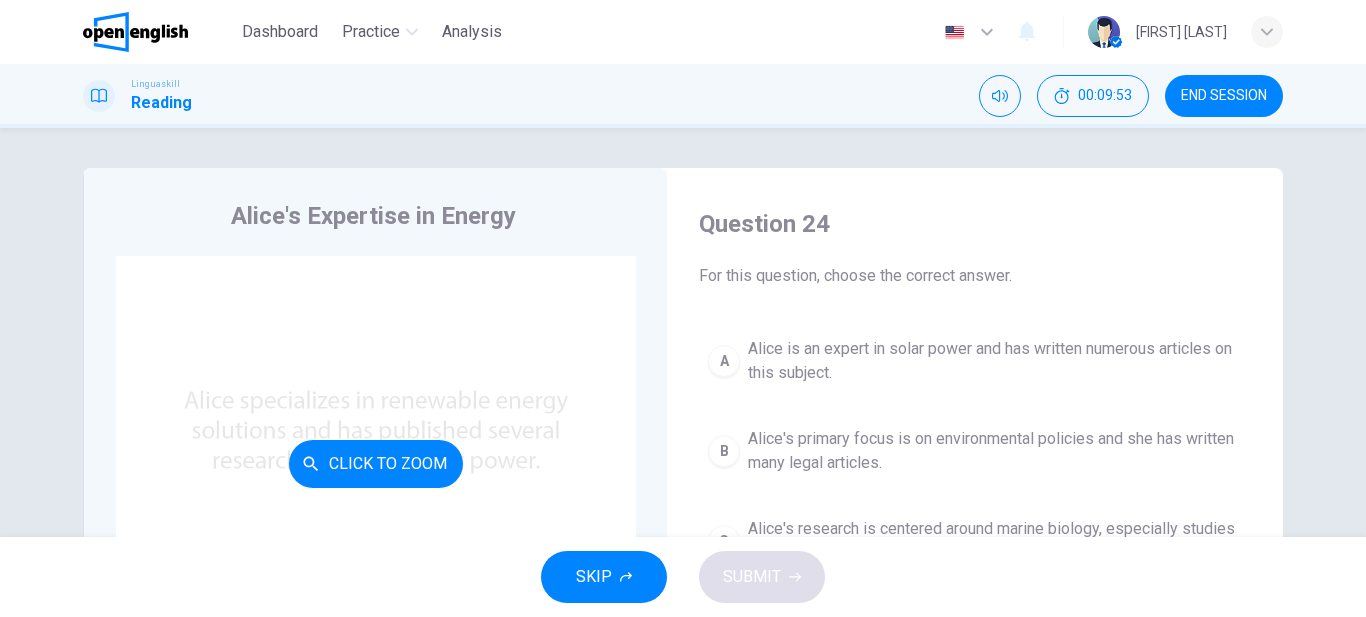 scroll, scrollTop: 114, scrollLeft: 0, axis: vertical 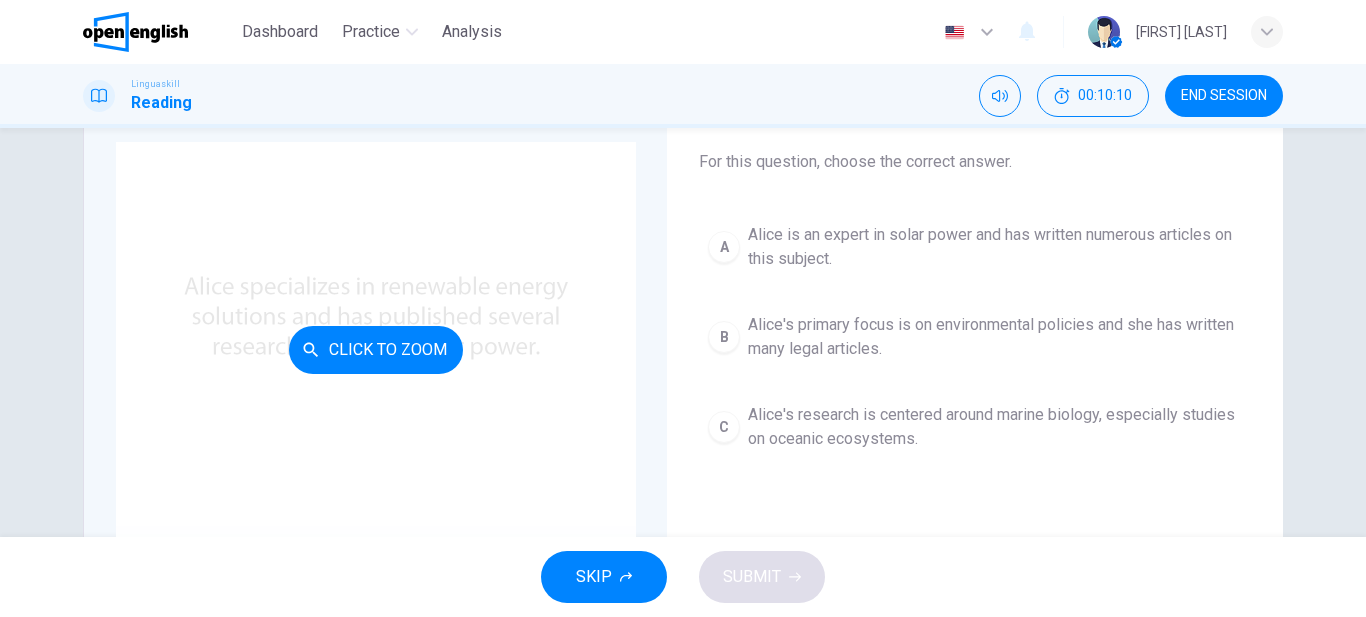 click on "Click to Zoom" at bounding box center [376, 350] 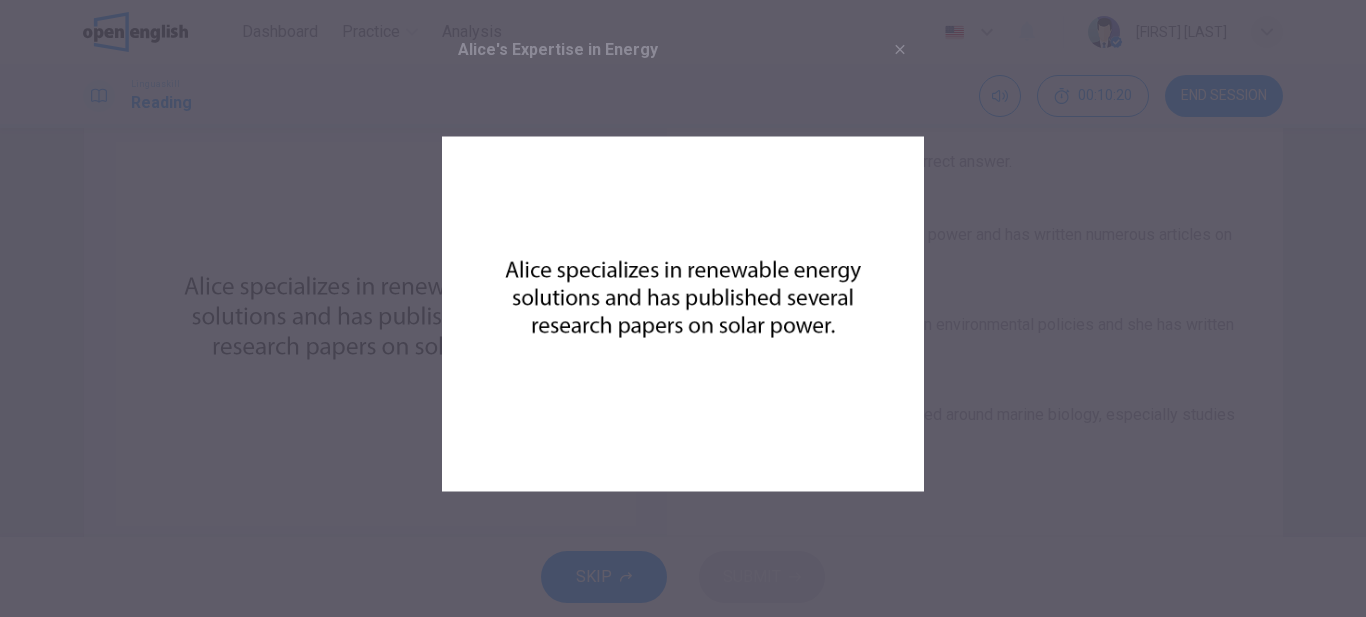 click 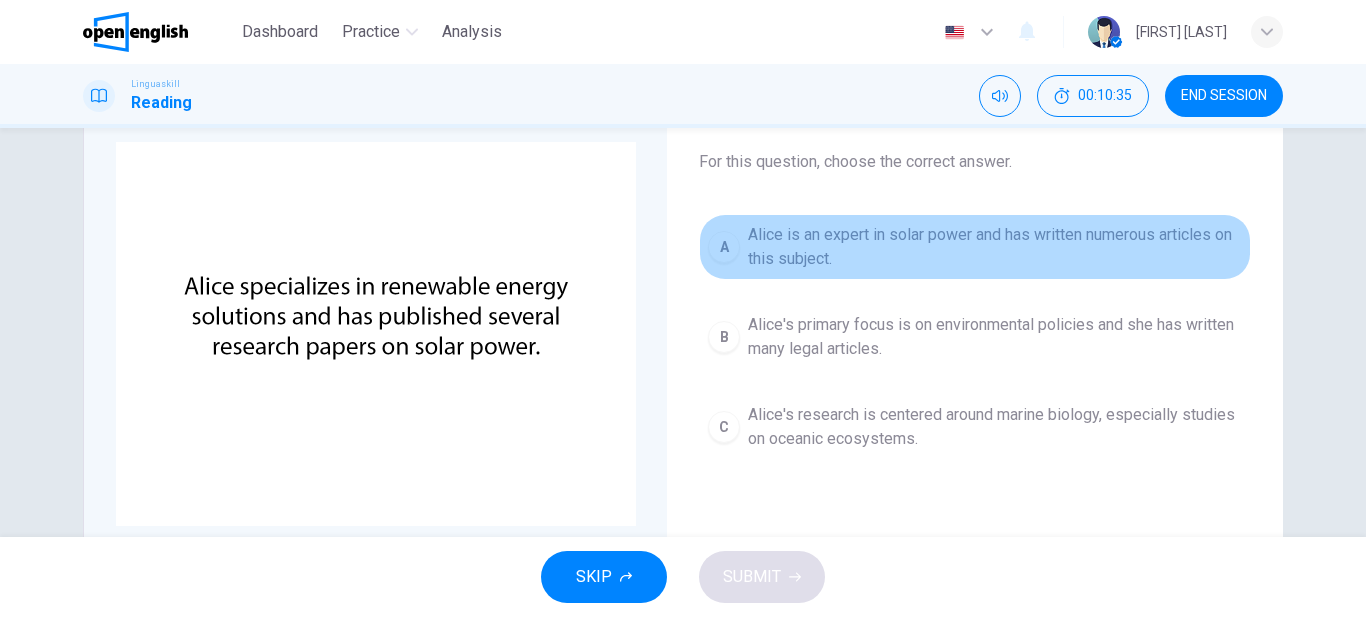 click on "Alice is an expert in solar power and has written numerous articles on this subject." at bounding box center [995, 247] 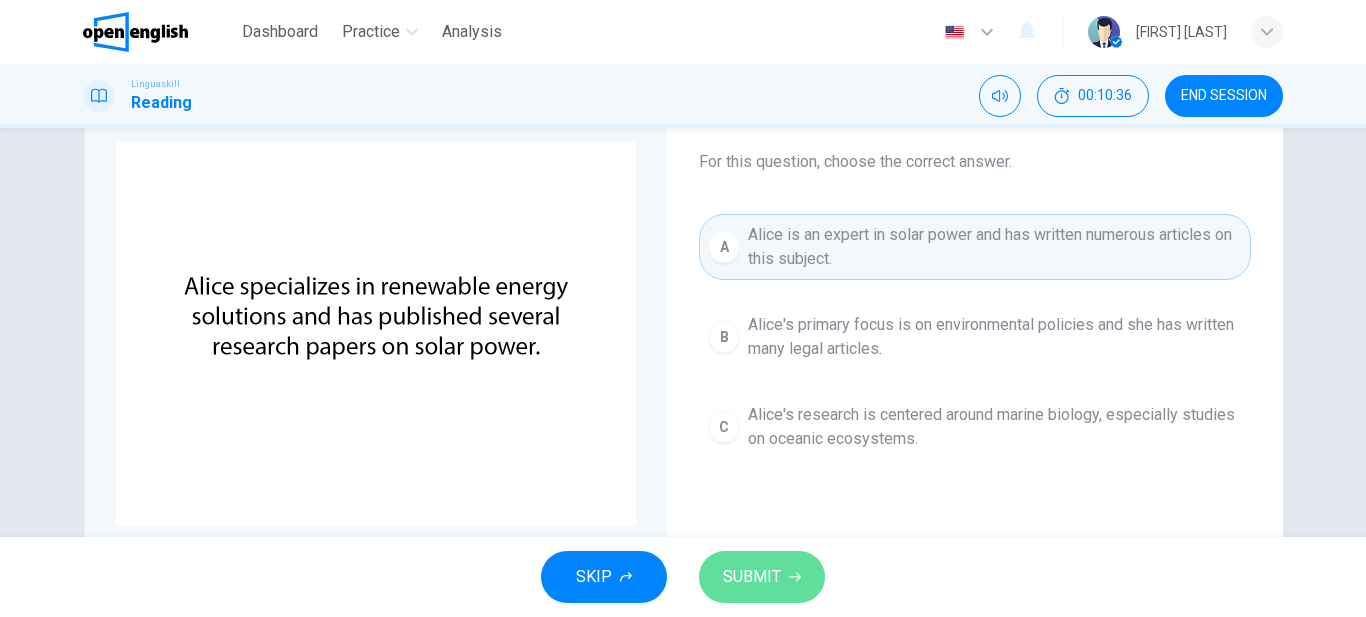 click on "SUBMIT" at bounding box center (752, 577) 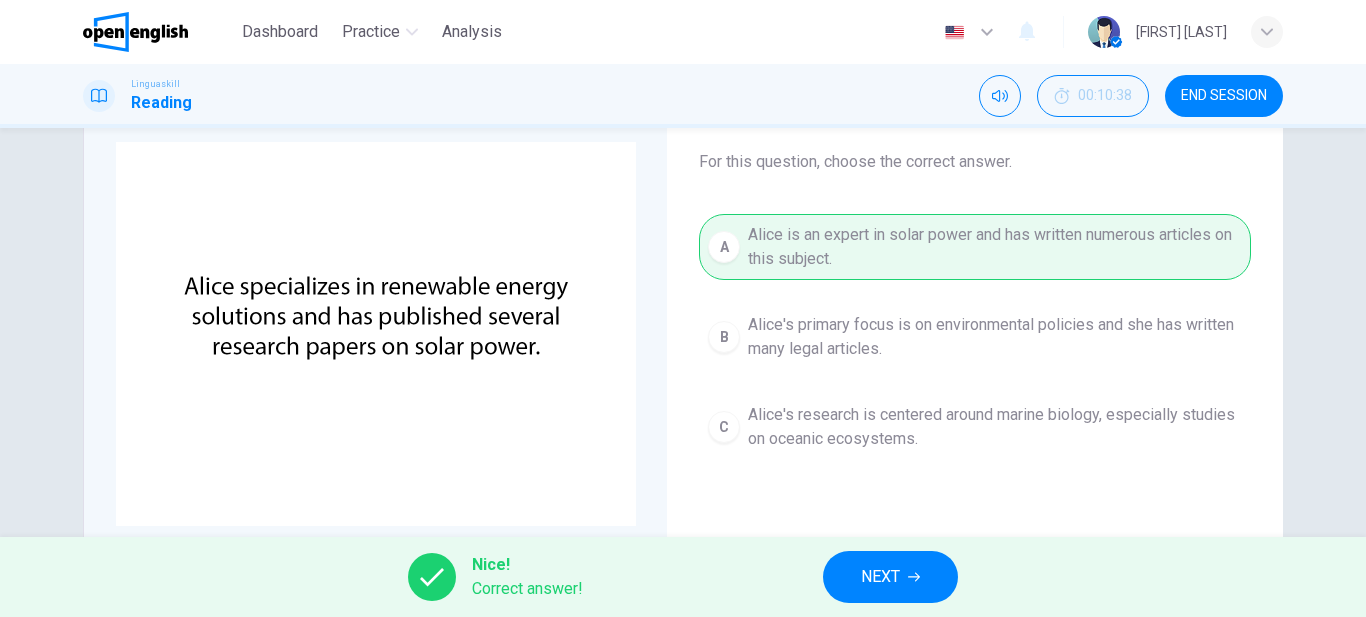 click on "NEXT" at bounding box center (880, 577) 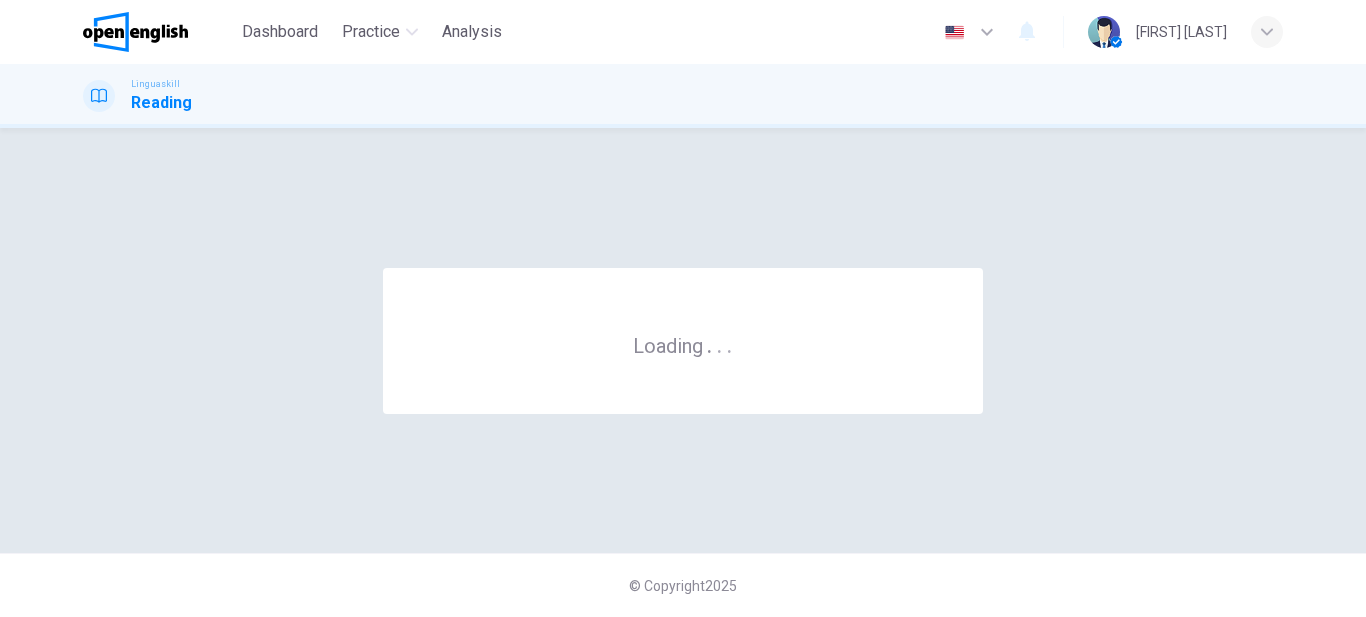 scroll, scrollTop: 0, scrollLeft: 0, axis: both 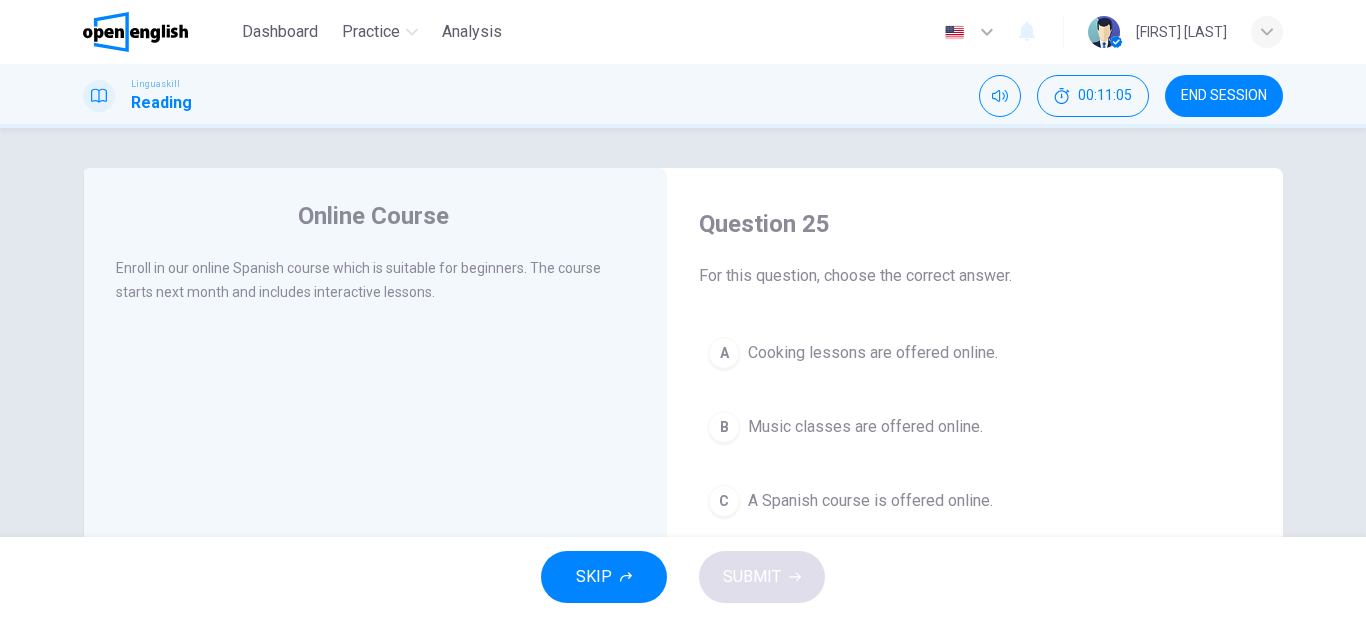 click on "A Spanish course is offered online." at bounding box center [870, 501] 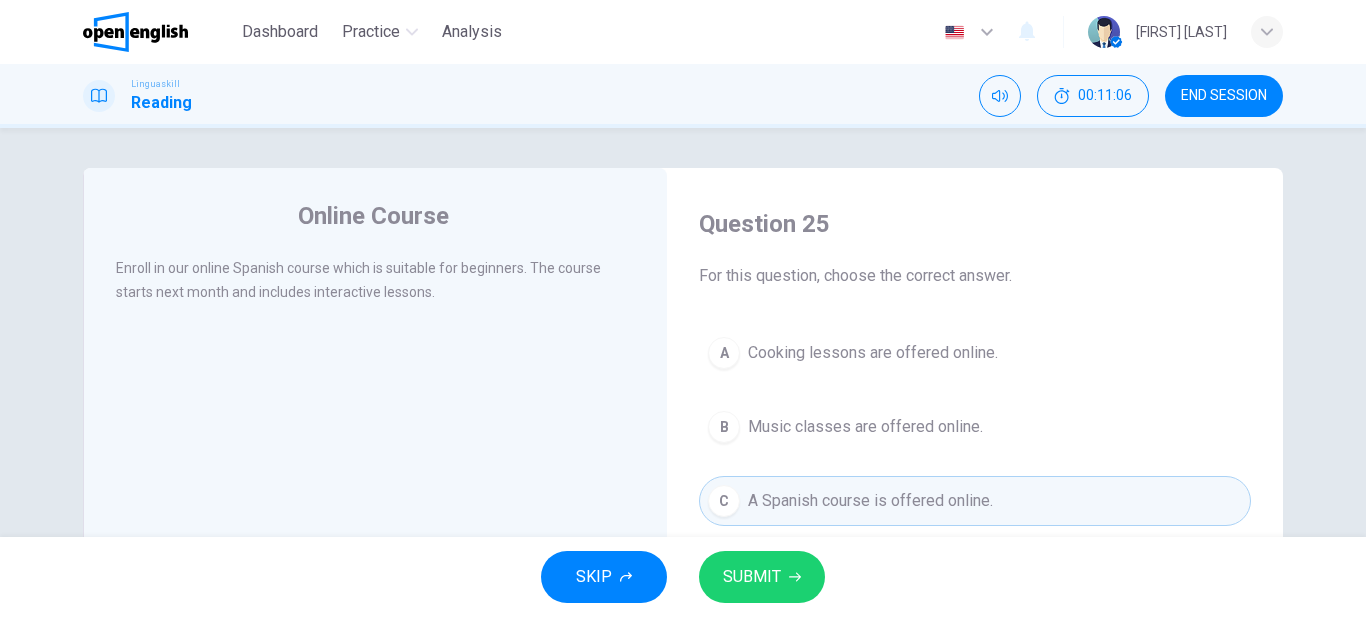 click on "SUBMIT" at bounding box center (752, 577) 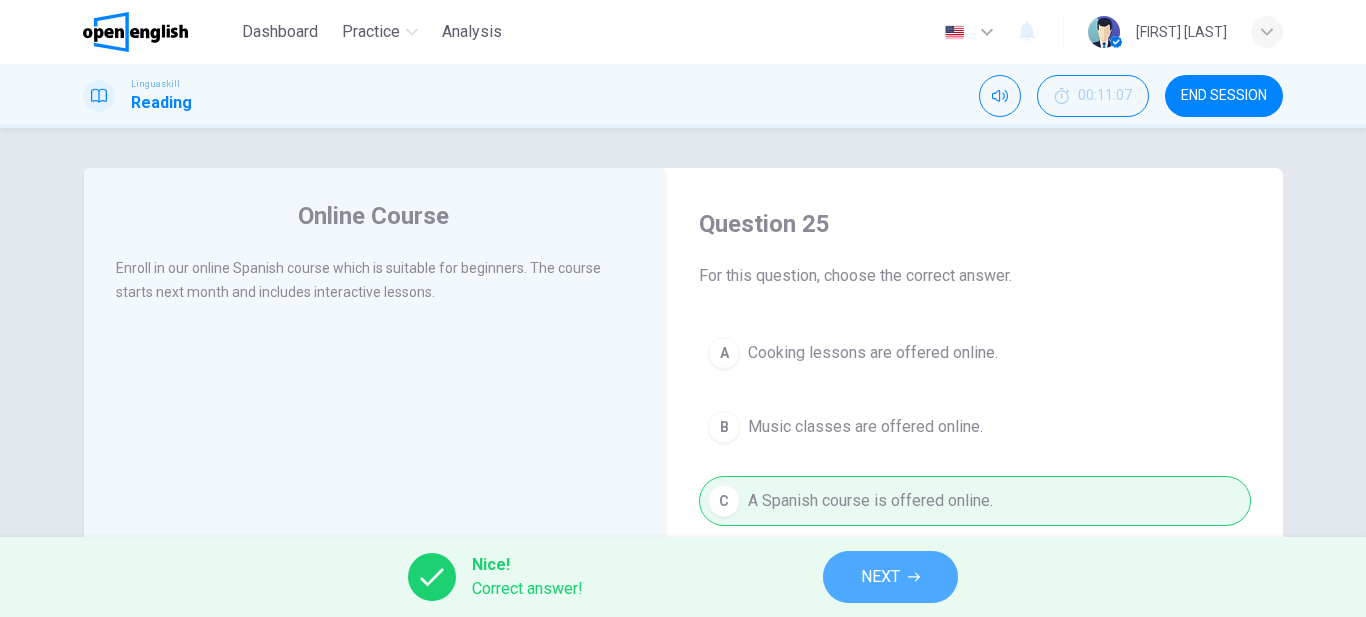 click on "NEXT" at bounding box center (880, 577) 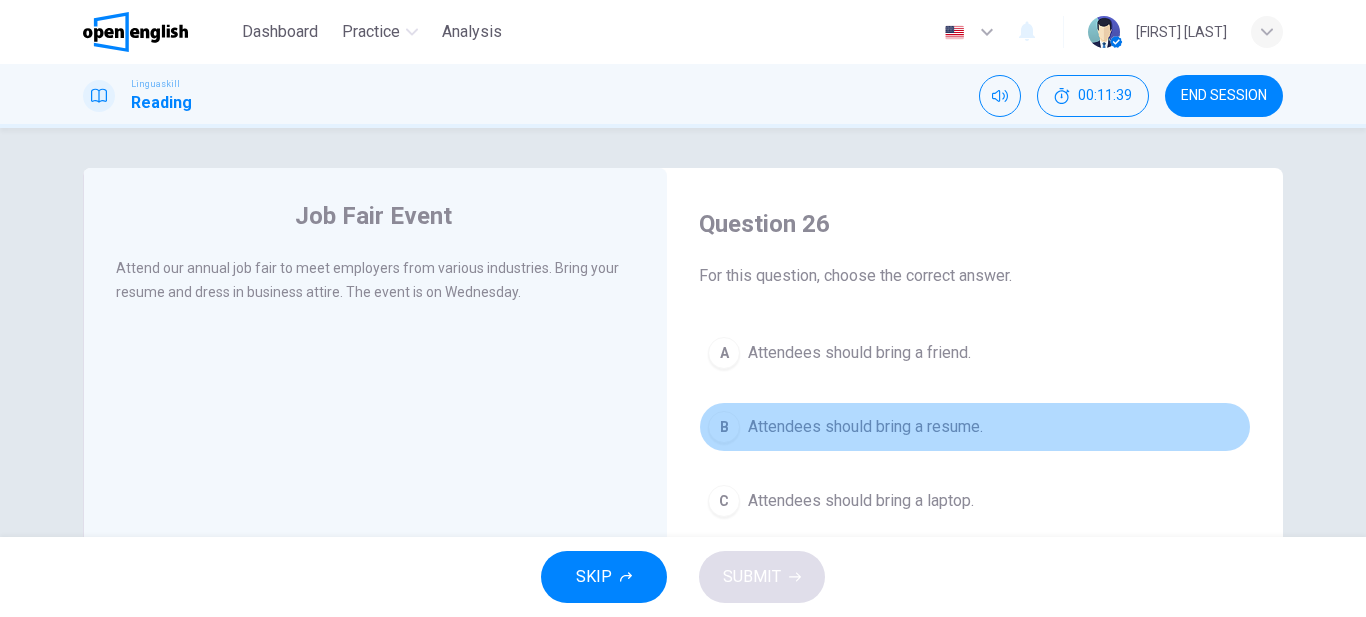 click on "Attendees should bring a resume." at bounding box center (865, 427) 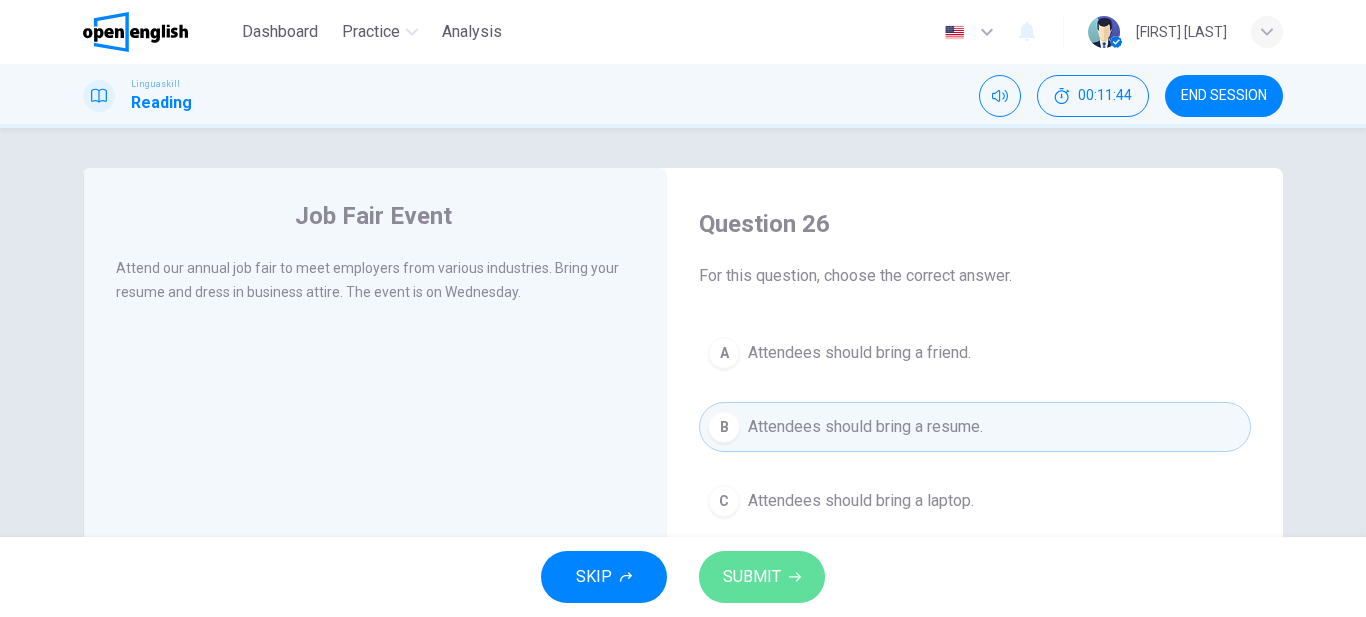 click on "SUBMIT" at bounding box center [752, 577] 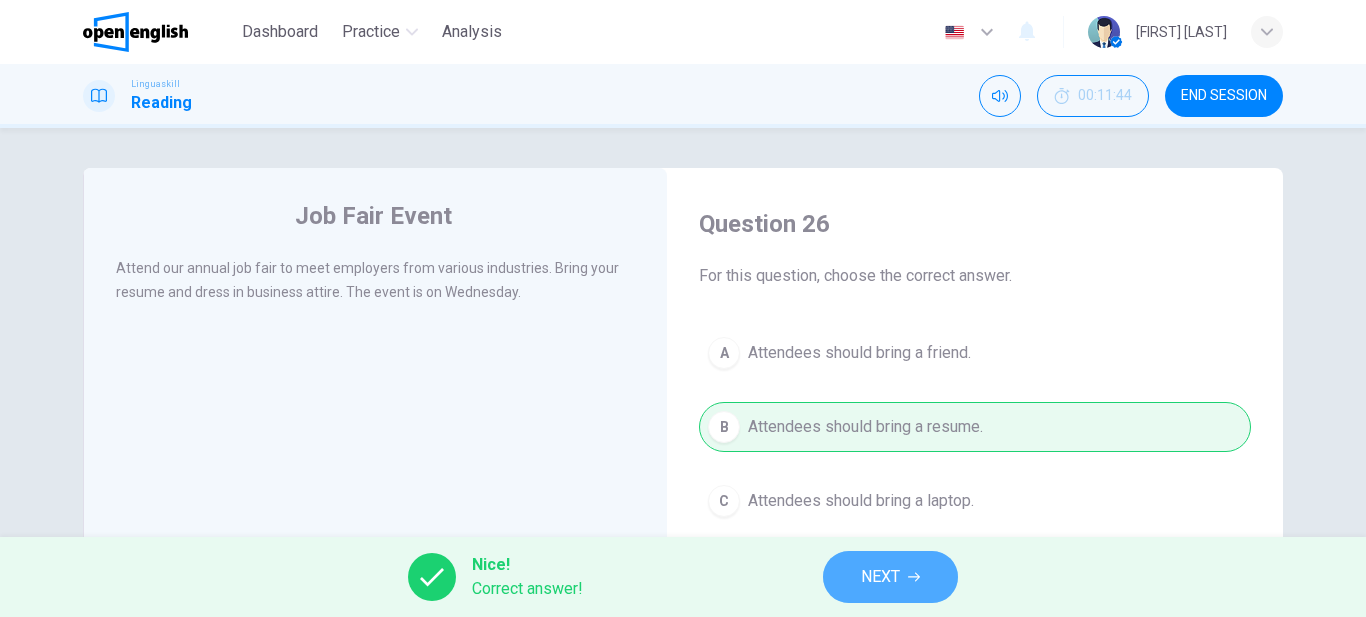 click on "NEXT" at bounding box center [880, 577] 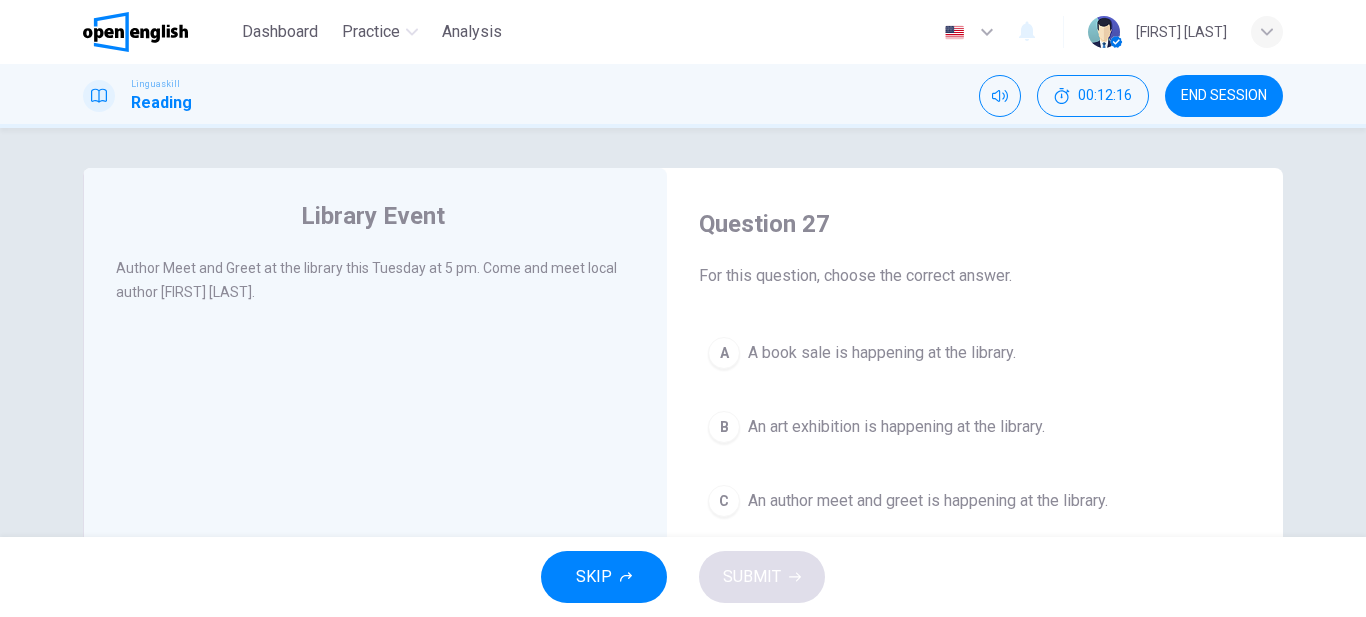 scroll, scrollTop: 114, scrollLeft: 0, axis: vertical 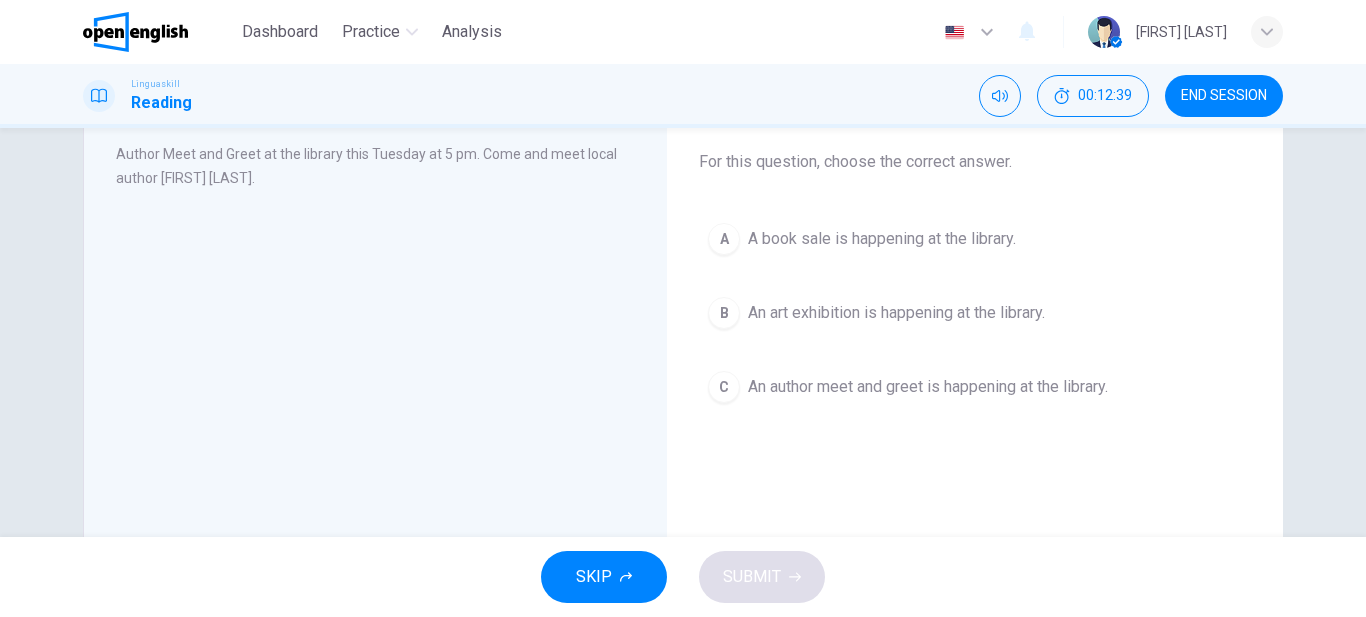 click on "An author meet and greet is happening at the library." at bounding box center [928, 387] 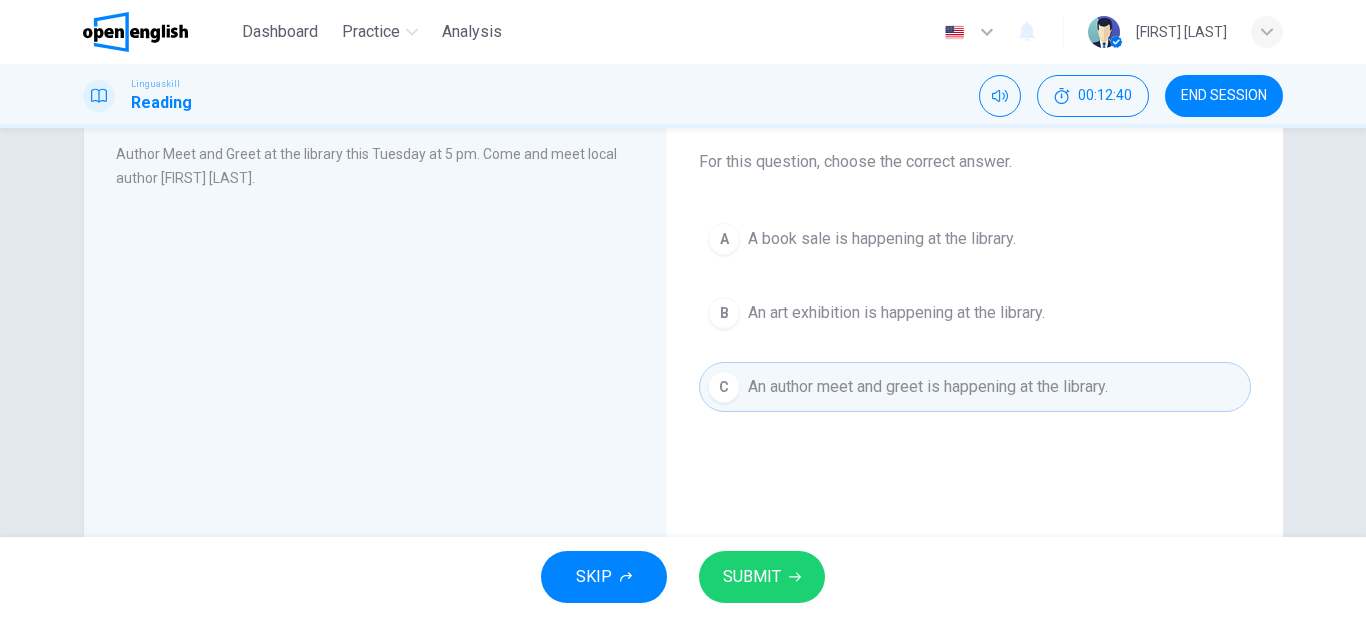 click on "SUBMIT" at bounding box center (752, 577) 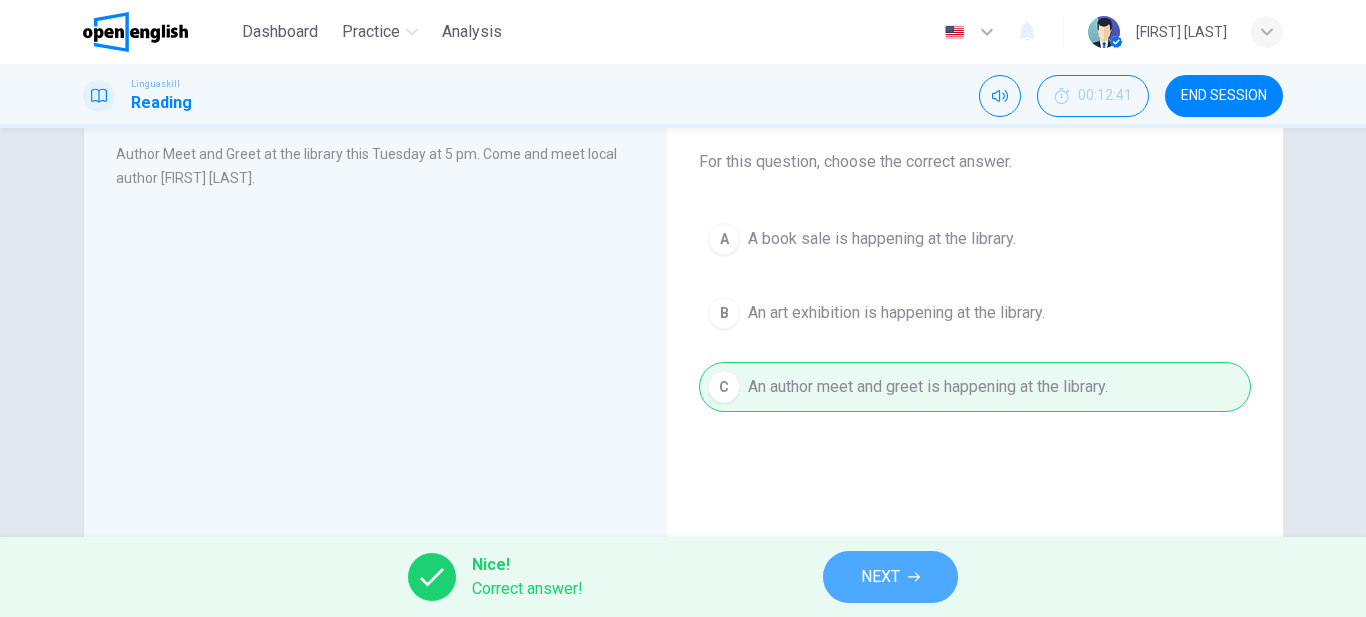 click on "NEXT" at bounding box center [890, 577] 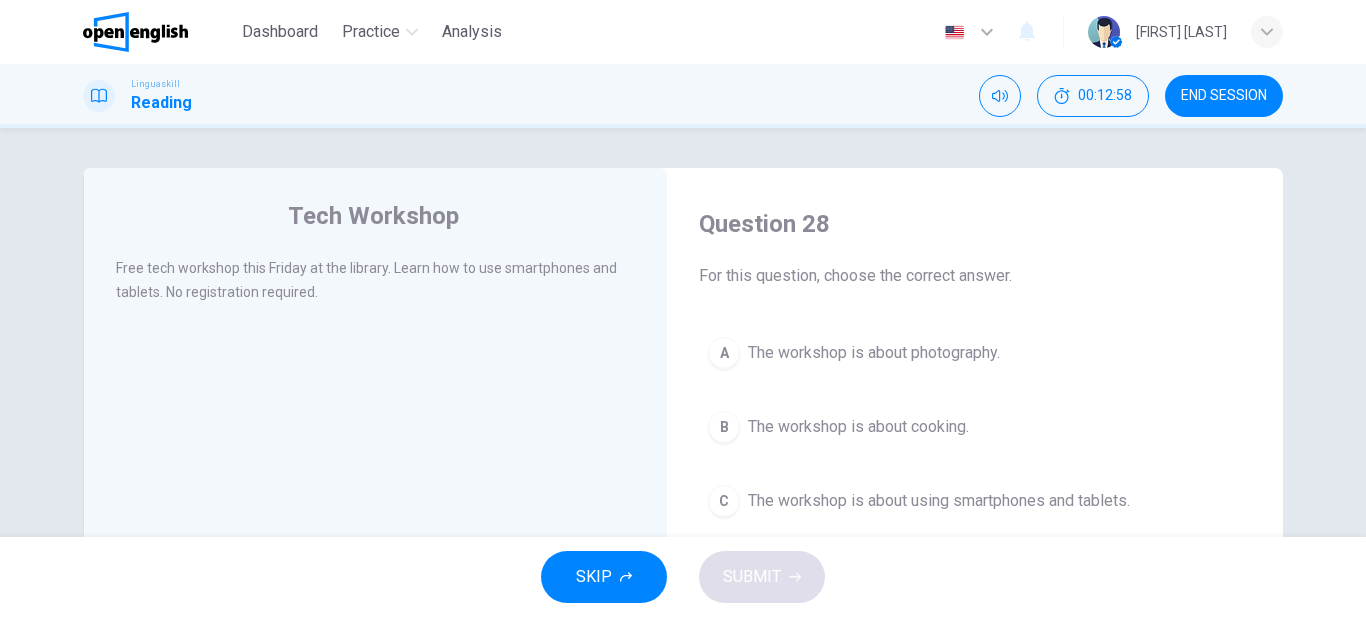 click on "The workshop is about using smartphones and tablets." at bounding box center (939, 501) 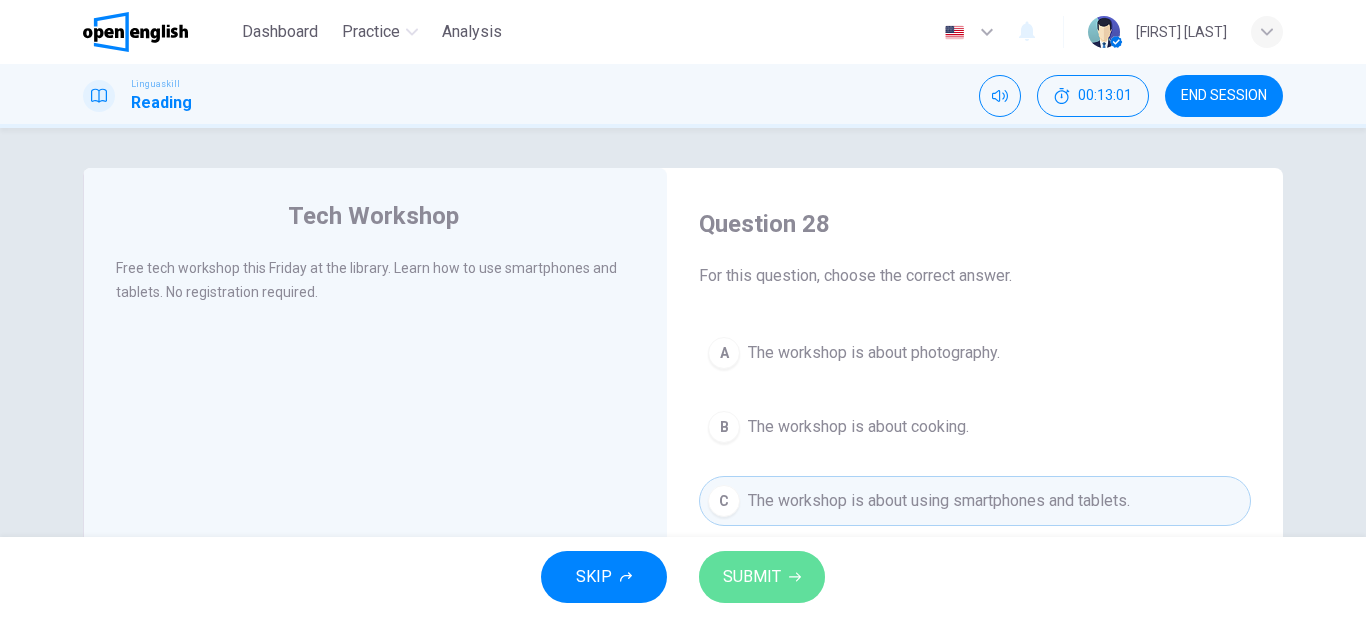 click on "SUBMIT" at bounding box center [752, 577] 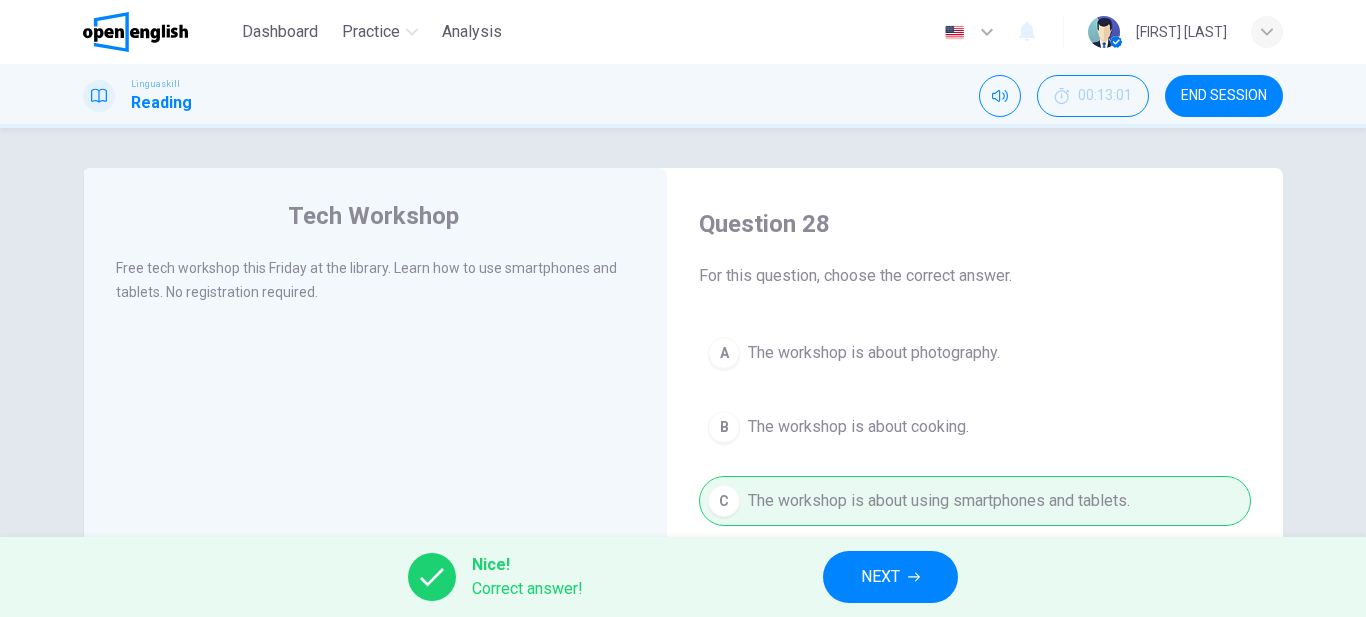 click on "NEXT" at bounding box center [890, 577] 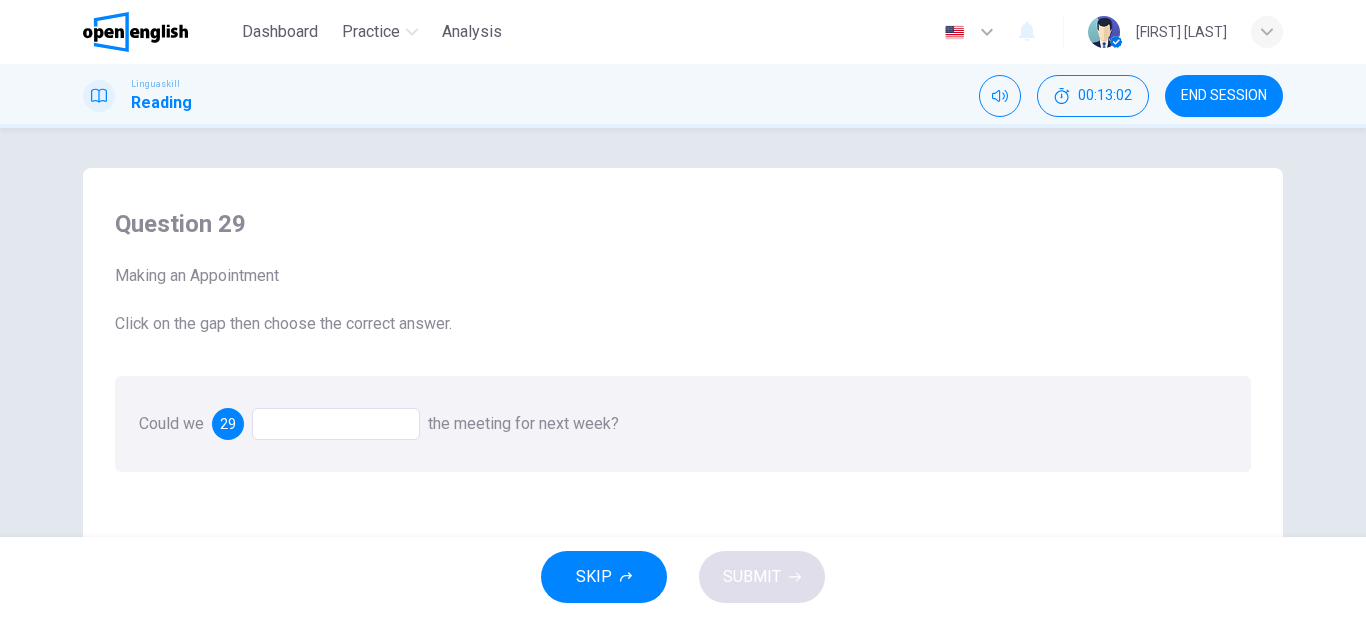 scroll, scrollTop: 114, scrollLeft: 0, axis: vertical 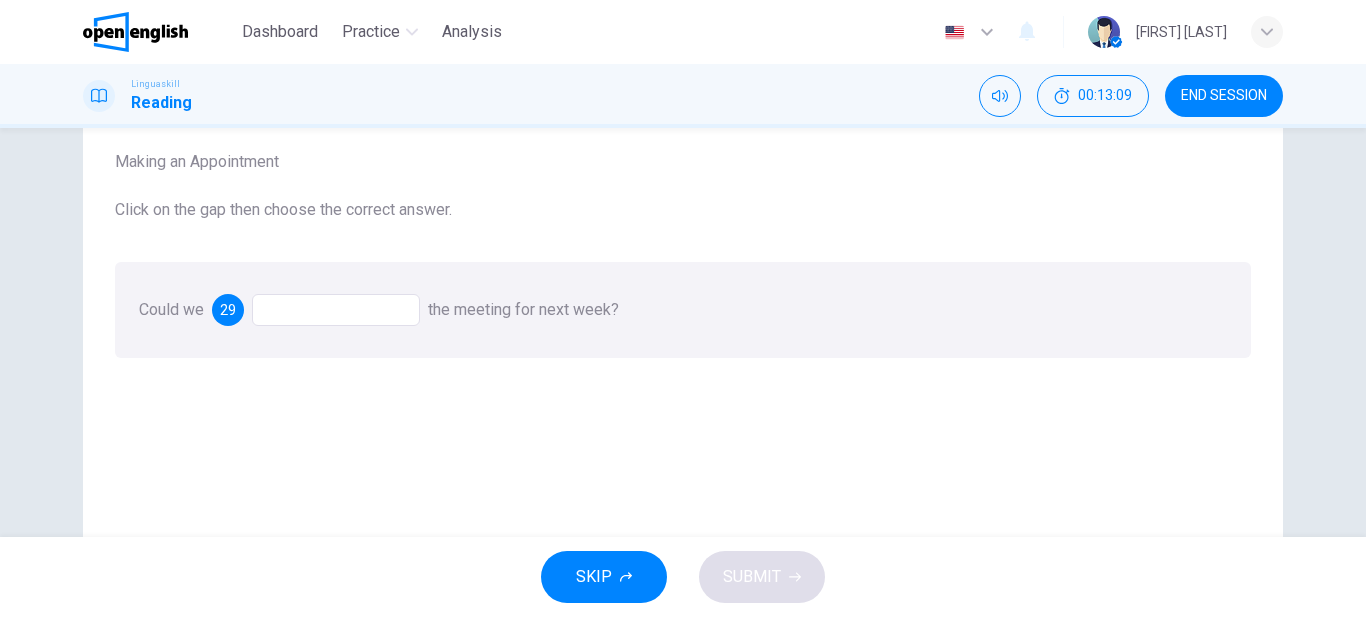 click at bounding box center [336, 310] 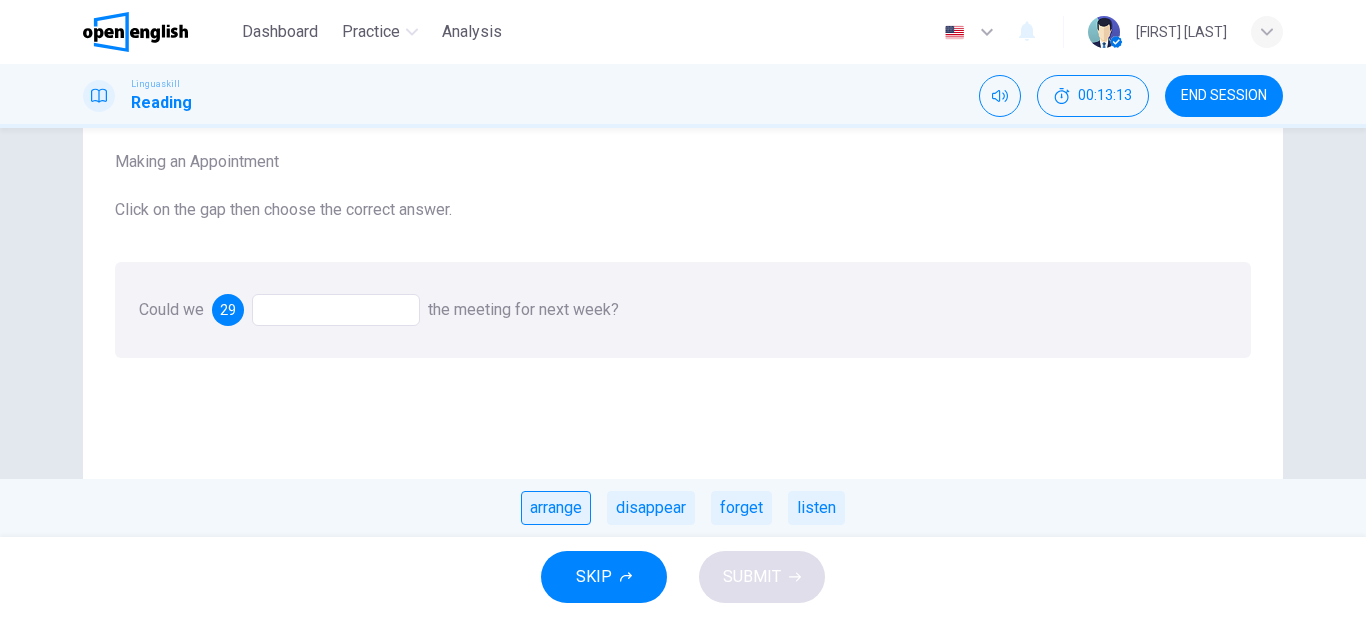 click on "arrange" at bounding box center (556, 508) 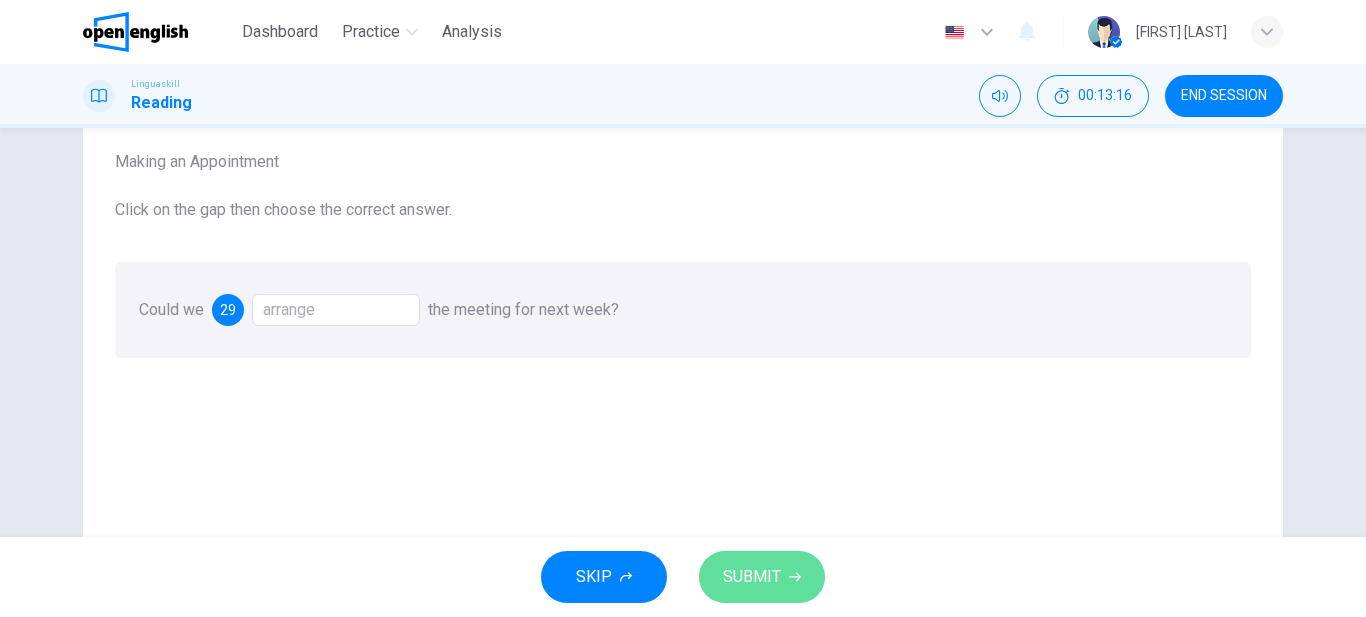 click on "SUBMIT" at bounding box center [762, 577] 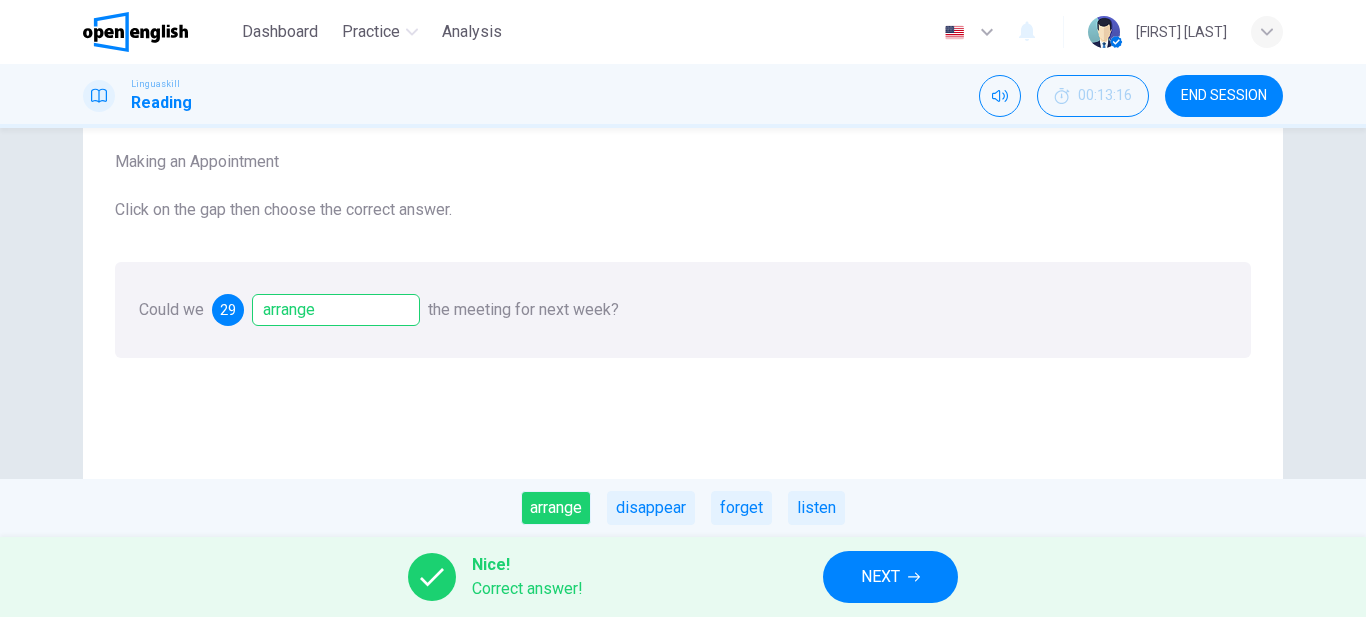 click on "NEXT" at bounding box center (880, 577) 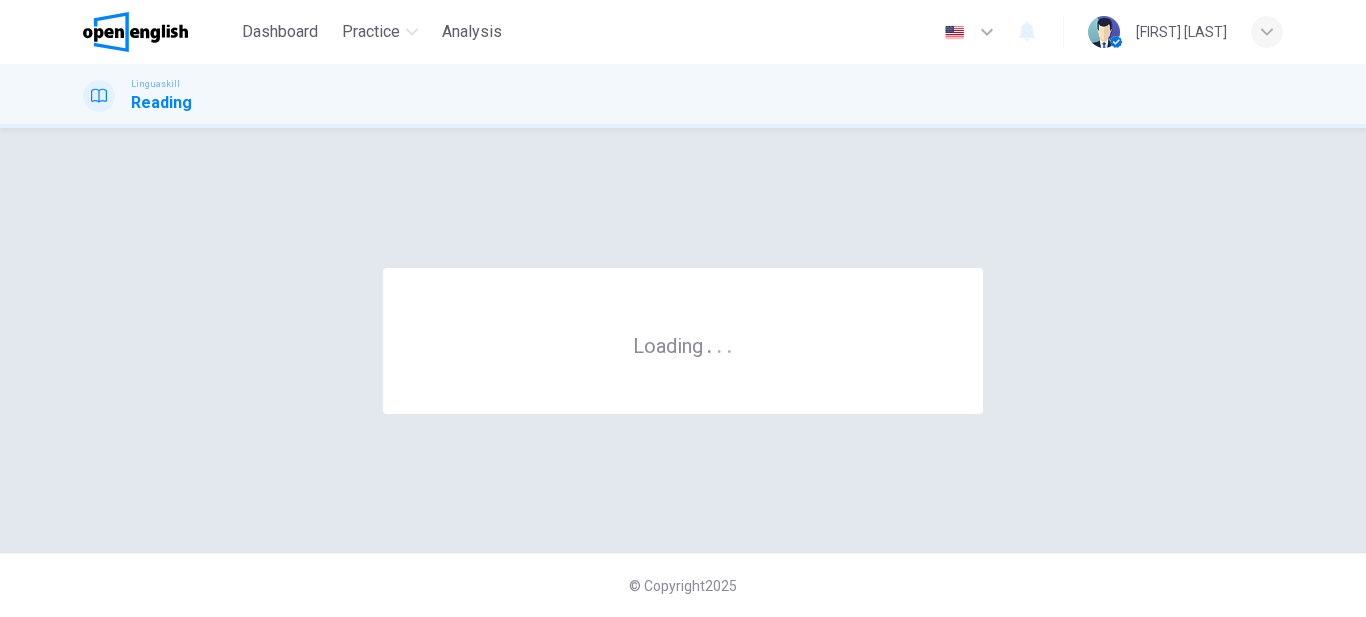 scroll, scrollTop: 0, scrollLeft: 0, axis: both 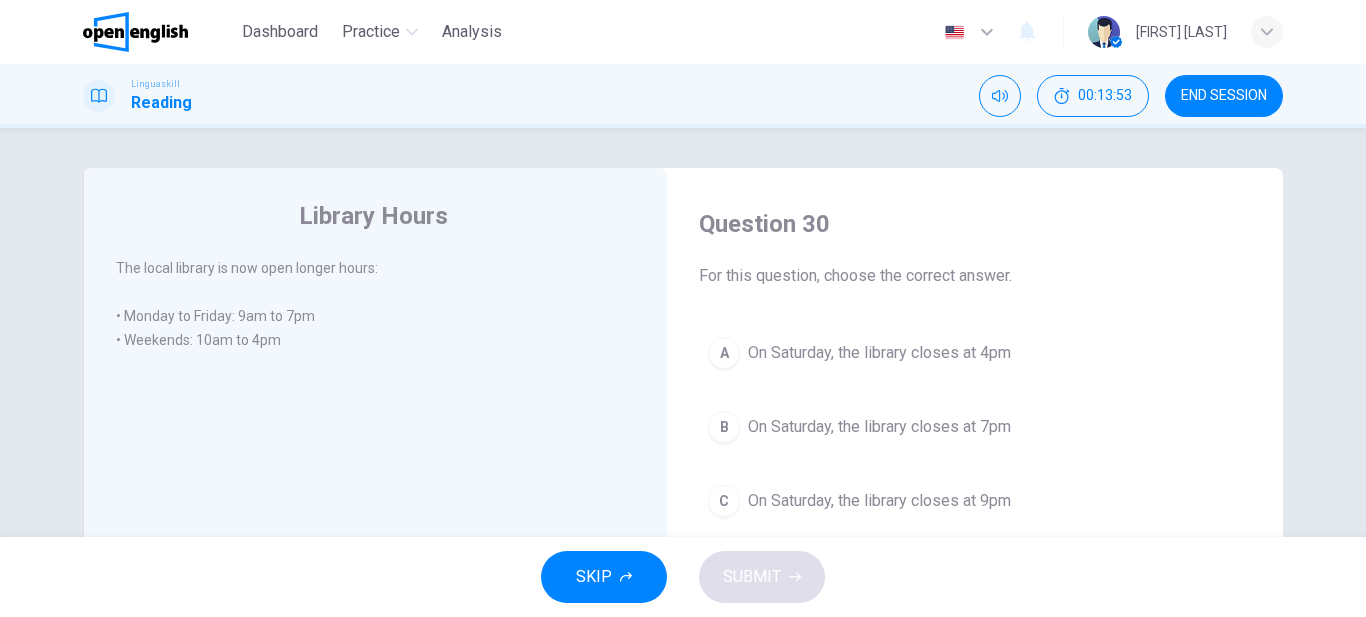 click on "On Saturday, the library closes at 4pm" at bounding box center (879, 353) 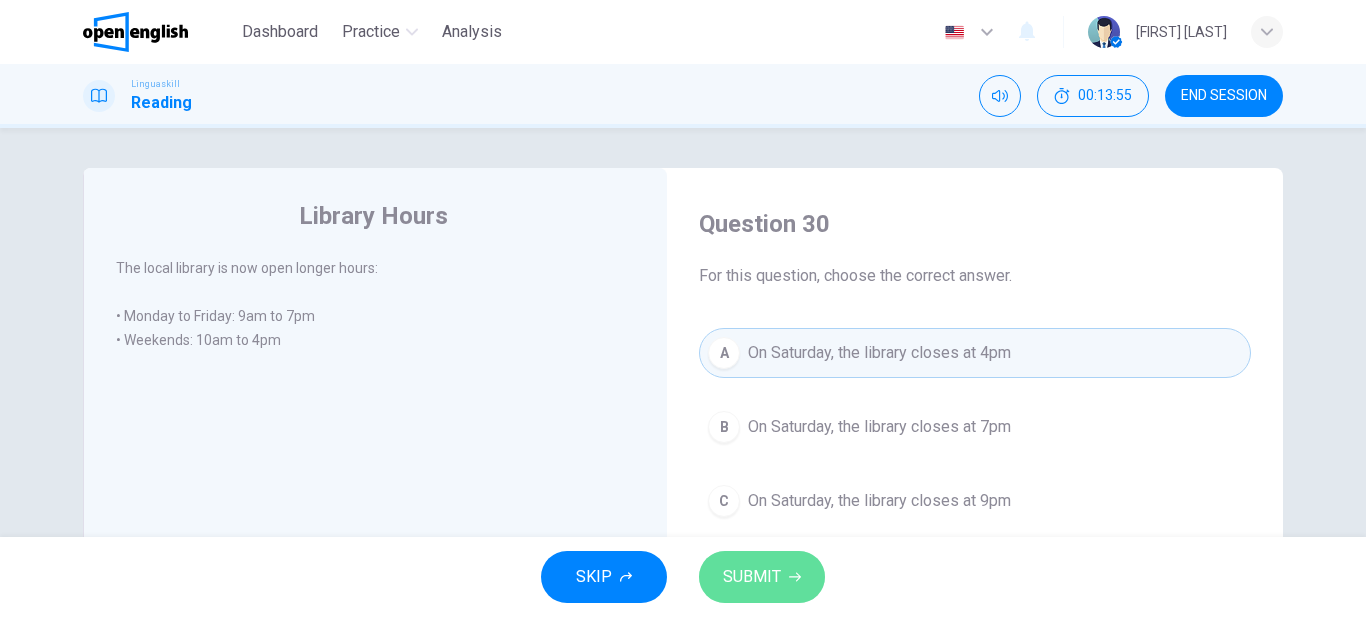 click on "SUBMIT" at bounding box center (762, 577) 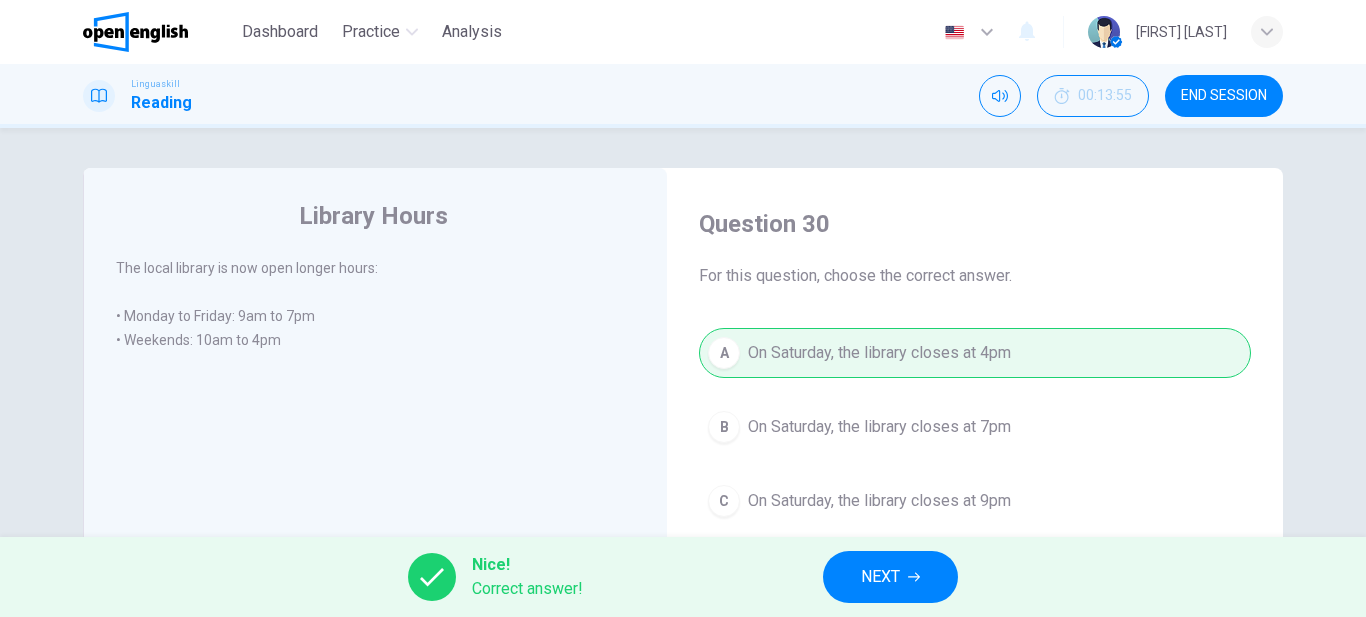 click on "NEXT" at bounding box center (880, 577) 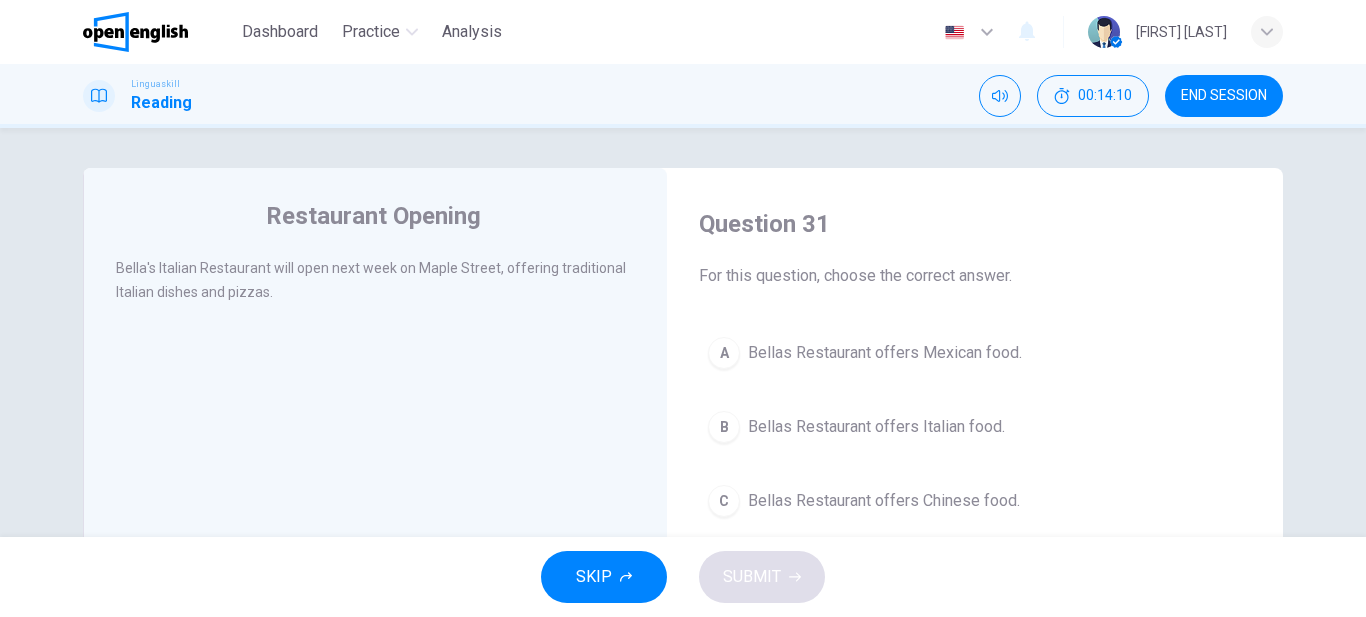 click on "Bellas Restaurant offers Italian food." at bounding box center (876, 427) 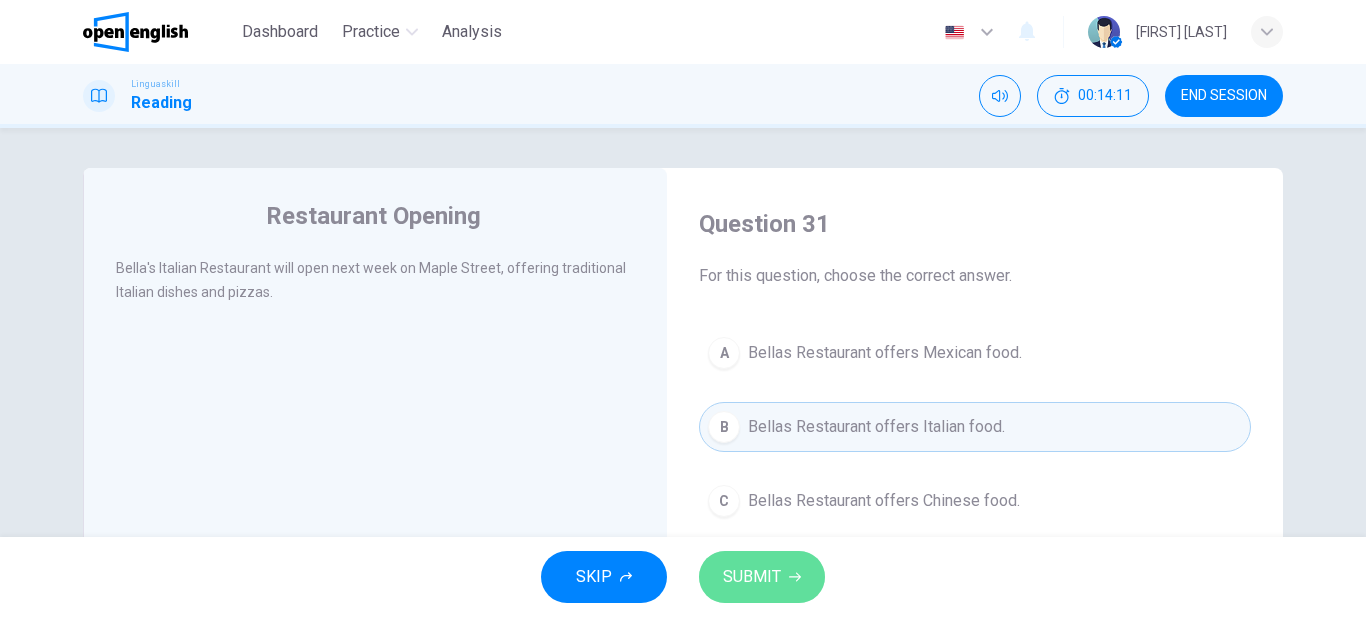 click on "SUBMIT" at bounding box center (752, 577) 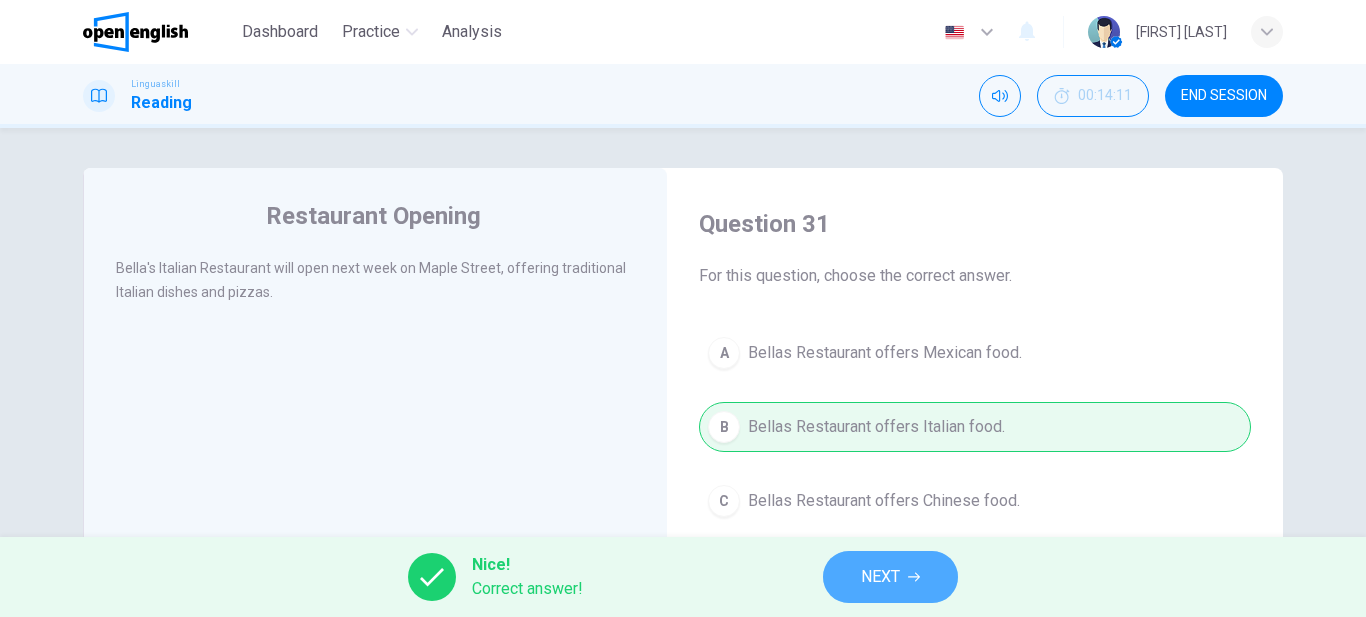 click on "NEXT" at bounding box center (880, 577) 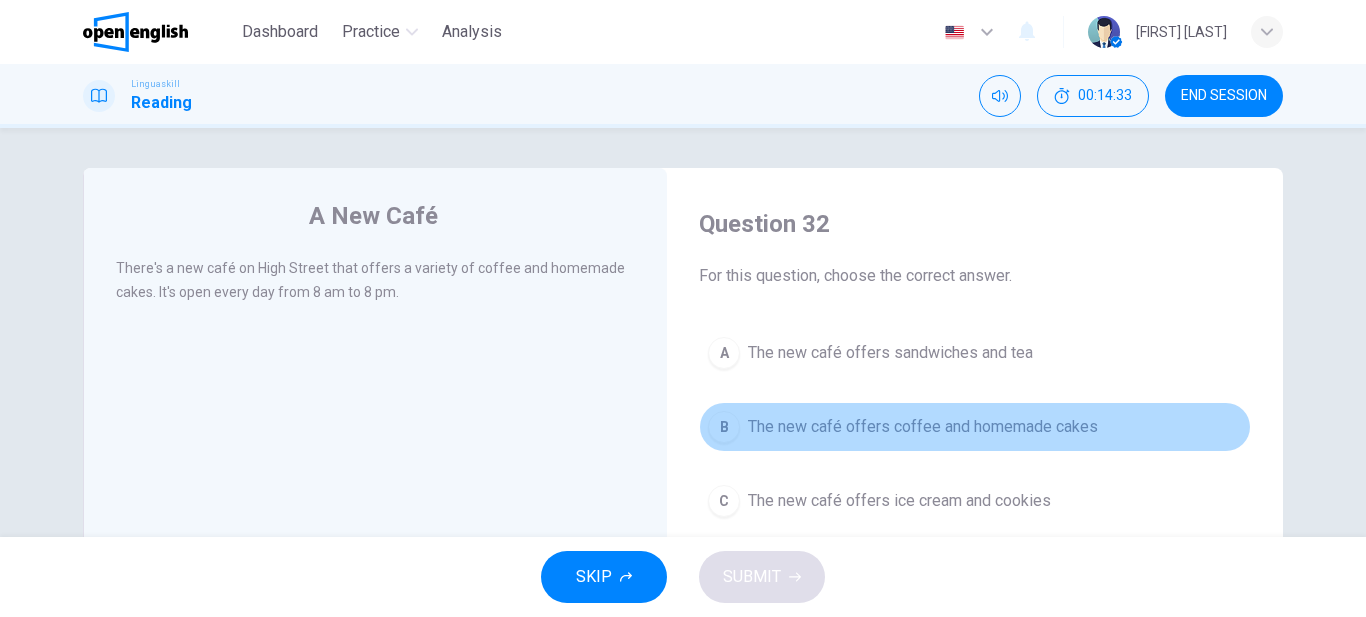 click on "The new café offers coffee and homemade cakes" at bounding box center [923, 427] 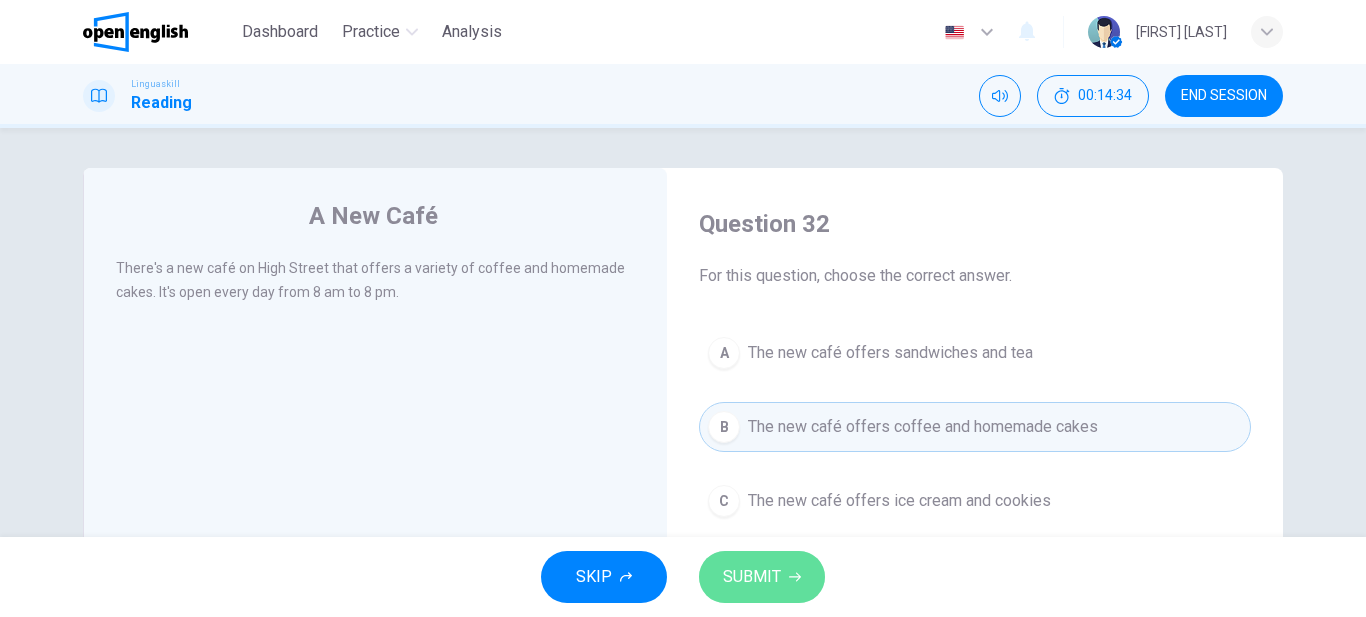 click 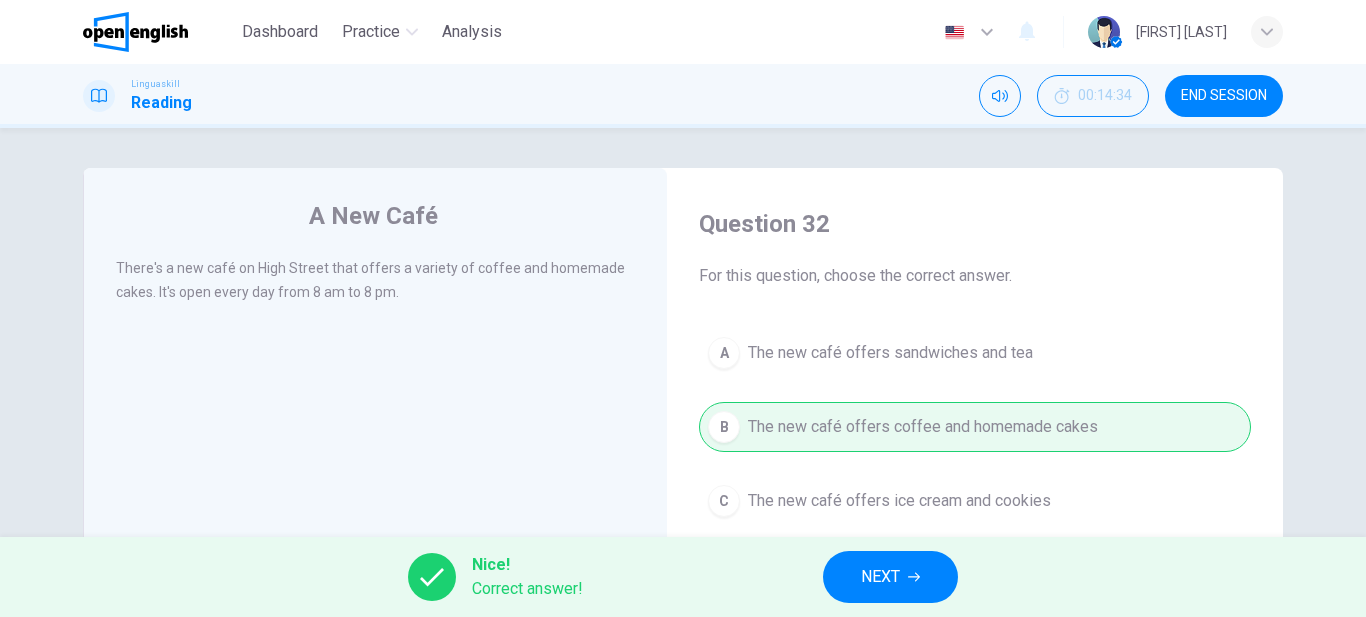 click on "NEXT" at bounding box center [880, 577] 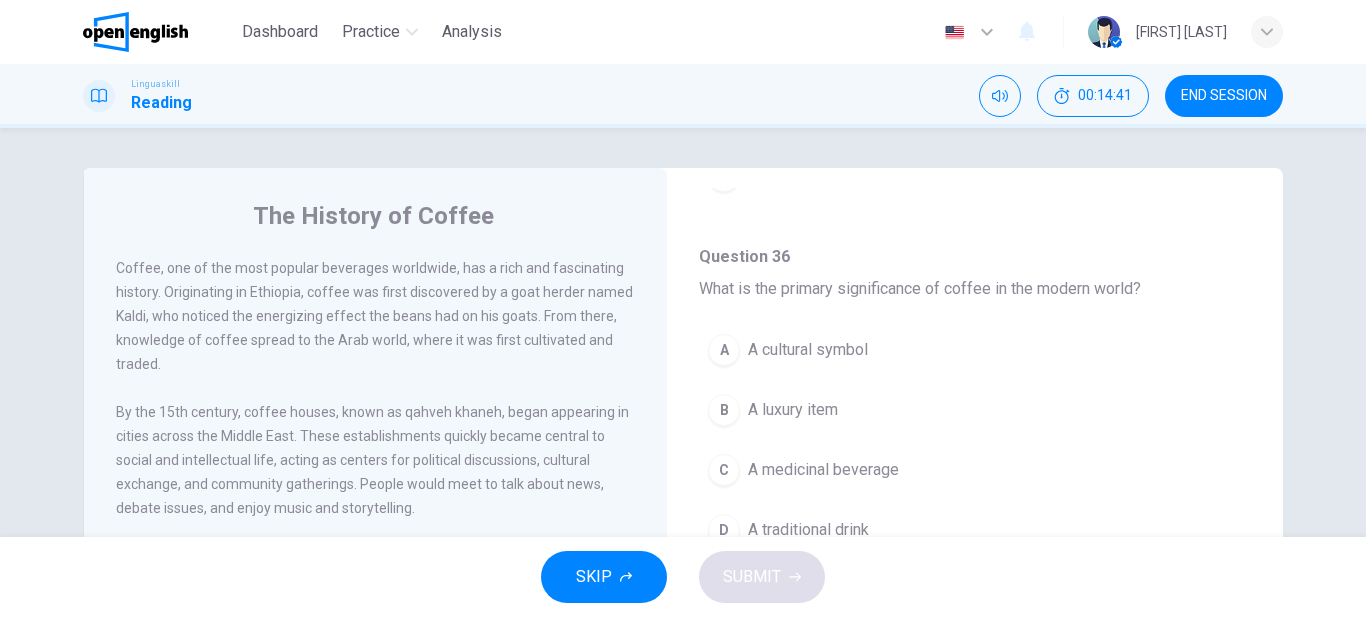 scroll, scrollTop: 1251, scrollLeft: 0, axis: vertical 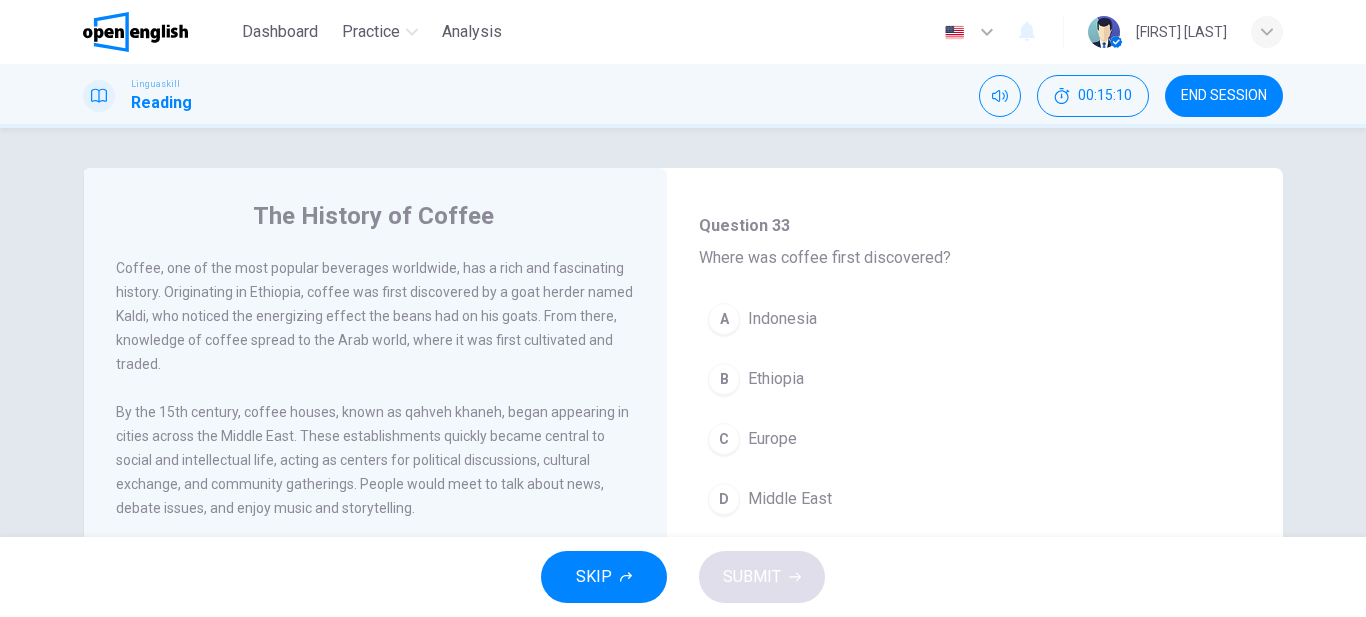 click on "Ethiopia" at bounding box center [776, 379] 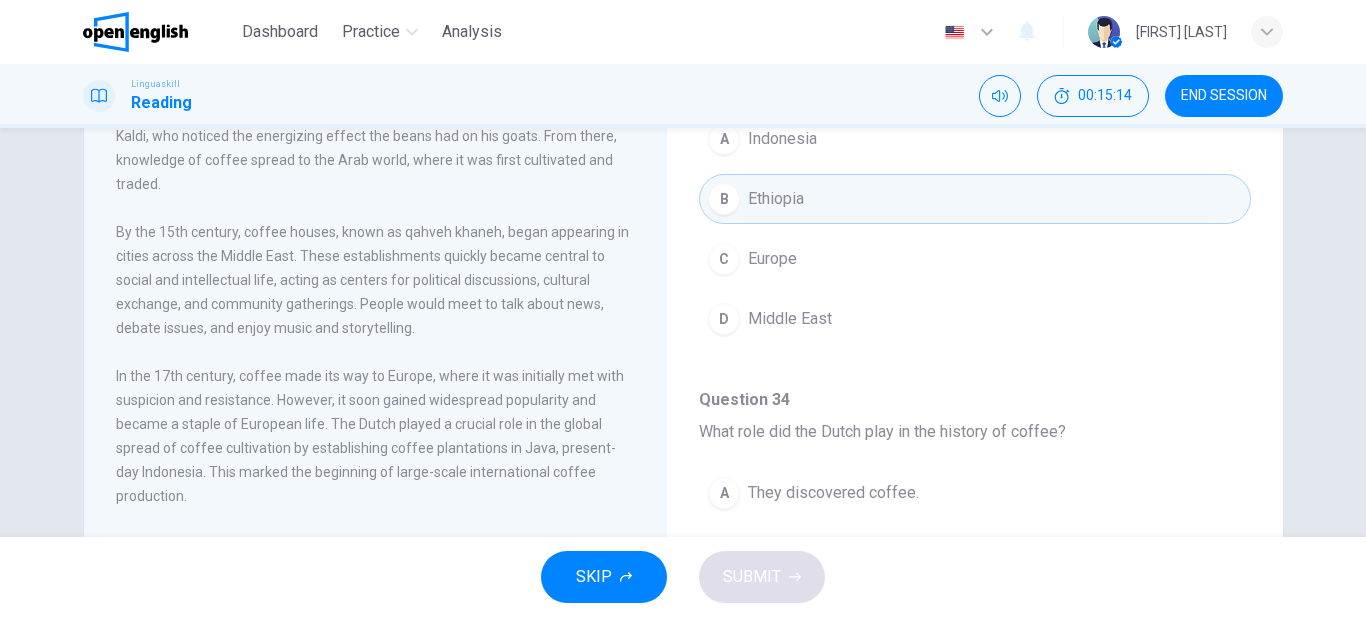 scroll, scrollTop: 228, scrollLeft: 0, axis: vertical 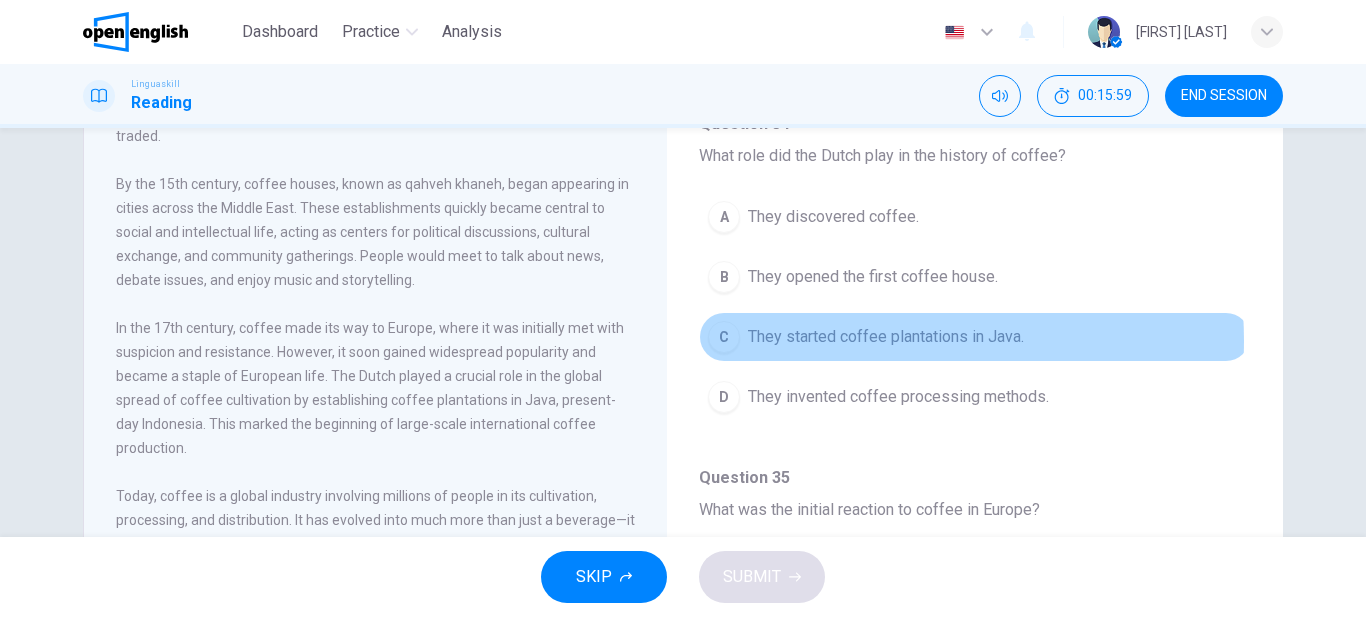 click on "They started coffee plantations in Java." at bounding box center (886, 337) 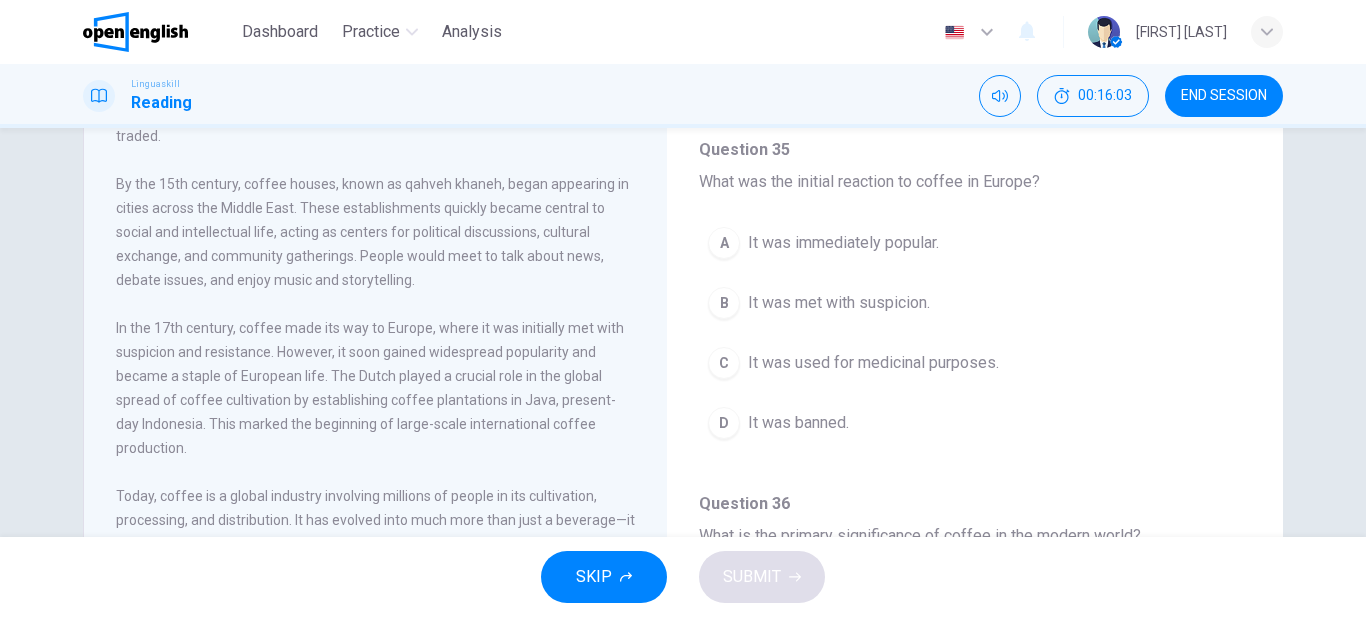 scroll, scrollTop: 684, scrollLeft: 0, axis: vertical 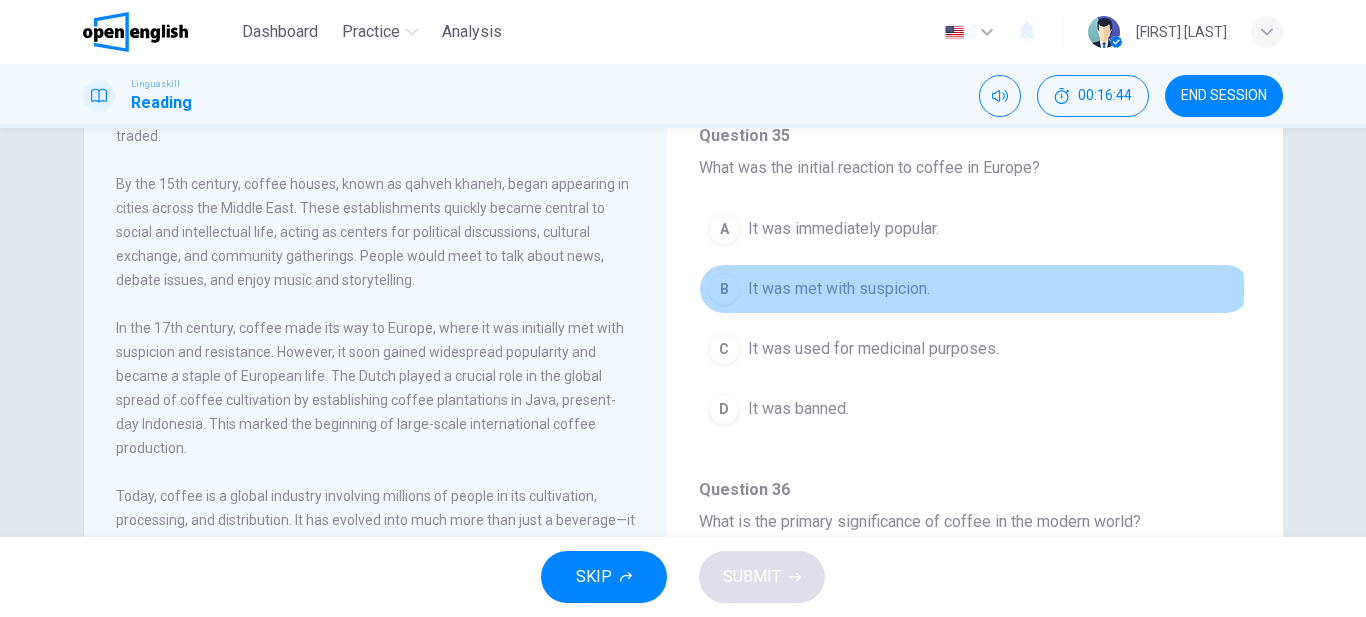 click on "It was met with suspicion." at bounding box center [839, 289] 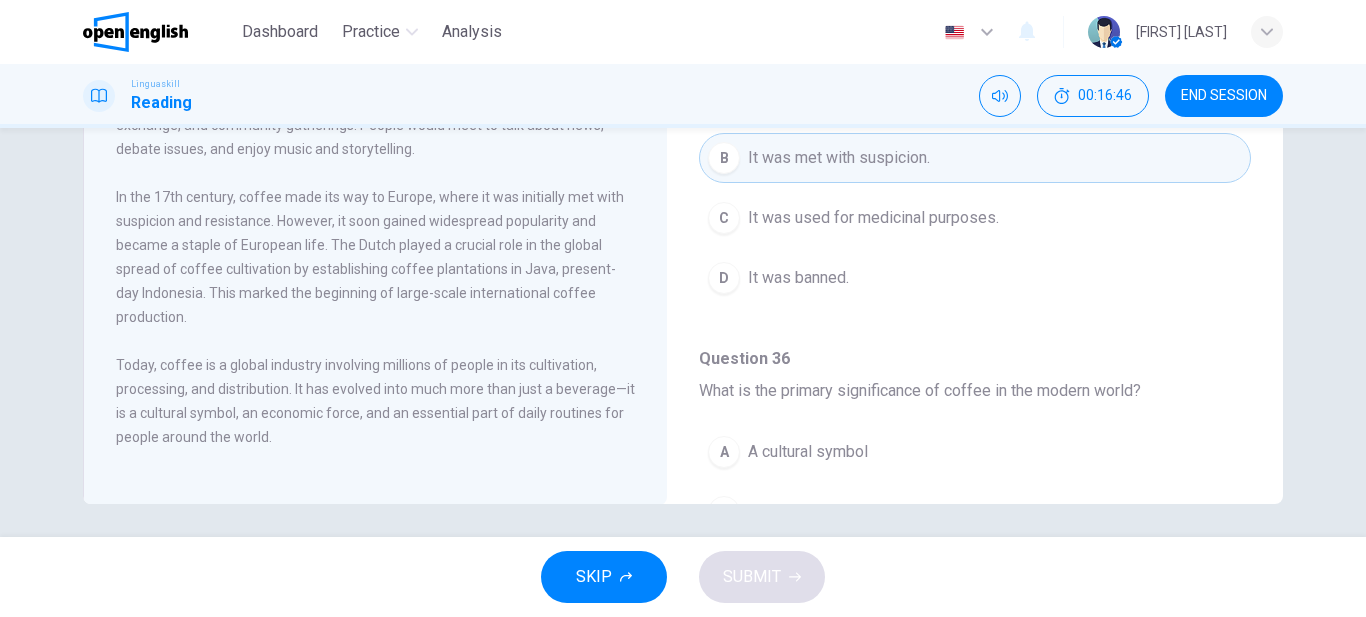 scroll, scrollTop: 366, scrollLeft: 0, axis: vertical 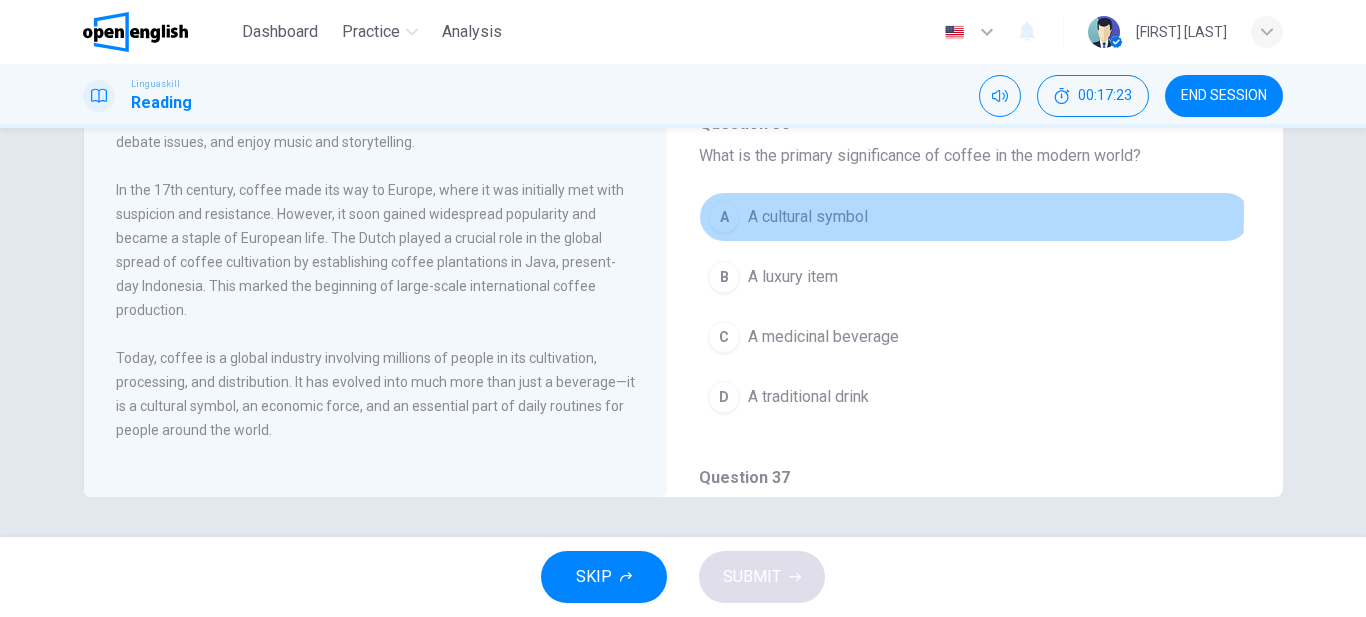 click on "A cultural symbol" at bounding box center [808, 217] 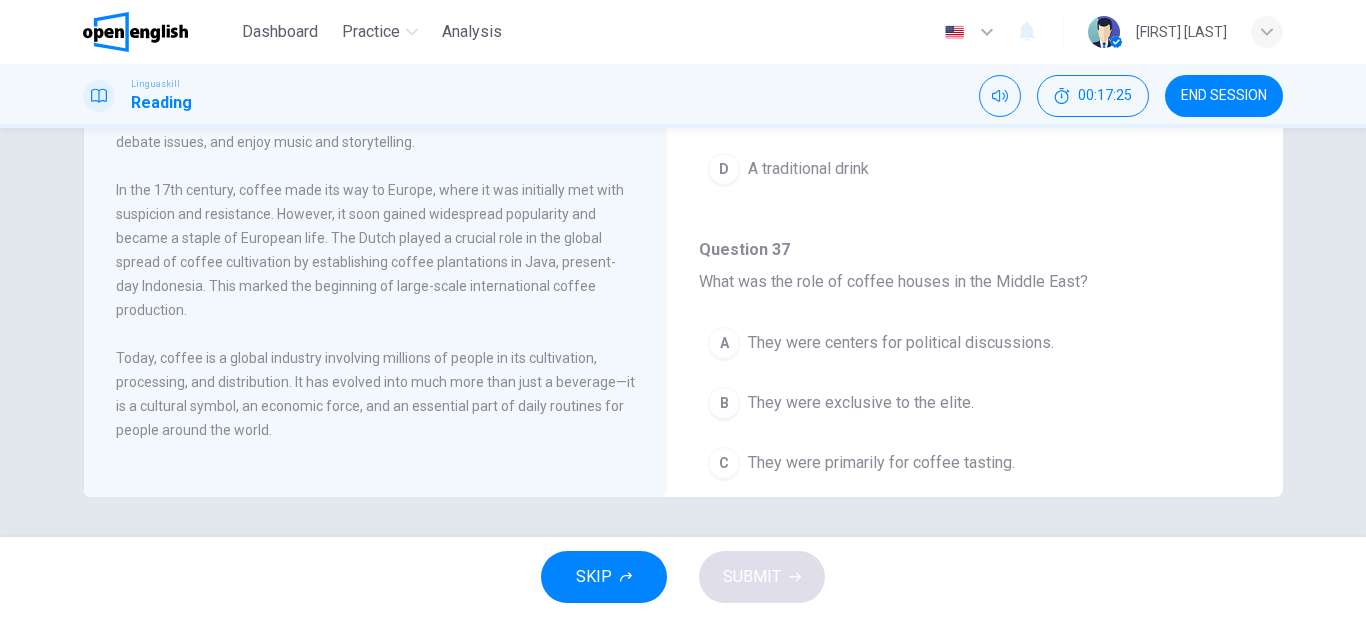scroll, scrollTop: 1251, scrollLeft: 0, axis: vertical 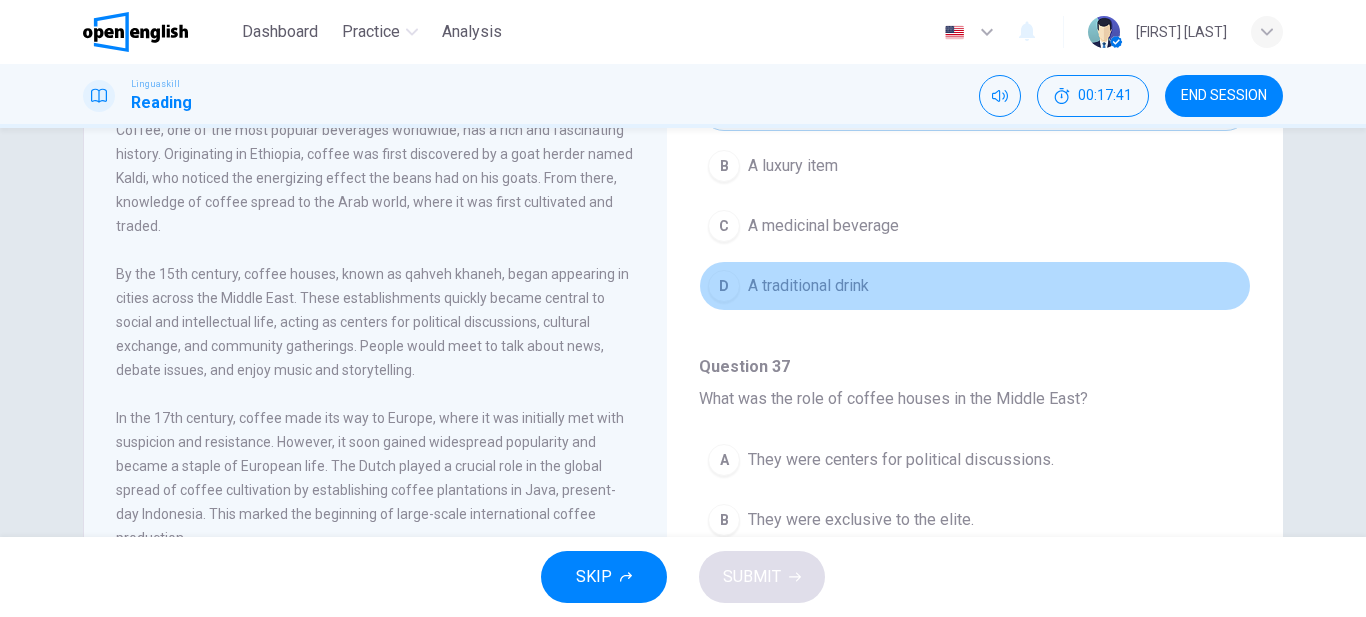 click on "D A traditional drink" at bounding box center (975, 286) 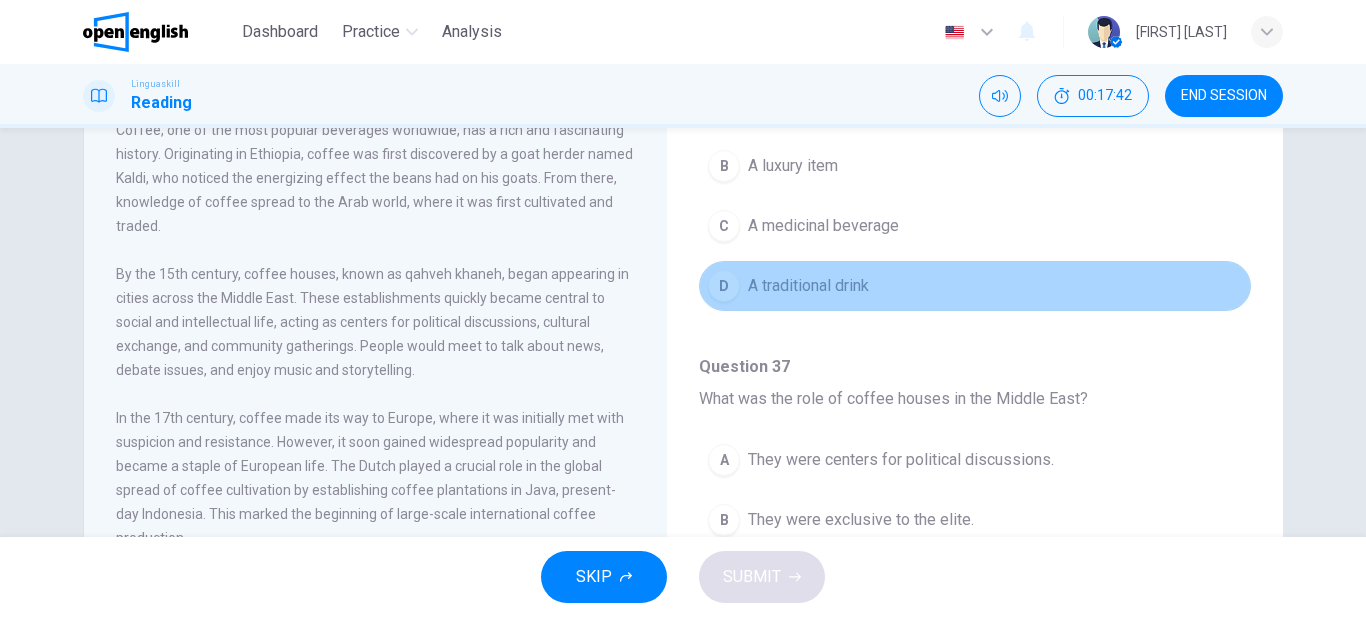 click on "D A traditional drink" at bounding box center (975, 286) 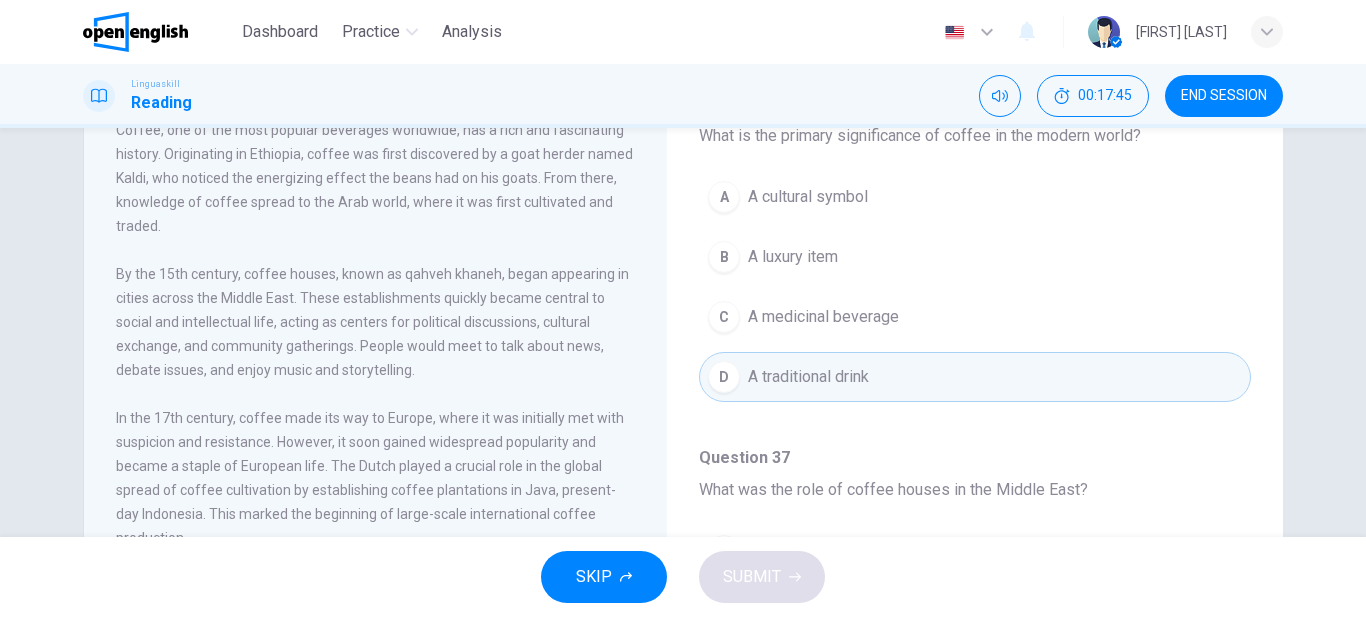 scroll, scrollTop: 1137, scrollLeft: 0, axis: vertical 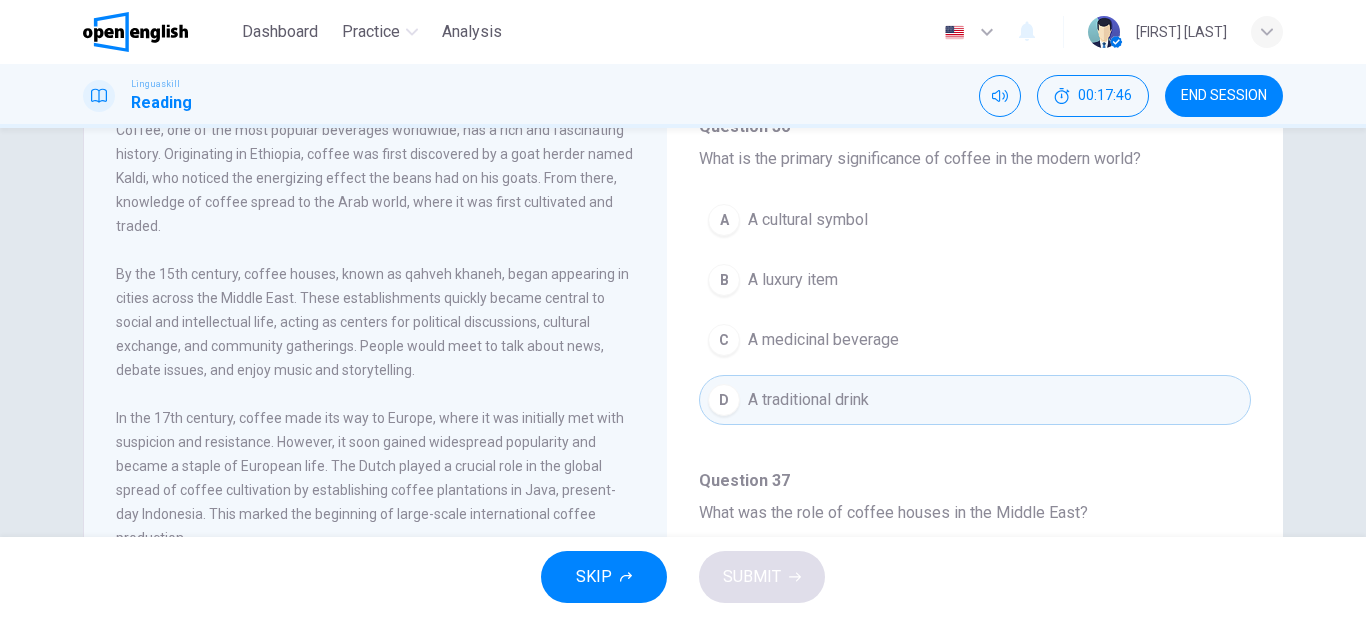 click on "A cultural symbol" at bounding box center (808, 220) 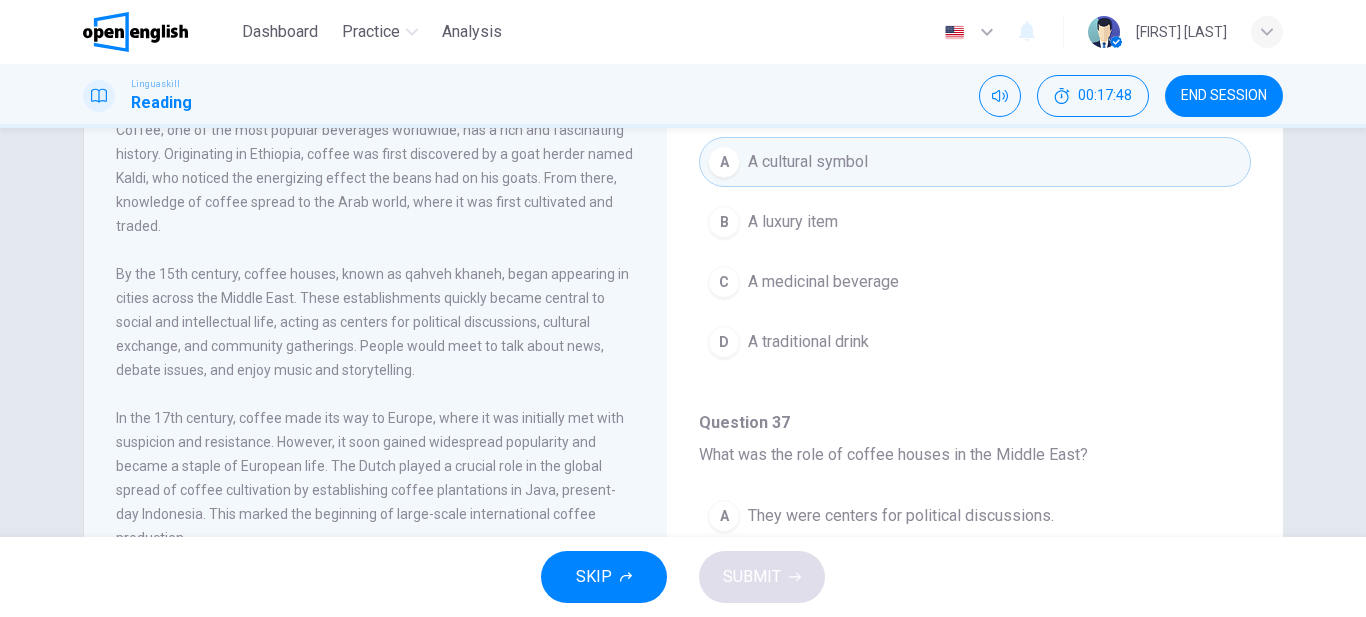 scroll, scrollTop: 1251, scrollLeft: 0, axis: vertical 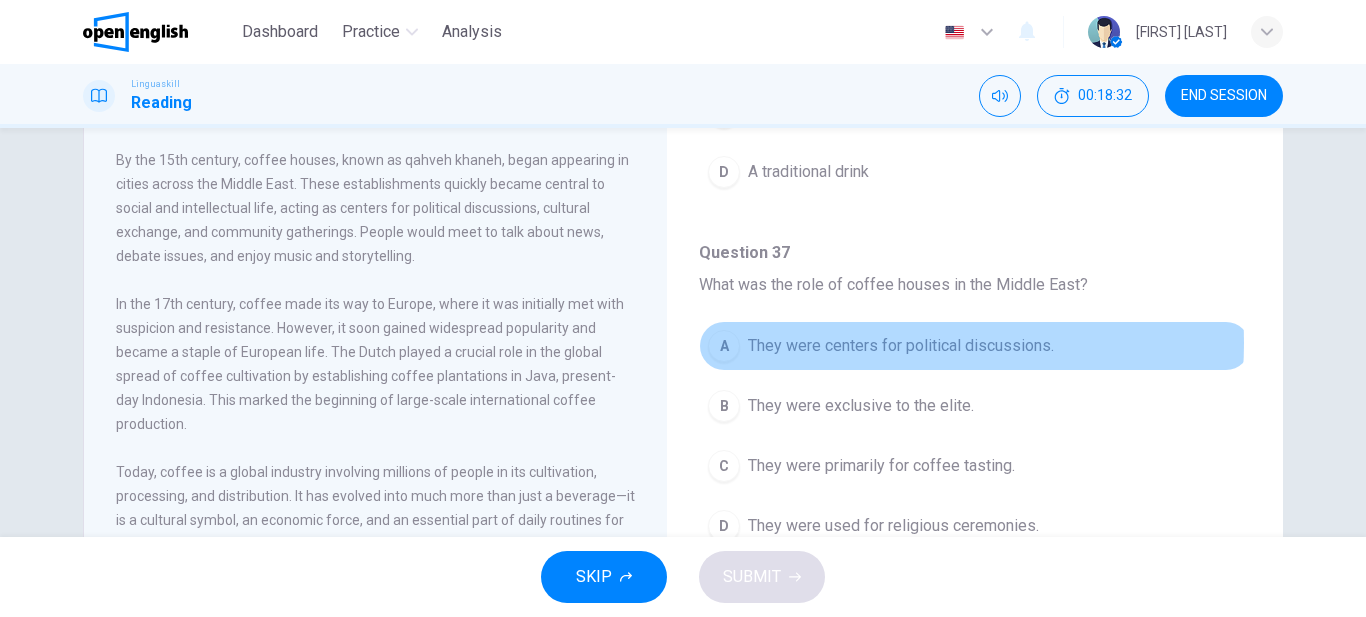 click on "They were centers for political discussions." at bounding box center [901, 346] 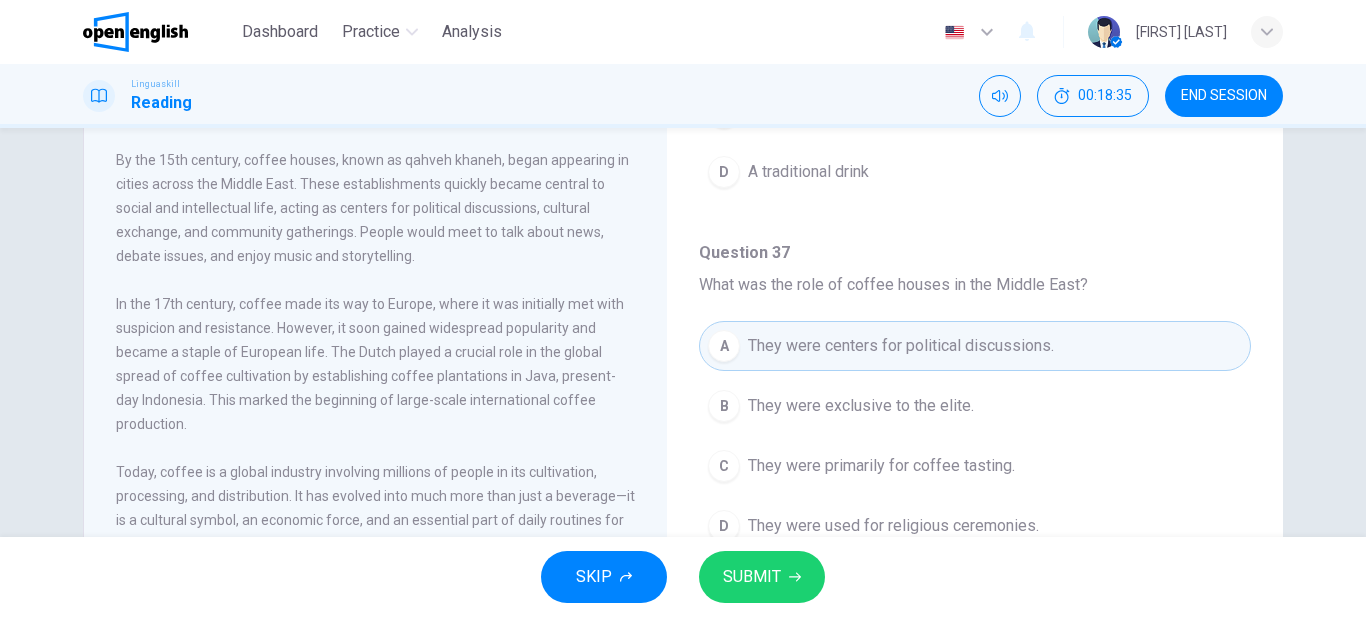 click on "SUBMIT" at bounding box center [762, 577] 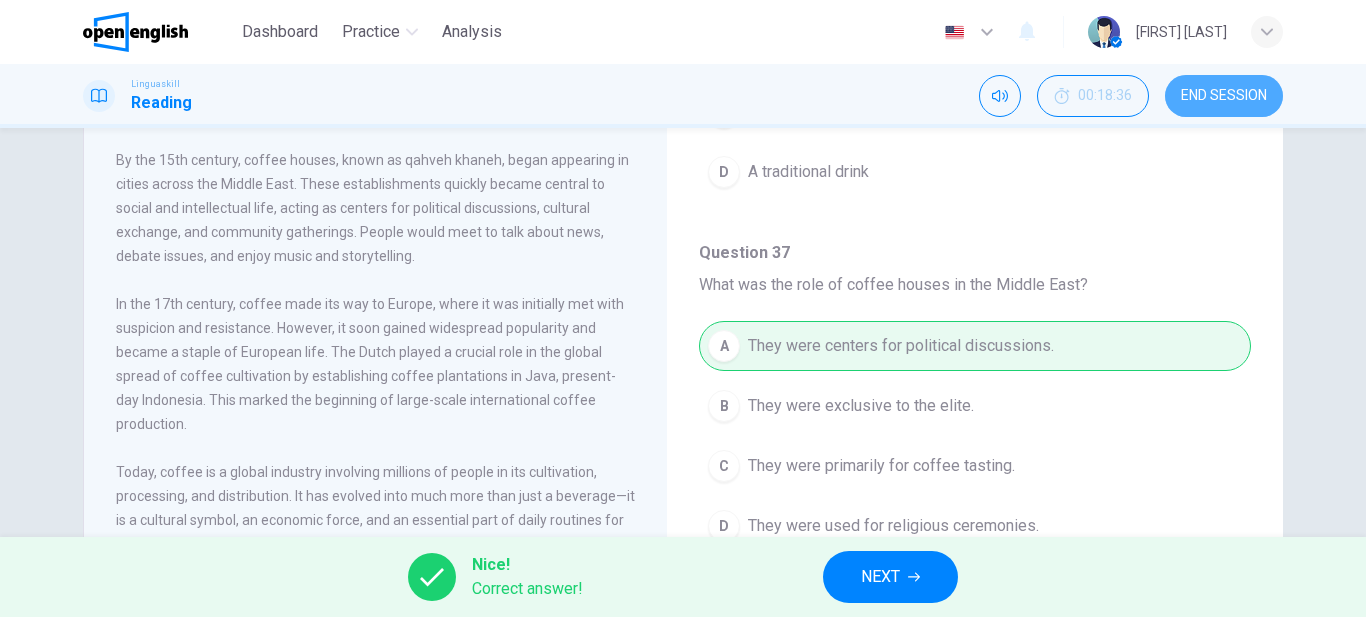 click on "END SESSION" at bounding box center [1224, 96] 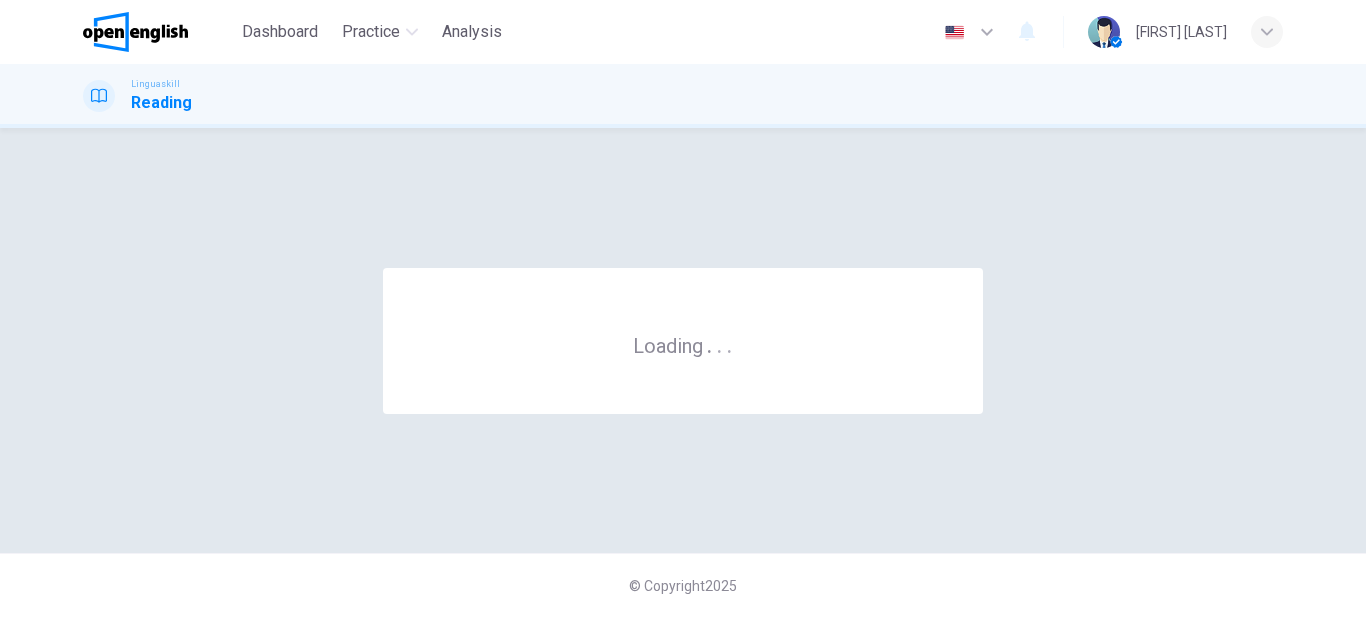 scroll, scrollTop: 0, scrollLeft: 0, axis: both 